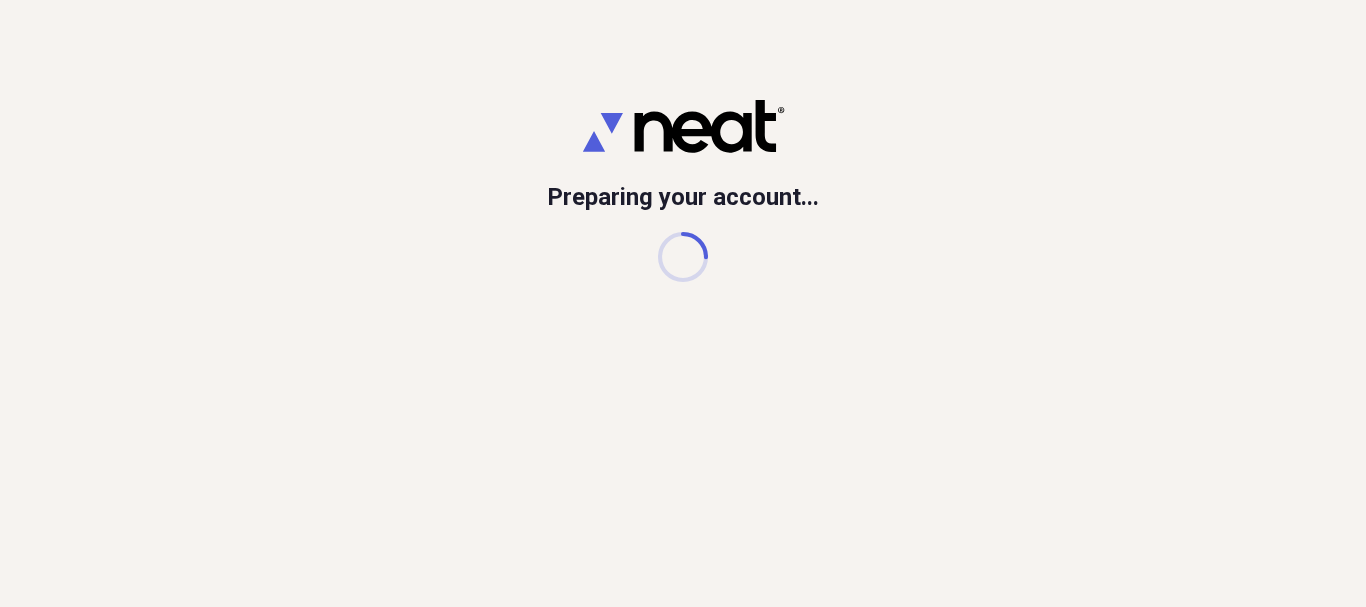 scroll, scrollTop: 0, scrollLeft: 0, axis: both 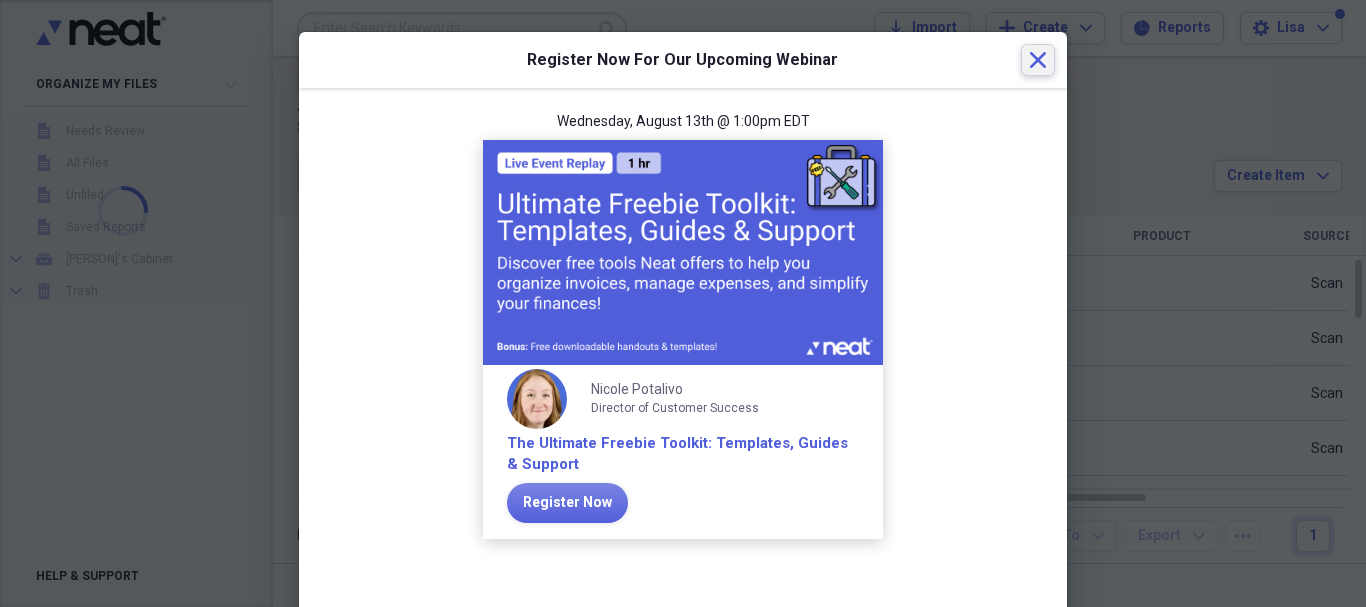 click on "Close" 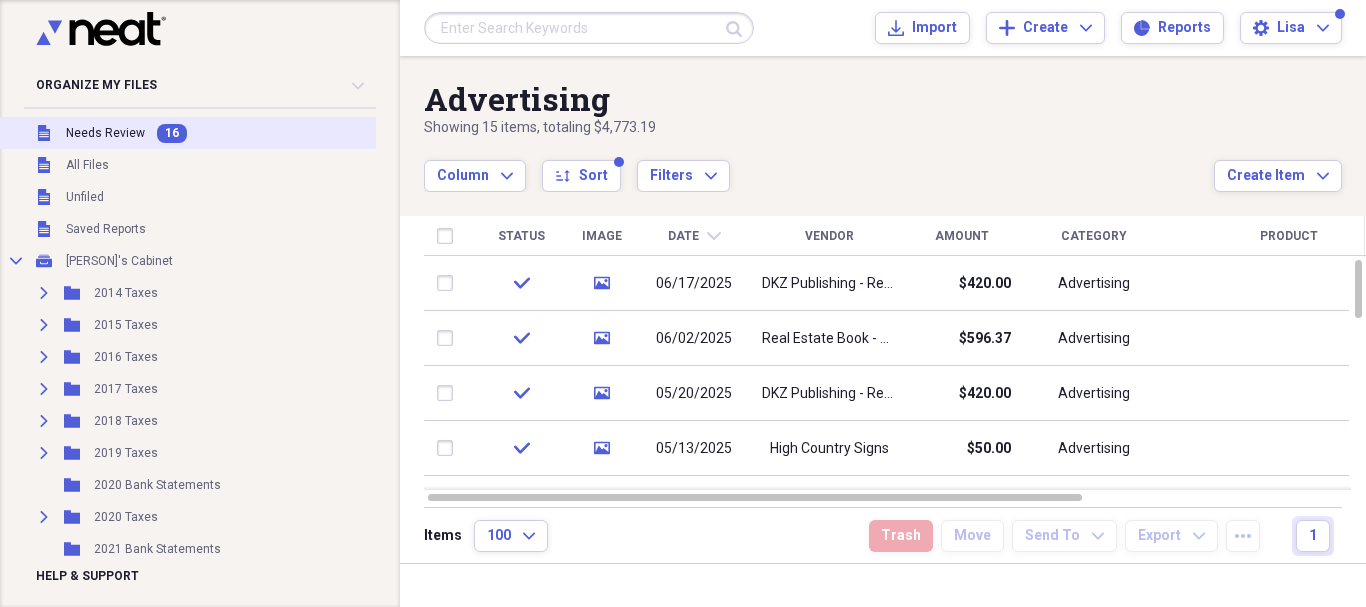 click on "Needs Review" at bounding box center [105, 133] 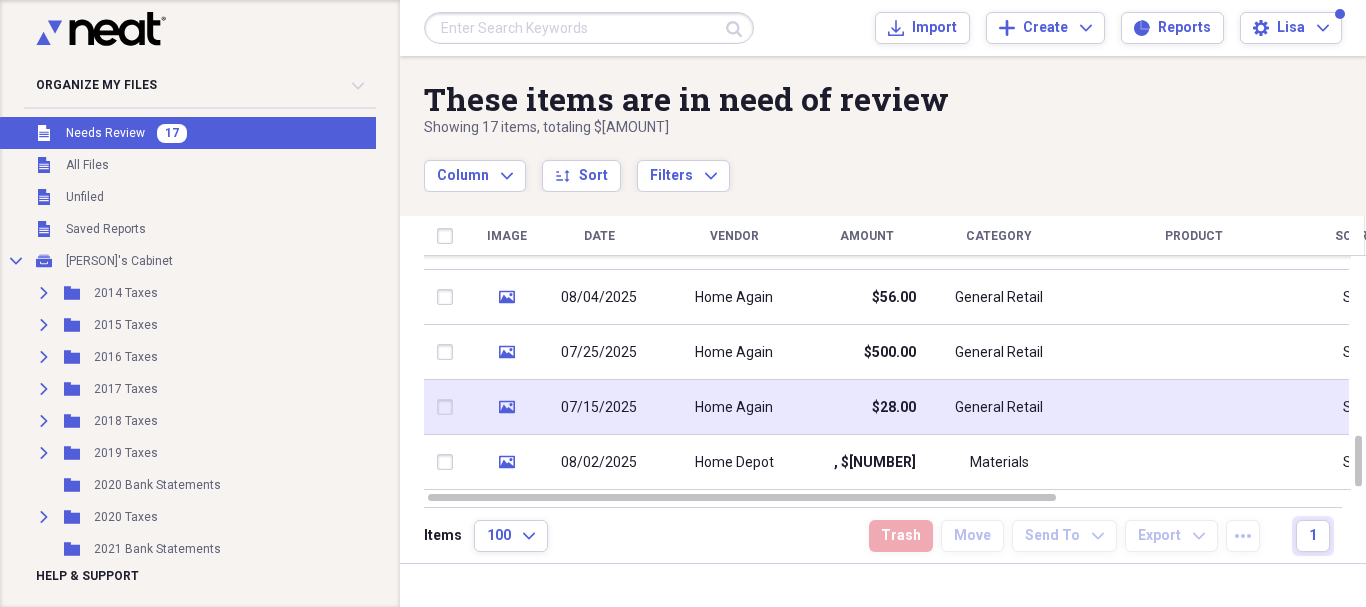 click on "07/15/2025" at bounding box center (599, 408) 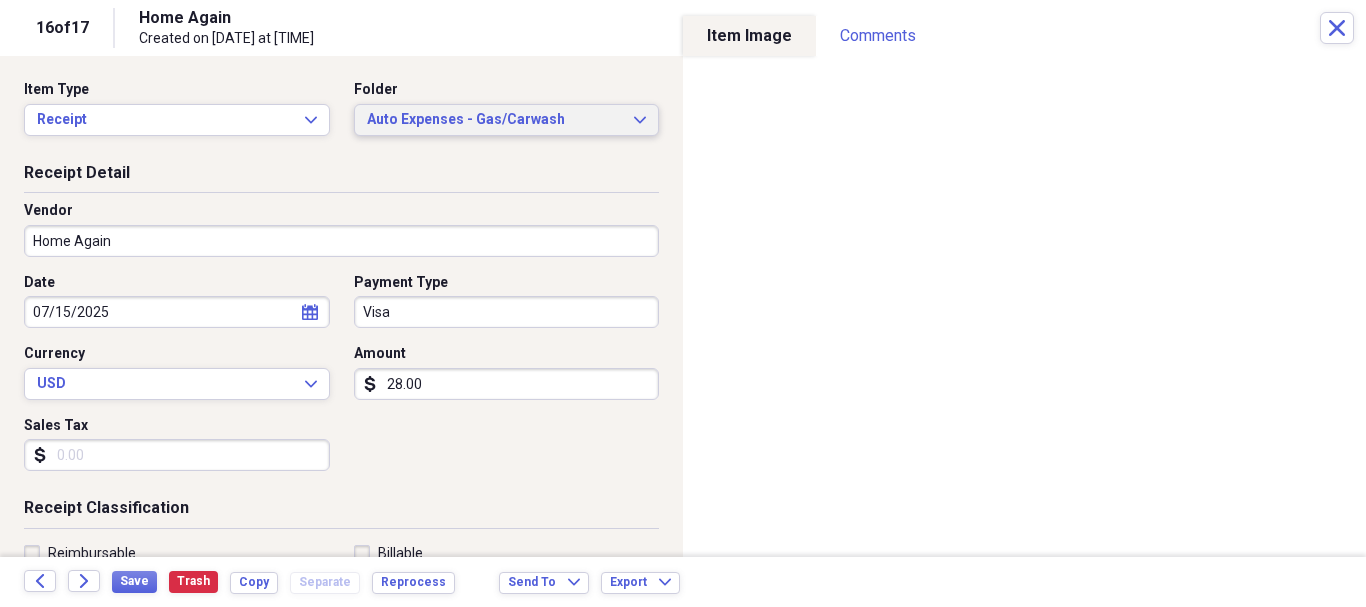 click on "Auto Expenses - Gas/Carwash" at bounding box center [495, 120] 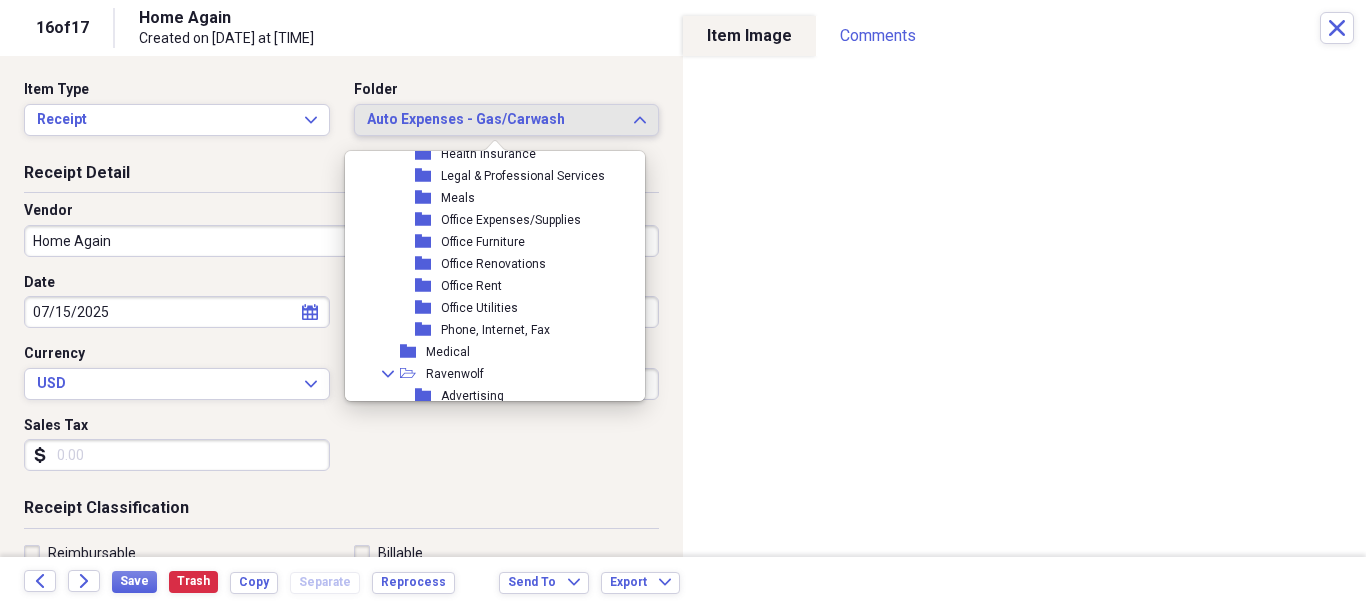 scroll, scrollTop: 1289, scrollLeft: 0, axis: vertical 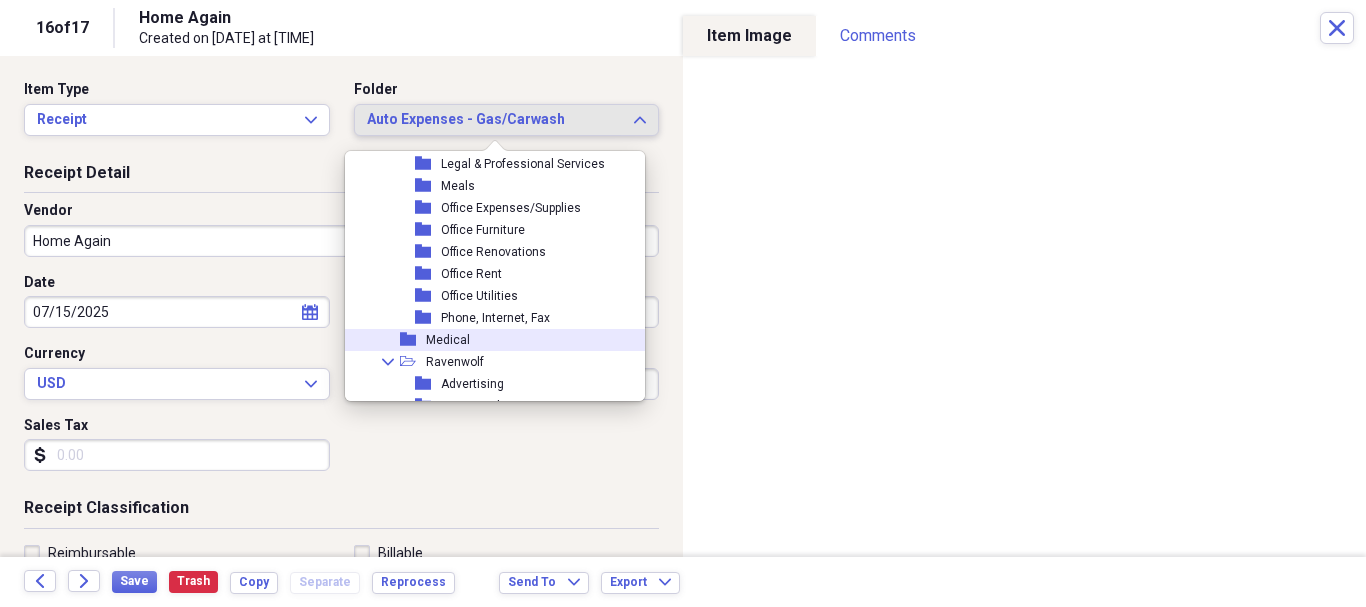 click on "Medical" at bounding box center [448, 340] 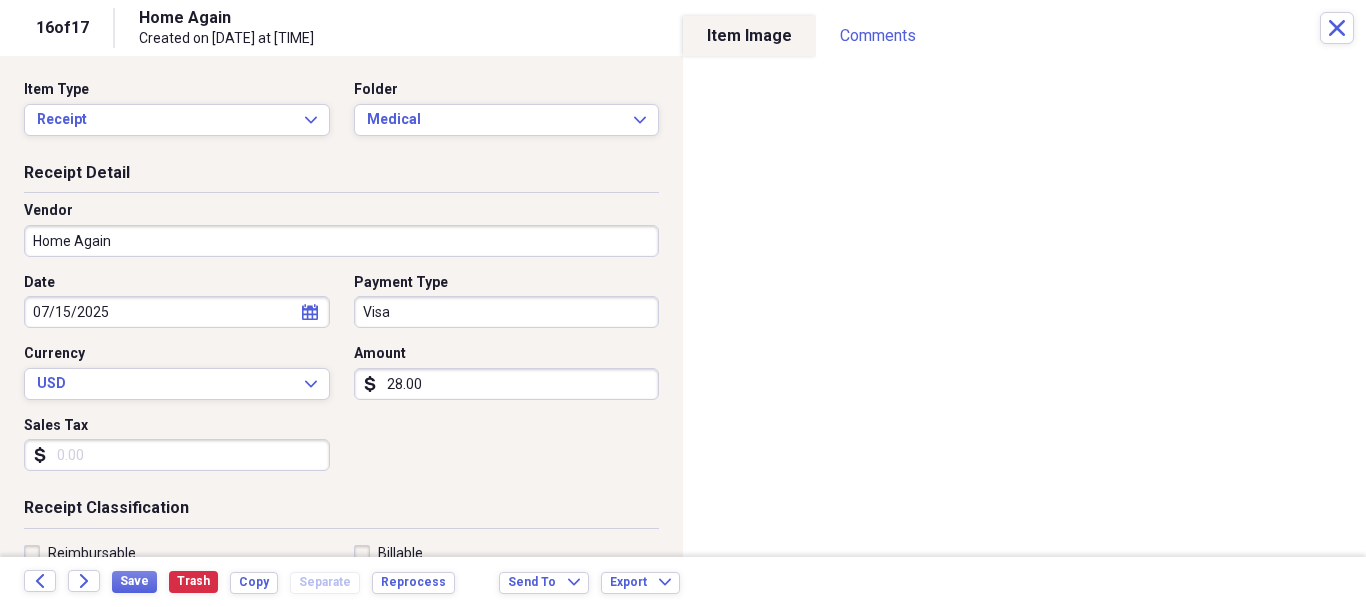 click on "Home Again" at bounding box center (341, 241) 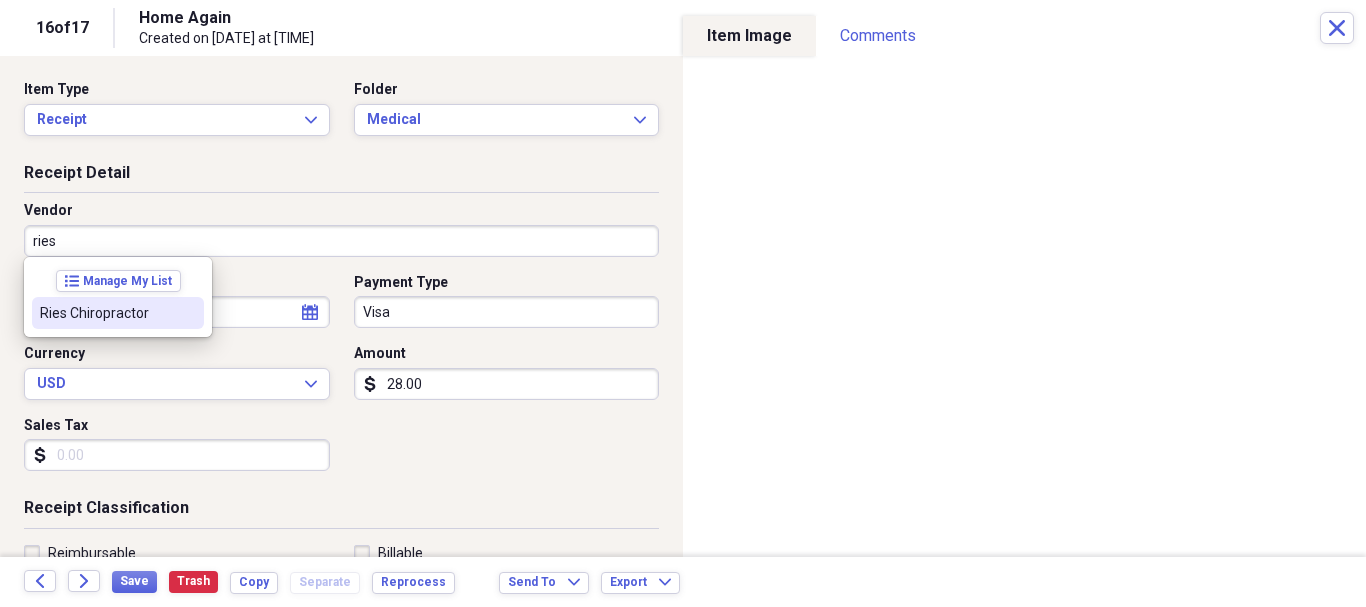 click on "Ries Chiropractor" at bounding box center (106, 313) 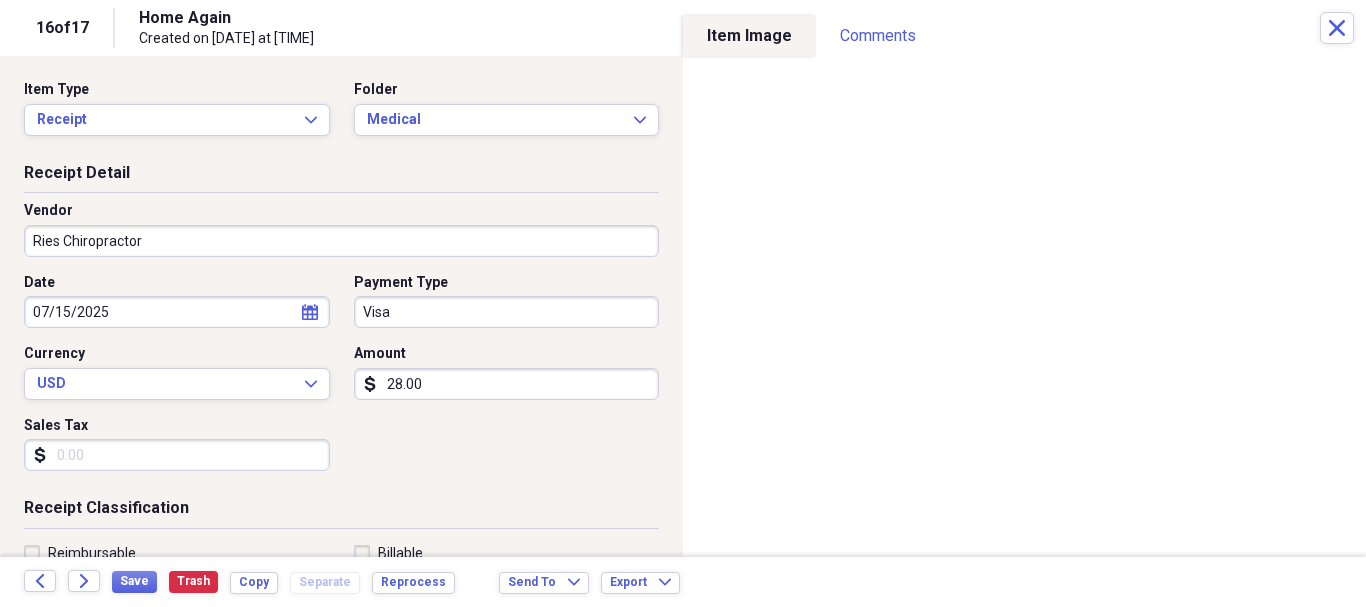type on "Doctor" 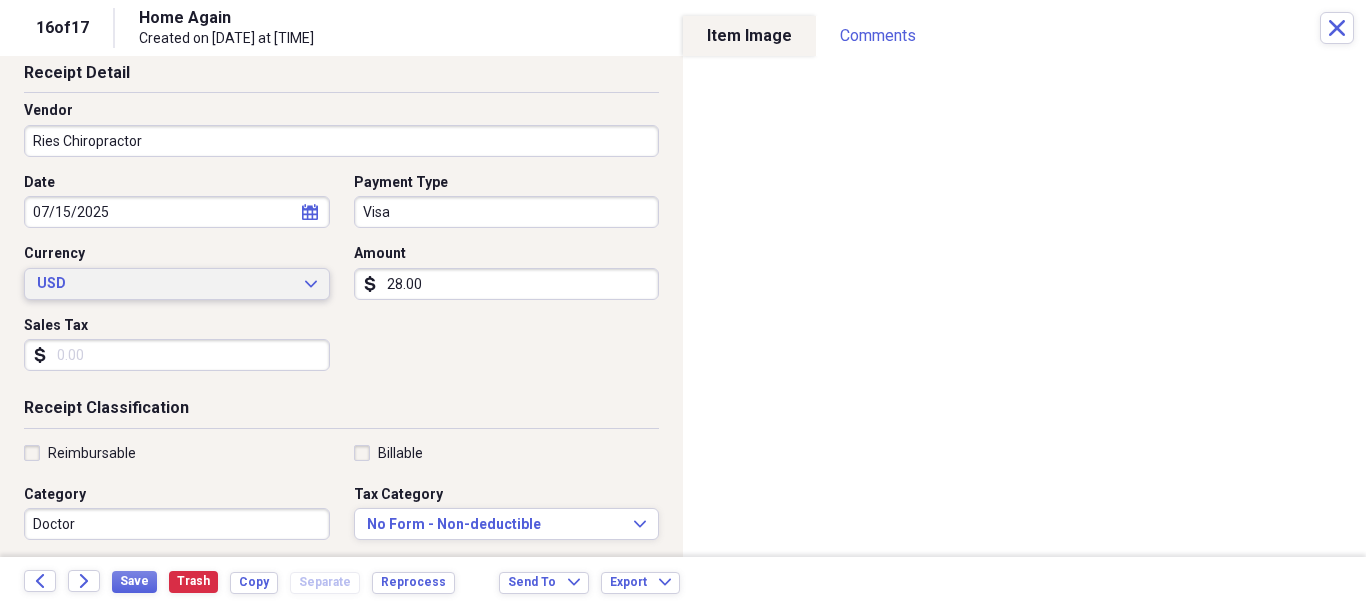 scroll, scrollTop: 200, scrollLeft: 0, axis: vertical 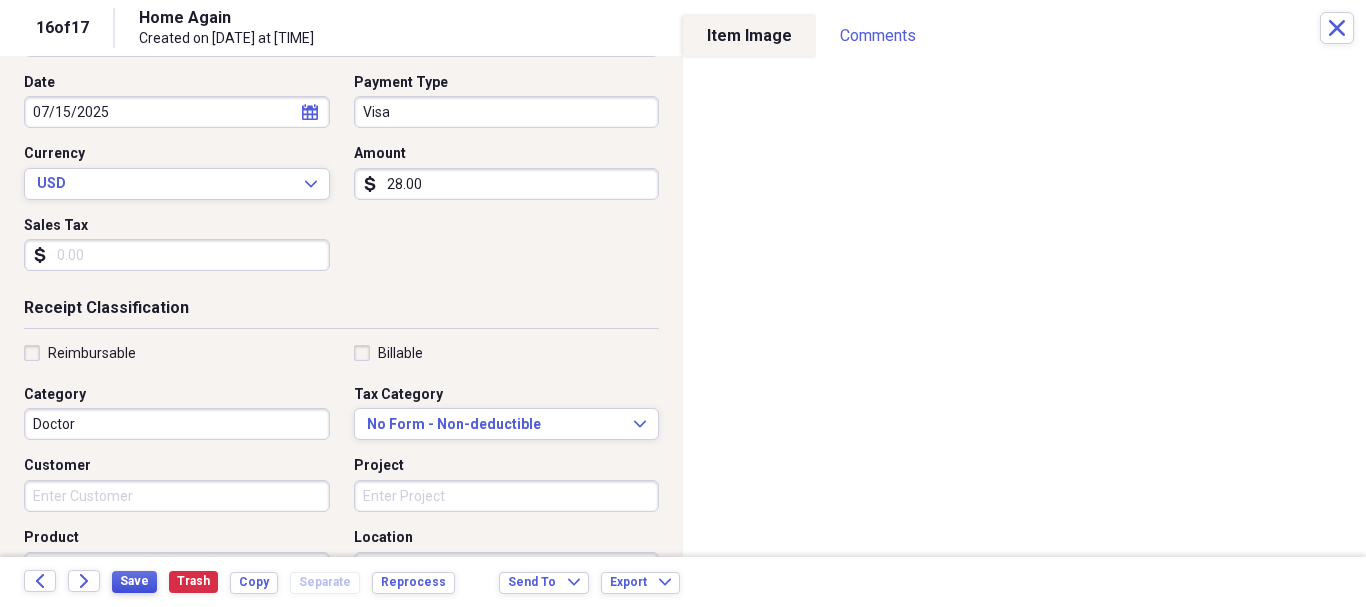 click on "Save" at bounding box center (134, 581) 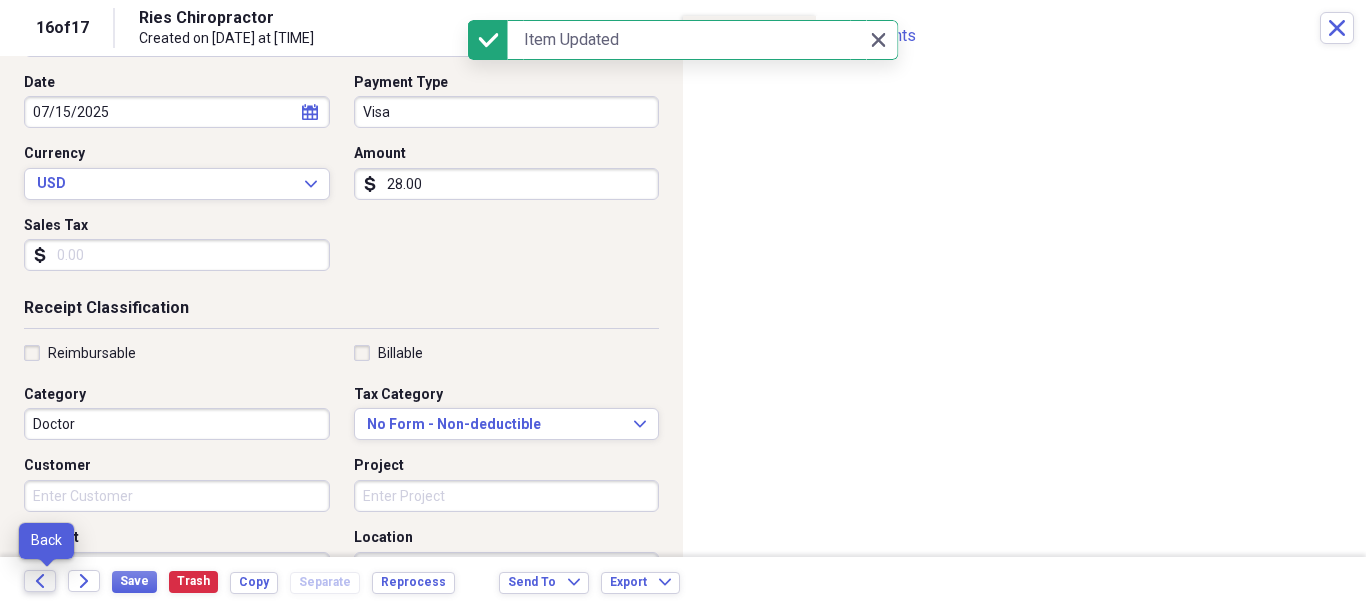 click on "Back" 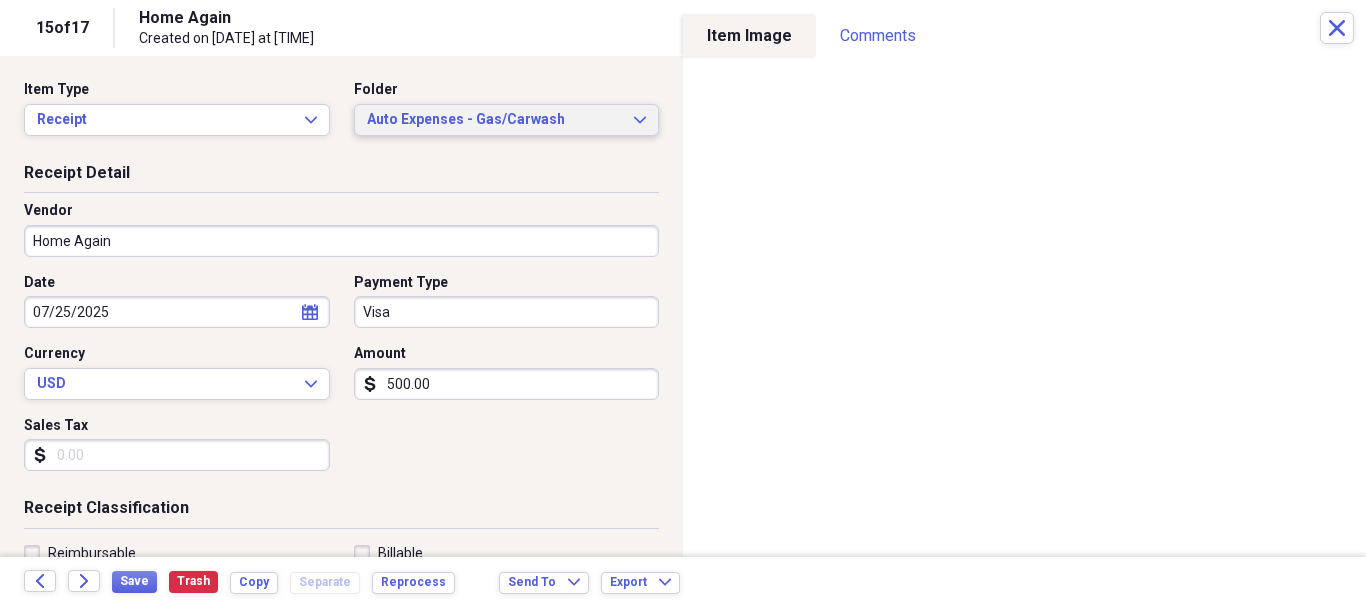 click on "Auto Expenses - Gas/Carwash" at bounding box center (495, 120) 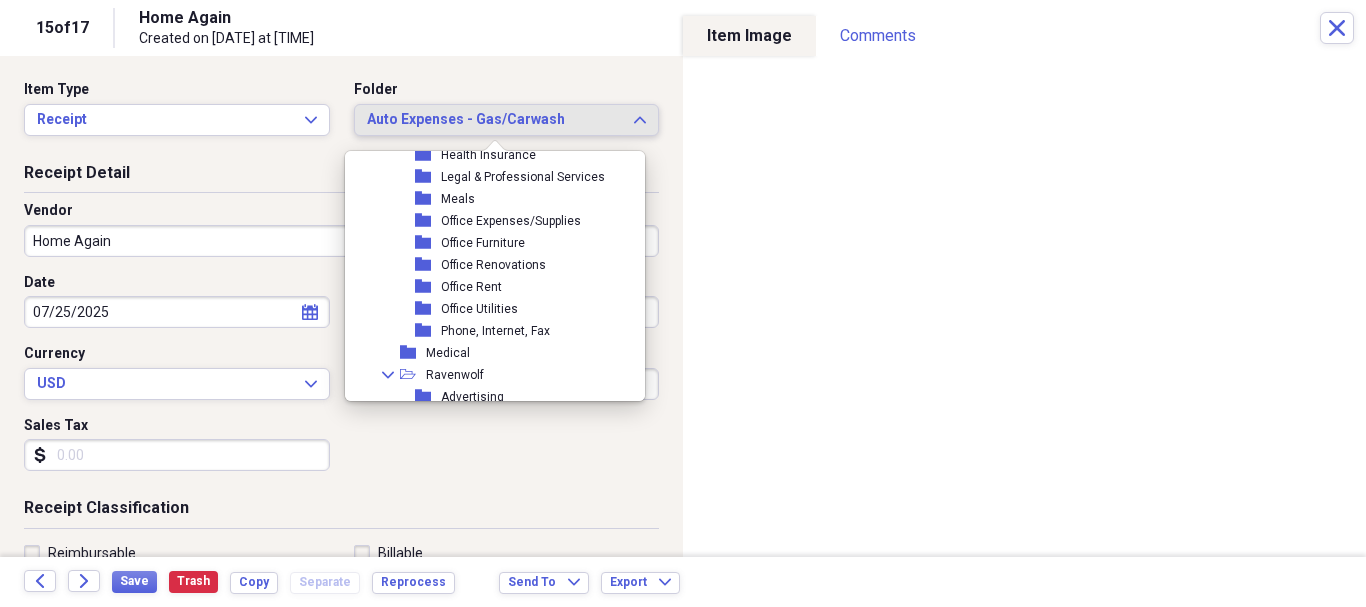scroll, scrollTop: 1289, scrollLeft: 0, axis: vertical 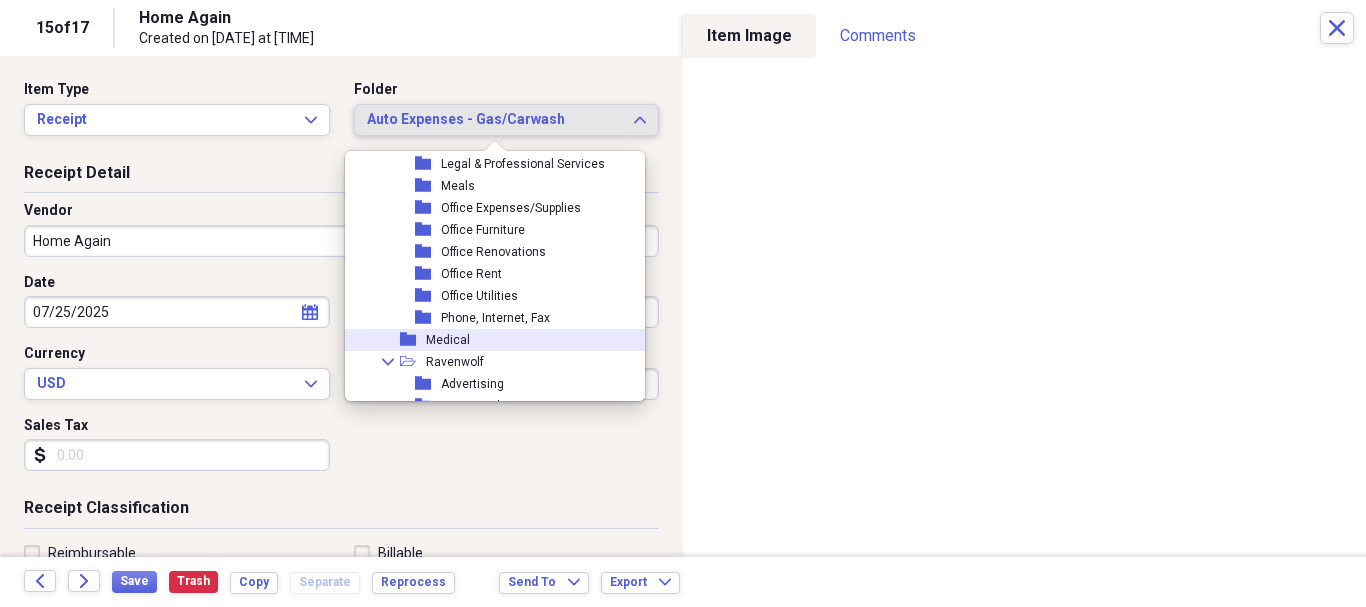 click on "Medical" at bounding box center [448, 340] 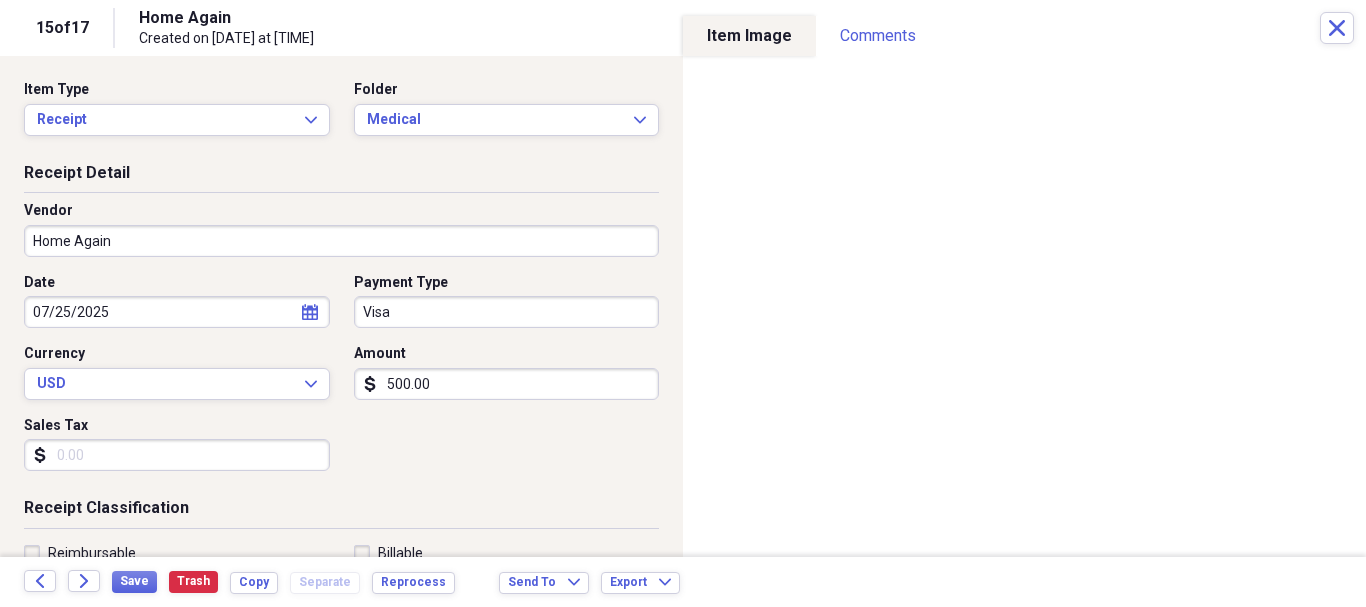 click on "Home Again" at bounding box center [341, 241] 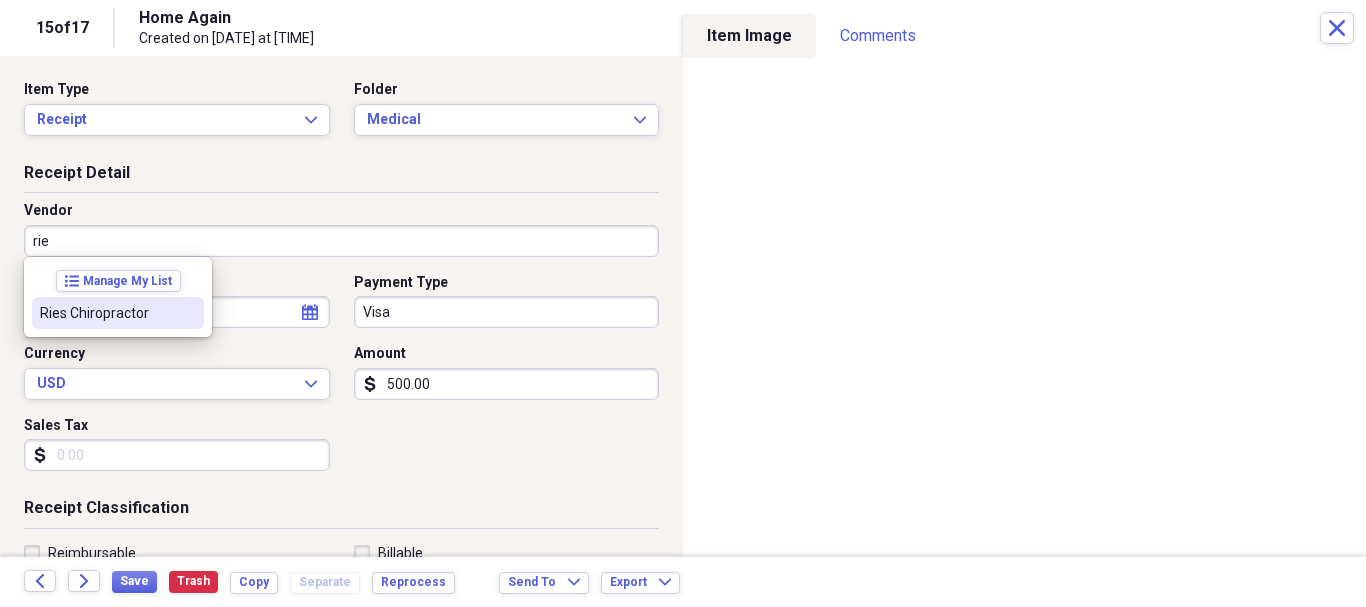 click on "list Manage My List" at bounding box center (118, 281) 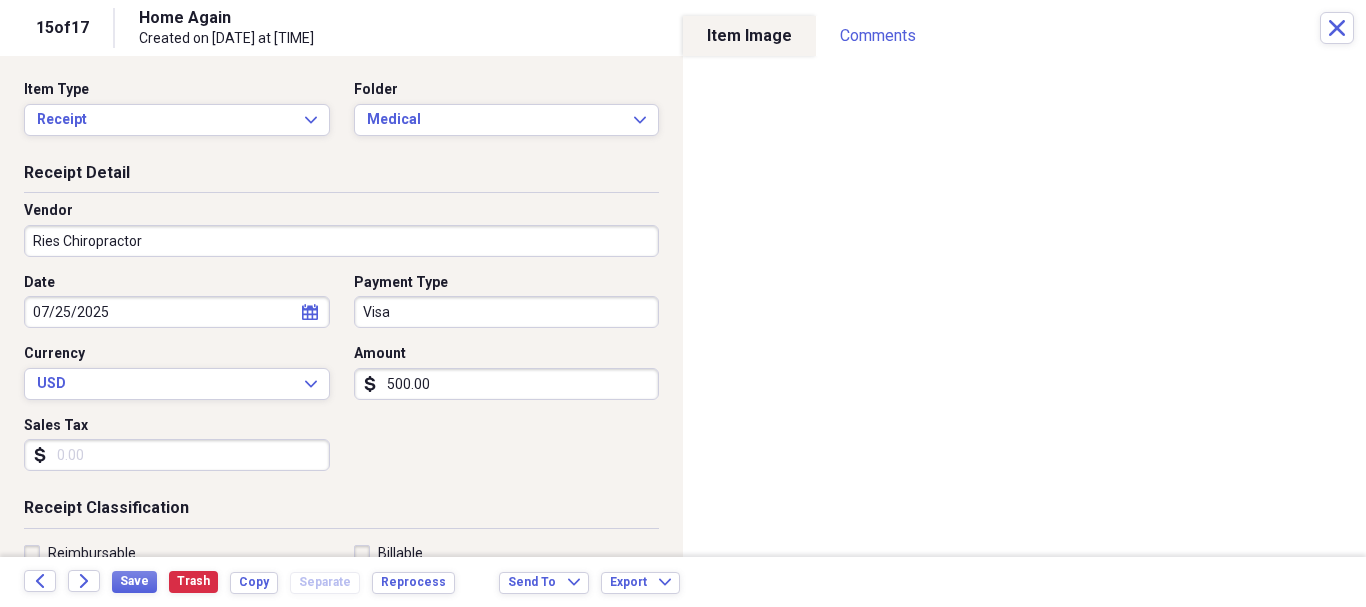 type on "Doctor" 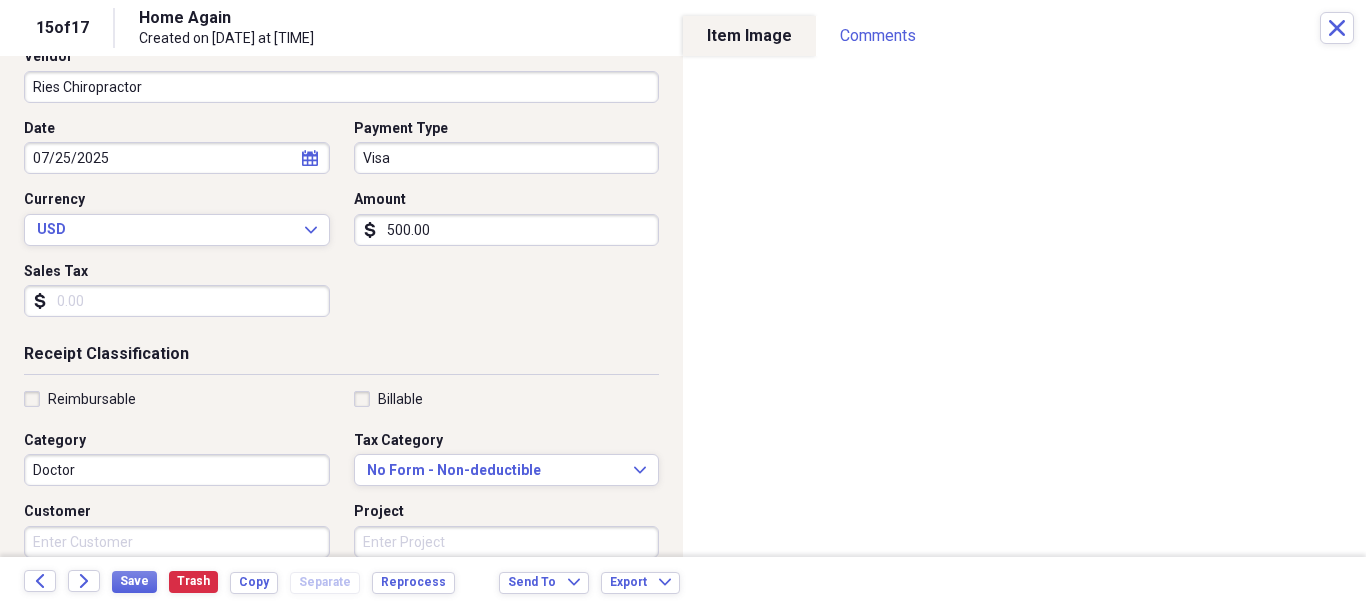 scroll, scrollTop: 200, scrollLeft: 0, axis: vertical 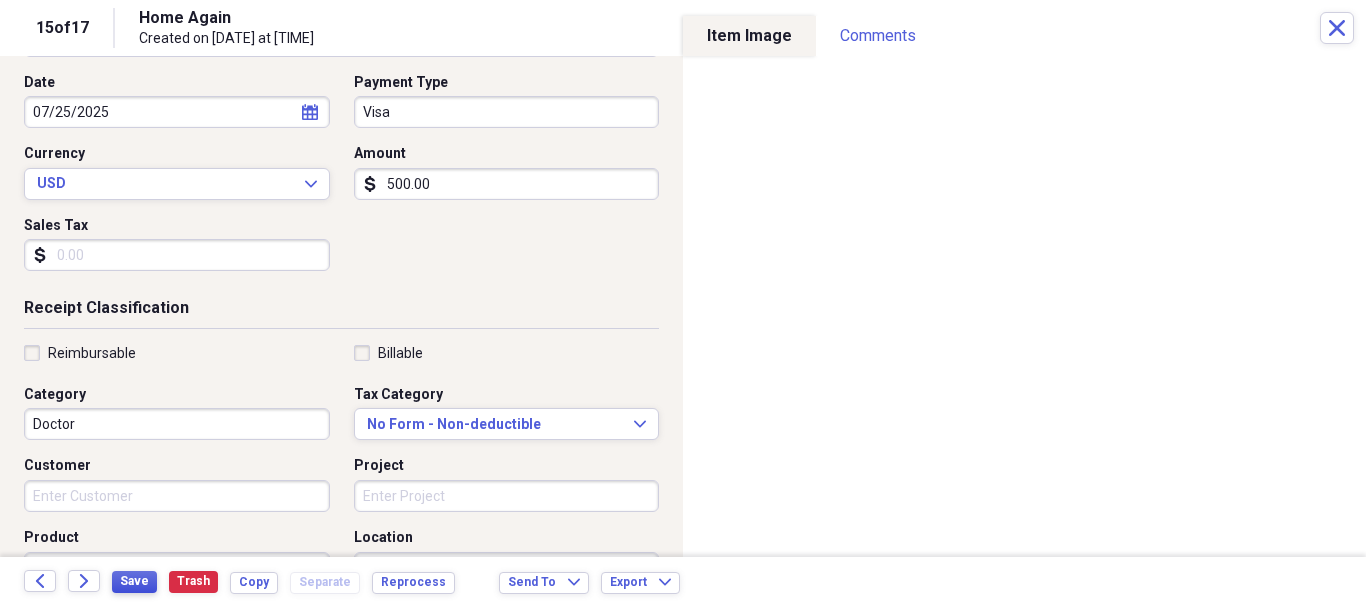 click on "Save" at bounding box center [134, 581] 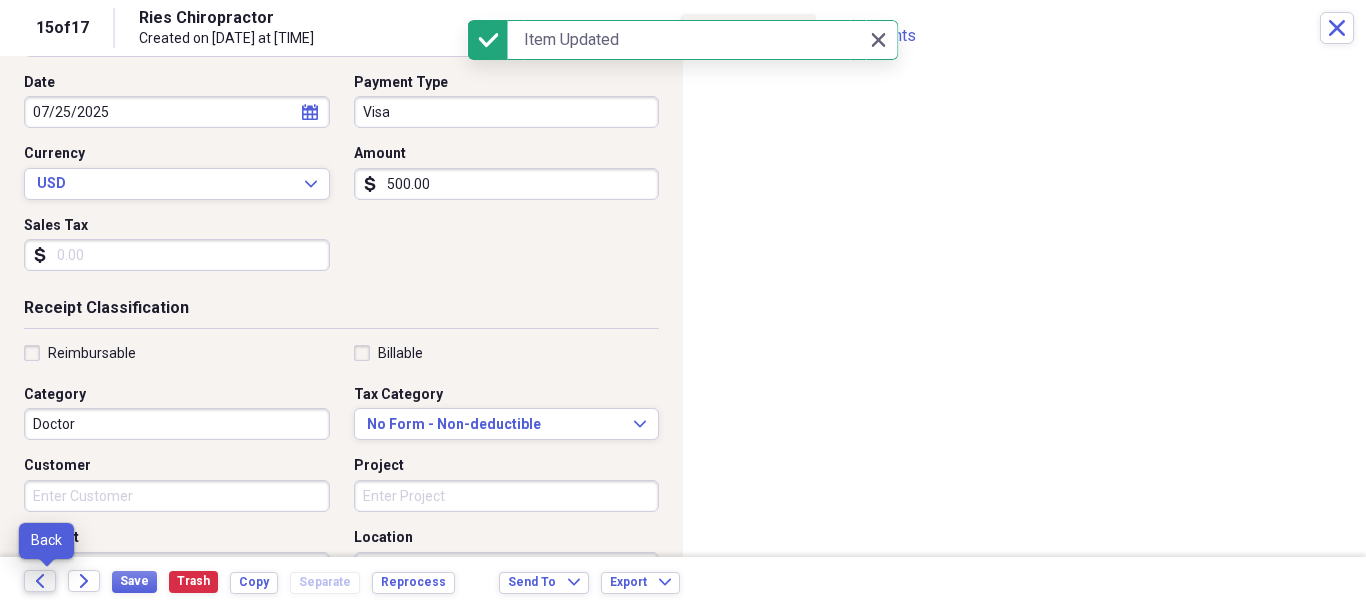 click on "Back" 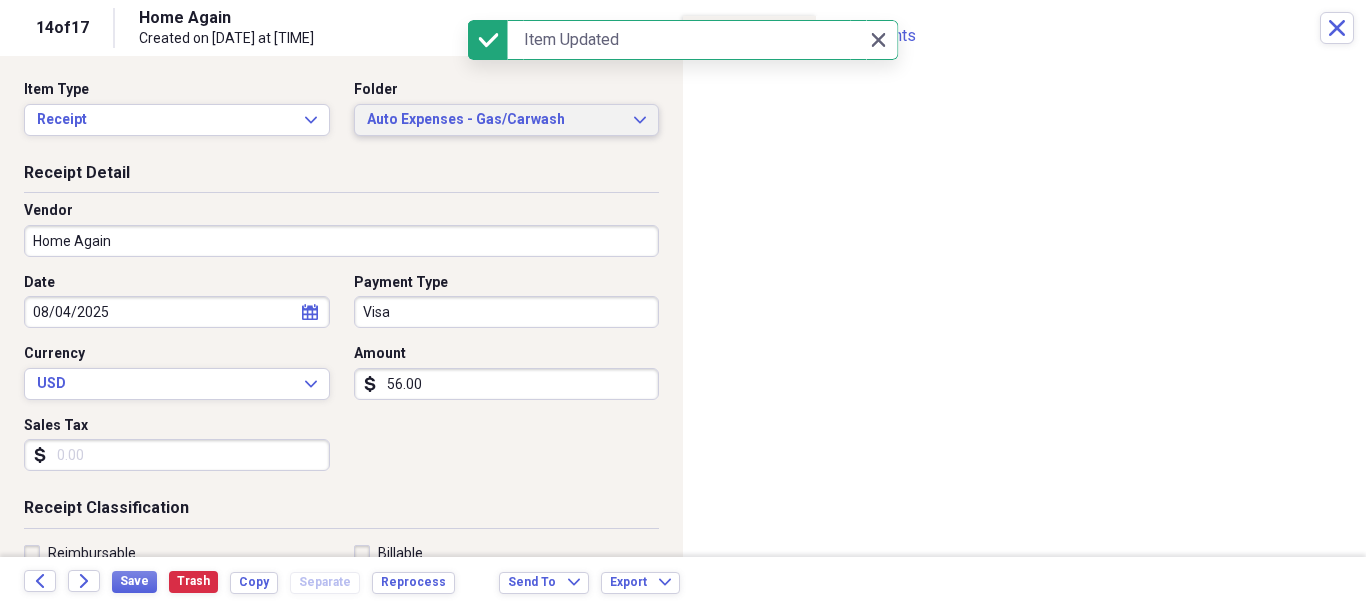 click on "Auto Expenses - Gas/Carwash" at bounding box center [495, 120] 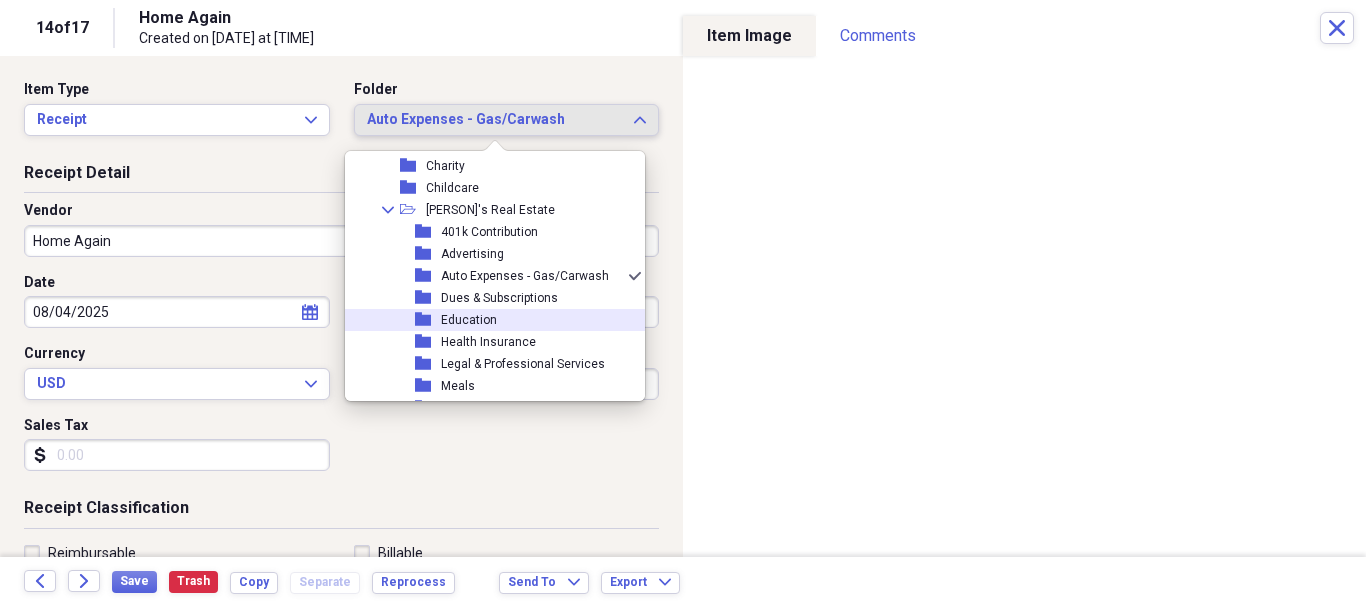 scroll, scrollTop: 1289, scrollLeft: 0, axis: vertical 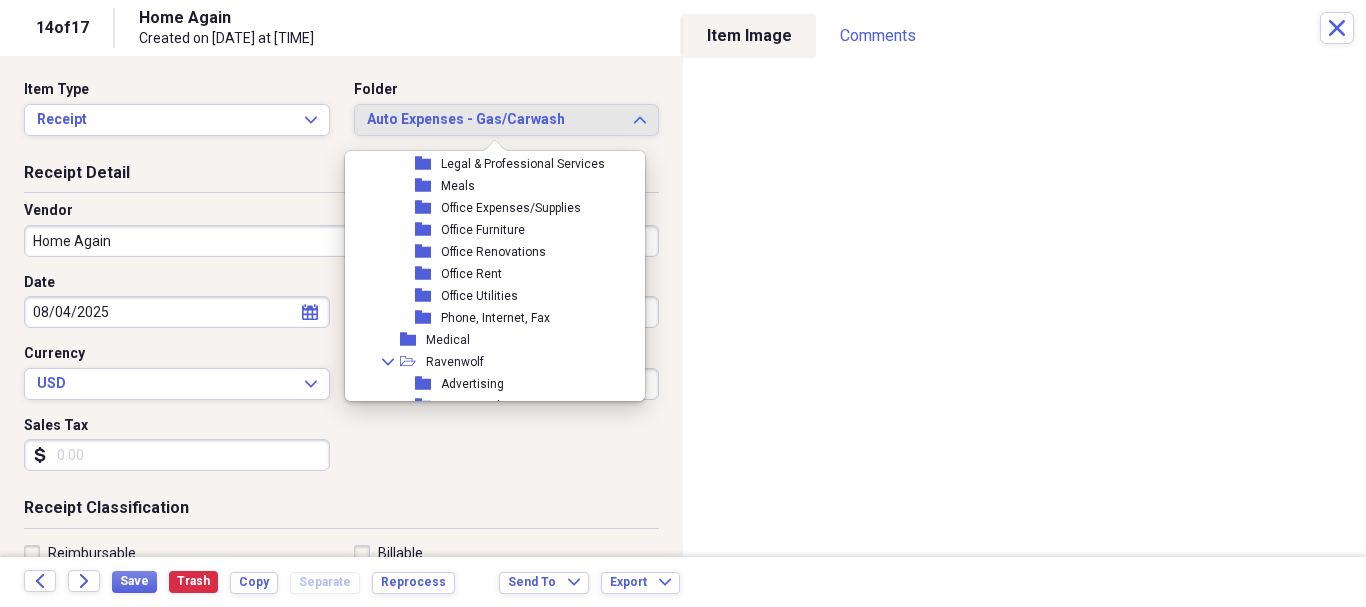 click on "Medical" at bounding box center [448, 340] 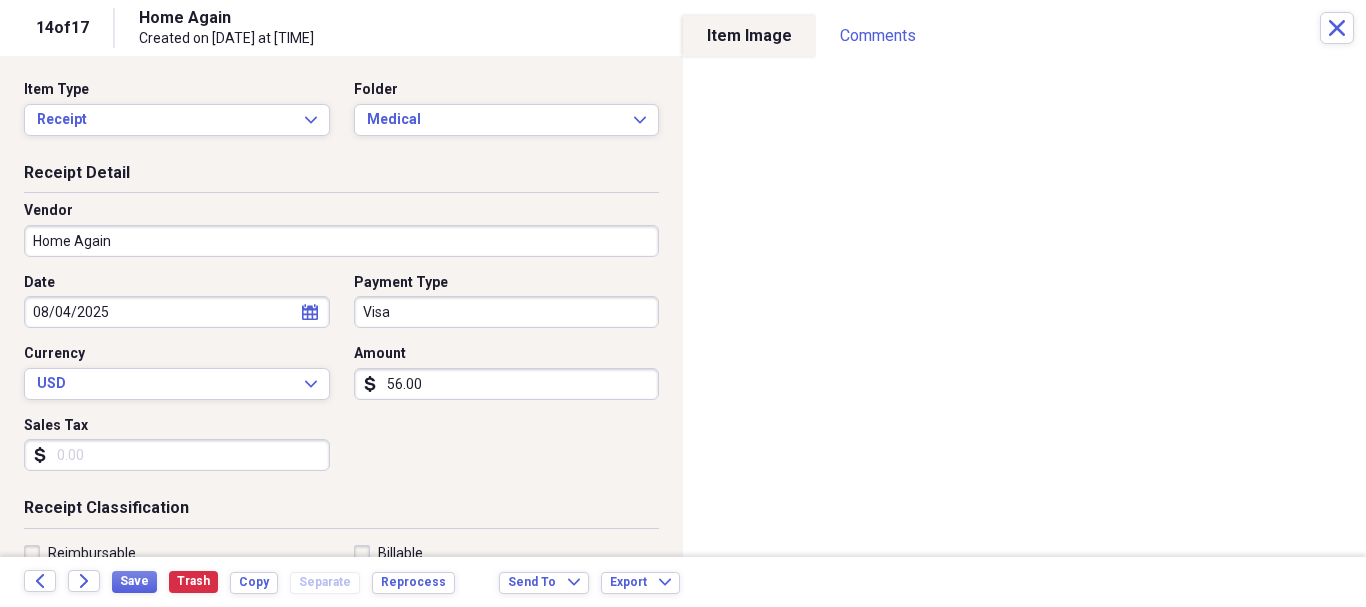 click on "Home Again" at bounding box center (341, 241) 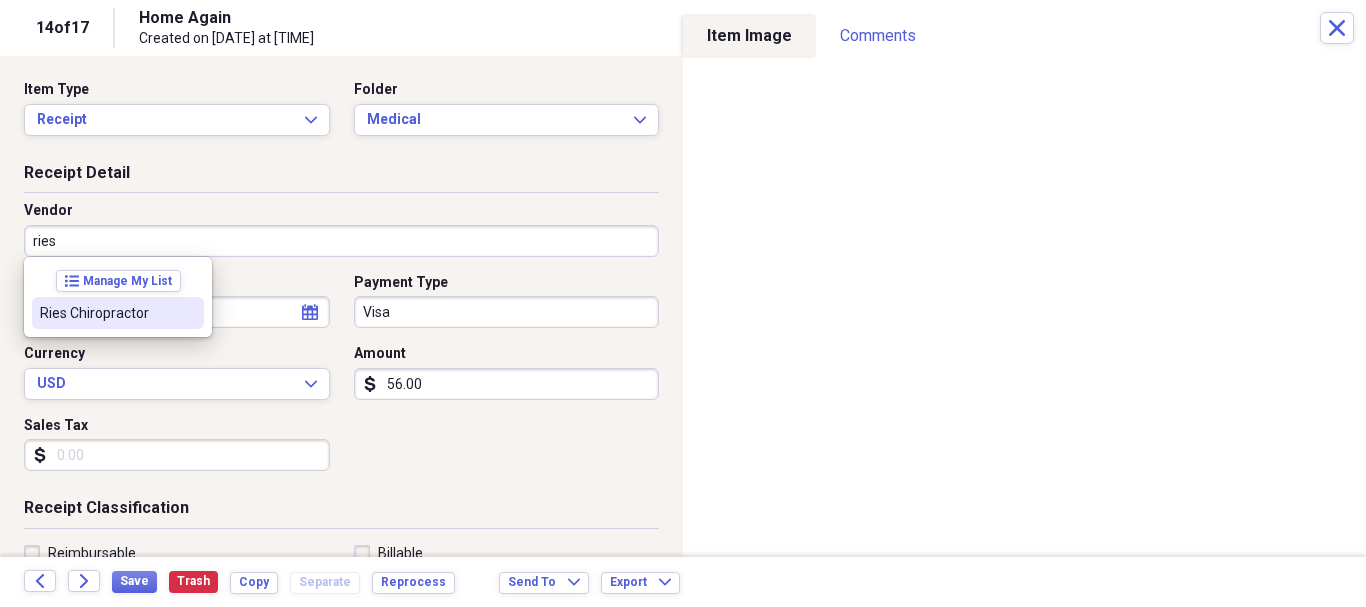 click on "Ries Chiropractor" at bounding box center (106, 313) 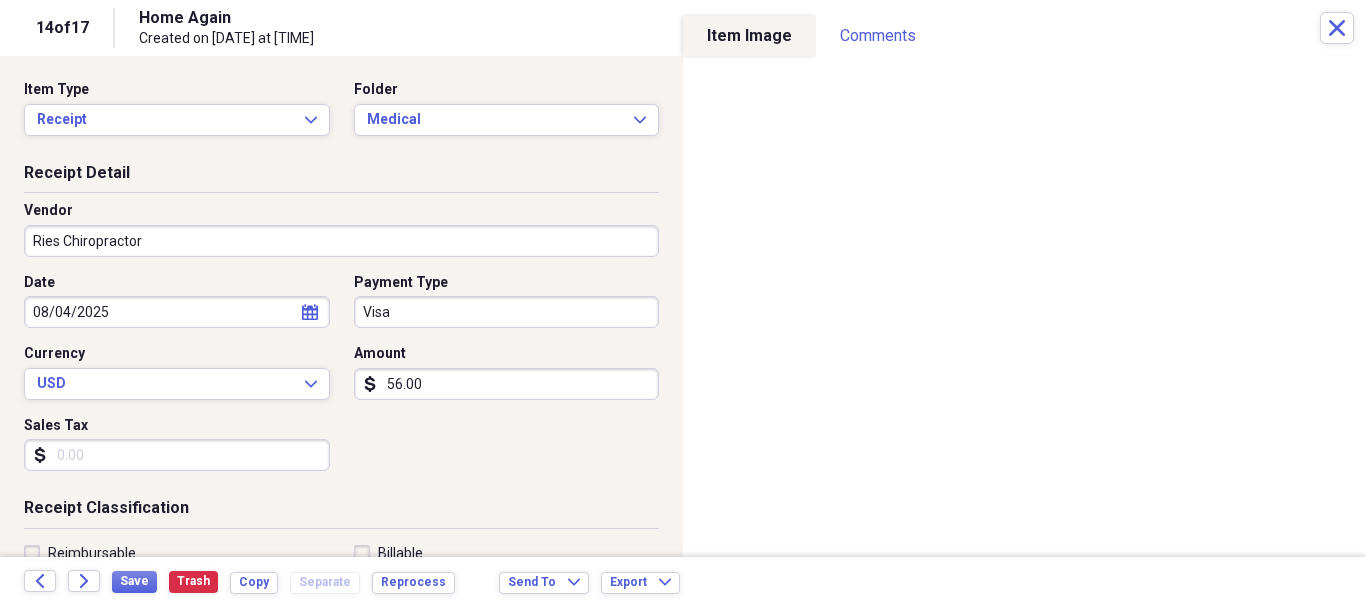 type on "Doctor" 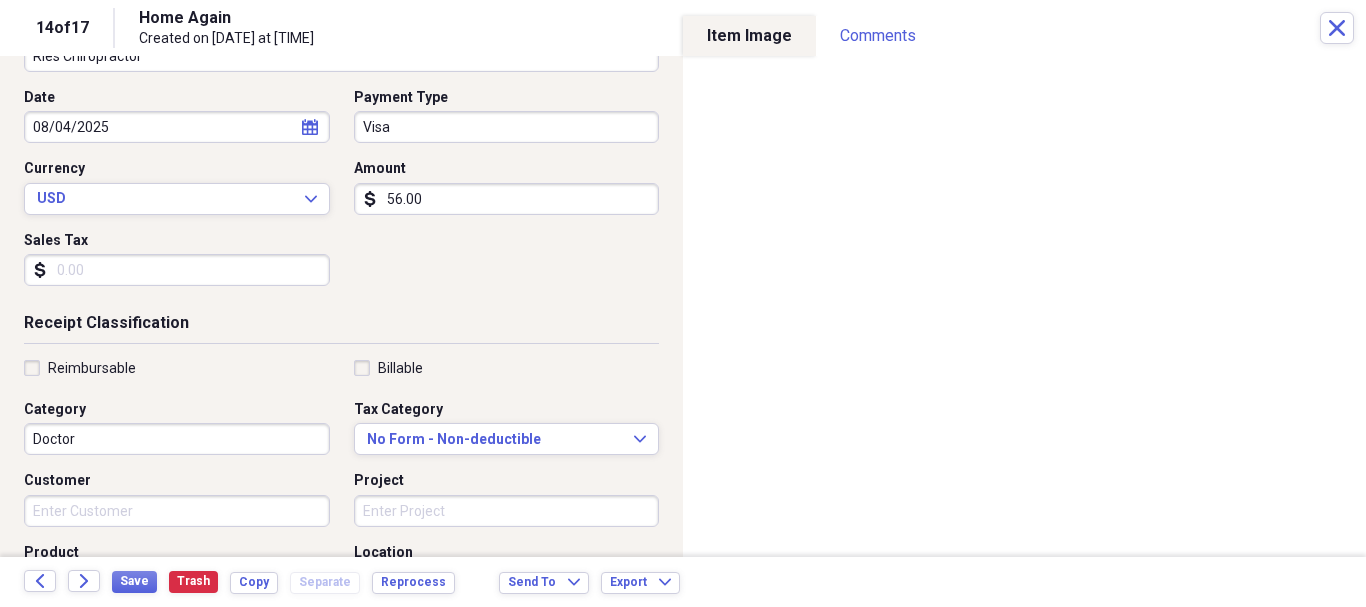 scroll, scrollTop: 200, scrollLeft: 0, axis: vertical 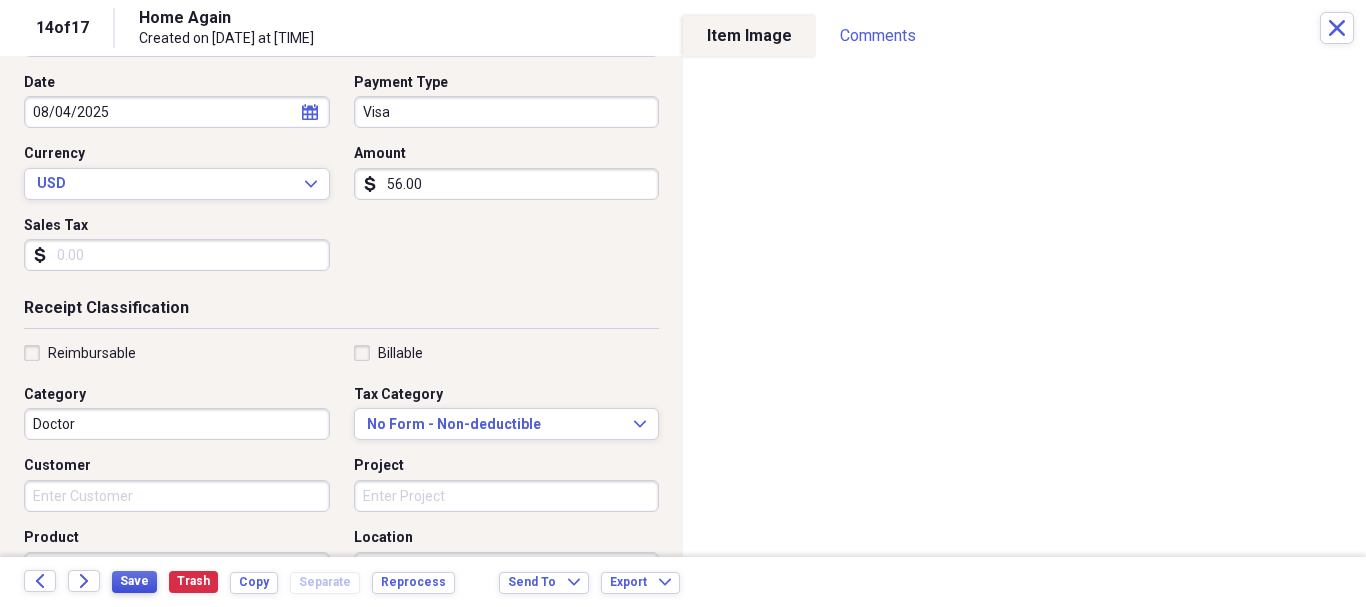 click on "Save" at bounding box center [134, 581] 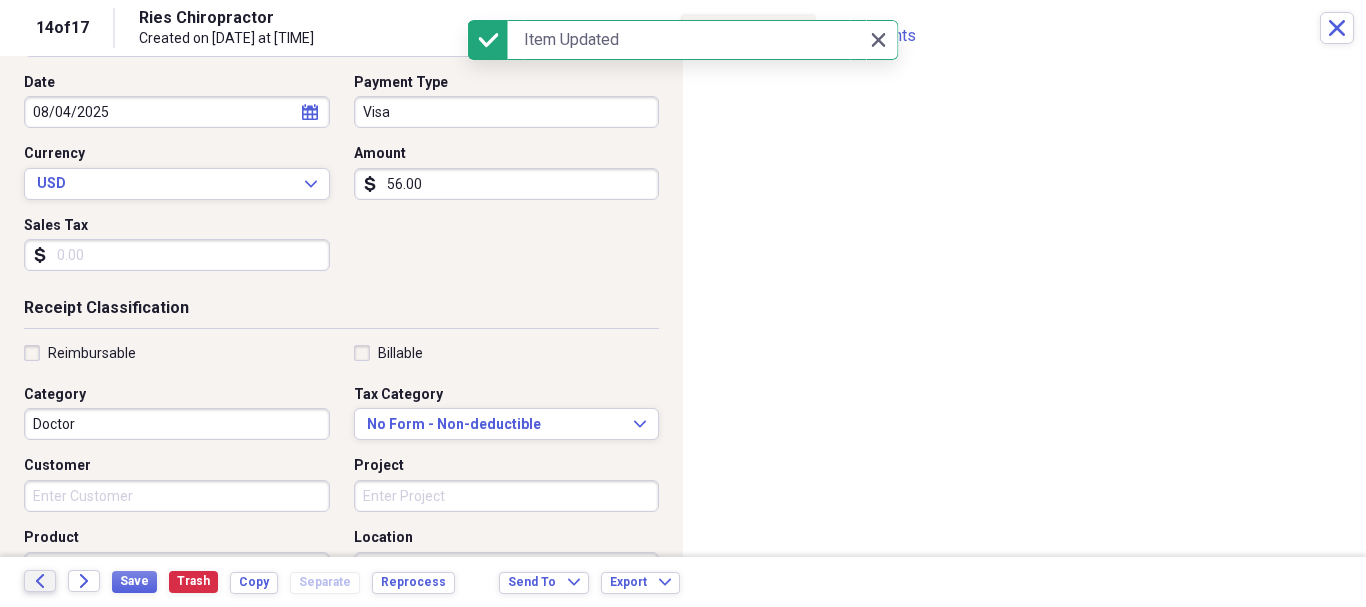 click on "Back" at bounding box center (40, 581) 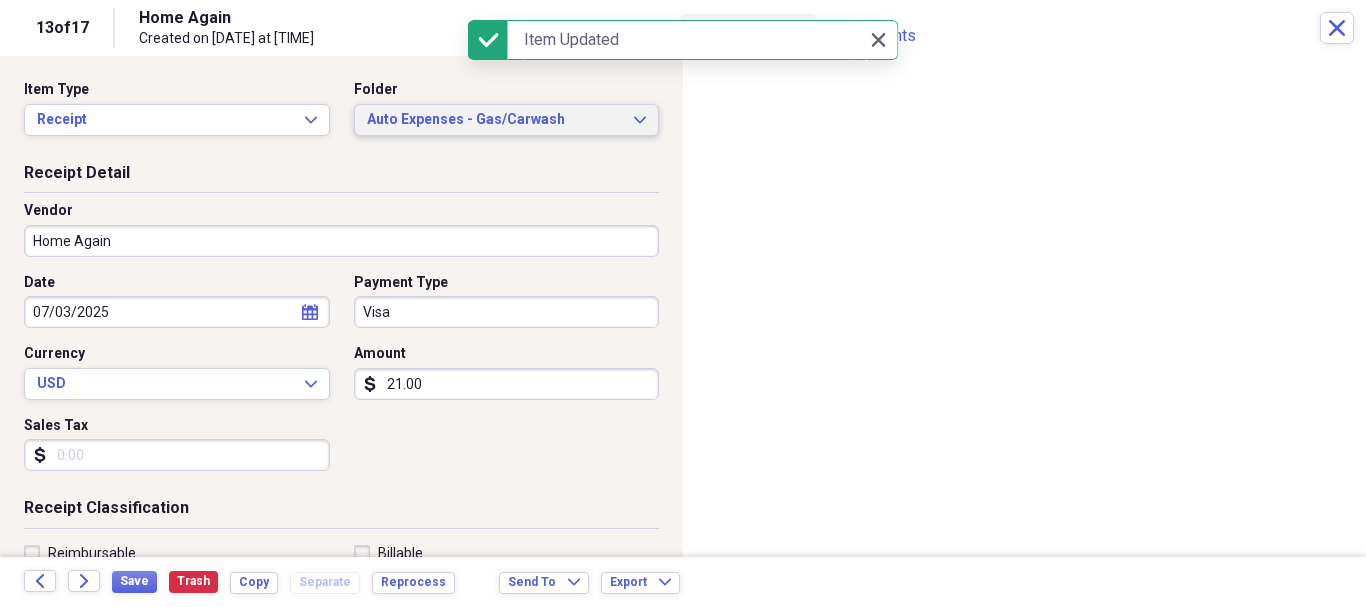 click on "Auto Expenses - Gas/Carwash" at bounding box center [495, 120] 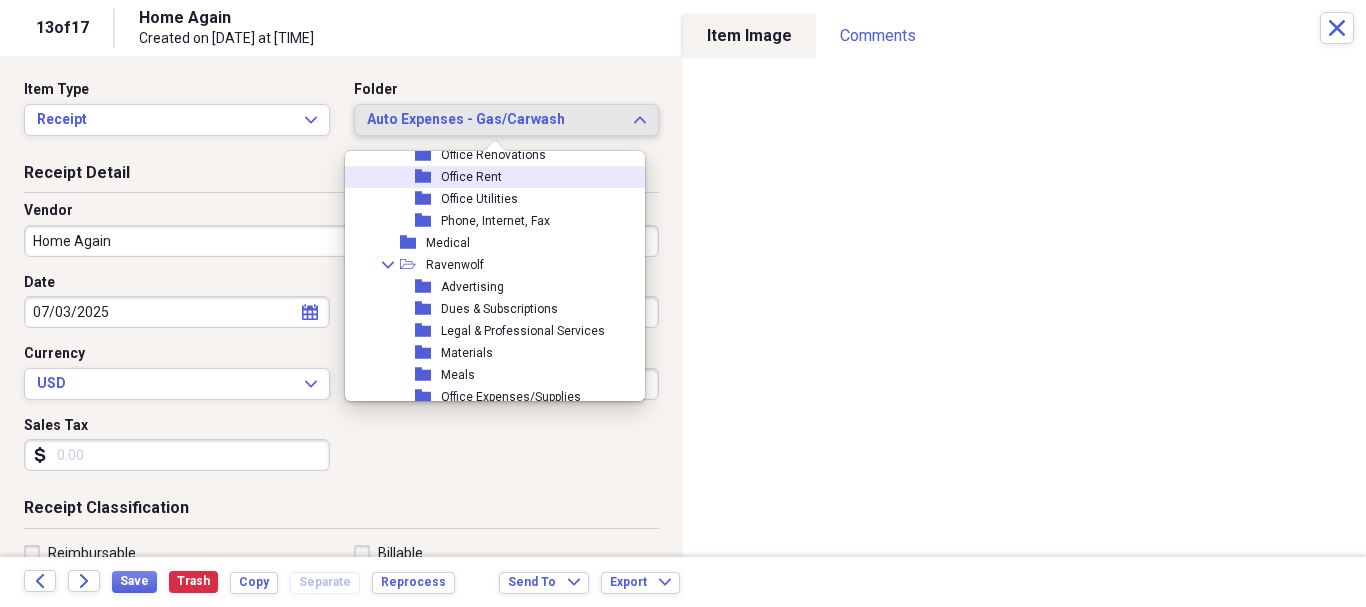 scroll, scrollTop: 1389, scrollLeft: 0, axis: vertical 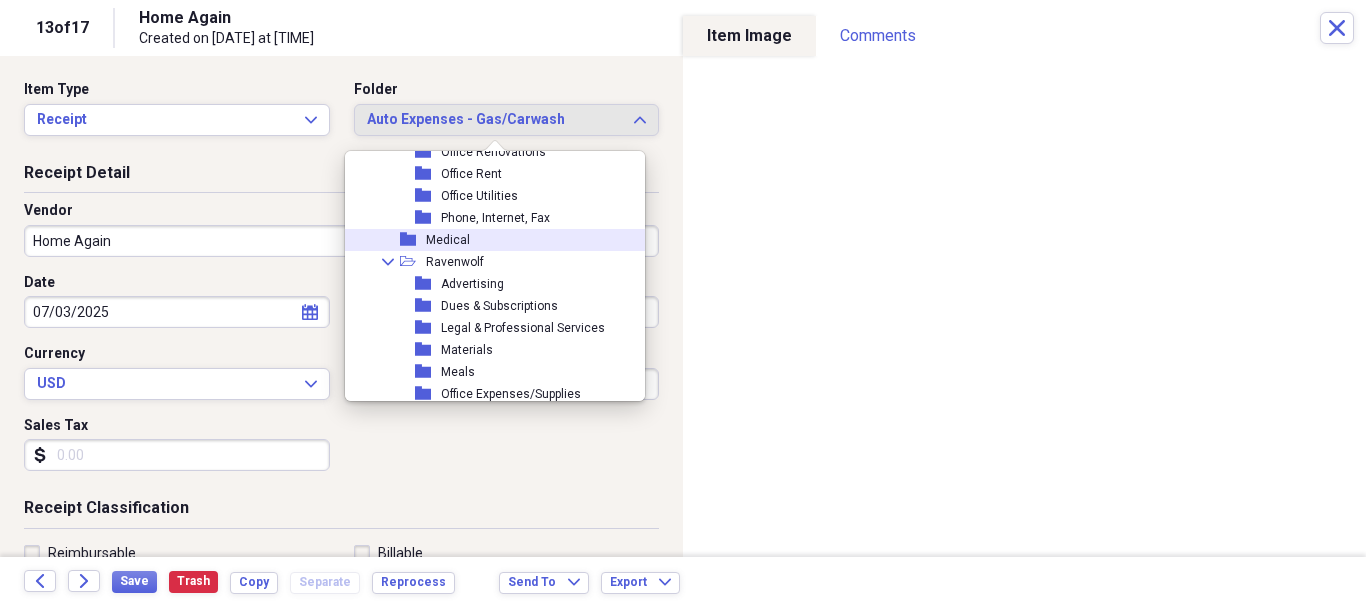 click on "Medical" at bounding box center (448, 240) 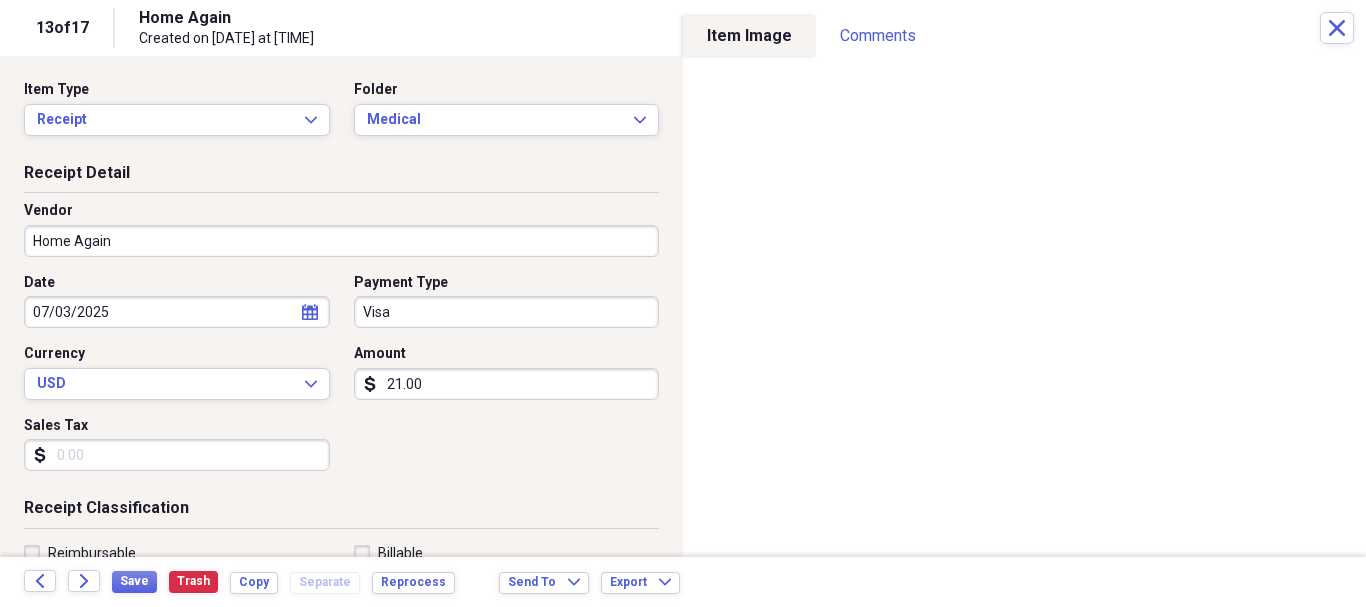 click on "Home Again" at bounding box center [341, 241] 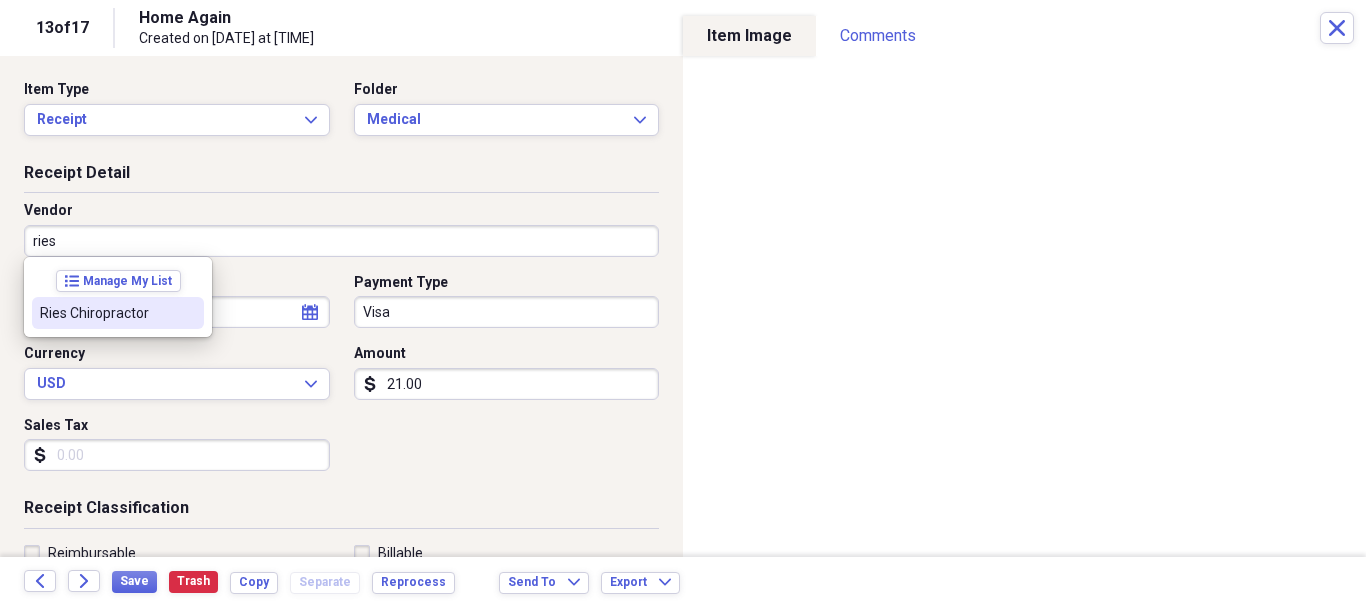 click on "Ries Chiropractor" at bounding box center (106, 313) 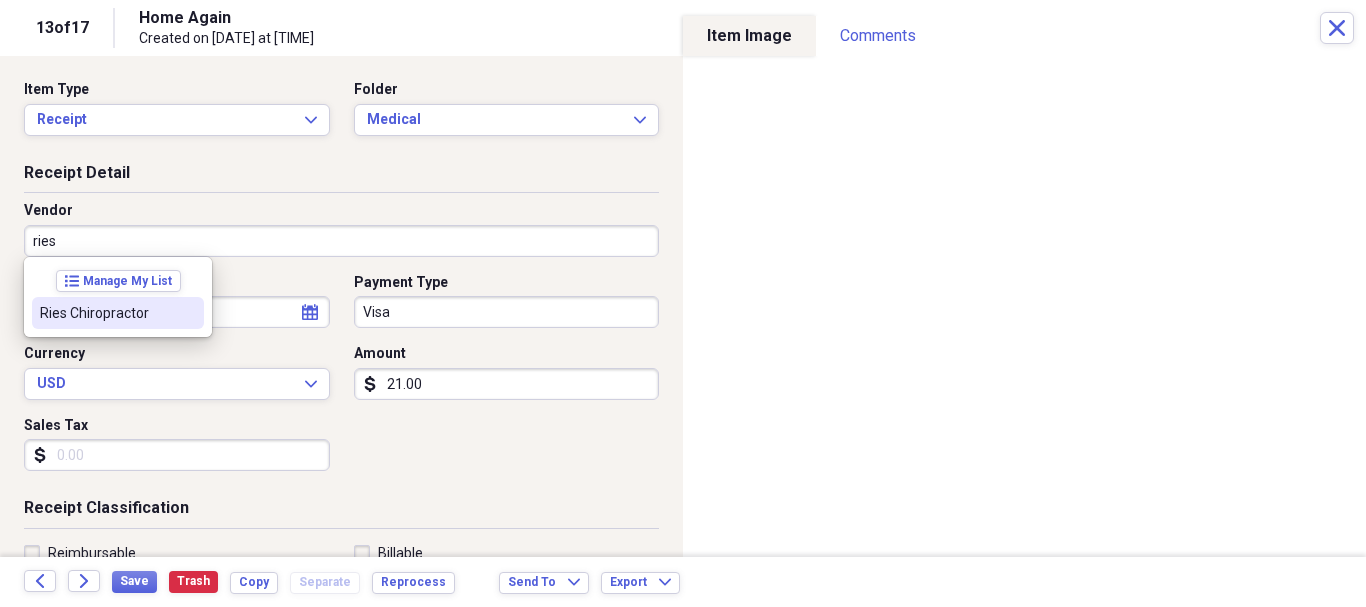 type on "Ries Chiropractor" 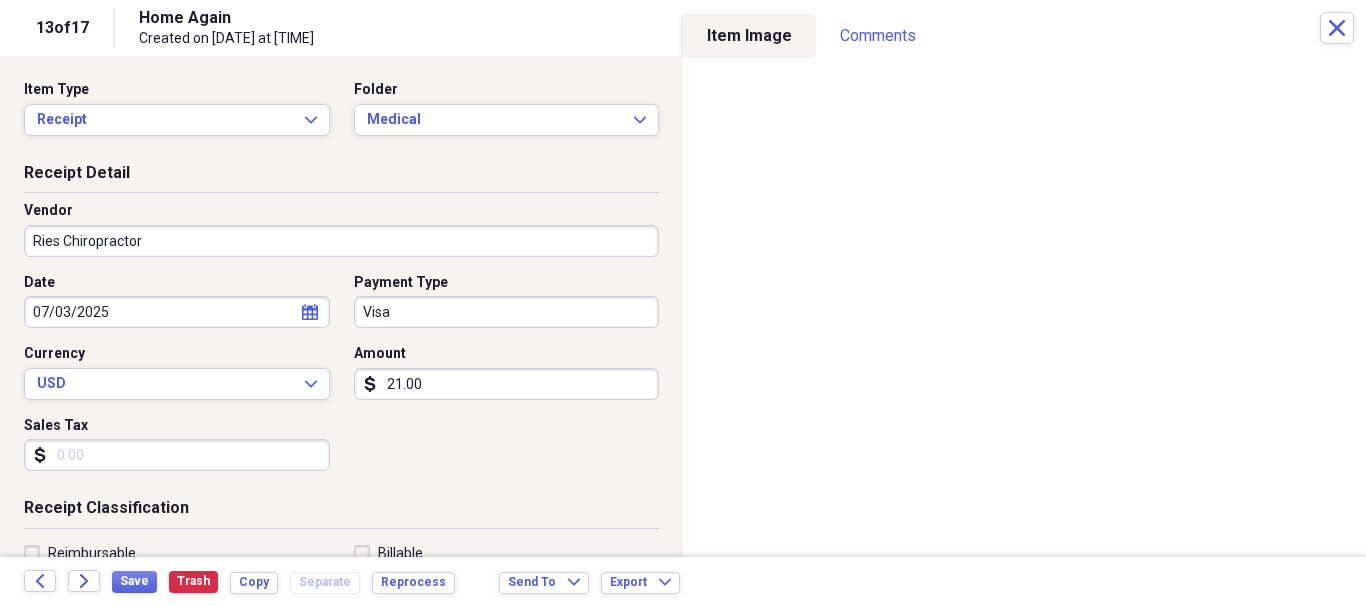 type on "Doctor" 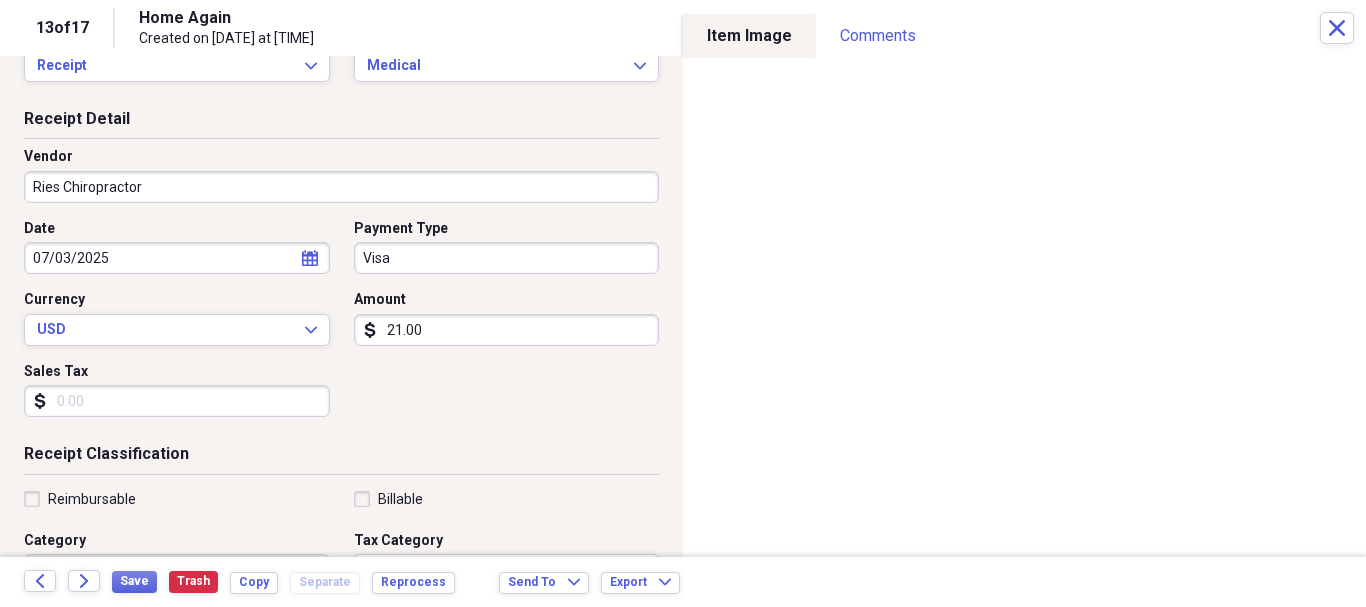 scroll, scrollTop: 100, scrollLeft: 0, axis: vertical 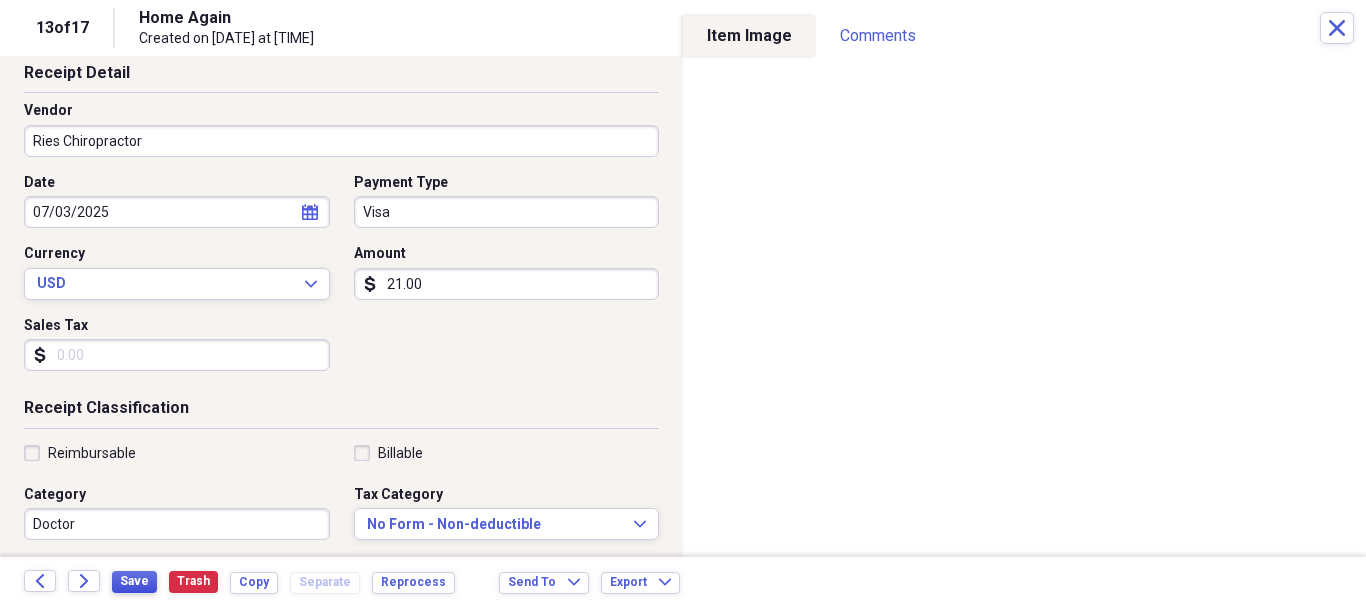 click on "Save" at bounding box center [134, 581] 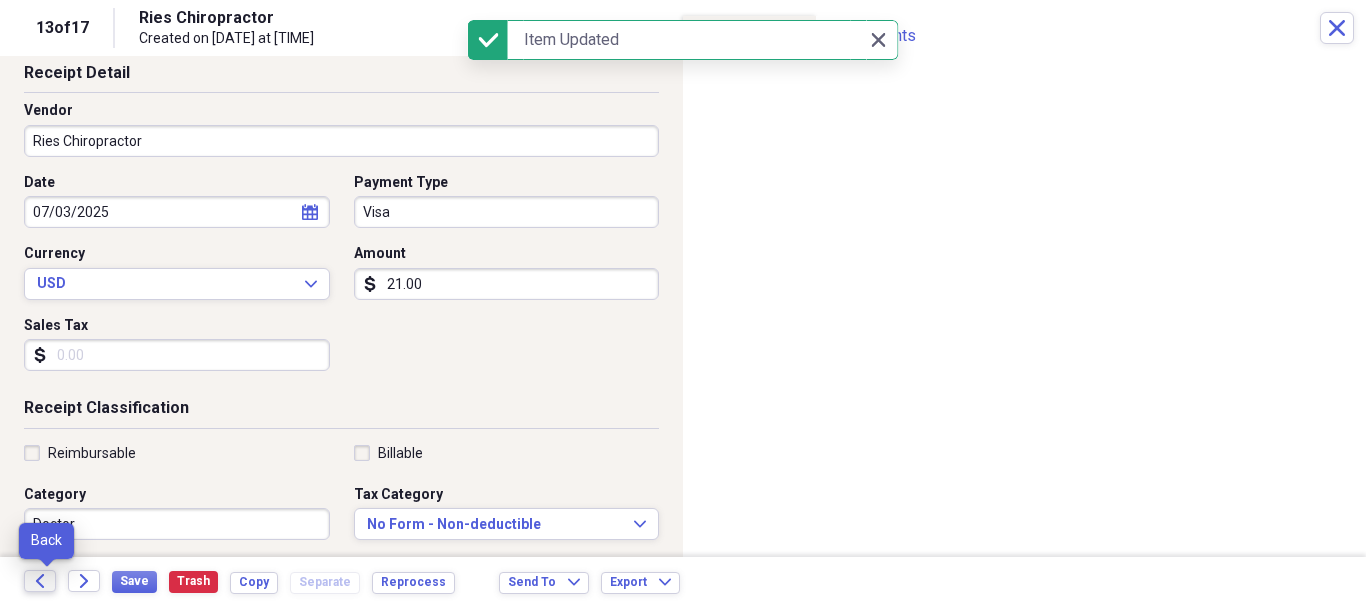 click 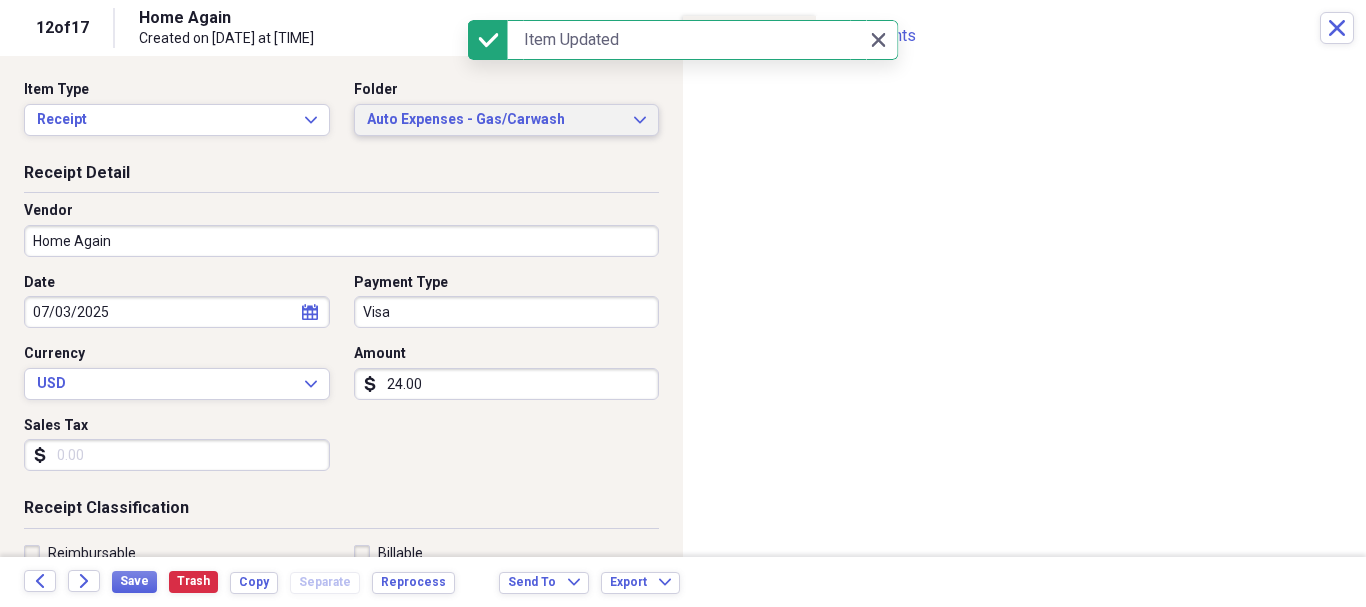 click on "Auto Expenses - Gas/Carwash" at bounding box center [495, 120] 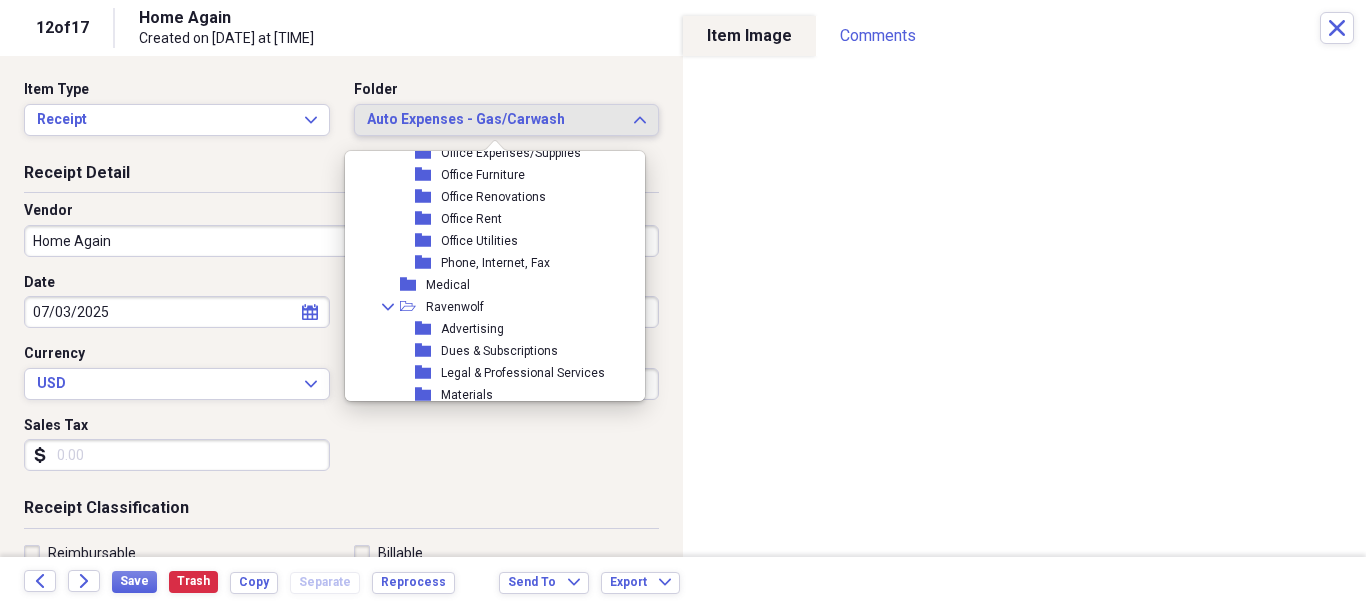 scroll, scrollTop: 1389, scrollLeft: 0, axis: vertical 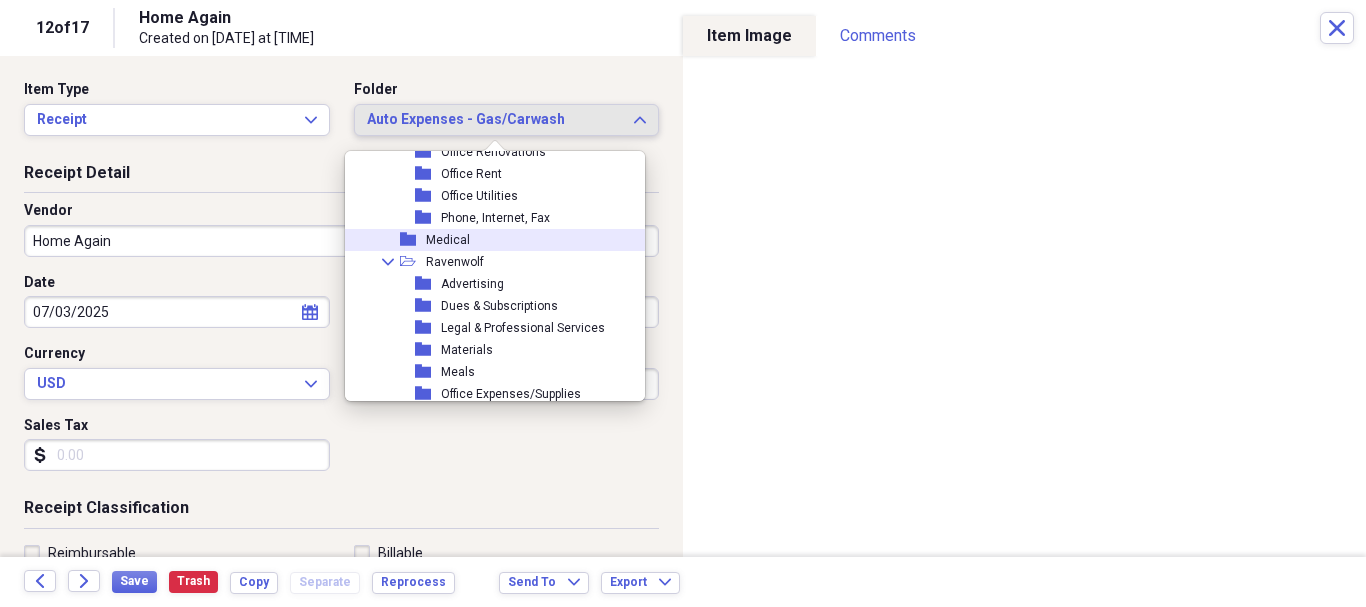 click on "Medical" at bounding box center (448, 240) 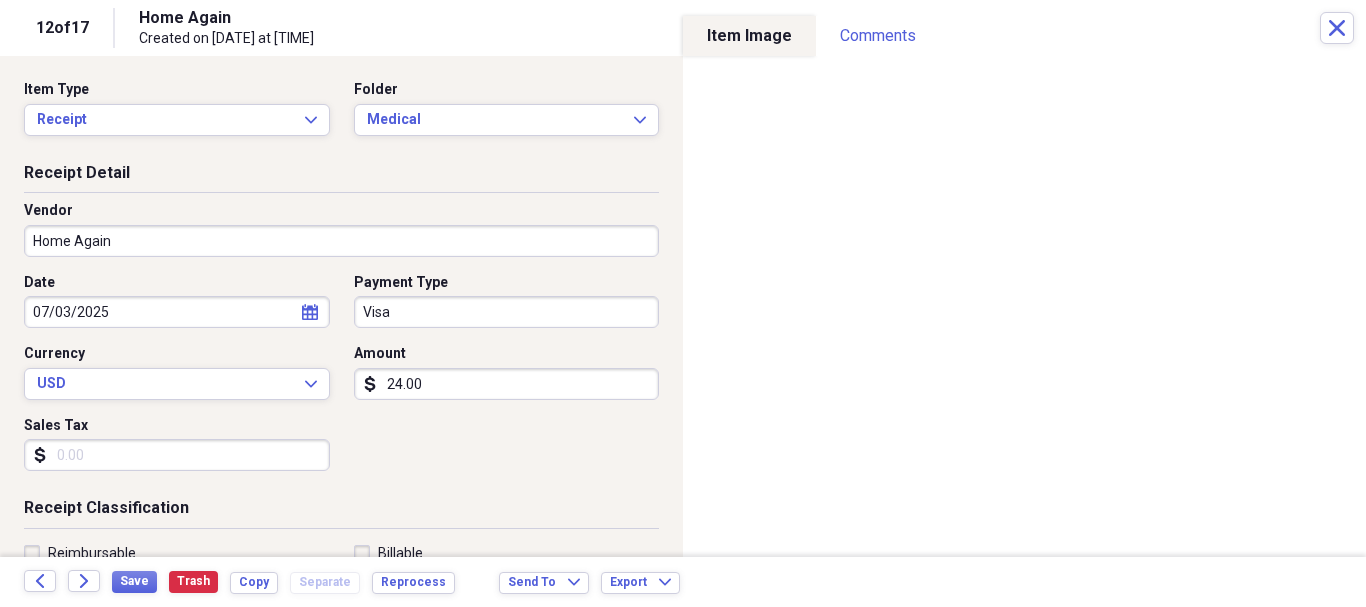 click on "Home Again" at bounding box center [341, 241] 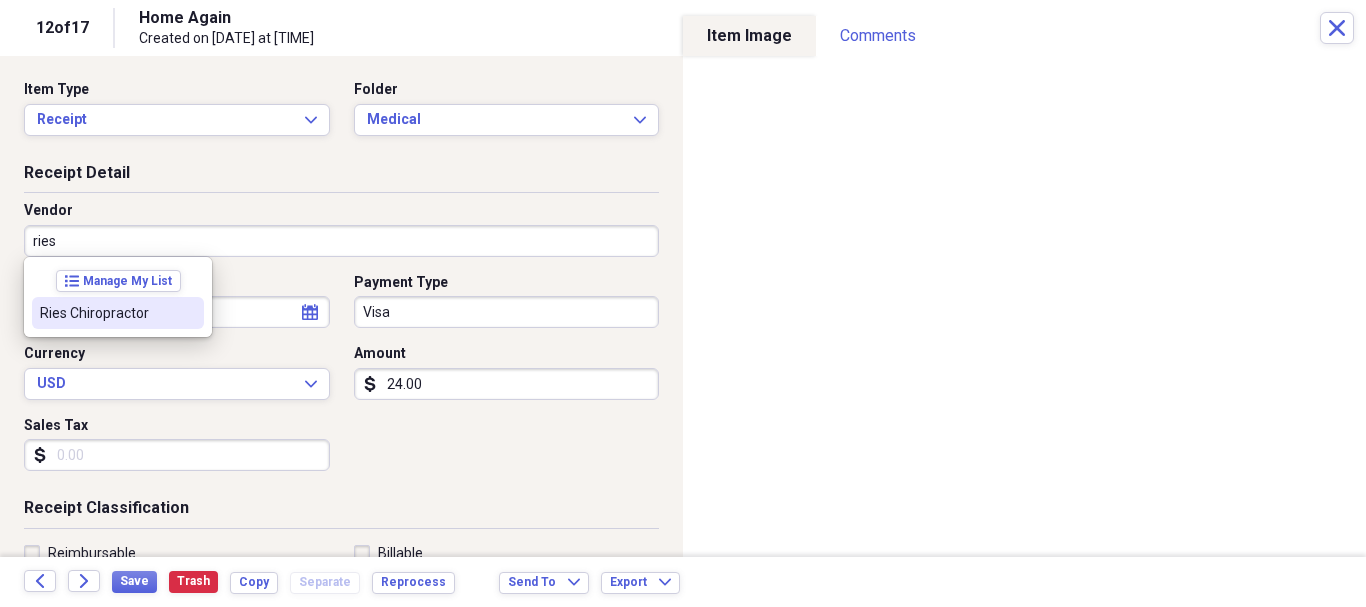 click on "Ries Chiropractor" at bounding box center (106, 313) 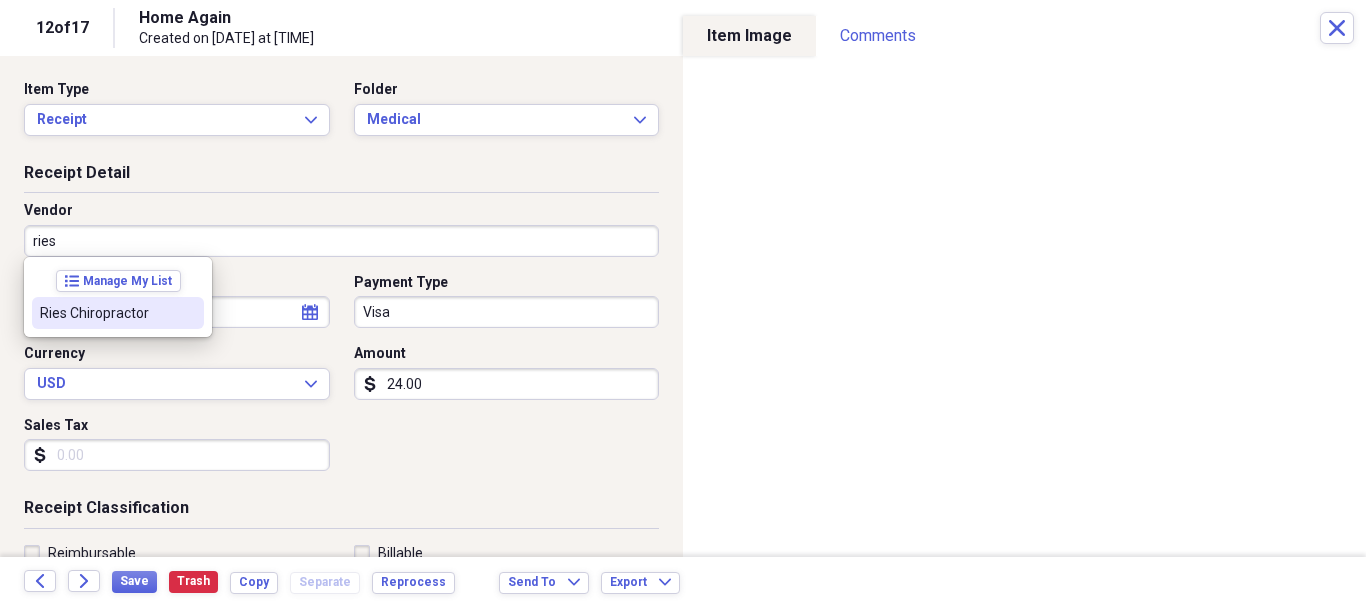 type on "Ries Chiropractor" 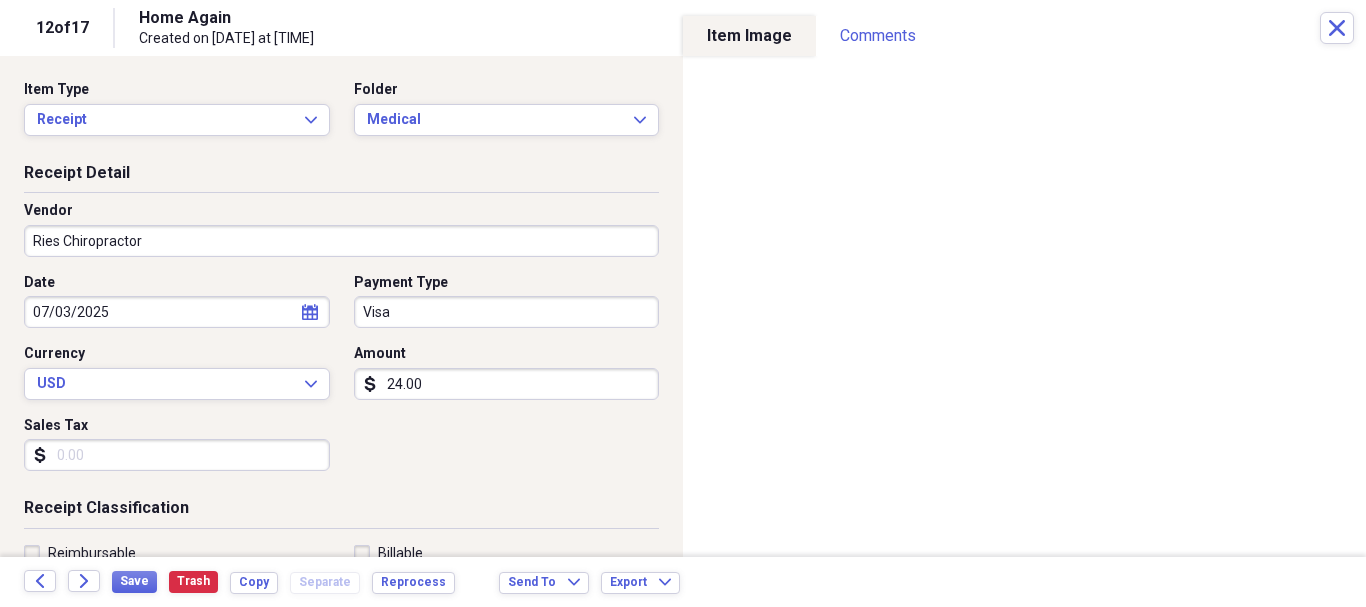 type on "Doctor" 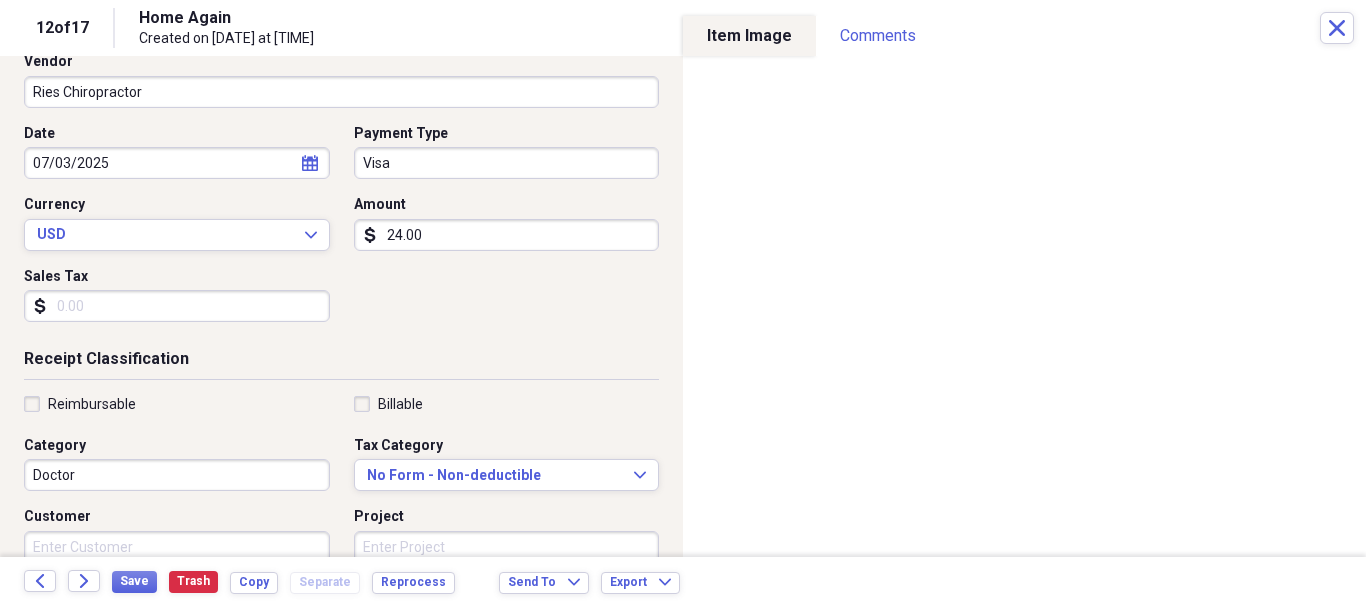 scroll, scrollTop: 200, scrollLeft: 0, axis: vertical 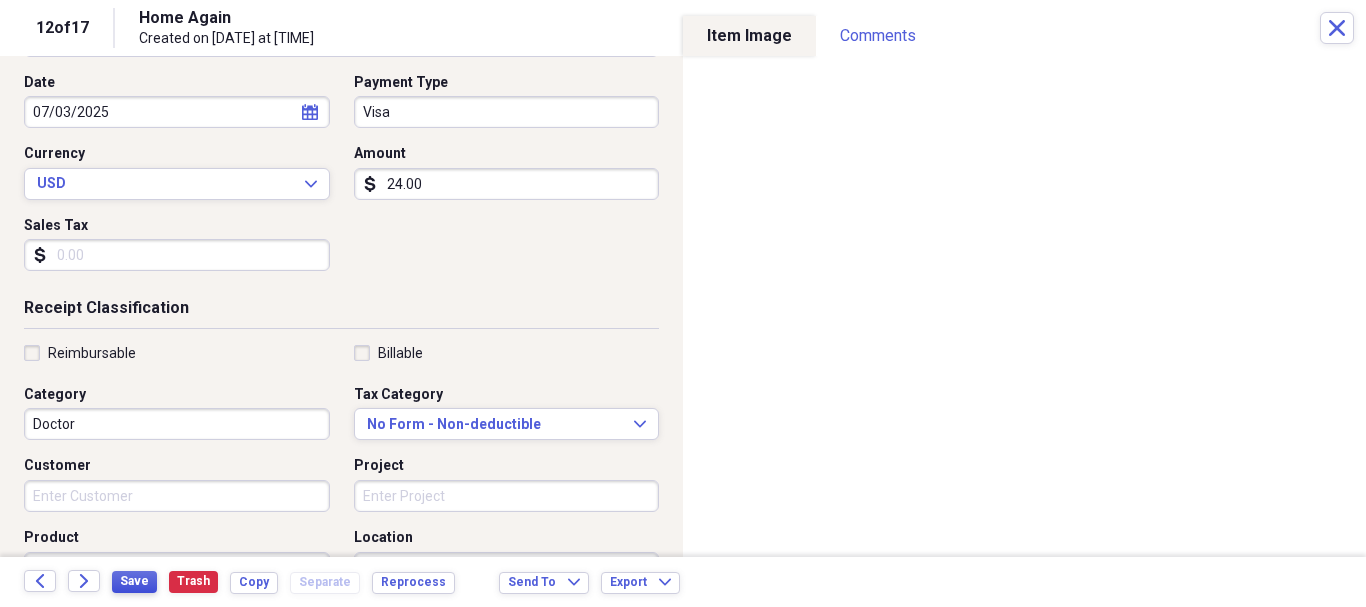 click on "Save" at bounding box center [134, 581] 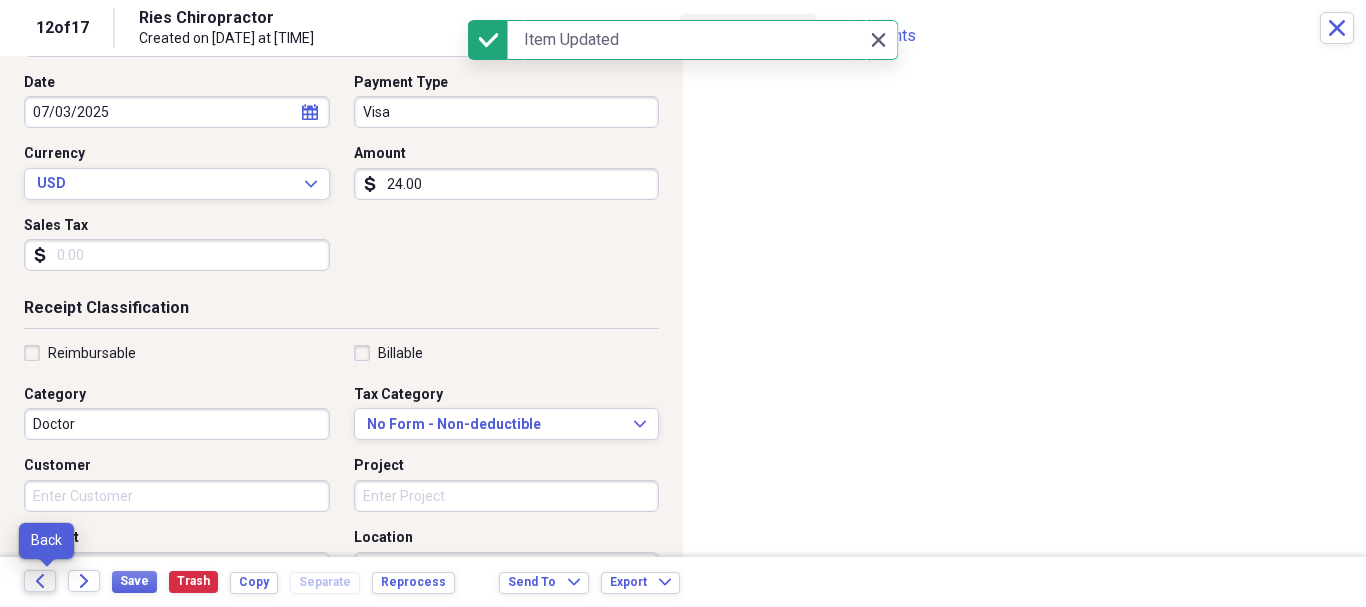 click 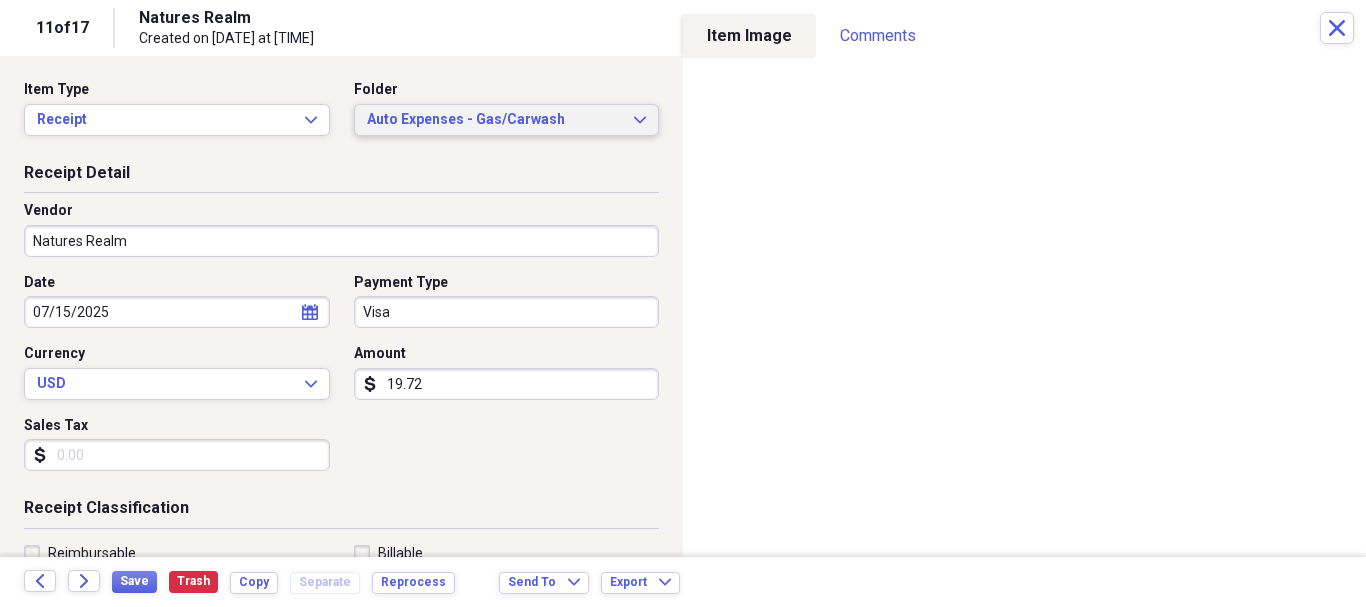 click on "Auto Expenses - Gas/Carwash" at bounding box center [495, 120] 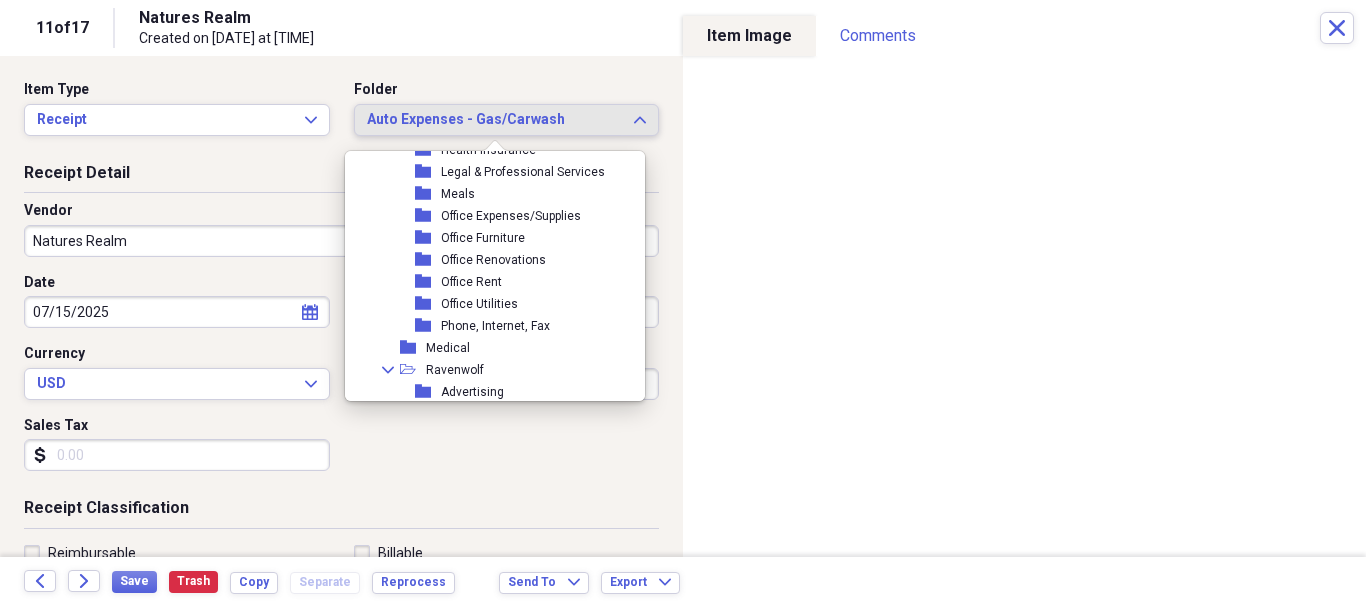scroll, scrollTop: 1289, scrollLeft: 0, axis: vertical 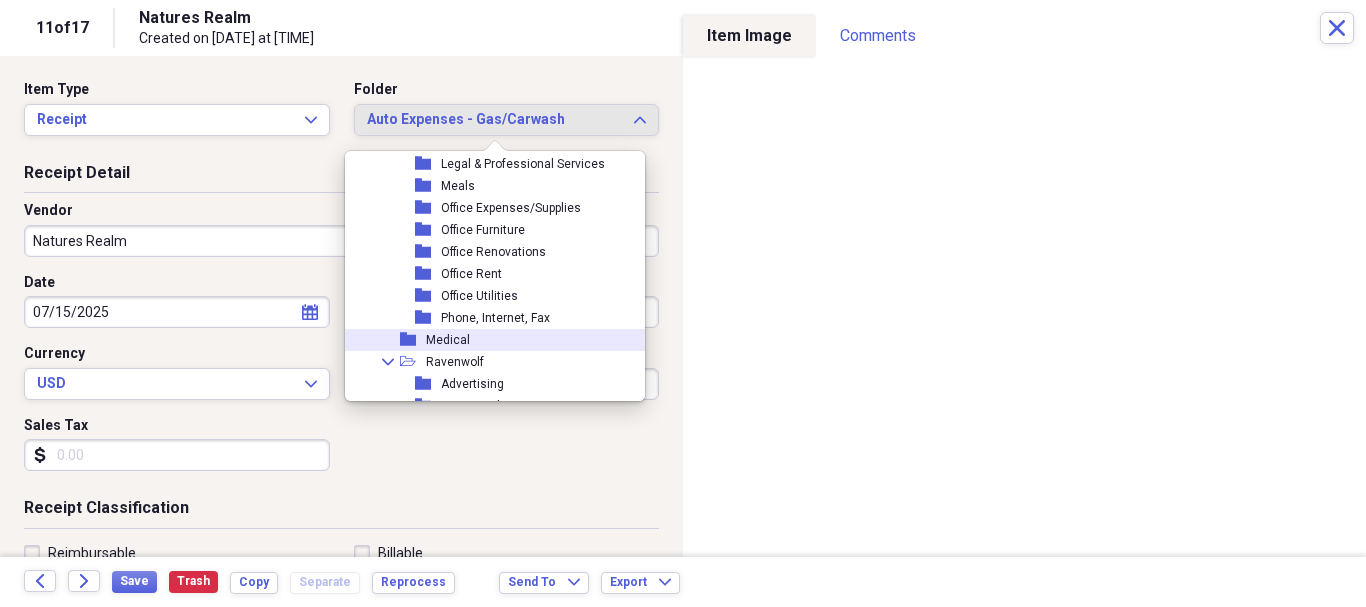 click on "Medical" at bounding box center [448, 340] 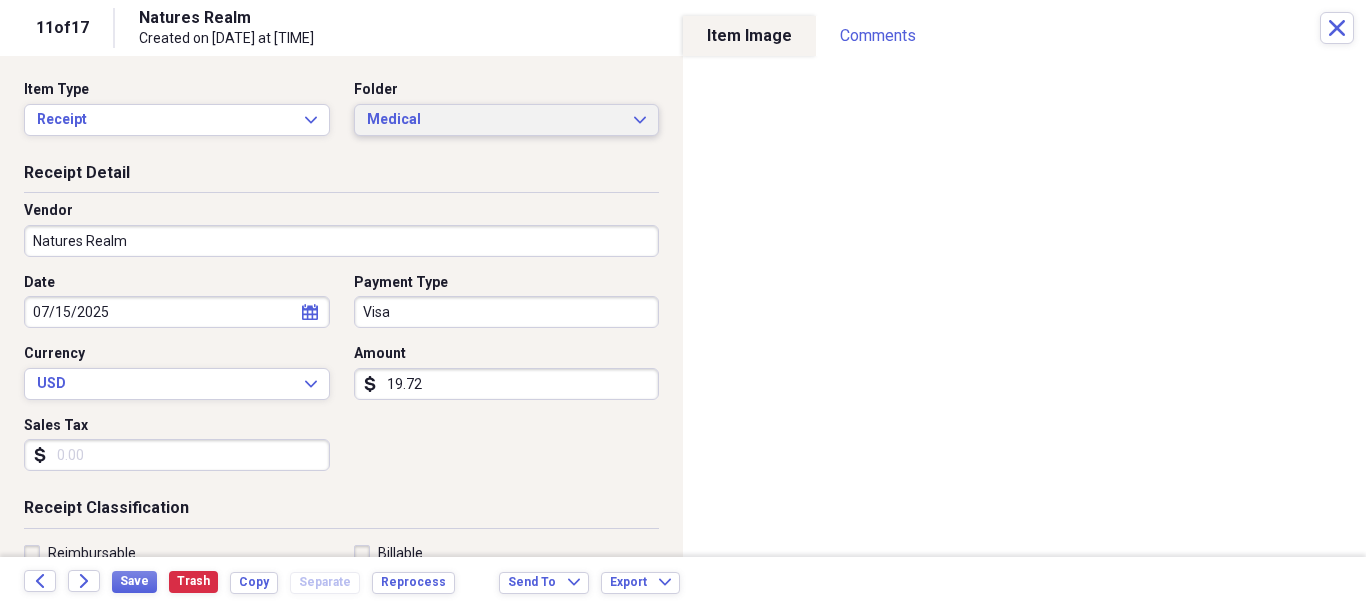 scroll, scrollTop: 100, scrollLeft: 0, axis: vertical 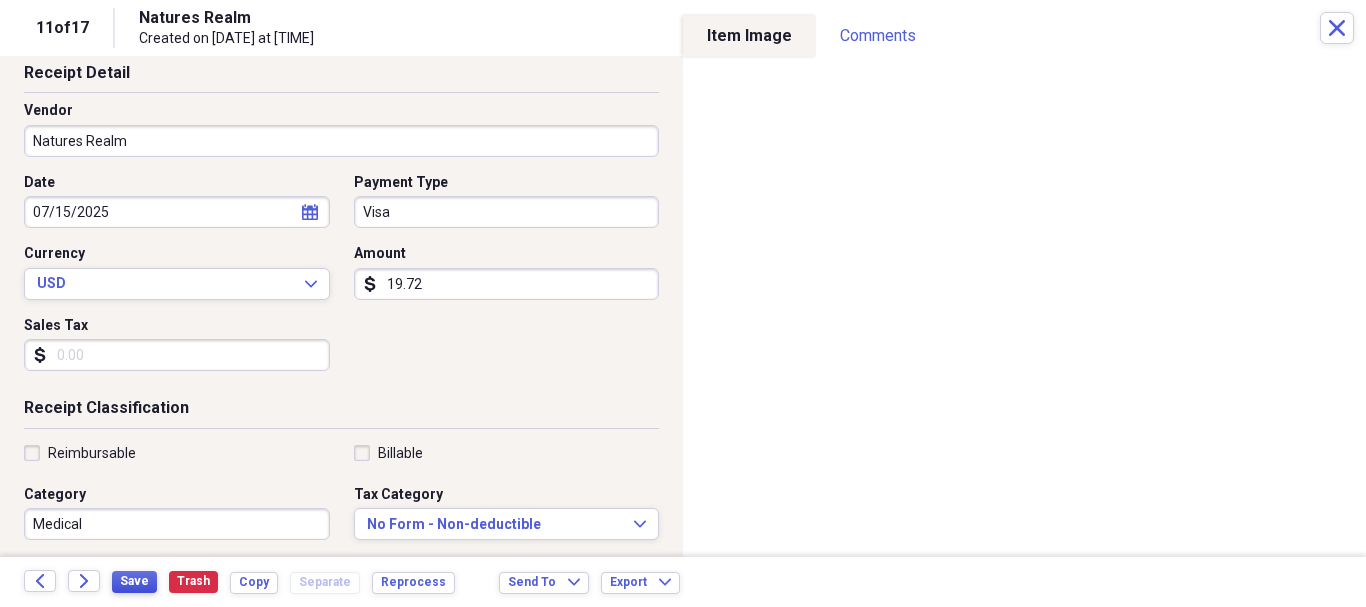 click on "Save" at bounding box center [134, 581] 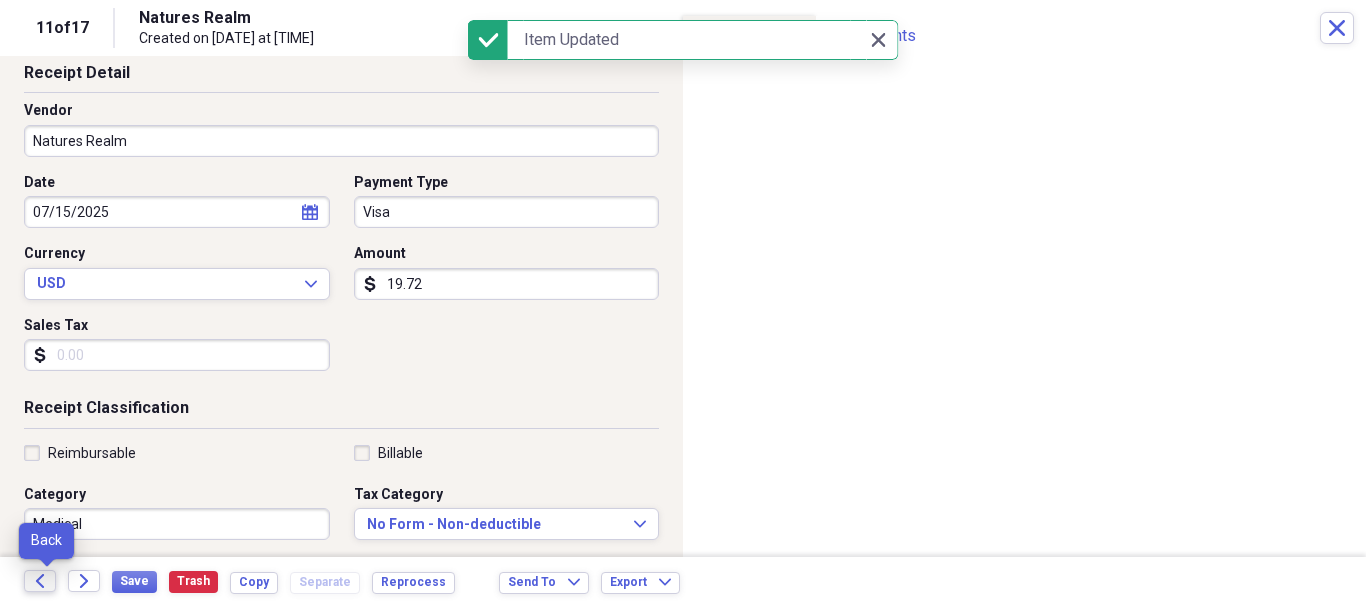 click on "Back" 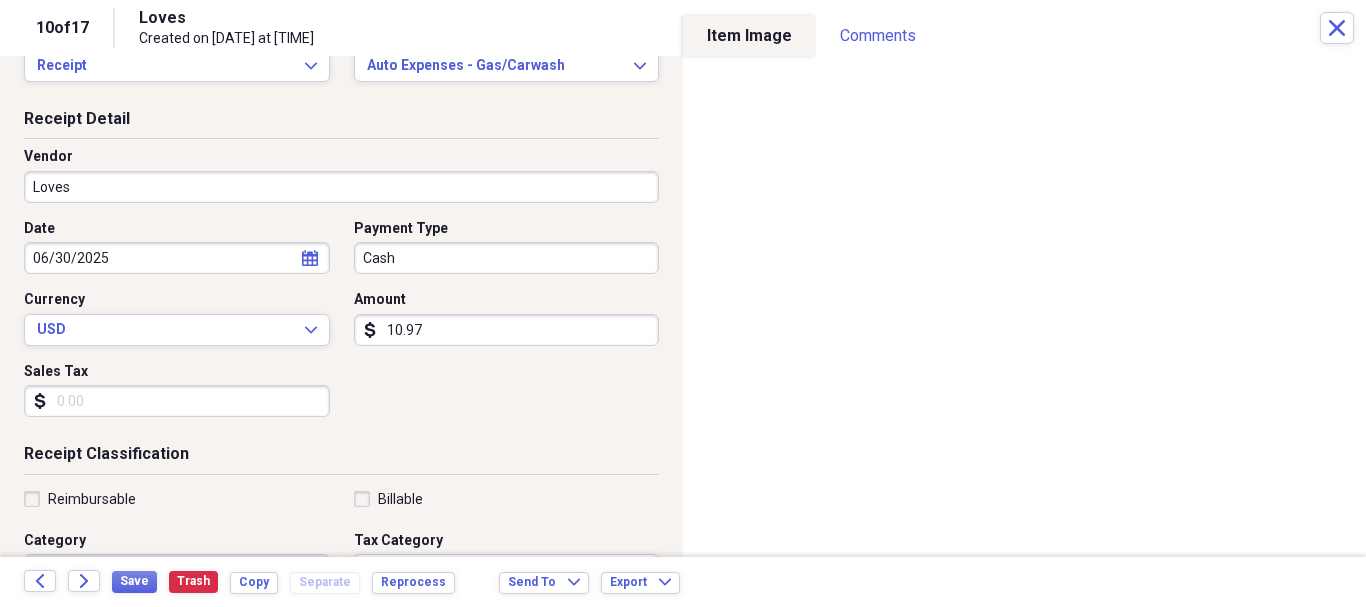 scroll, scrollTop: 100, scrollLeft: 0, axis: vertical 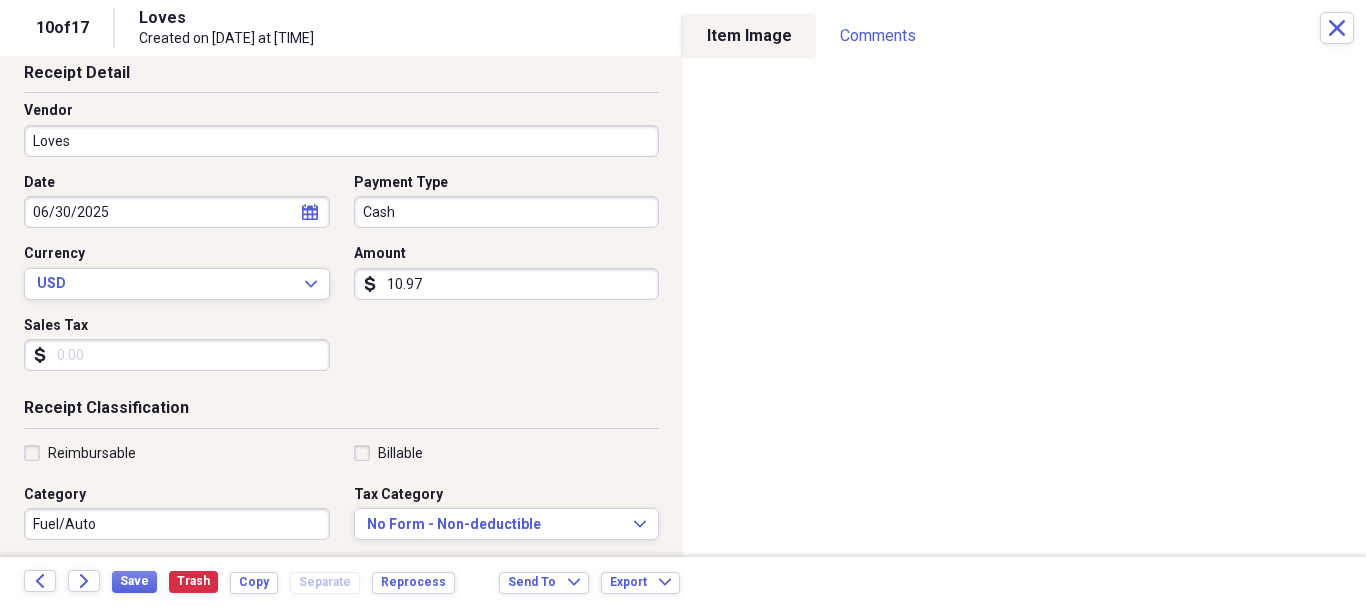click on "10.97" at bounding box center (507, 284) 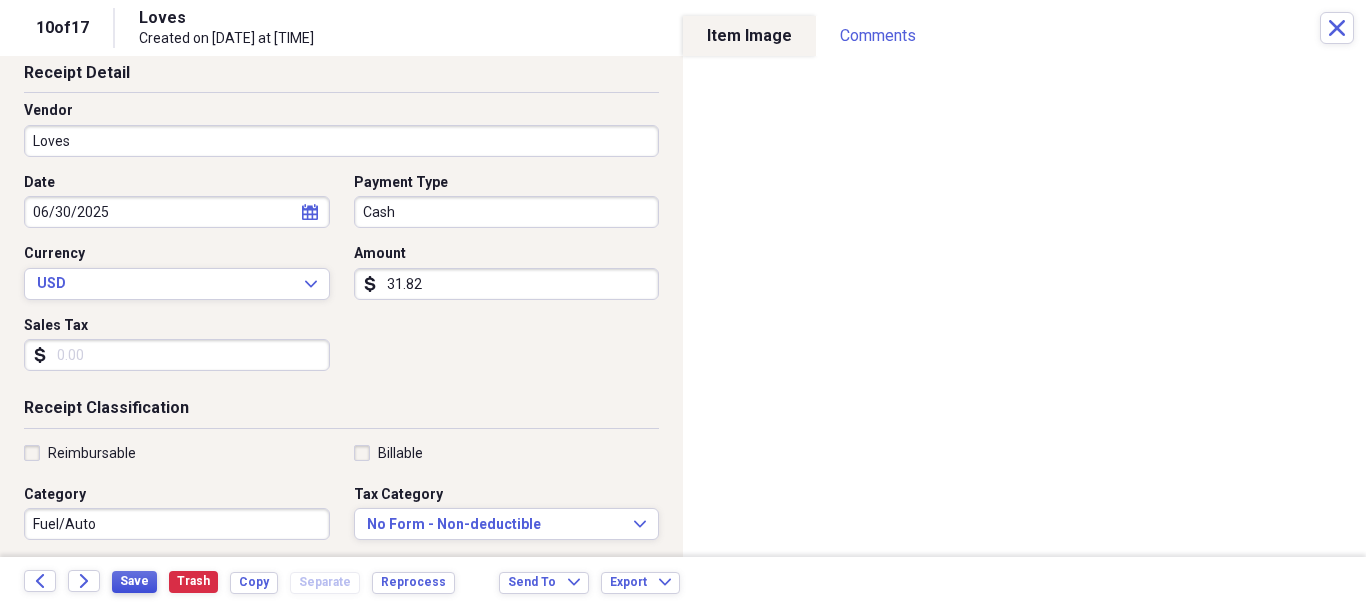 type on "31.82" 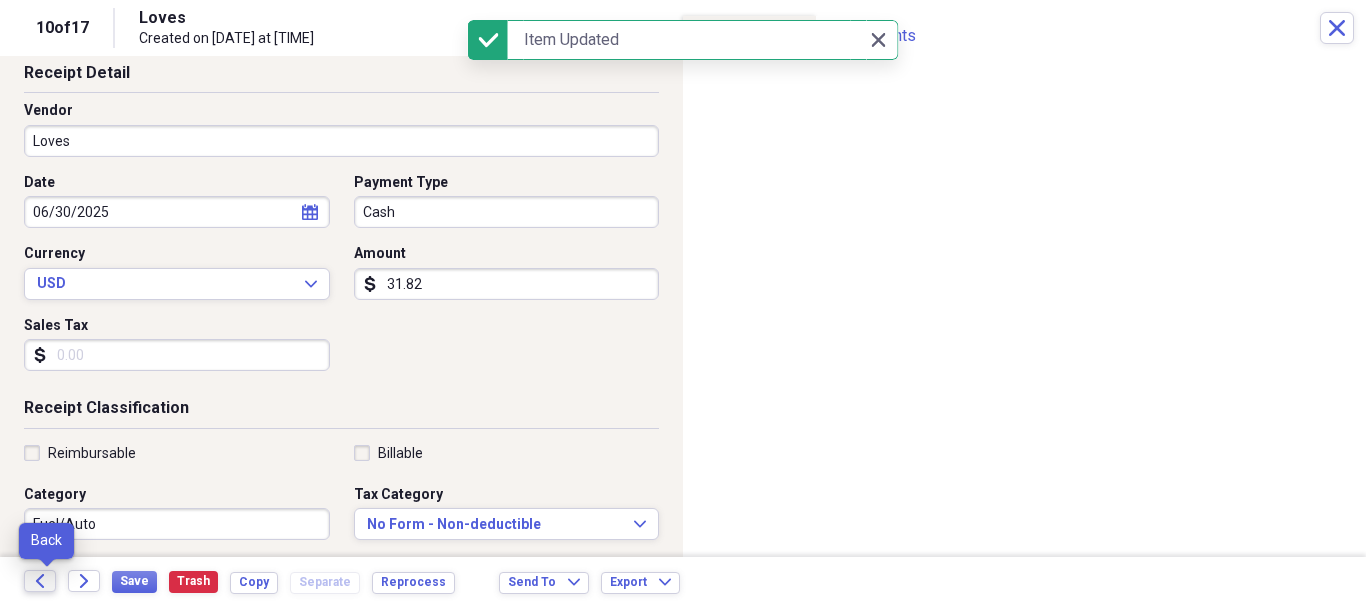 click on "Back" 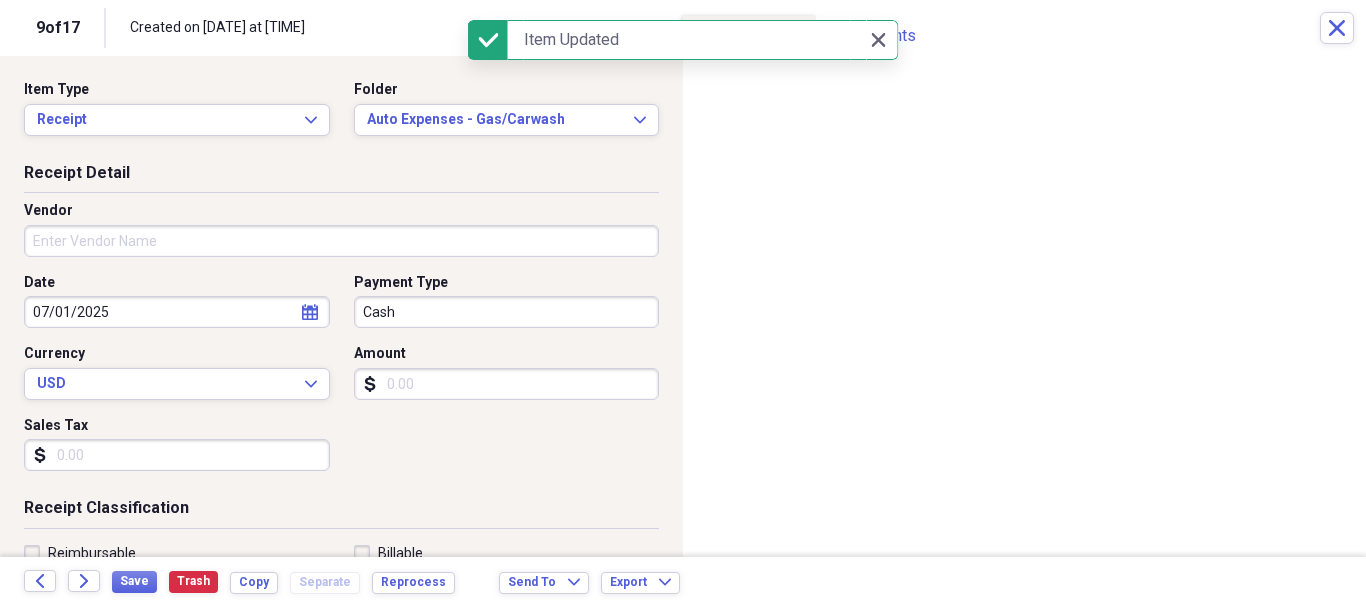 click on "Vendor" at bounding box center [341, 241] 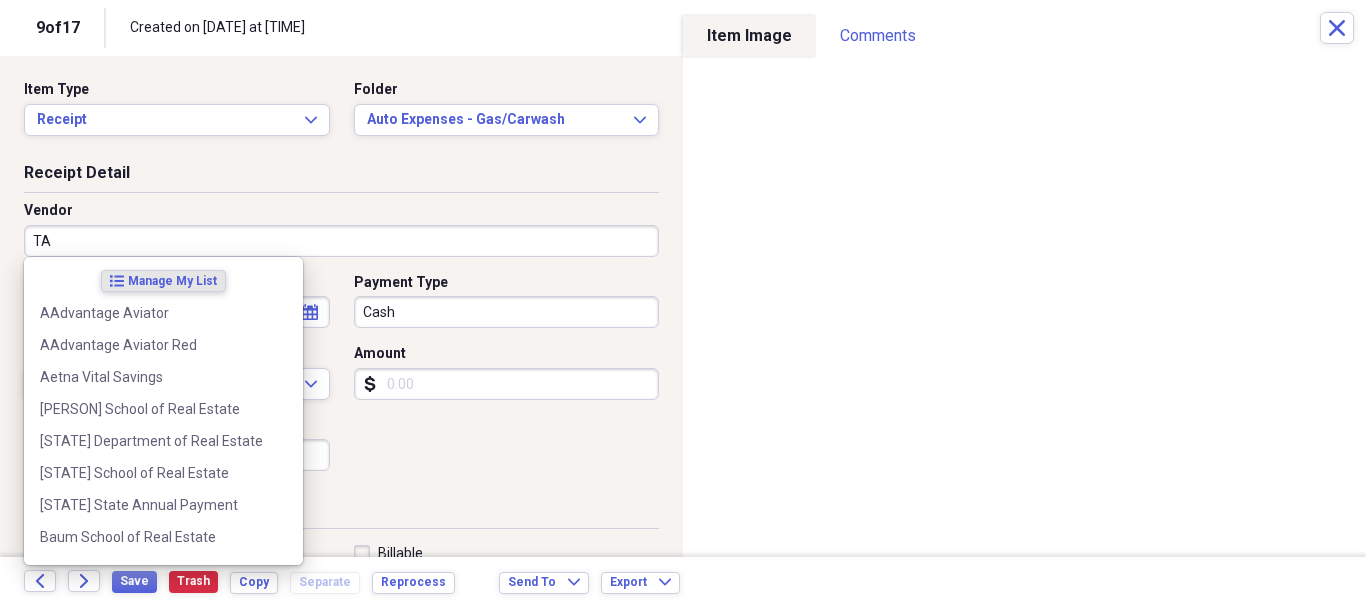 type on "TA" 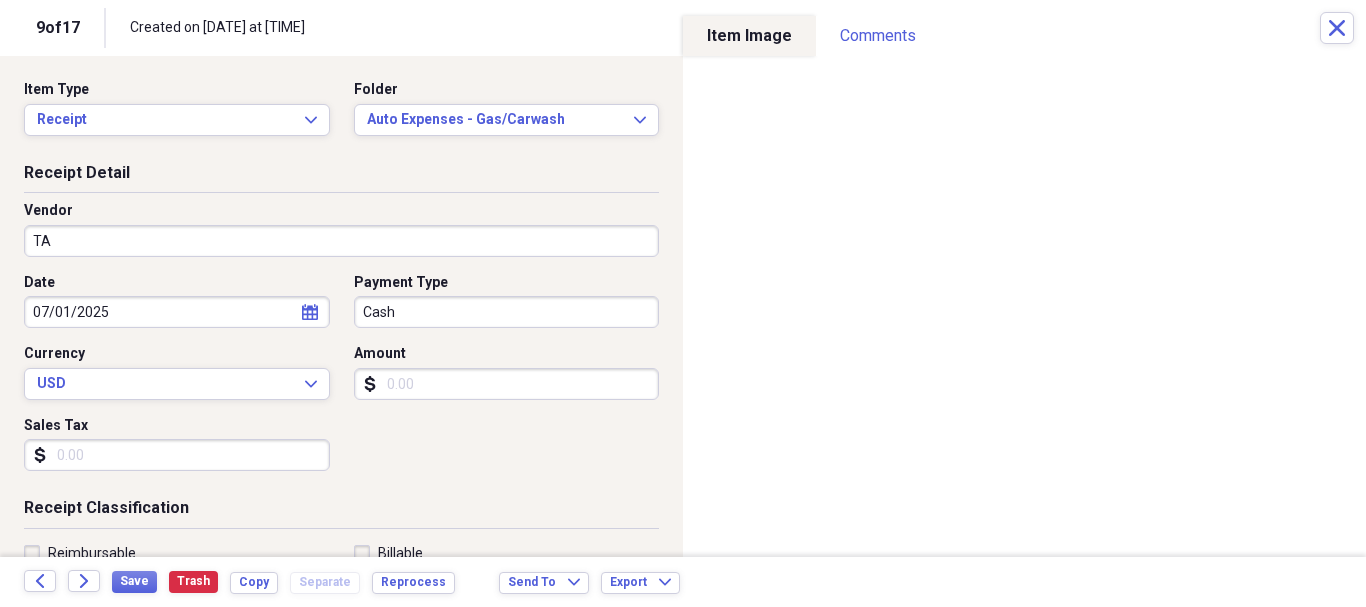 click on "Amount" at bounding box center (507, 384) 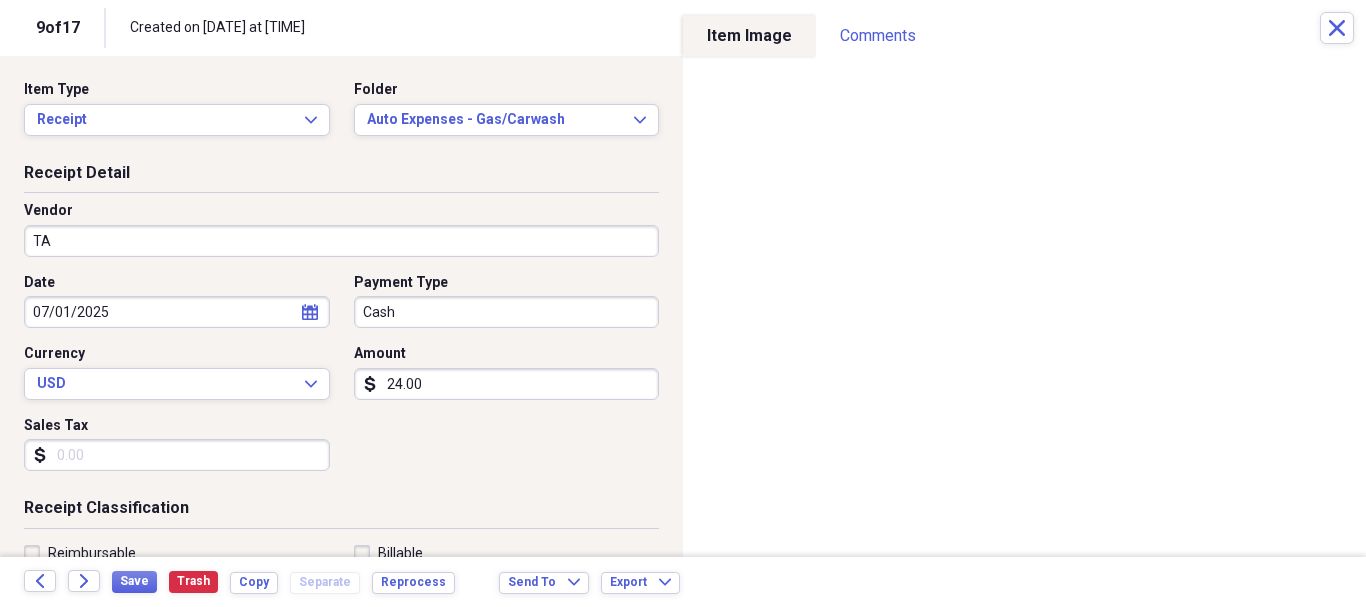 scroll, scrollTop: 100, scrollLeft: 0, axis: vertical 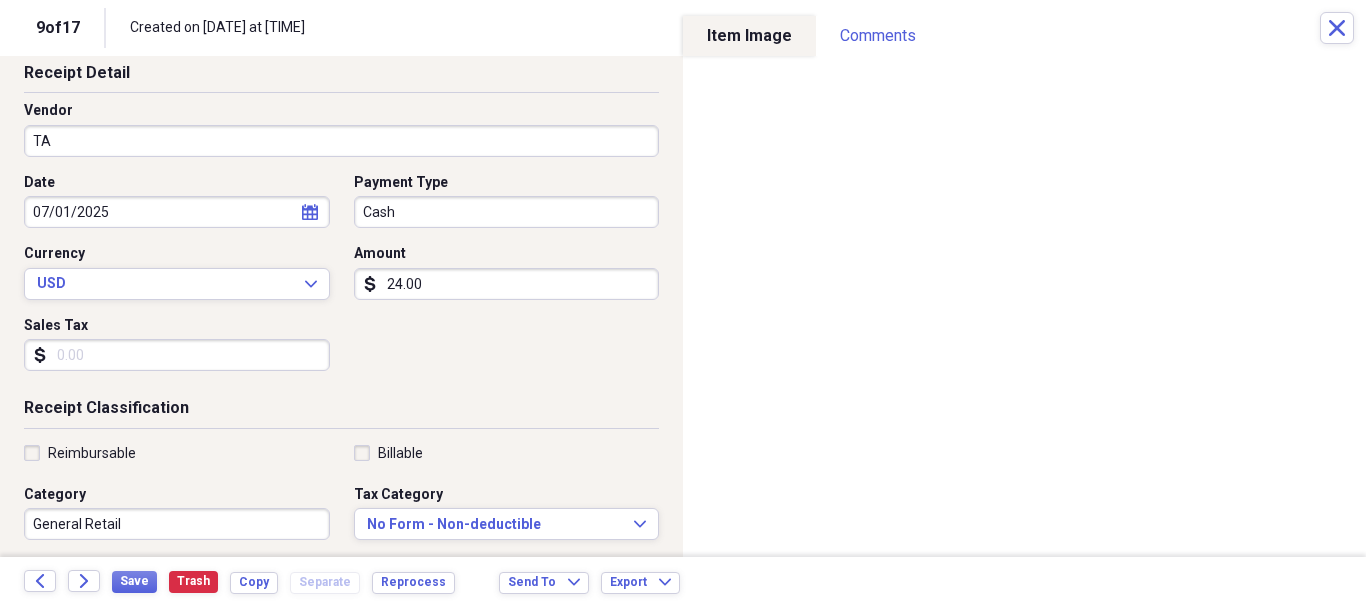 type on "24.00" 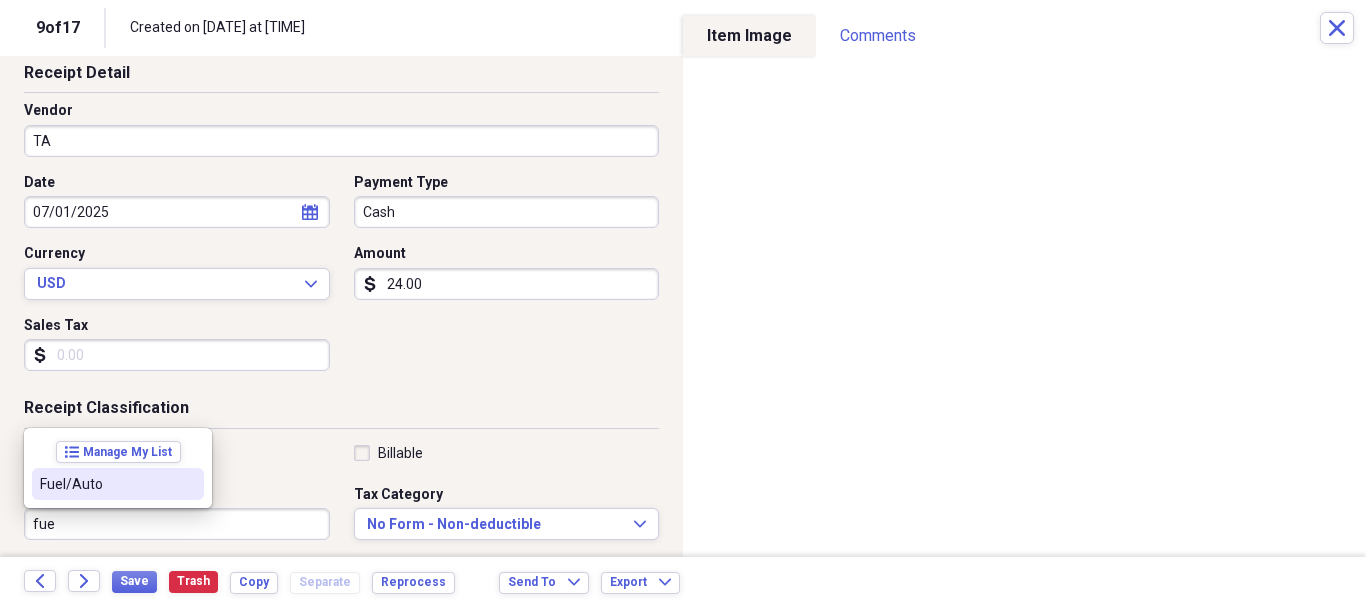 click on "Fuel/Auto" at bounding box center (106, 484) 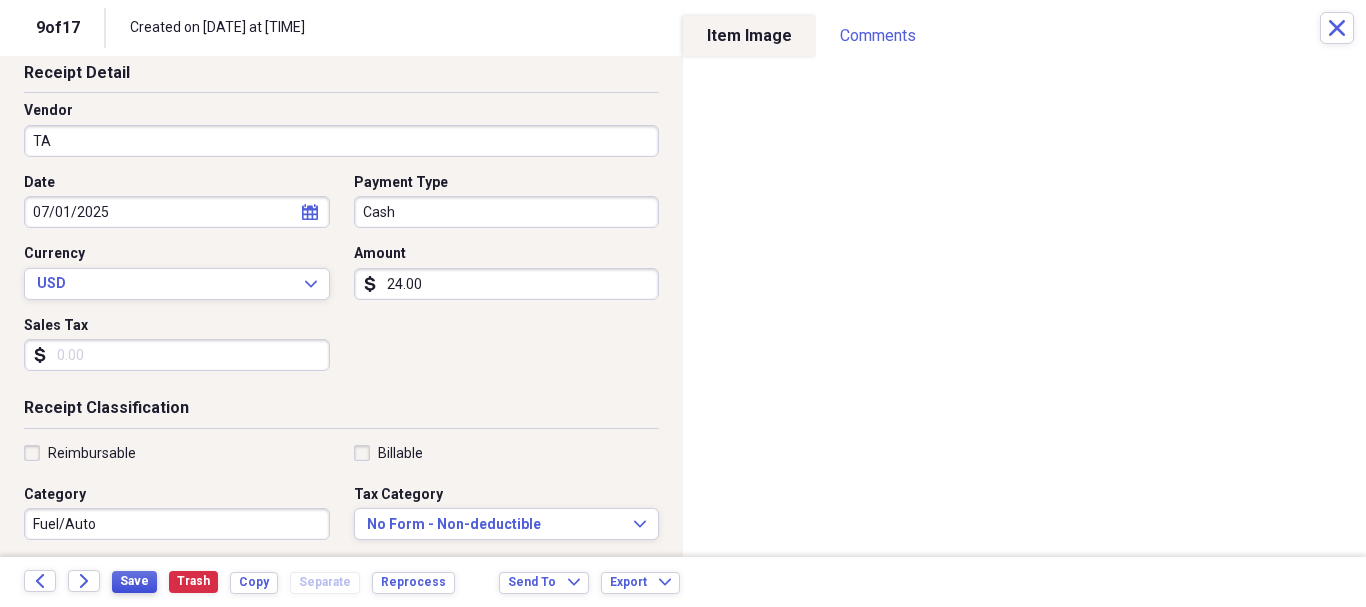 click on "Save" at bounding box center [134, 581] 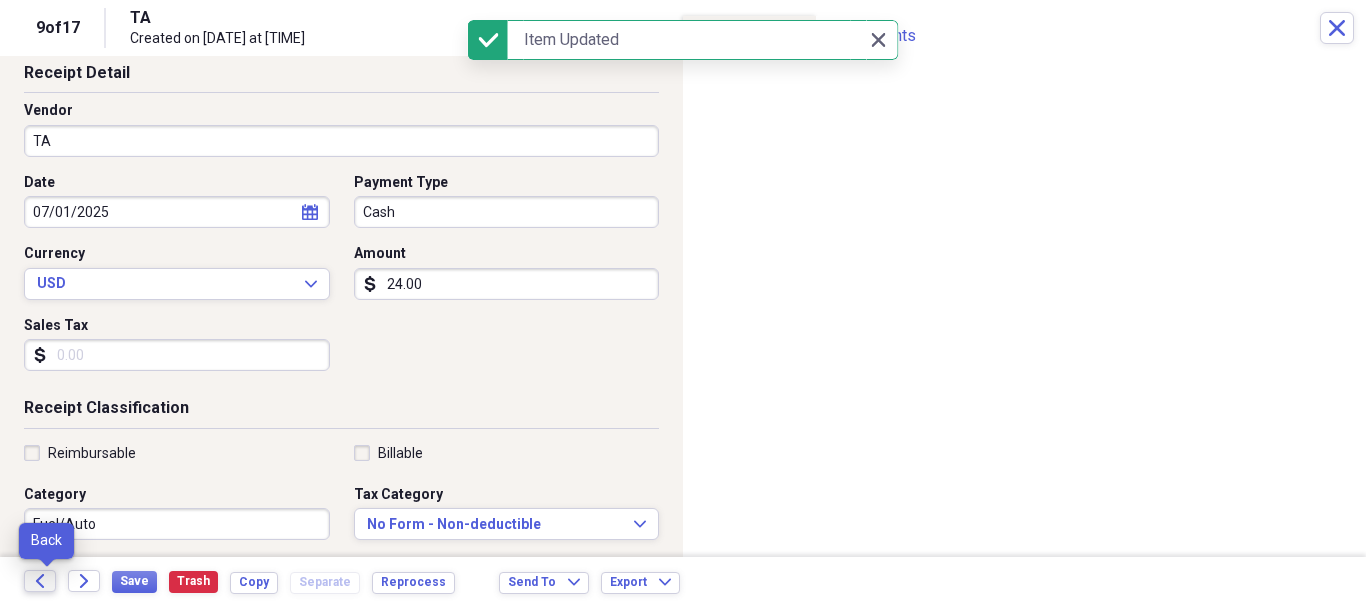 click on "Back" 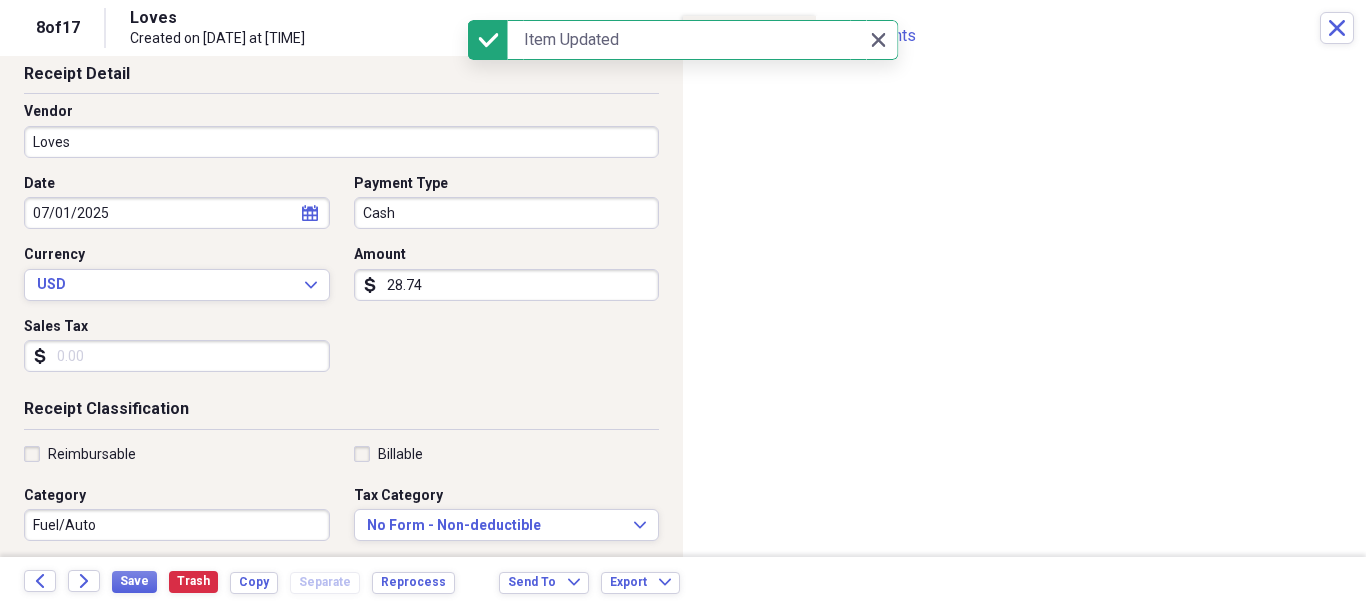 scroll, scrollTop: 100, scrollLeft: 0, axis: vertical 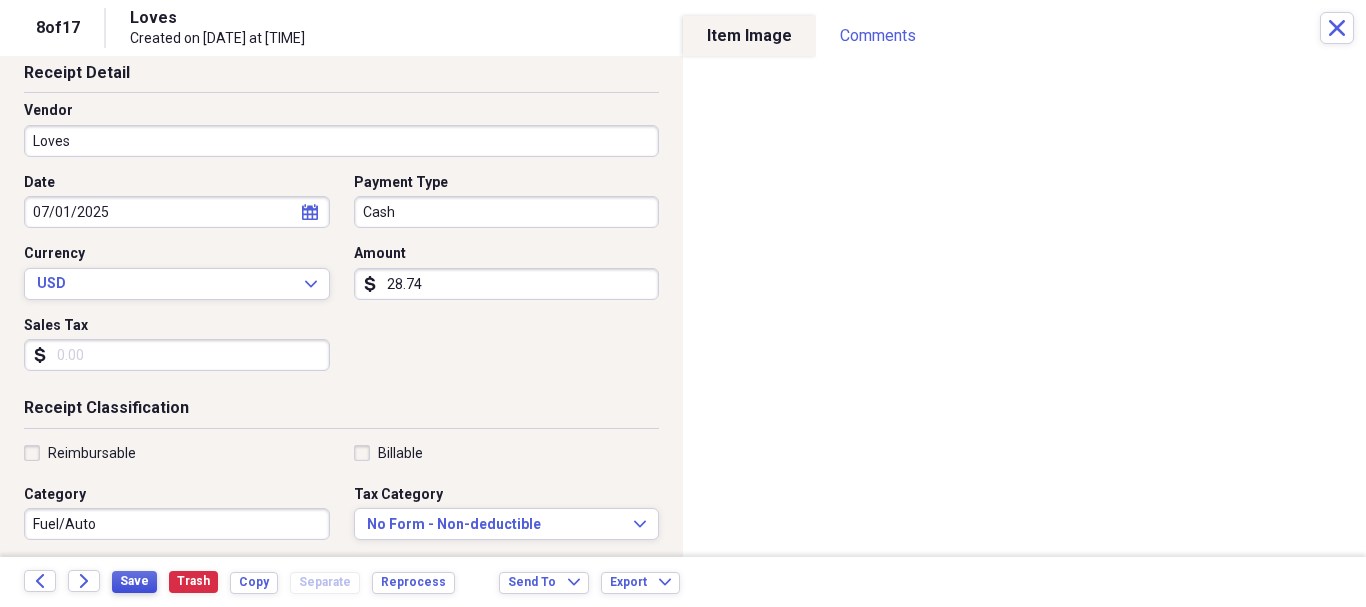 click on "Save" at bounding box center (134, 581) 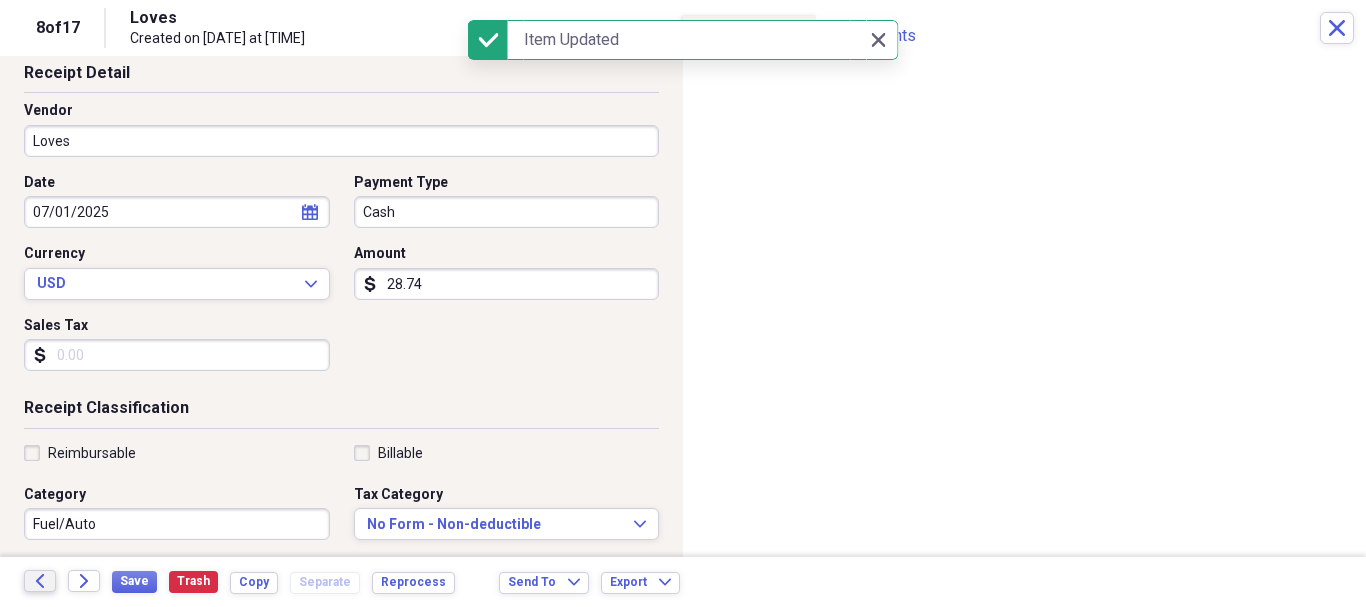 click on "Back" 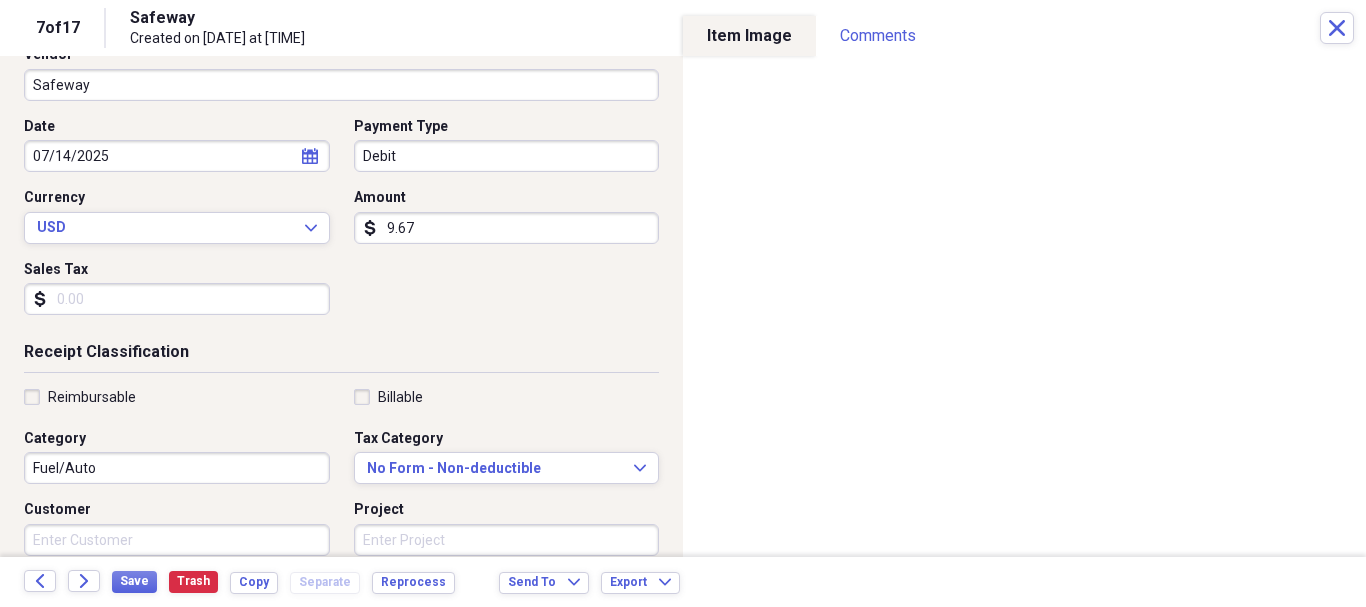 scroll, scrollTop: 200, scrollLeft: 0, axis: vertical 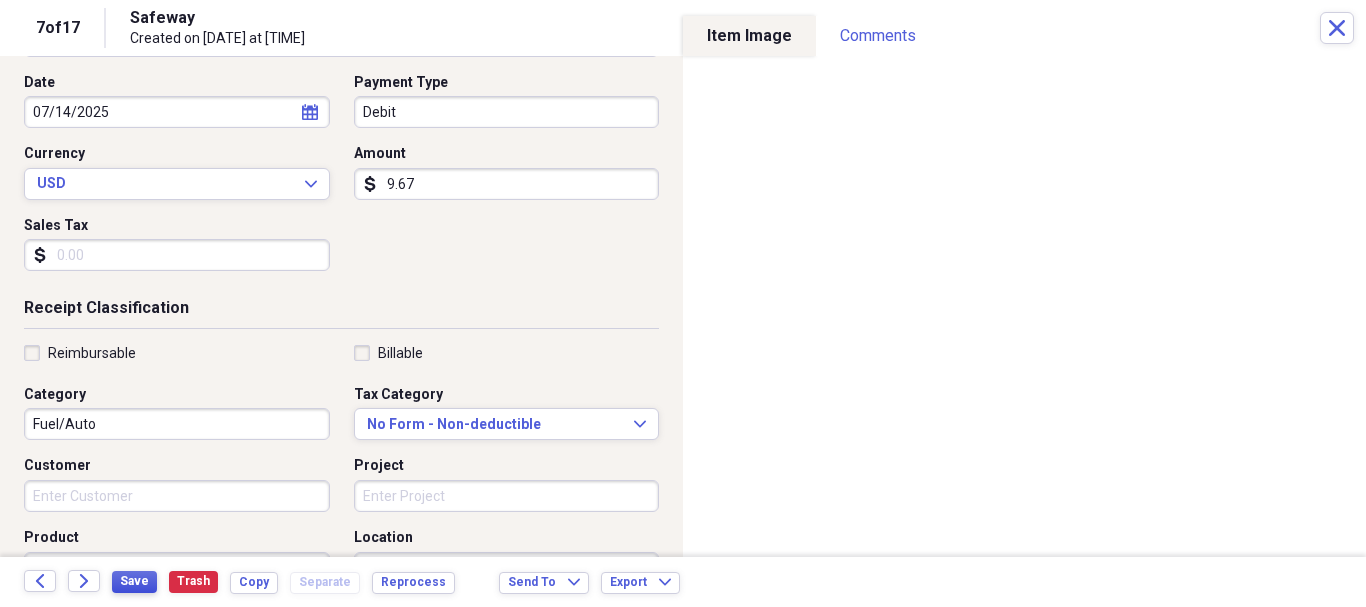 click on "Save" at bounding box center (134, 581) 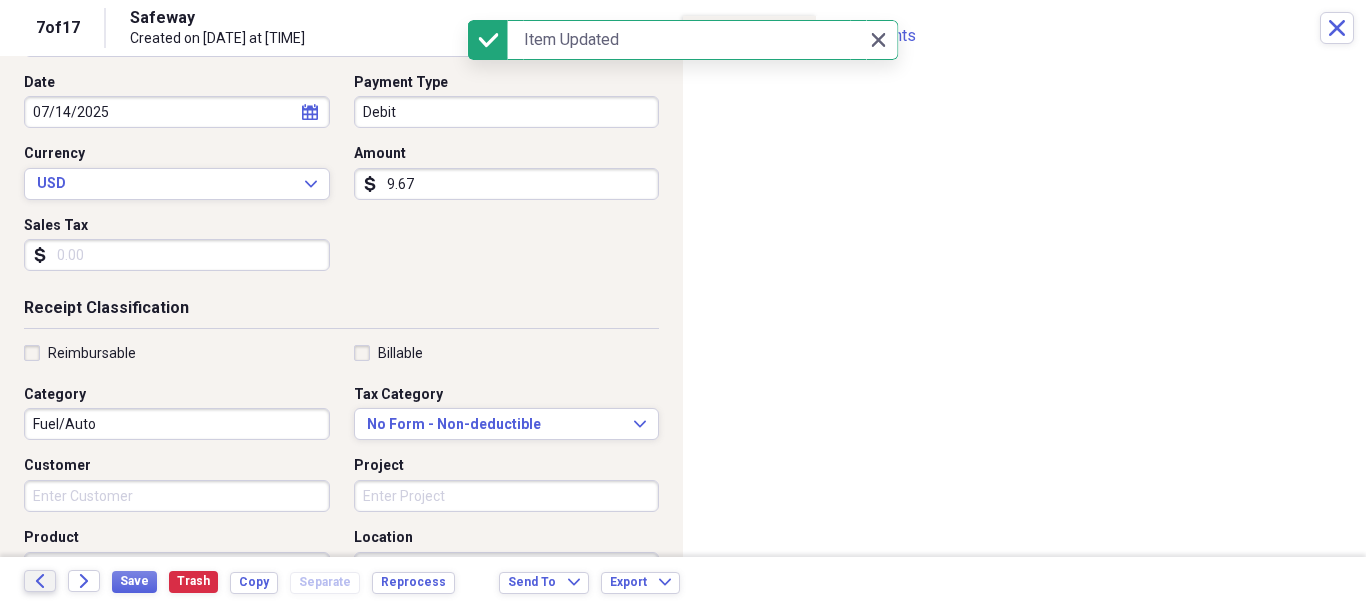 click on "Back" at bounding box center (40, 581) 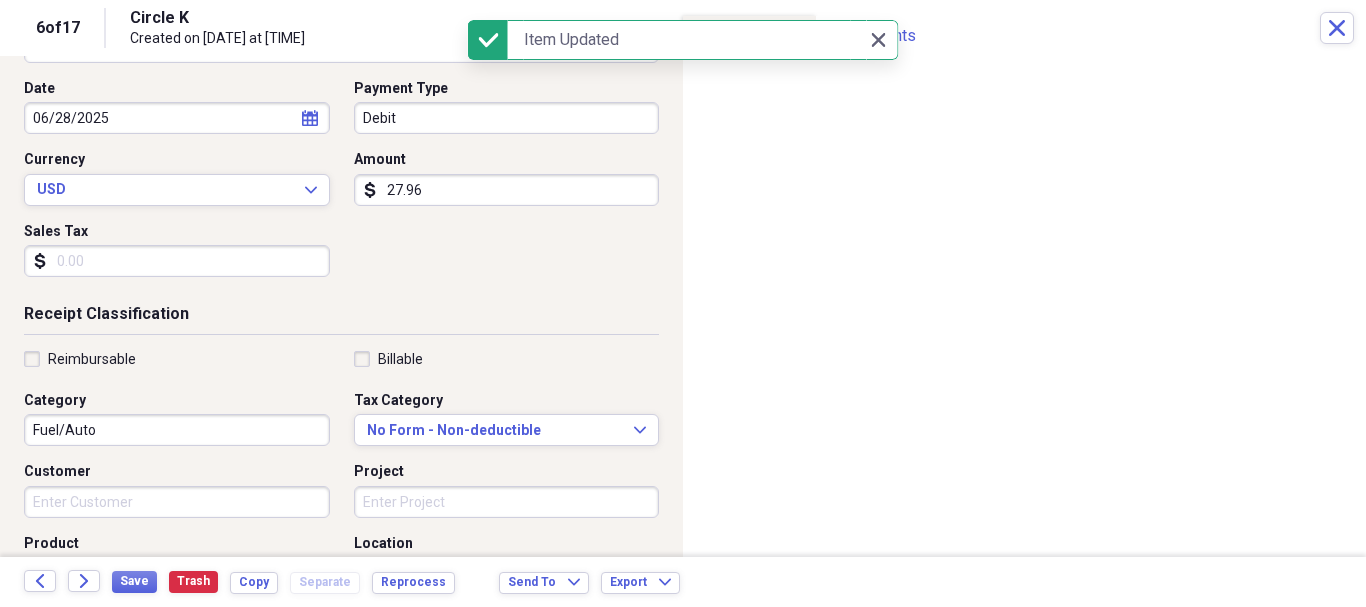 scroll, scrollTop: 200, scrollLeft: 0, axis: vertical 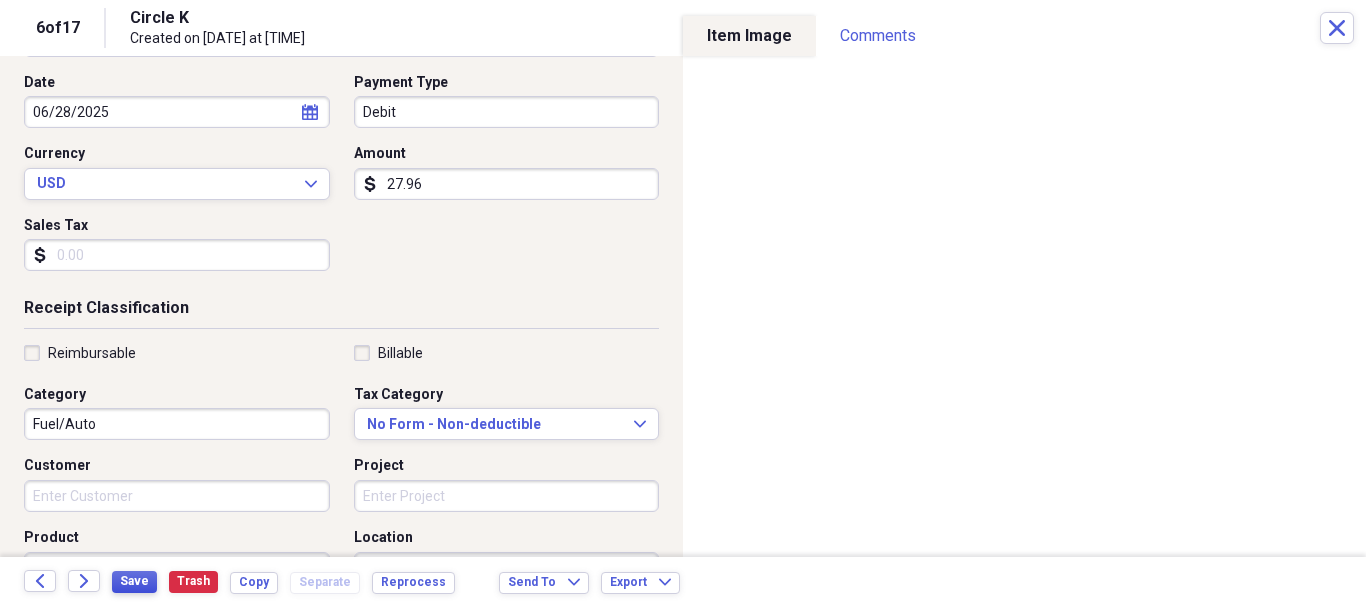 click on "Save" at bounding box center [134, 581] 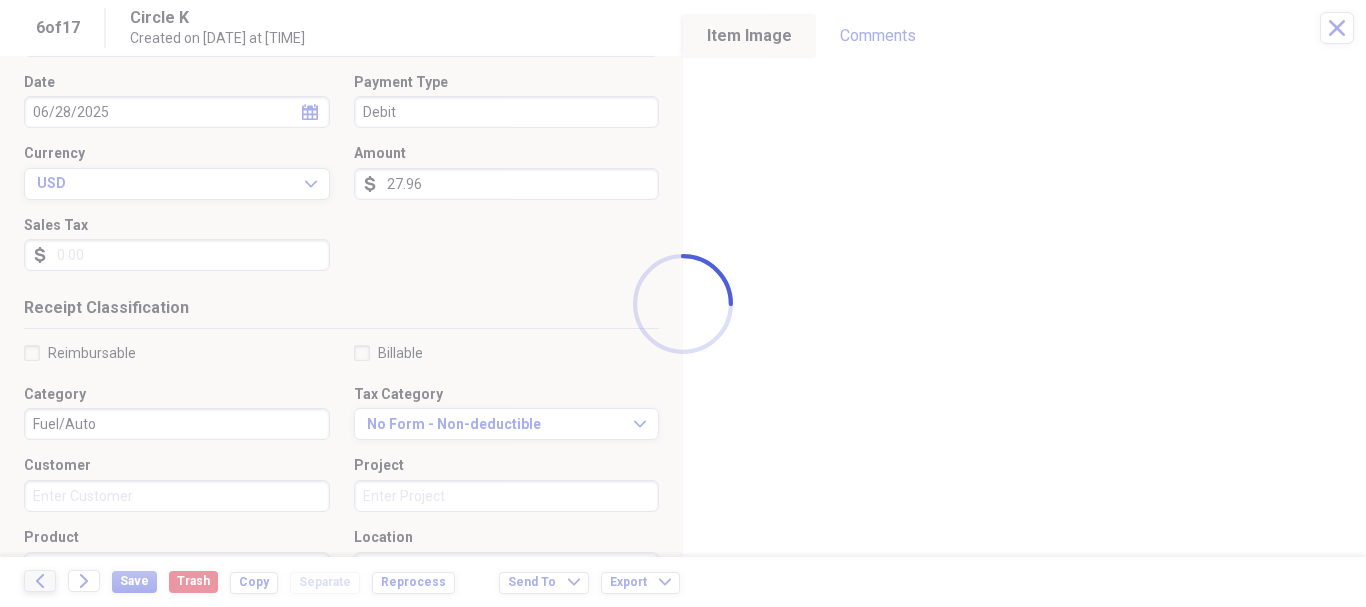 click at bounding box center (683, 303) 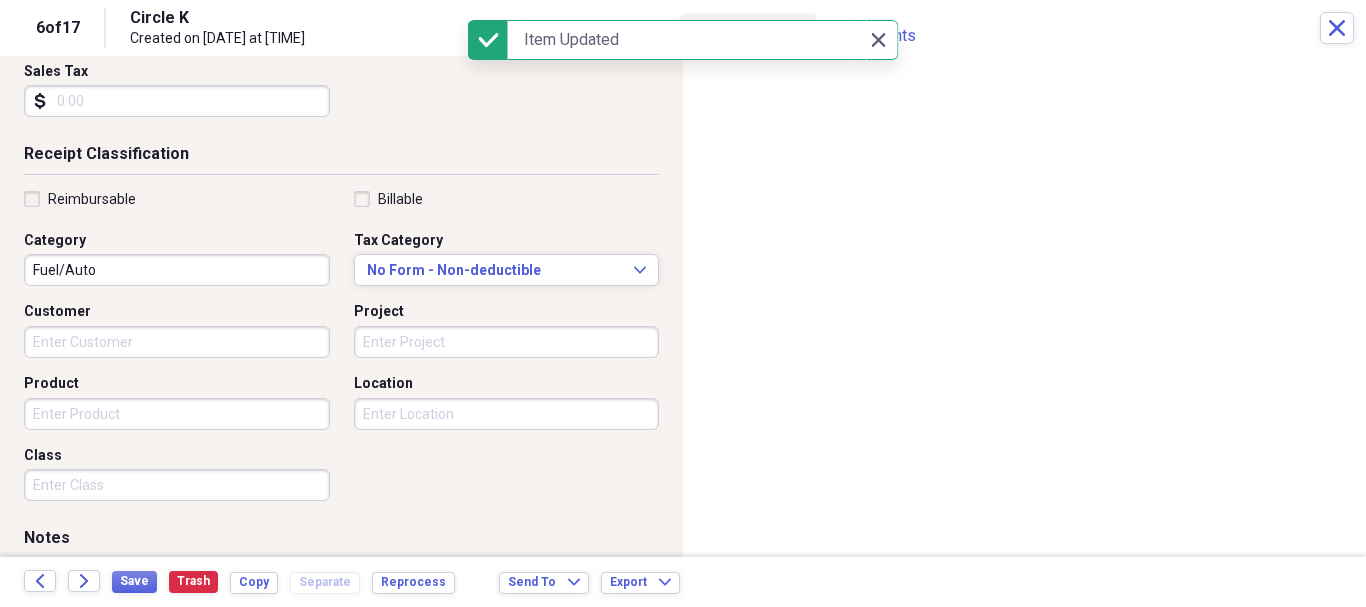 scroll, scrollTop: 400, scrollLeft: 0, axis: vertical 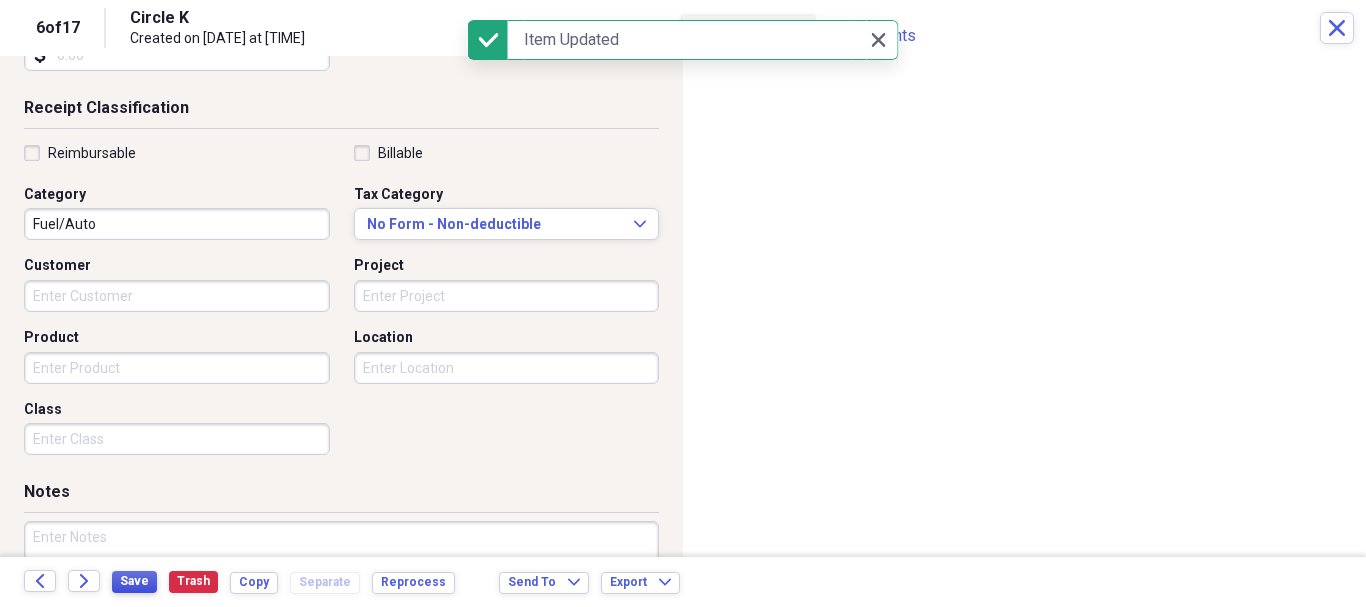 click on "Save" at bounding box center (134, 581) 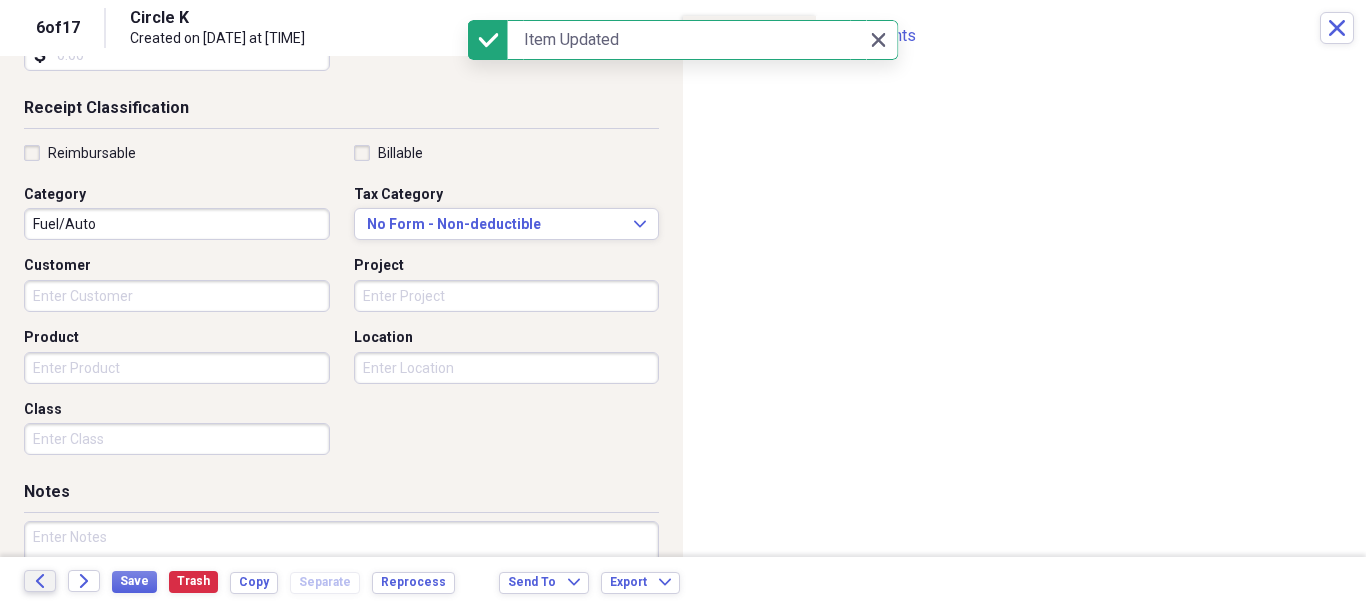 click on "Back" at bounding box center [40, 581] 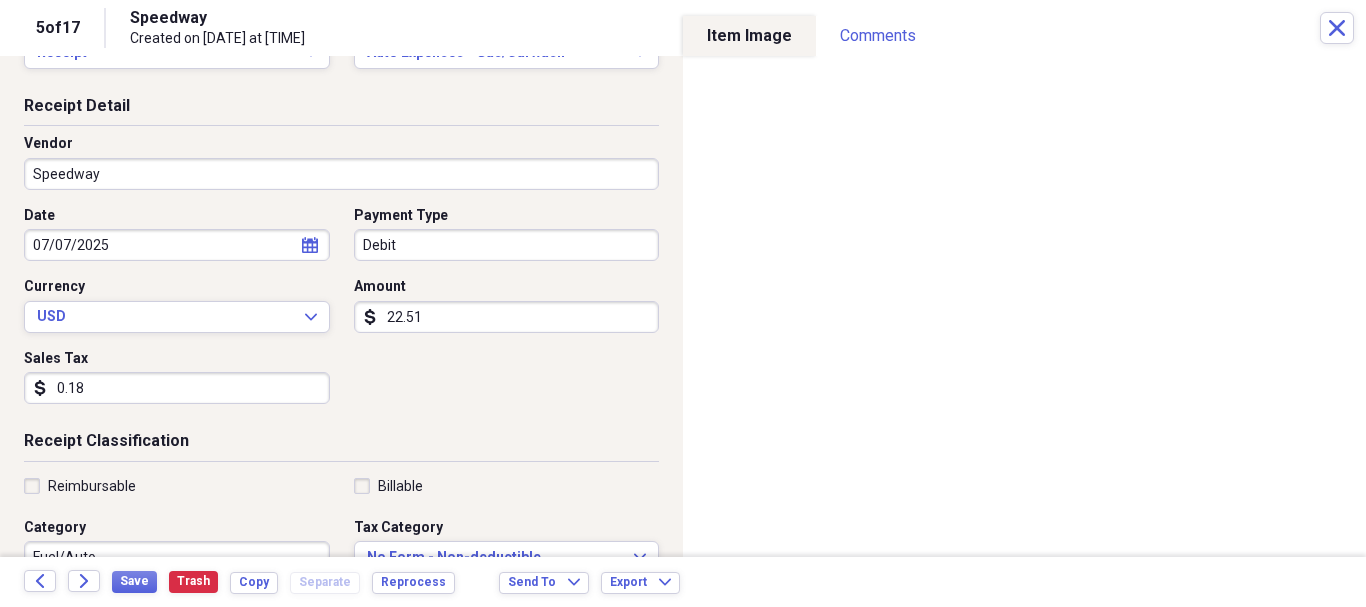 scroll, scrollTop: 100, scrollLeft: 0, axis: vertical 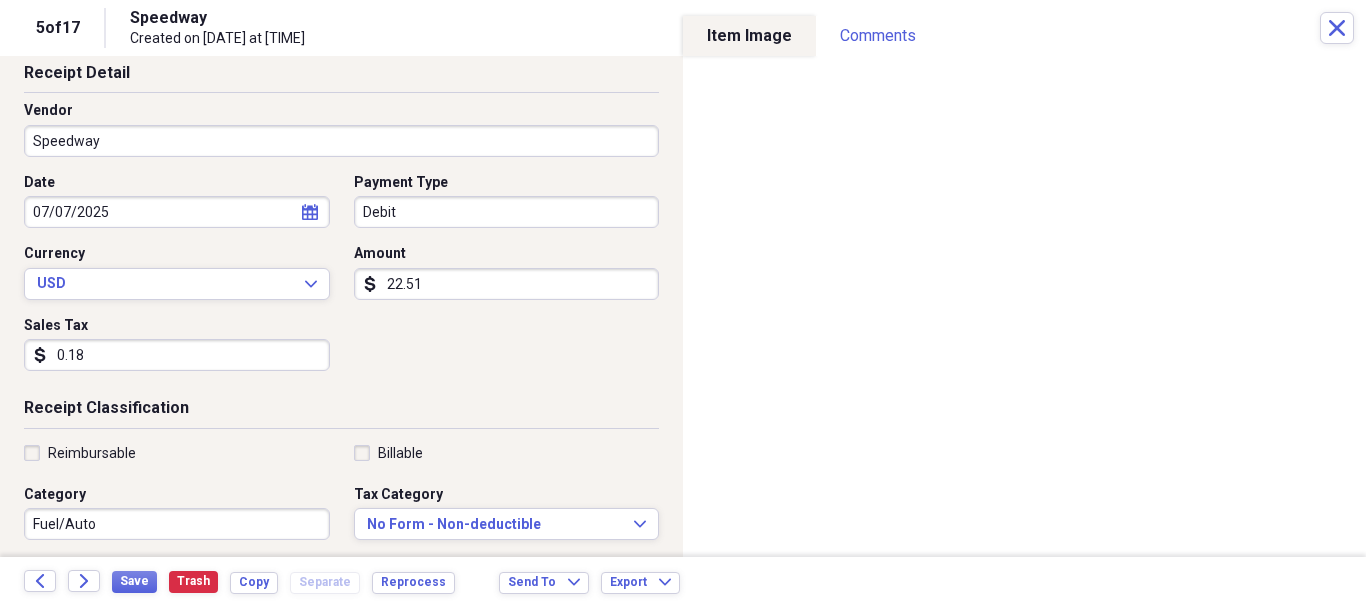 click on "0.18" at bounding box center (177, 355) 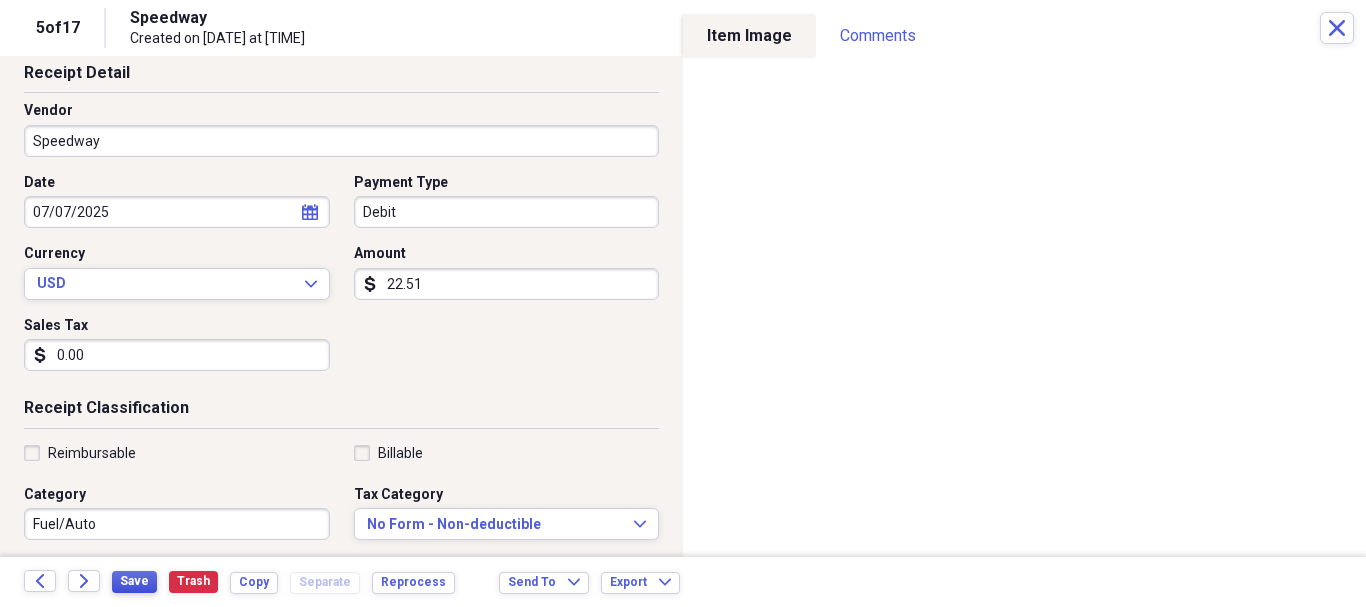 type on "0.00" 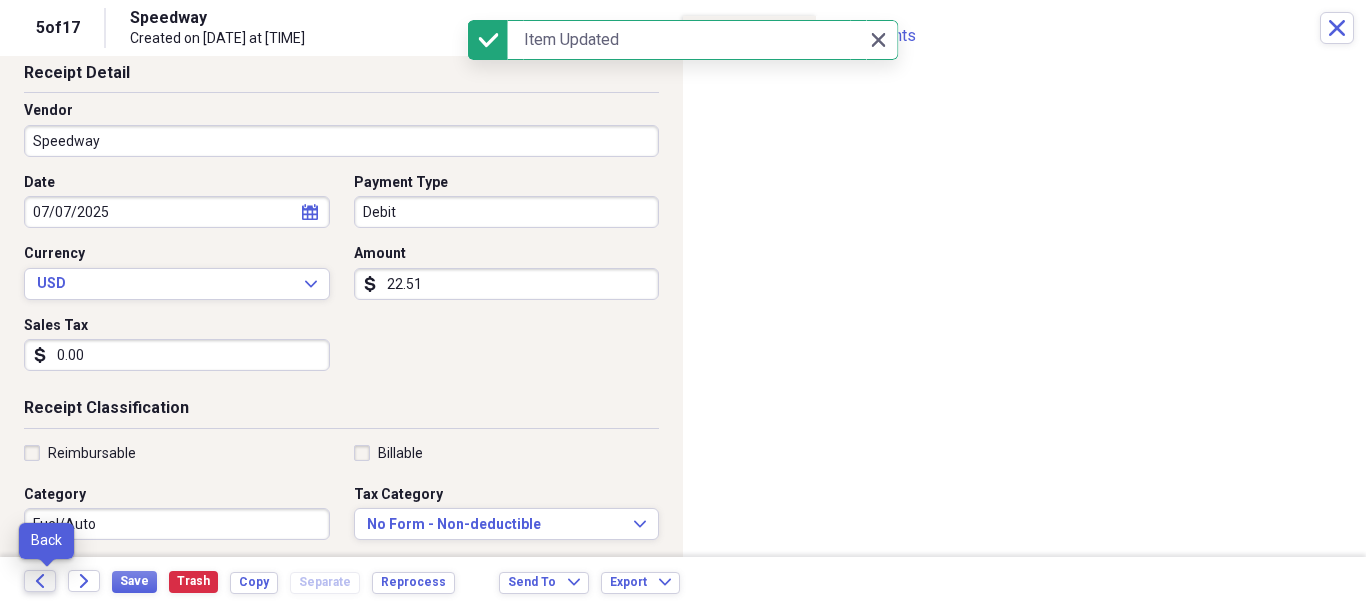 click on "Back" 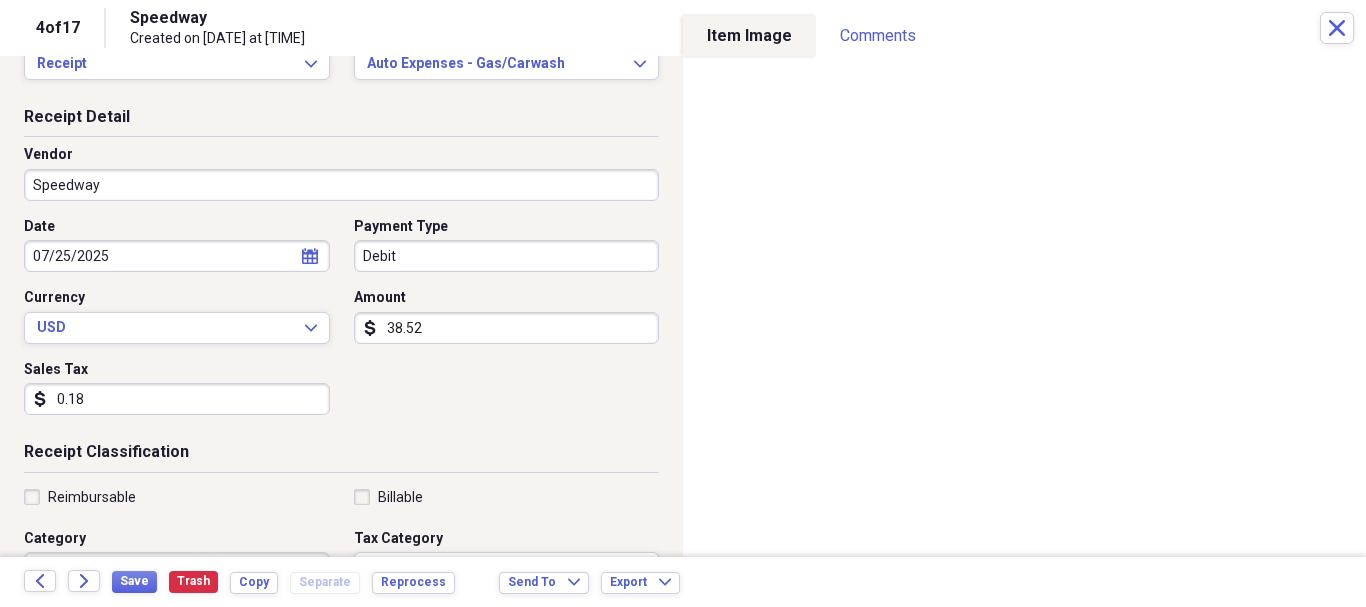 scroll, scrollTop: 100, scrollLeft: 0, axis: vertical 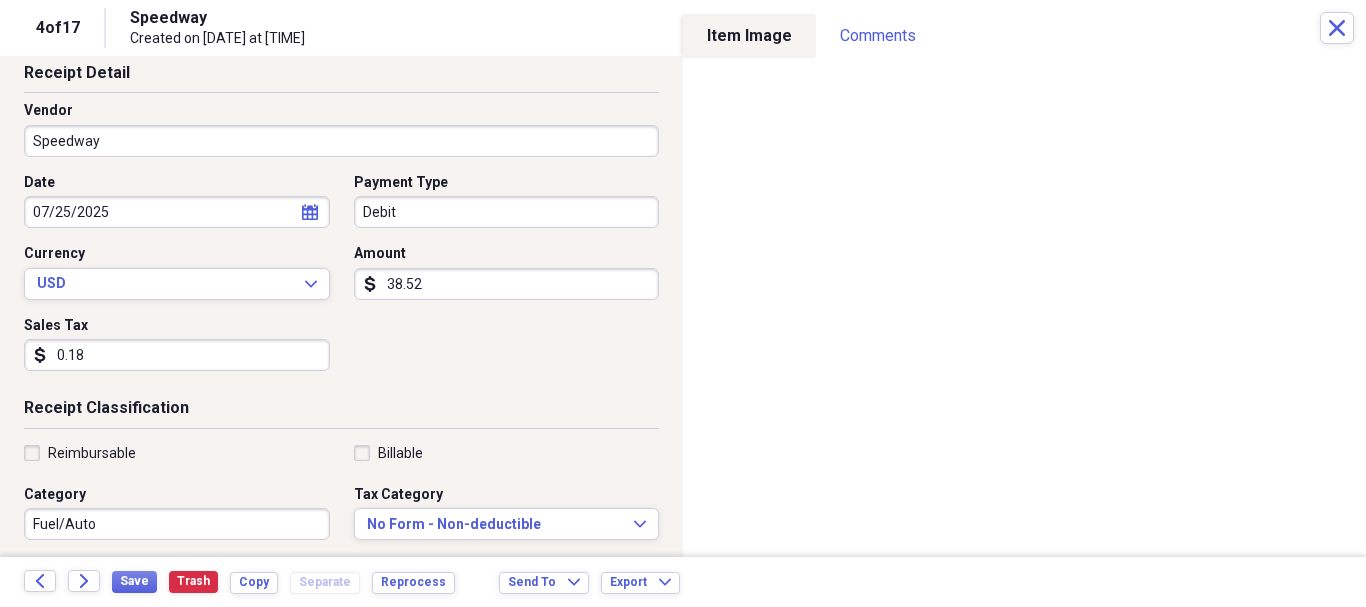 click on "0.18" at bounding box center [177, 355] 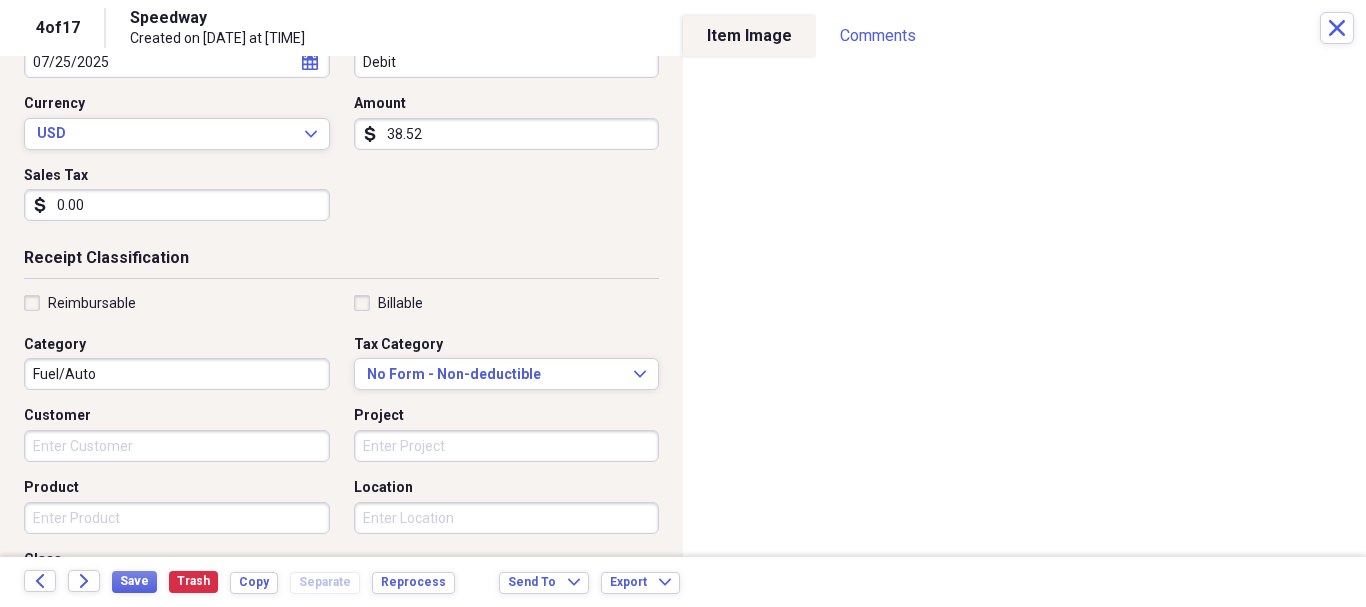 scroll, scrollTop: 300, scrollLeft: 0, axis: vertical 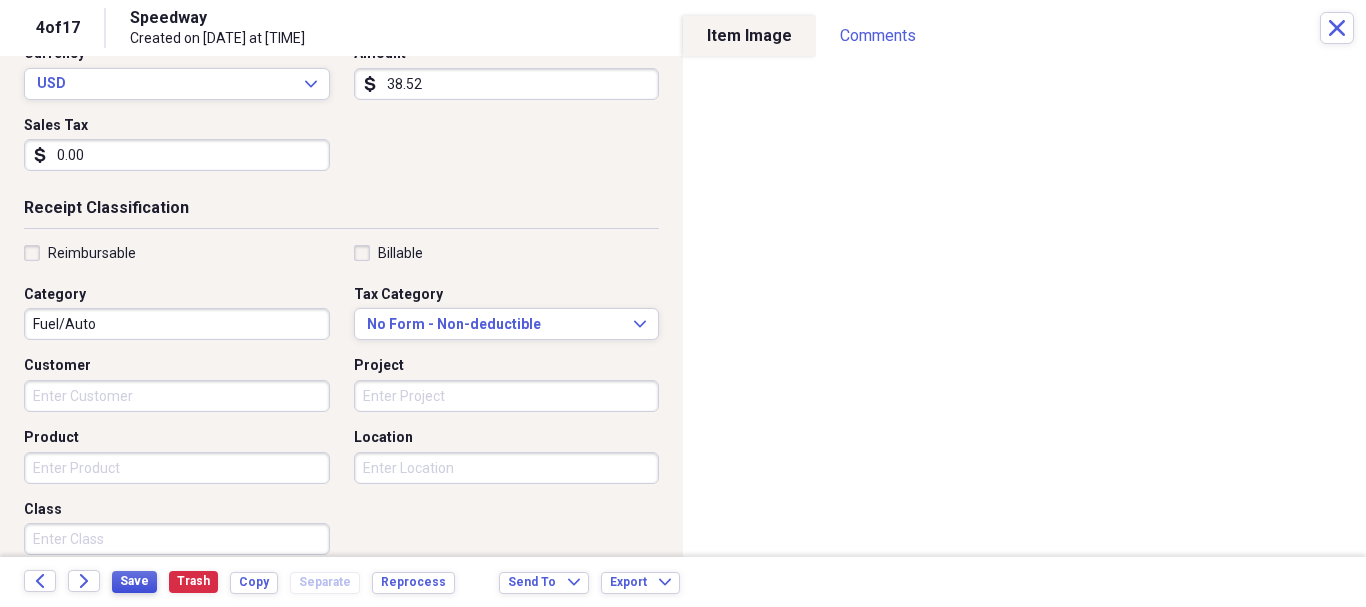 type on "0.00" 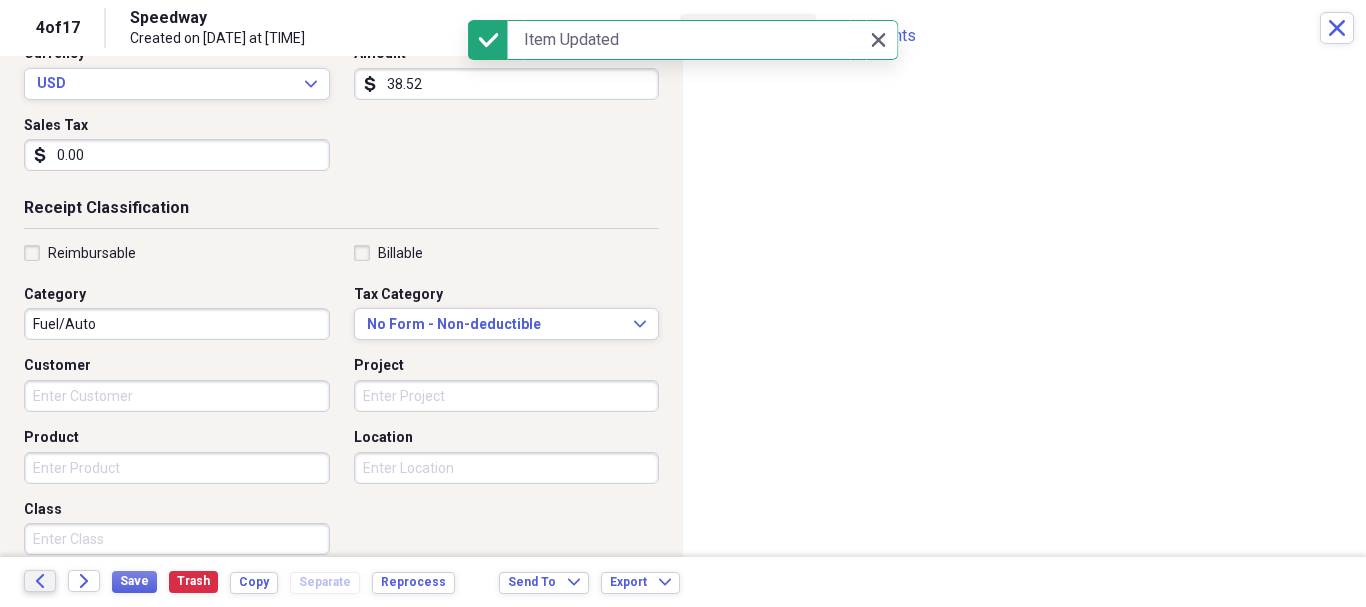 click on "Back" 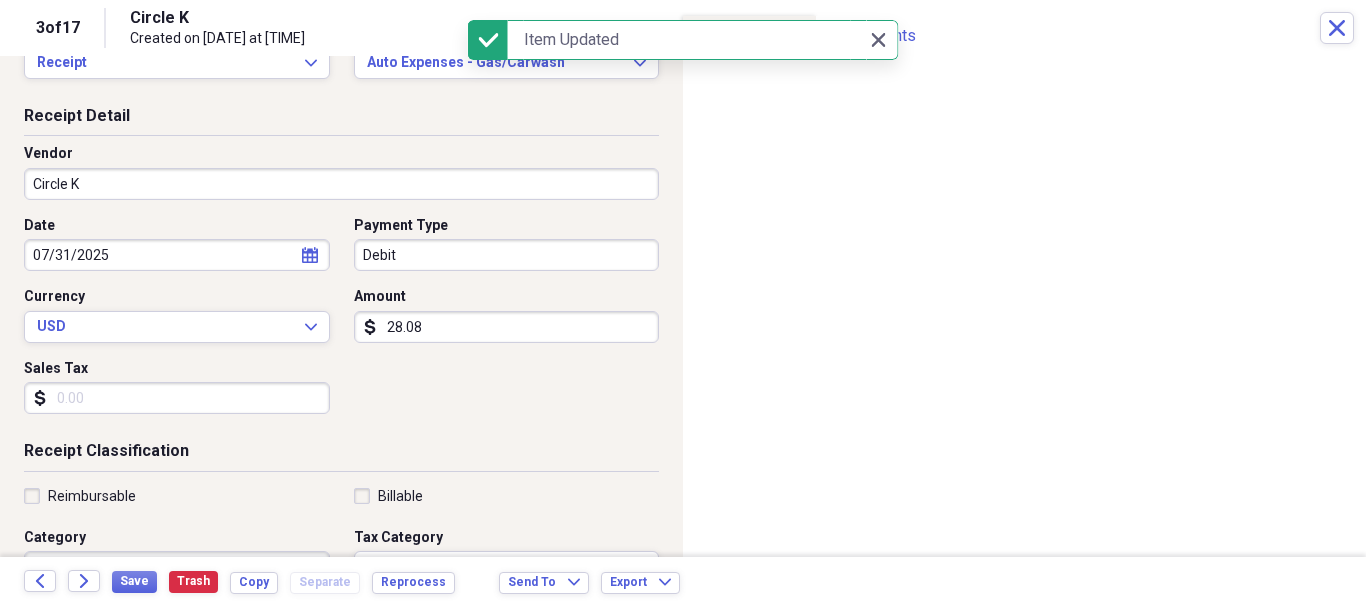 scroll, scrollTop: 100, scrollLeft: 0, axis: vertical 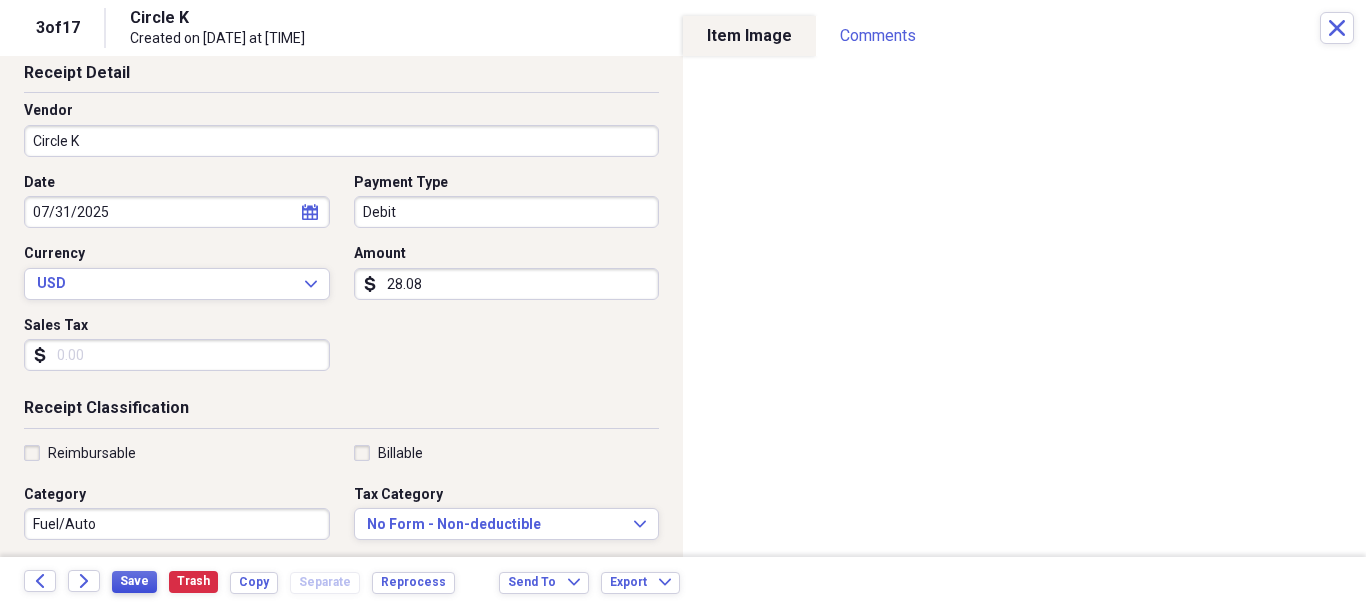 click on "Save" at bounding box center [134, 581] 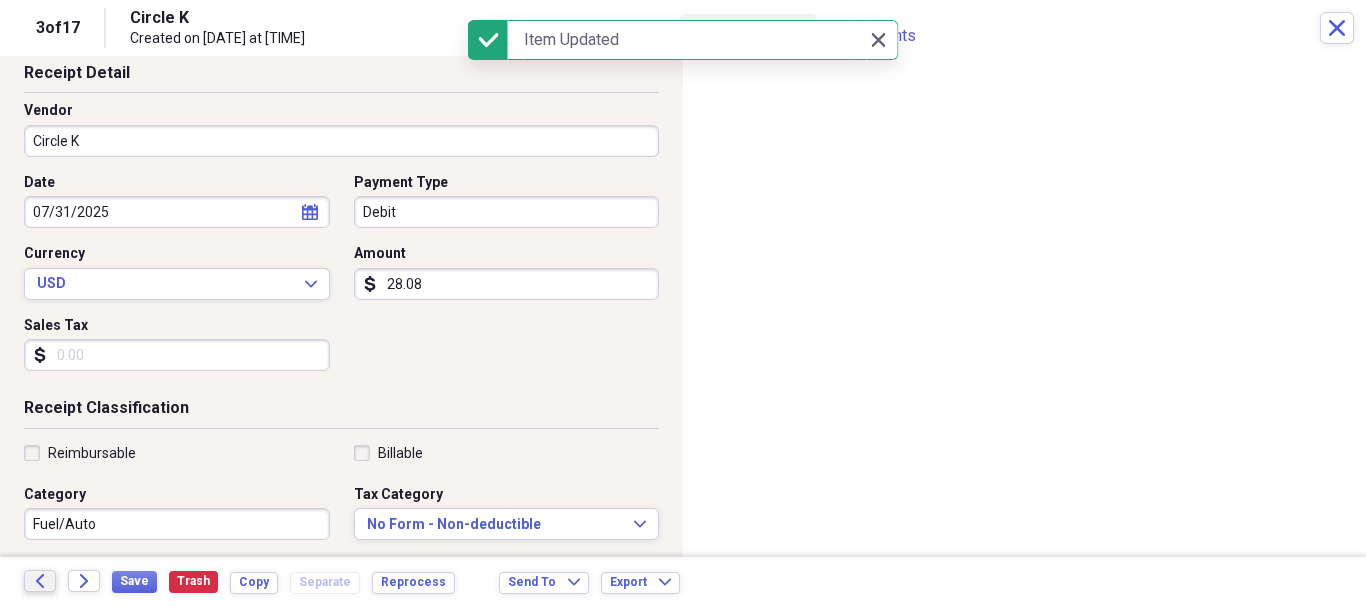 click 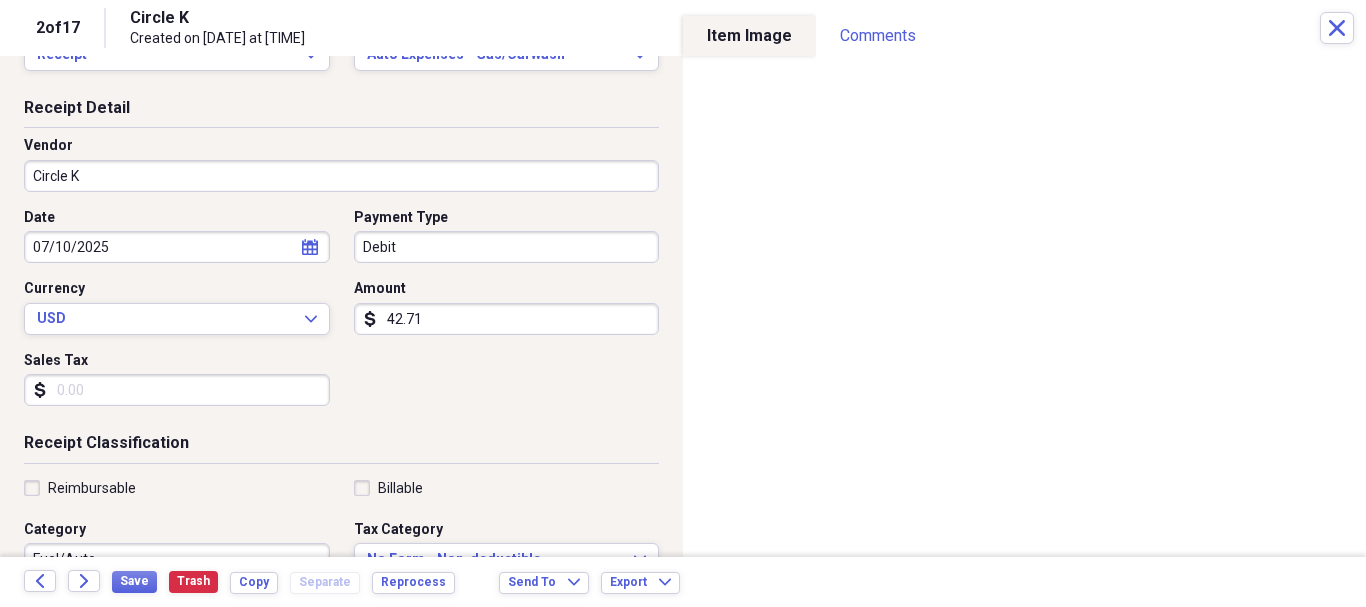 scroll, scrollTop: 100, scrollLeft: 0, axis: vertical 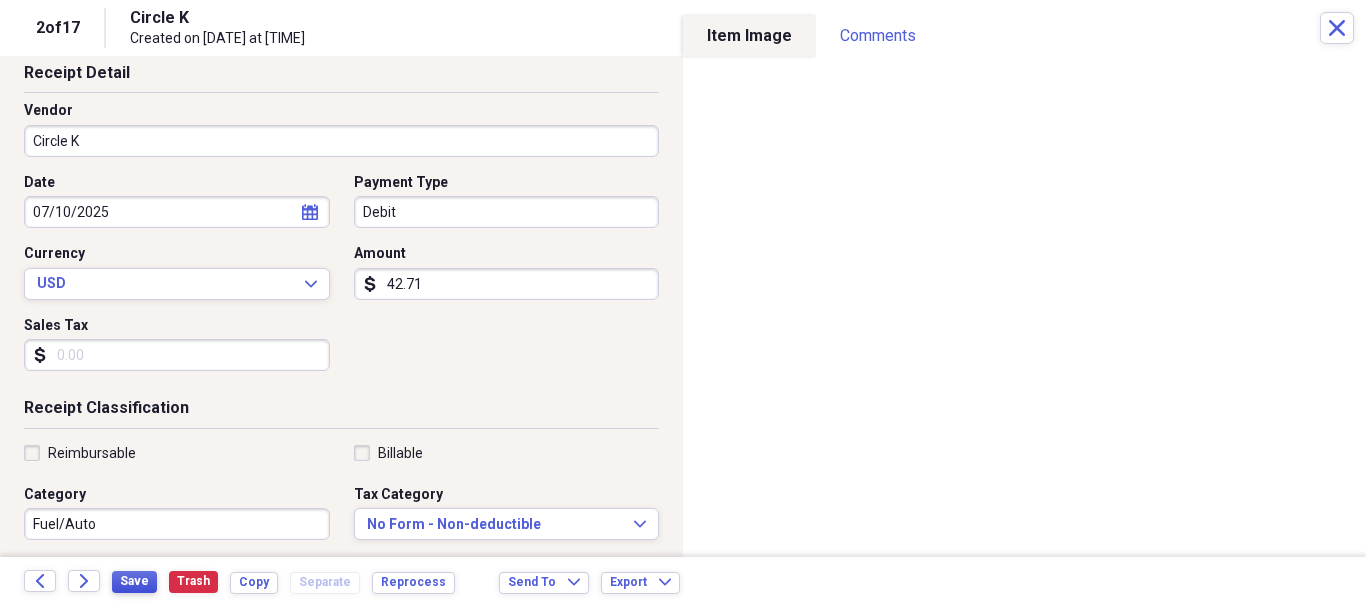 click on "Save" at bounding box center (134, 581) 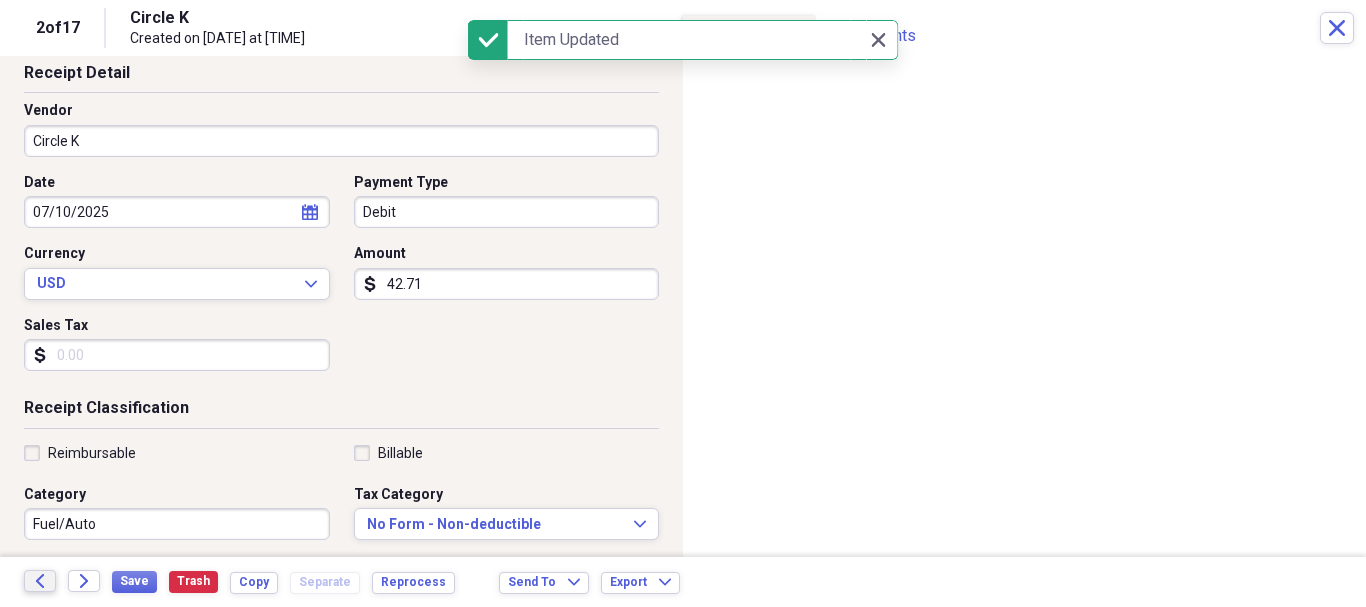 click on "Back" 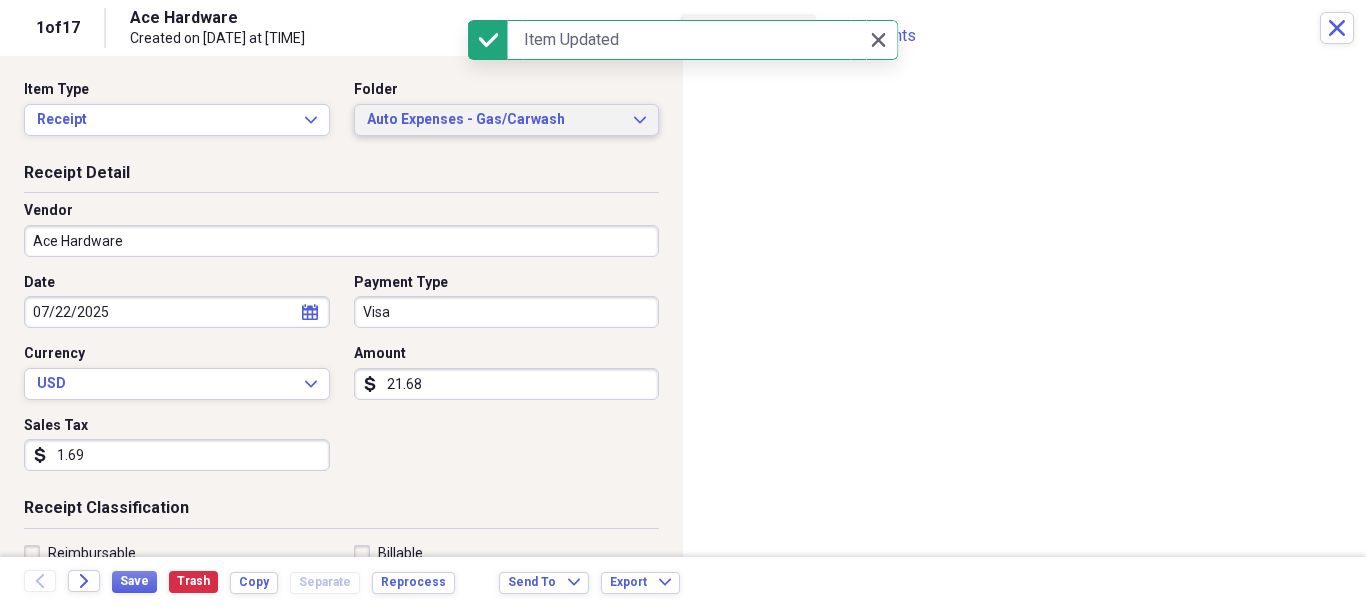 click on "Auto Expenses - Gas/Carwash" at bounding box center (495, 120) 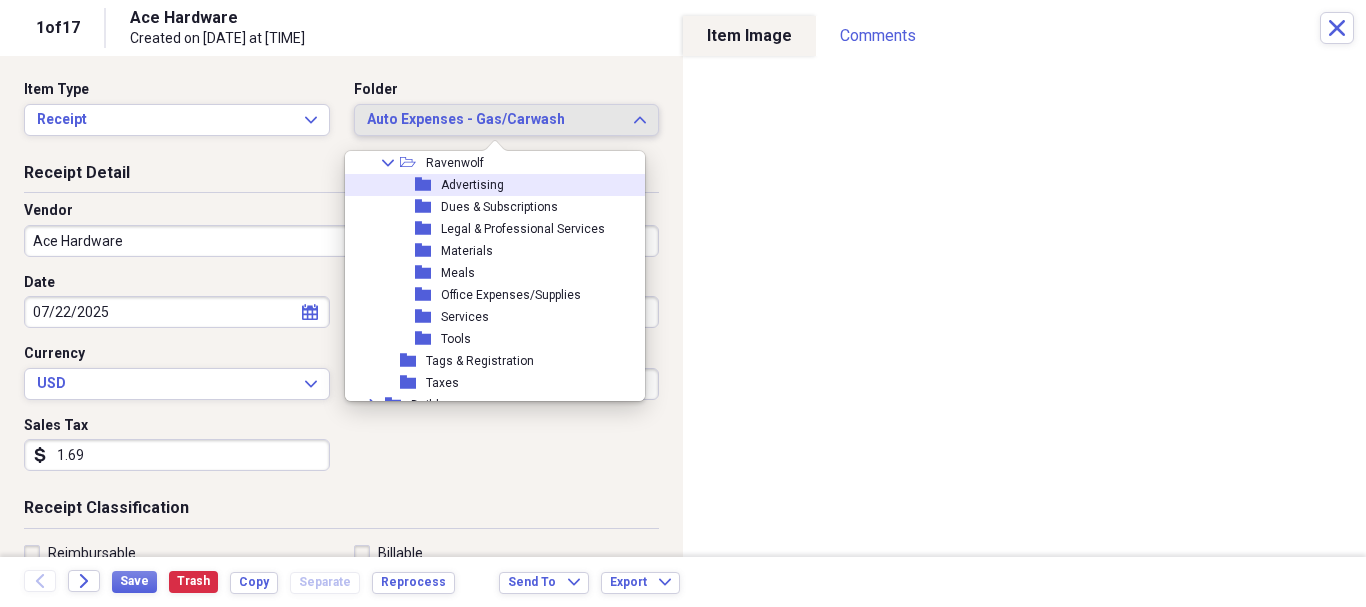 scroll, scrollTop: 1489, scrollLeft: 0, axis: vertical 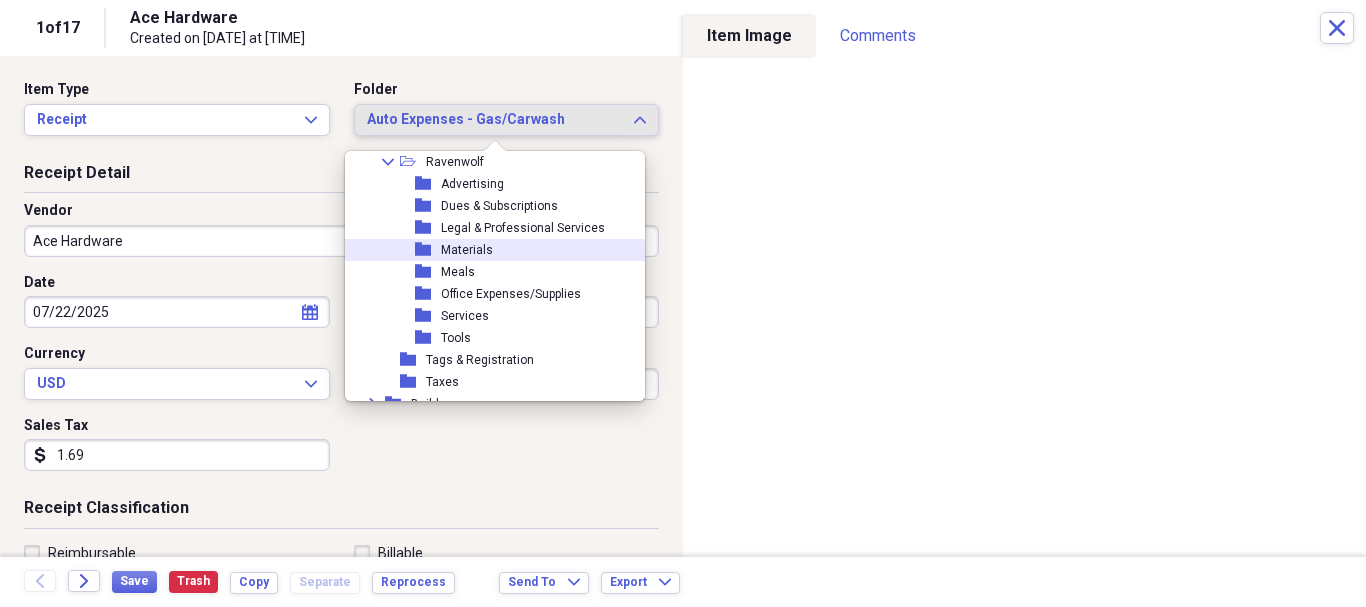 click on "Materials" at bounding box center (467, 250) 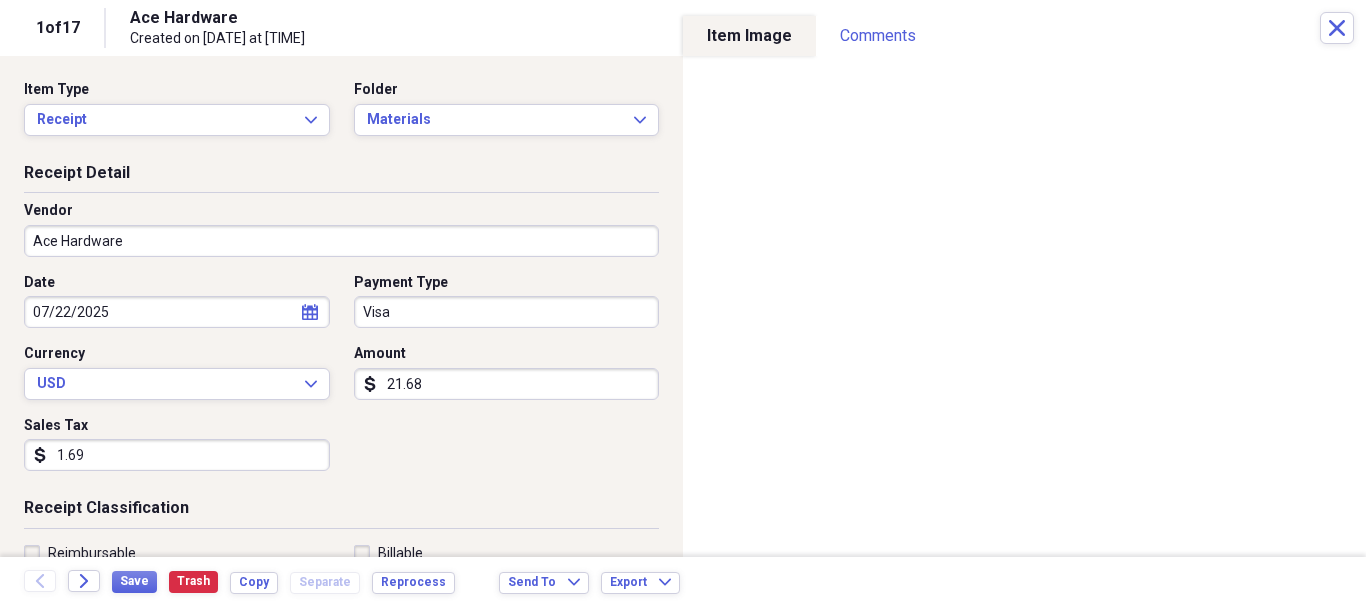 click on "1.69" at bounding box center [177, 455] 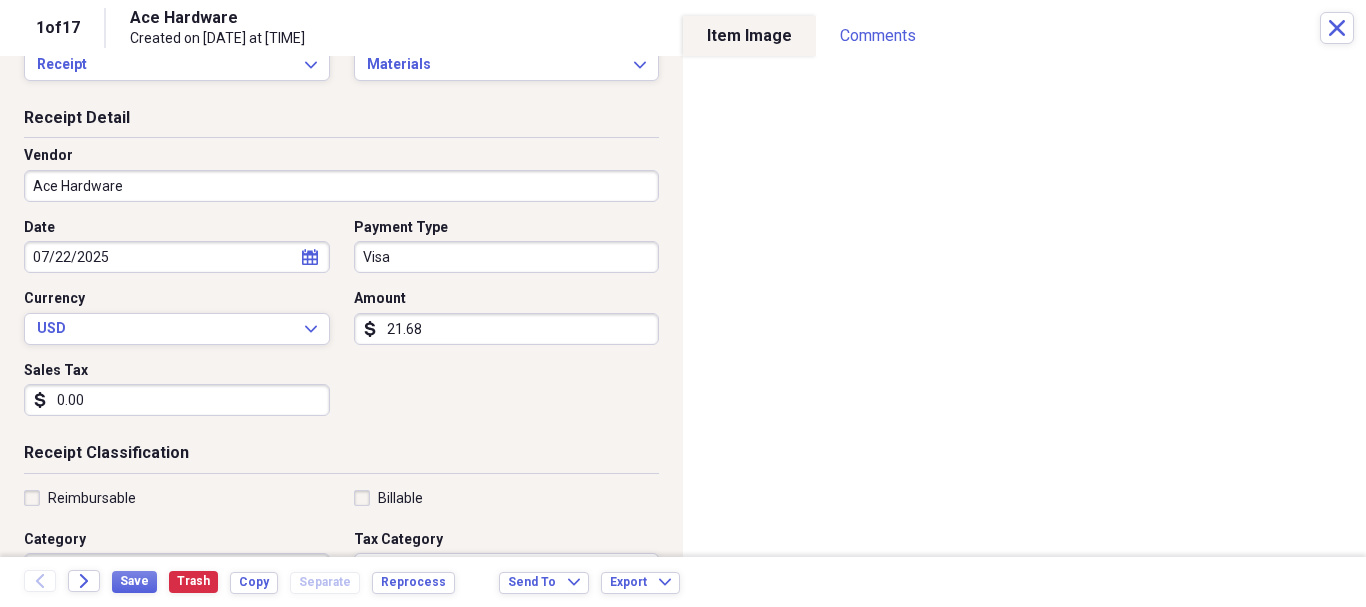 scroll, scrollTop: 100, scrollLeft: 0, axis: vertical 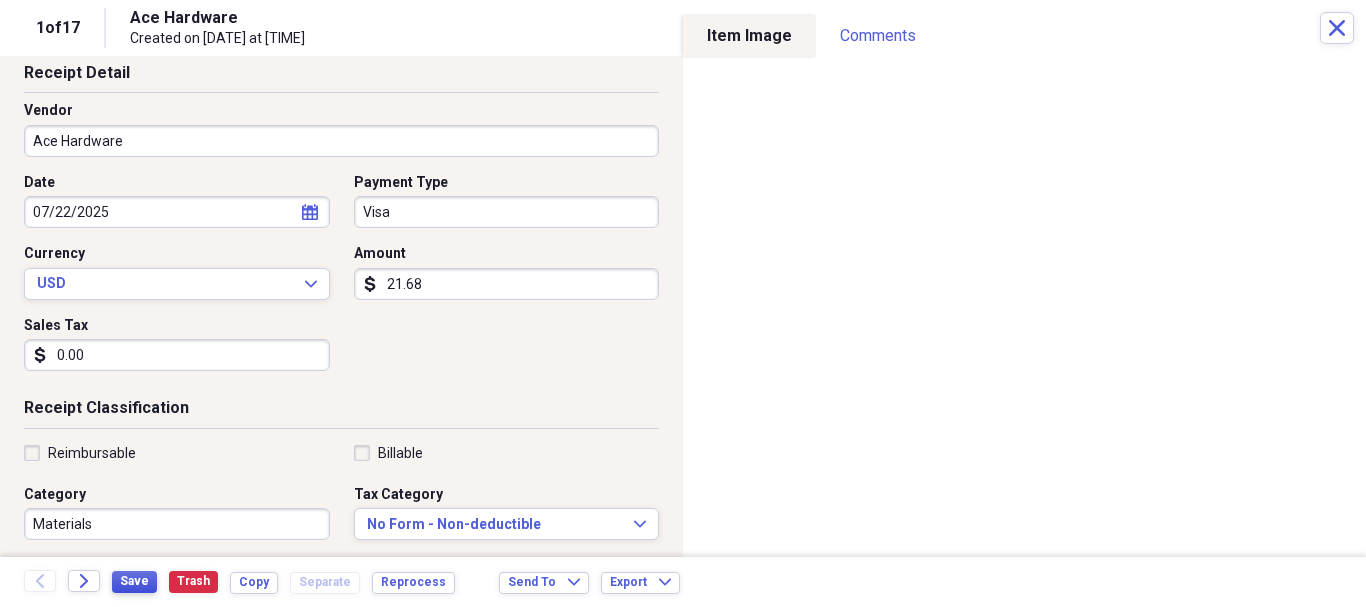 type on "0.00" 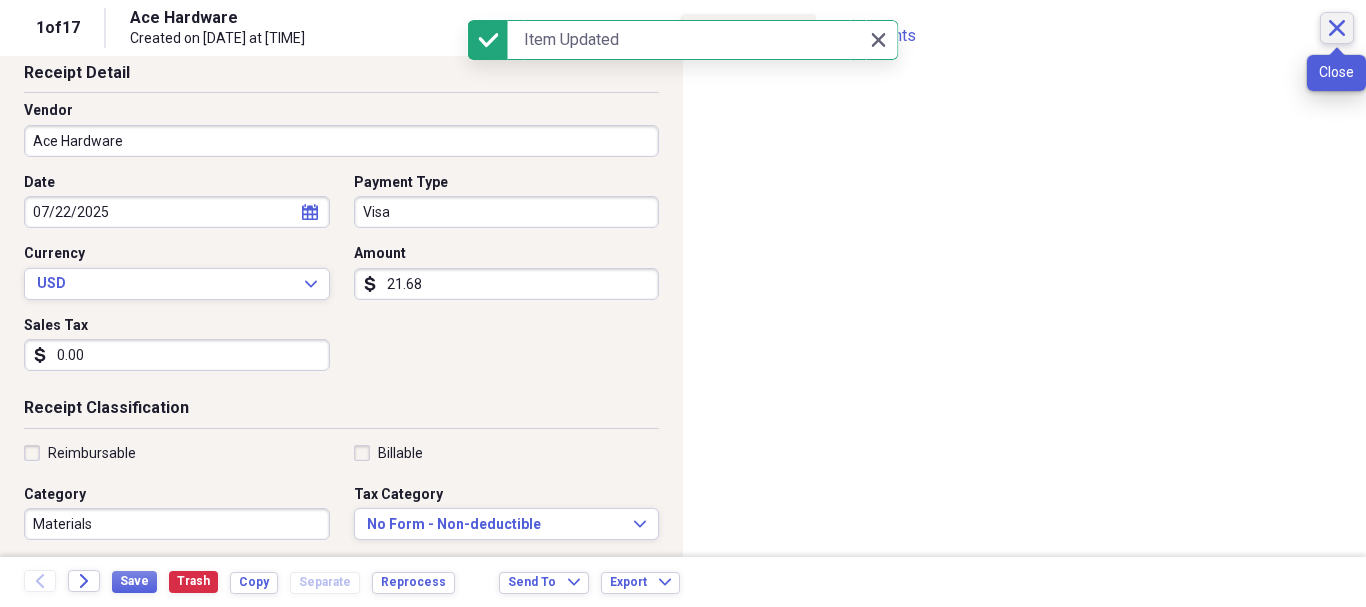 click 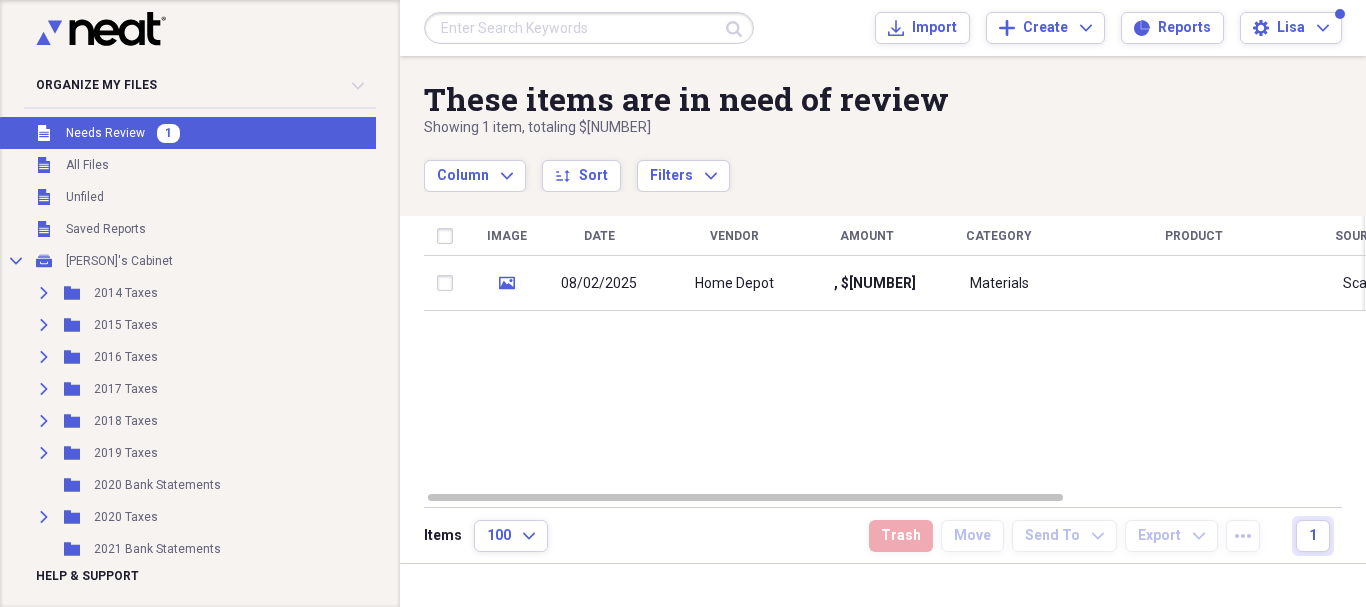 click on "Home Depot" at bounding box center [734, 284] 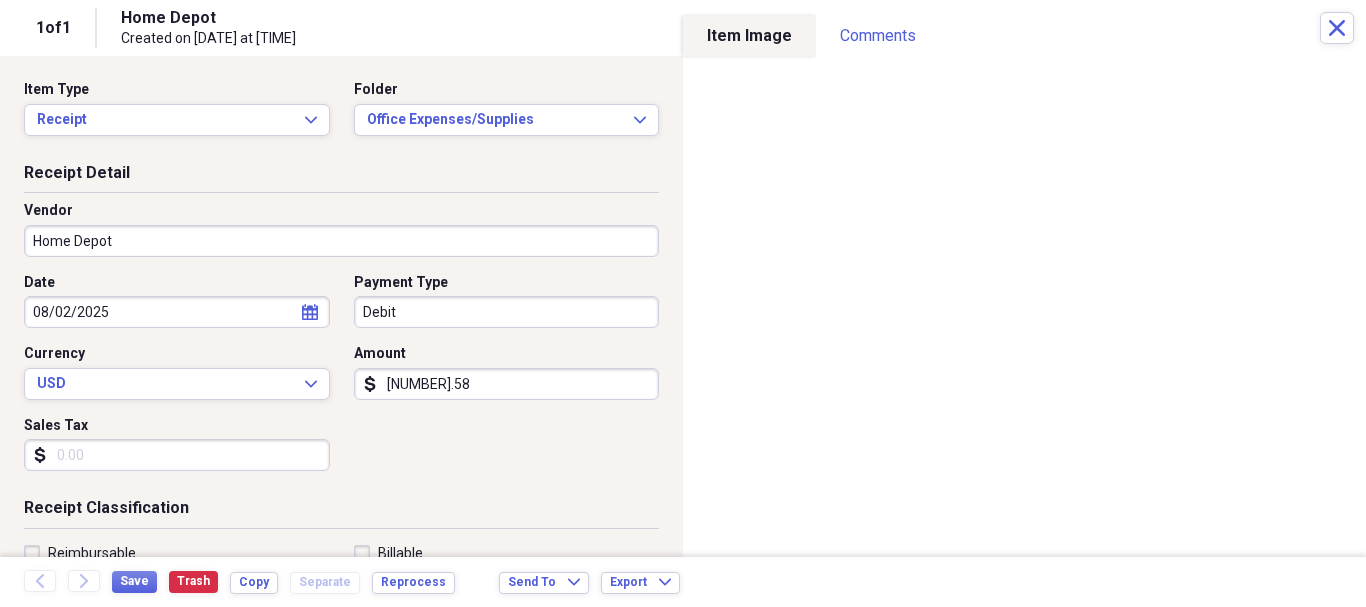click on "[NUMBER].58" at bounding box center (507, 384) 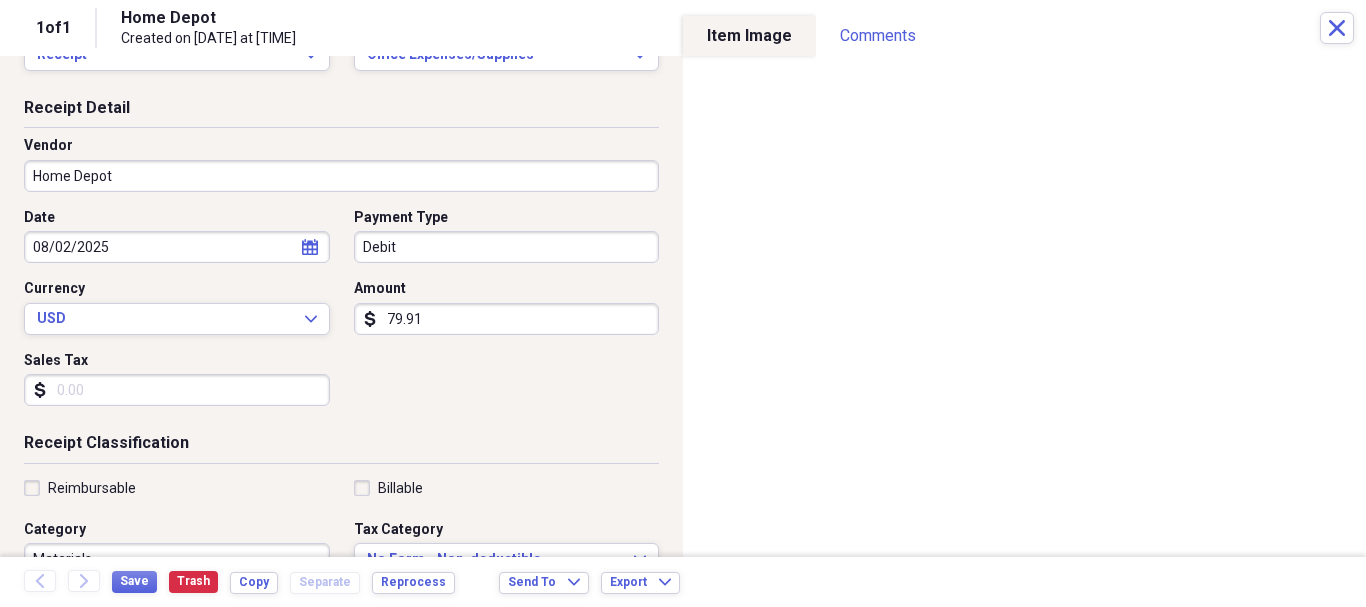 scroll, scrollTop: 200, scrollLeft: 0, axis: vertical 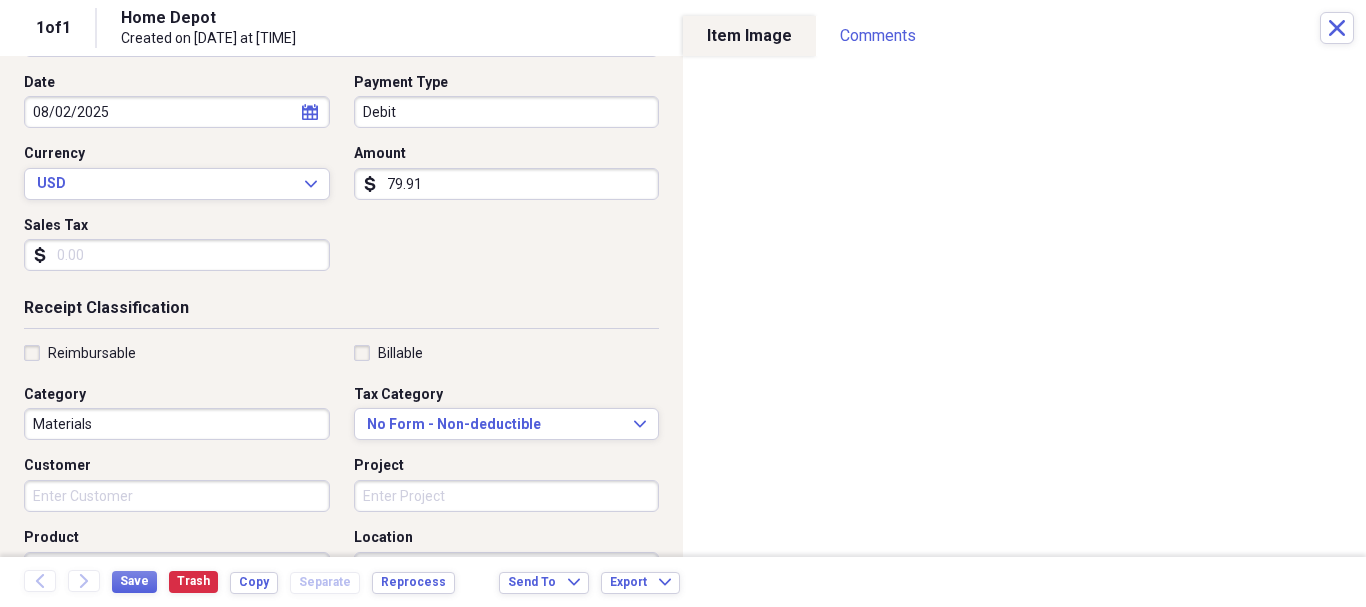 type on "79.91" 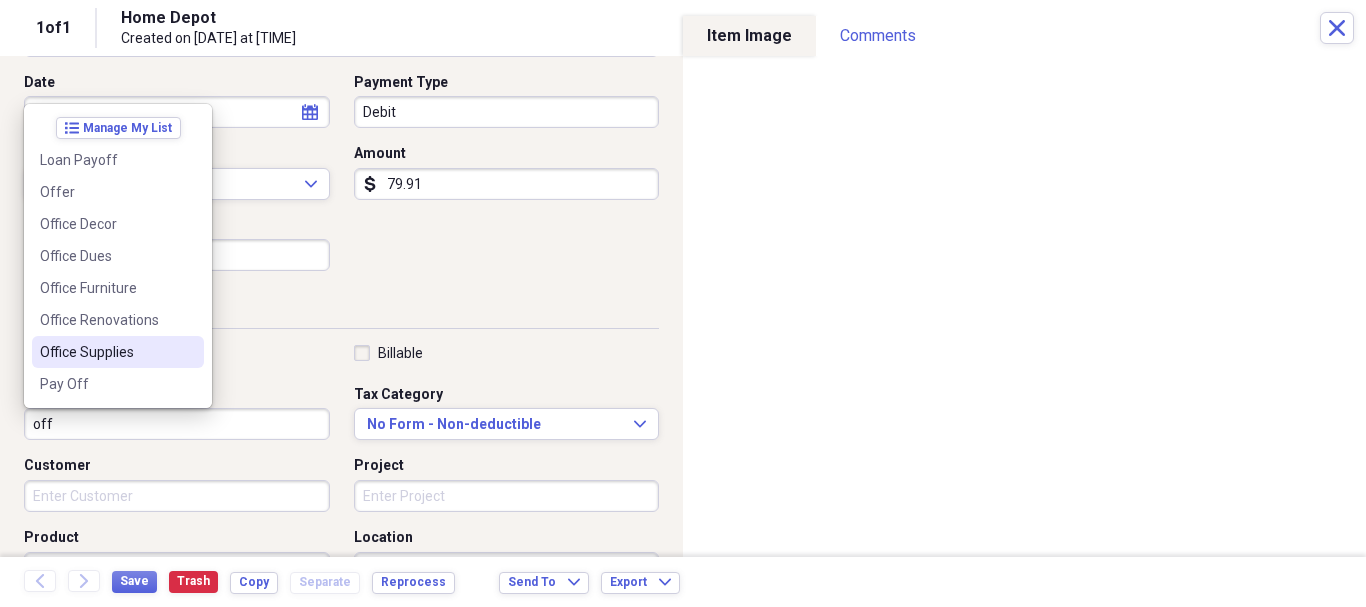 click on "Office Supplies" at bounding box center [118, 352] 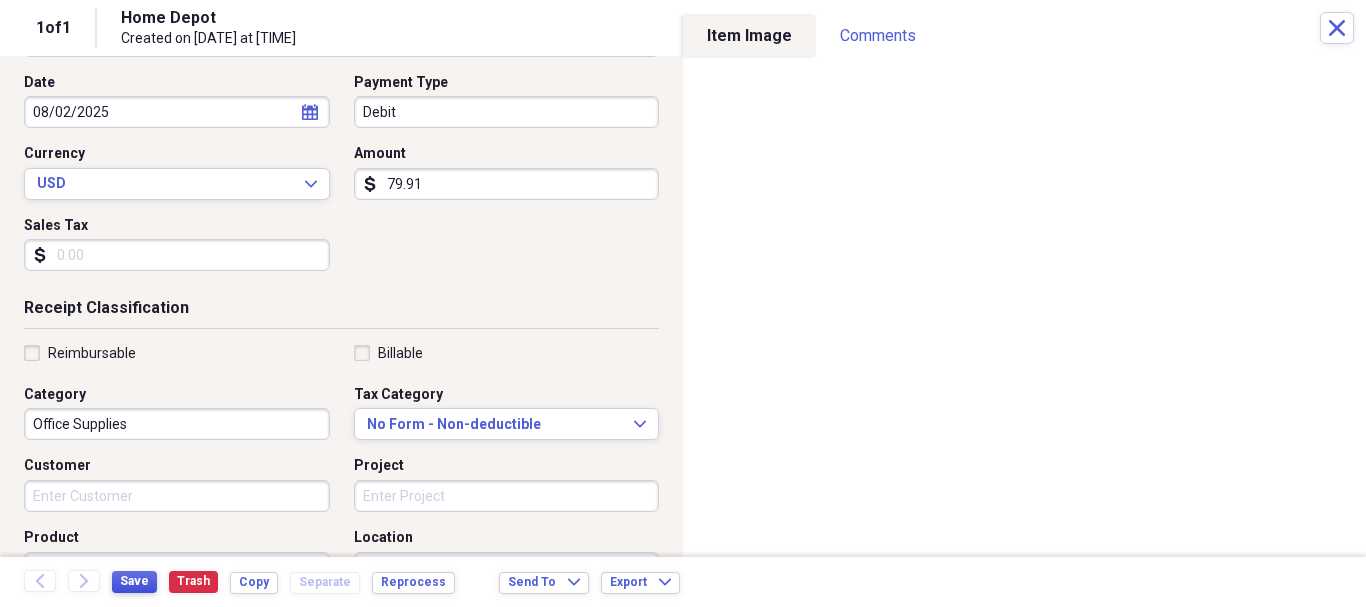 click on "Save" at bounding box center [134, 581] 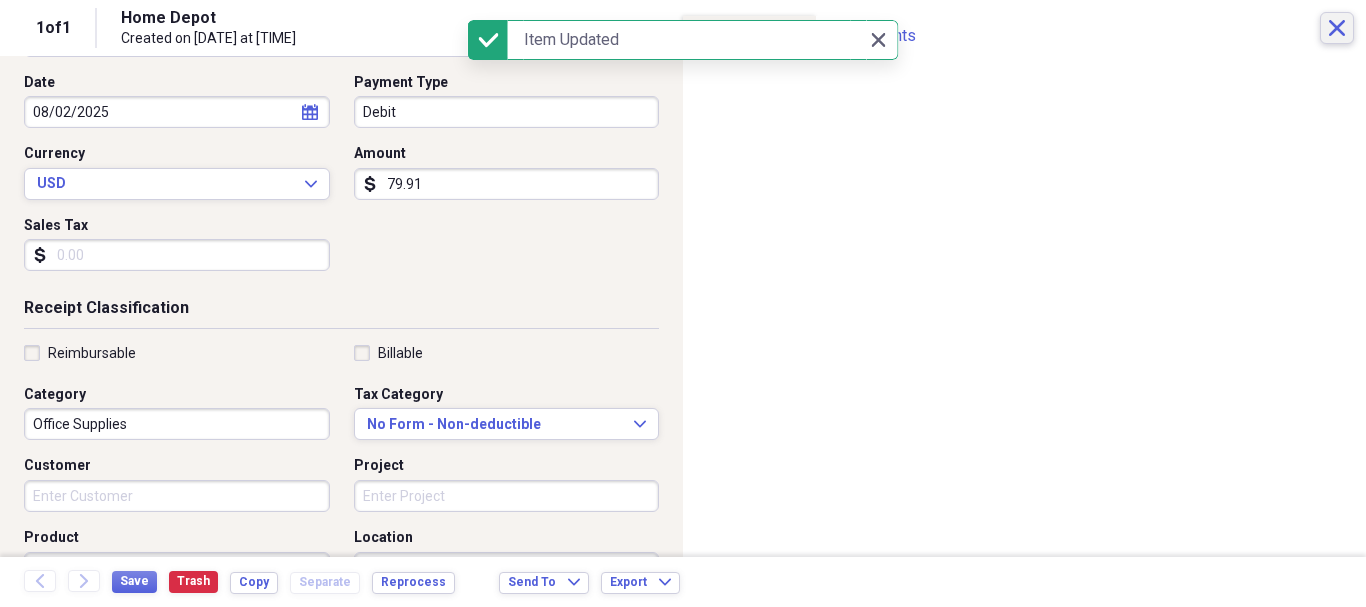 click on "Close" 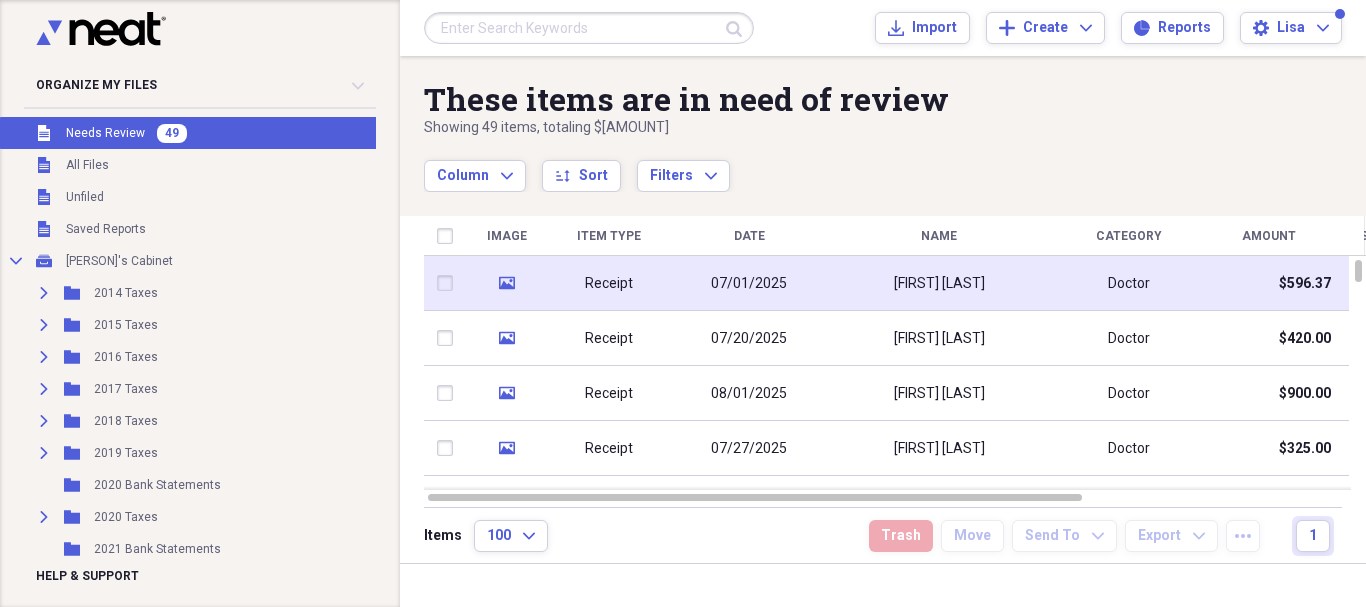 click on "Receipt" at bounding box center (609, 284) 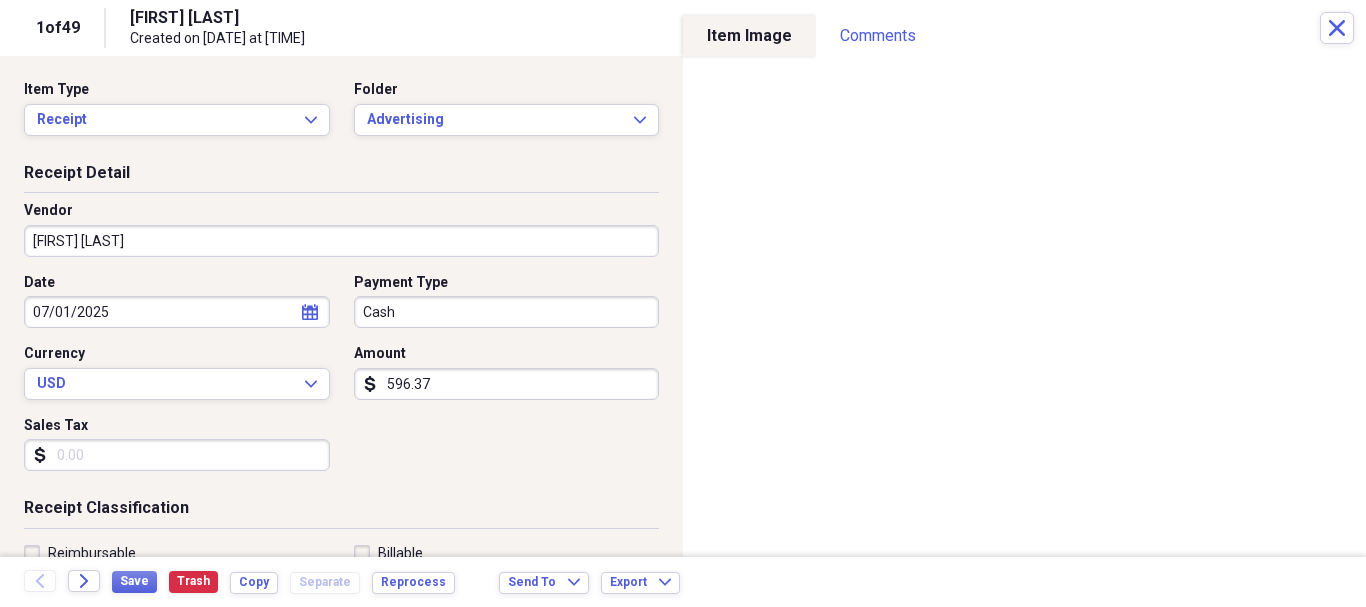 click on "[FIRST] [LAST]" at bounding box center [341, 241] 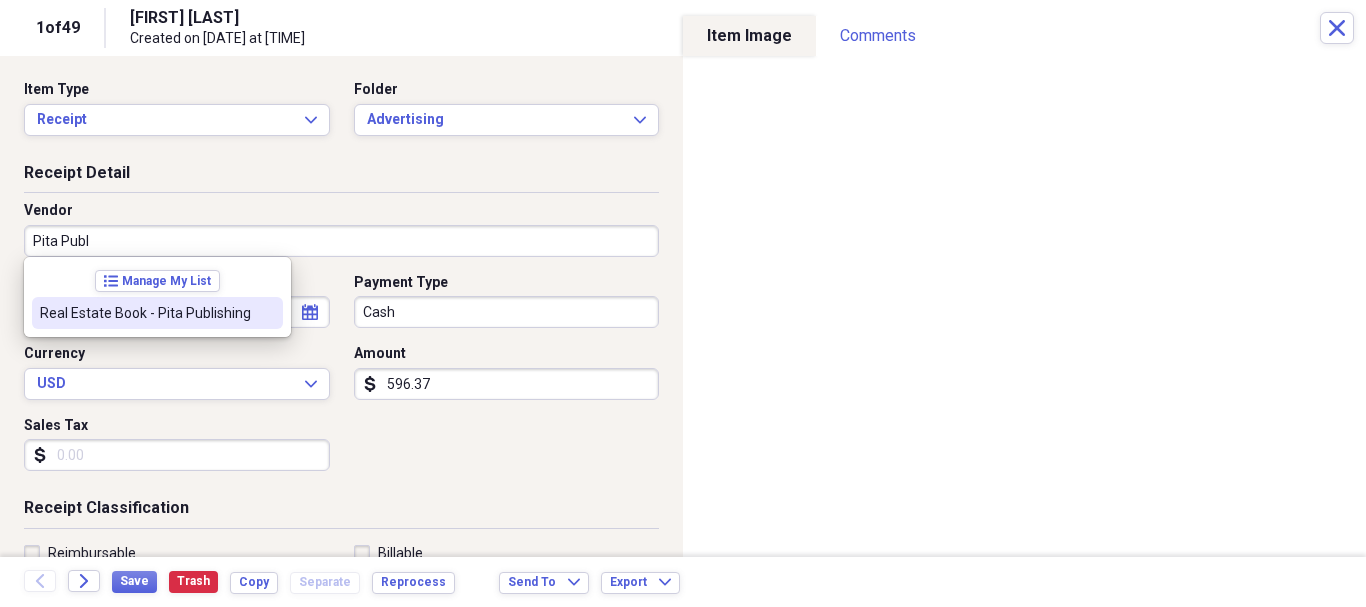 click on "Real Estate Book - Pita Publishing" at bounding box center (145, 313) 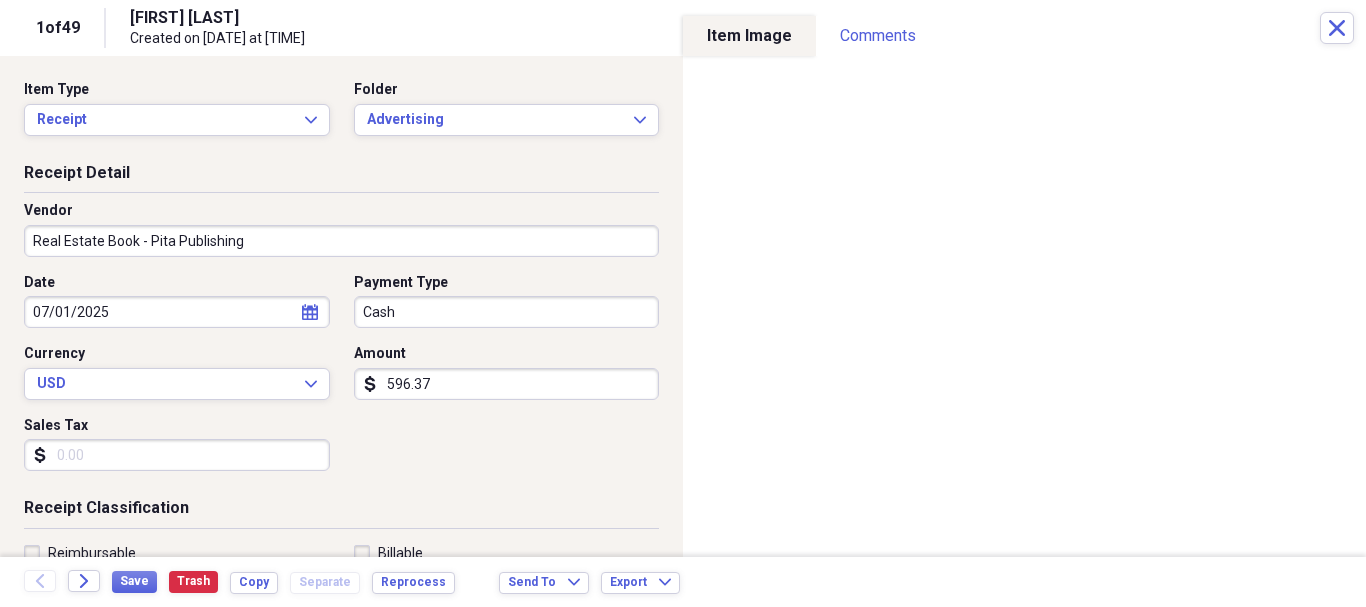 type on "Advertising" 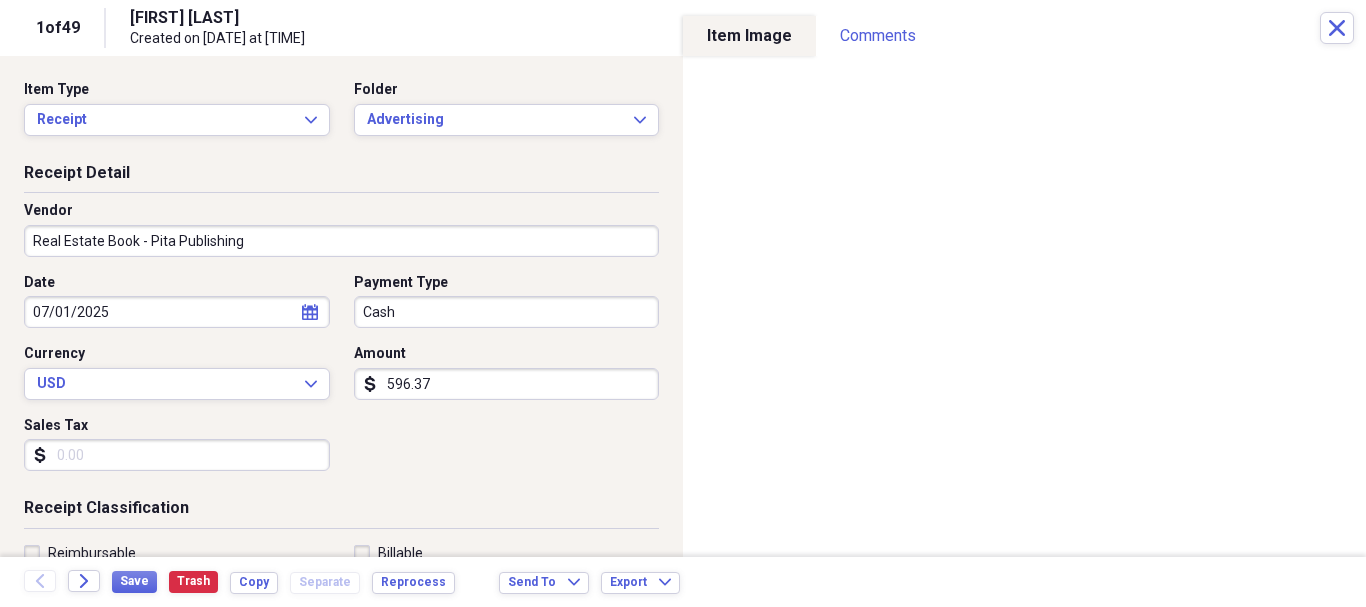 click on "calendar" 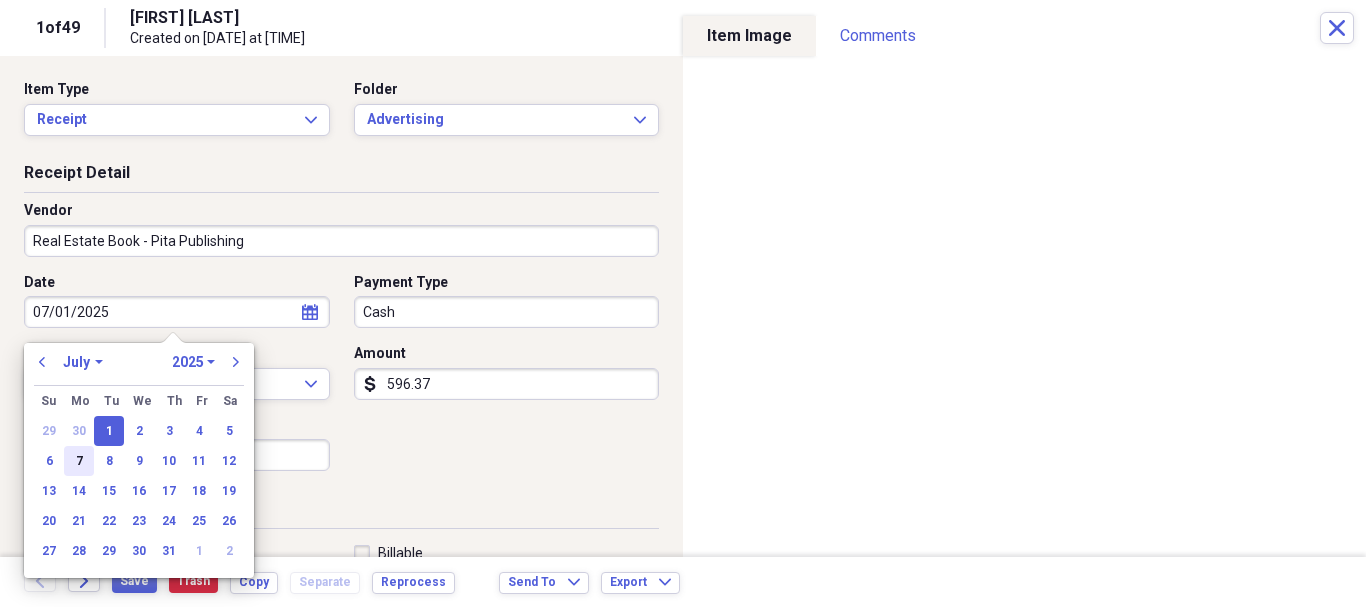 click on "7" at bounding box center [79, 461] 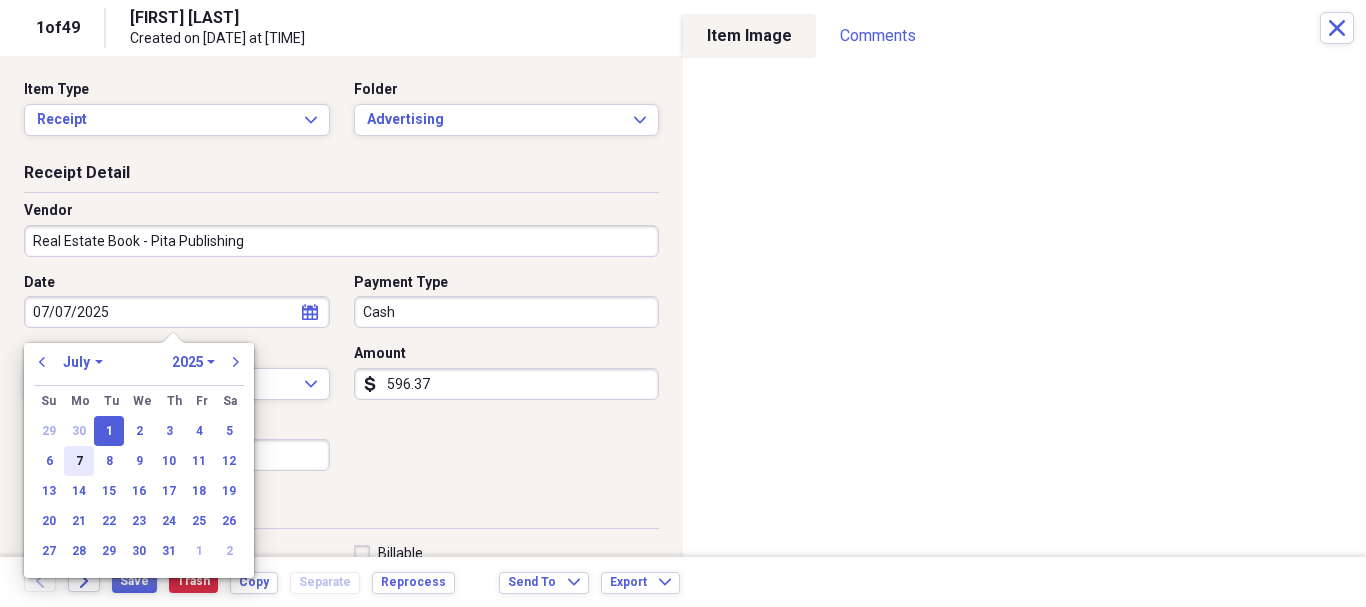 type on "07/07/2025" 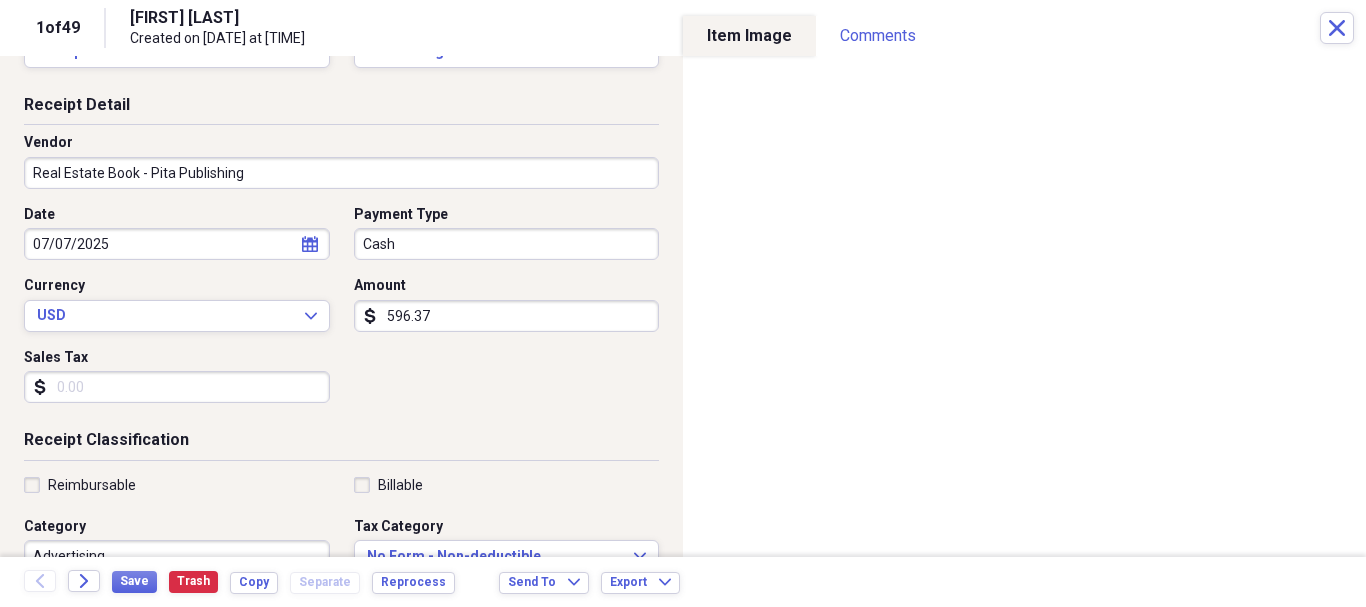 scroll, scrollTop: 100, scrollLeft: 0, axis: vertical 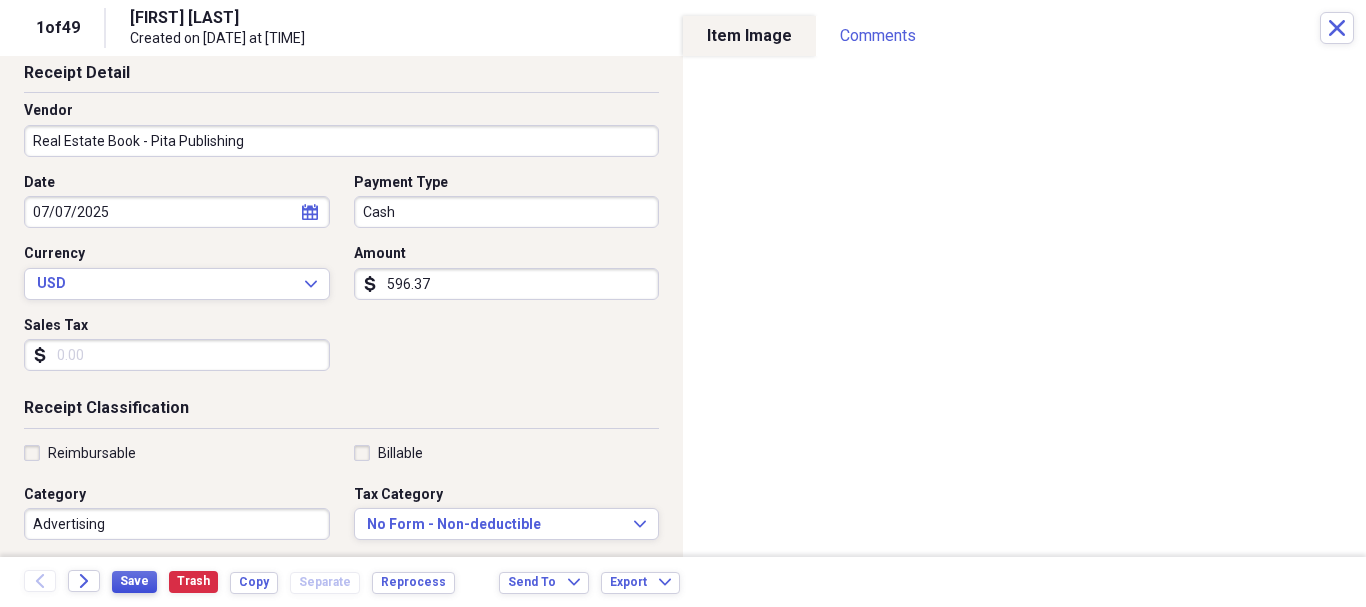 click on "Save" at bounding box center [134, 581] 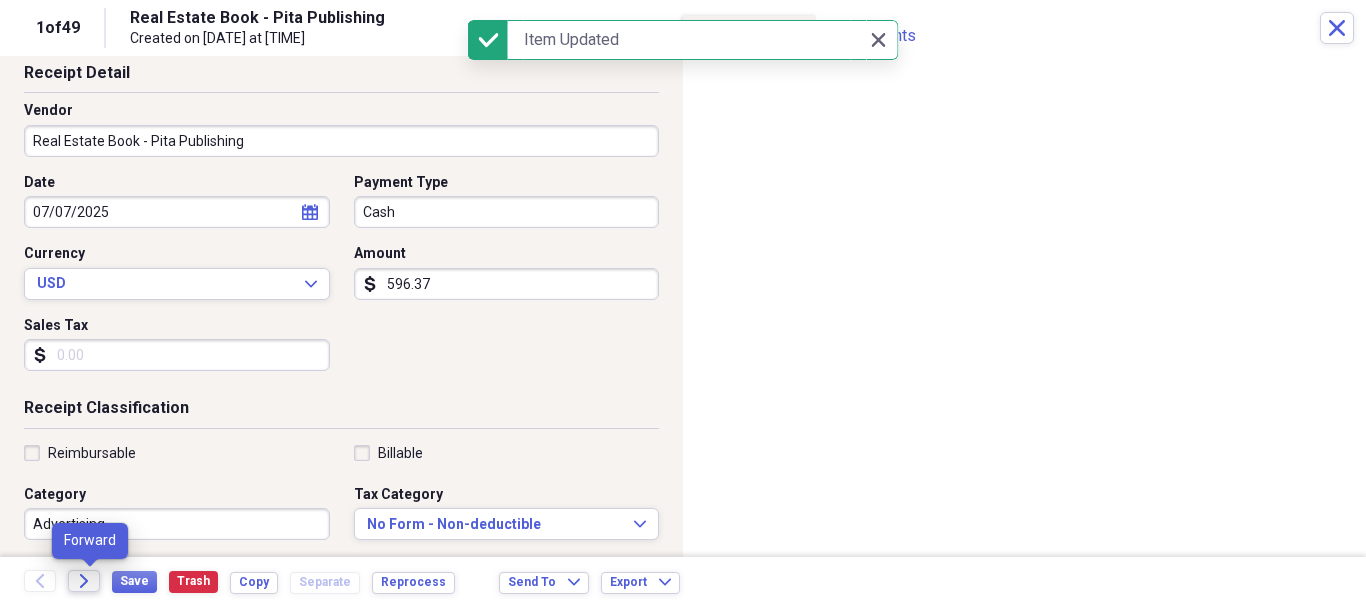 click on "Forward" 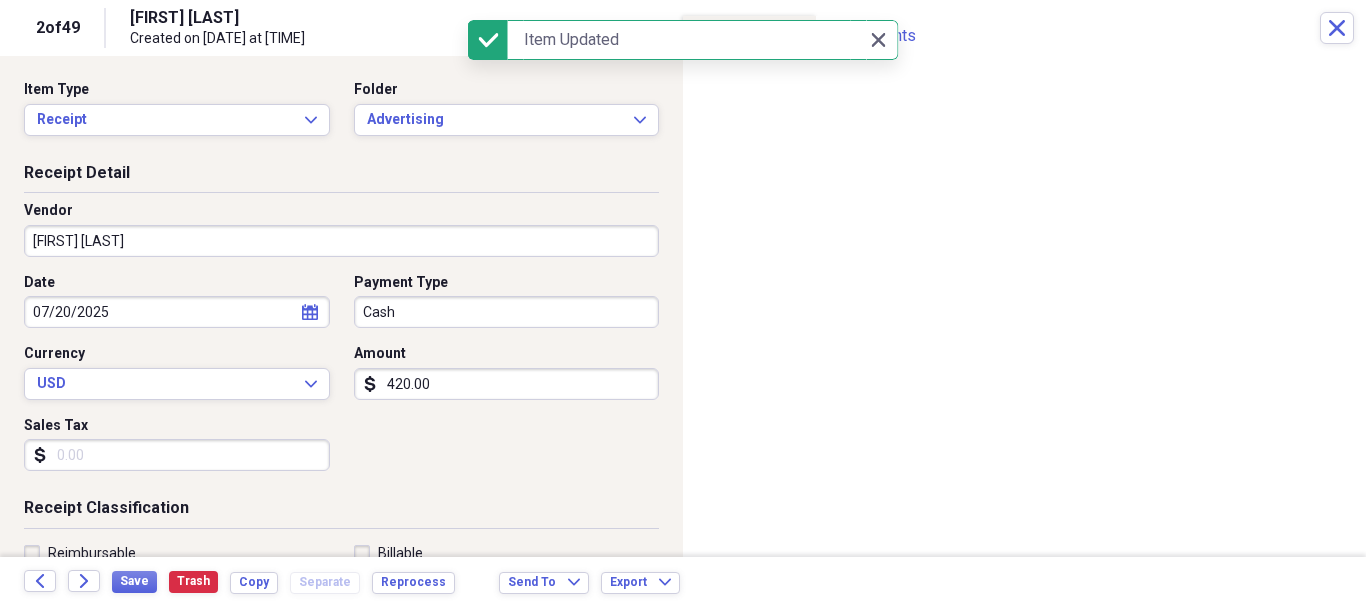 click on "[FIRST] [LAST]" at bounding box center [341, 241] 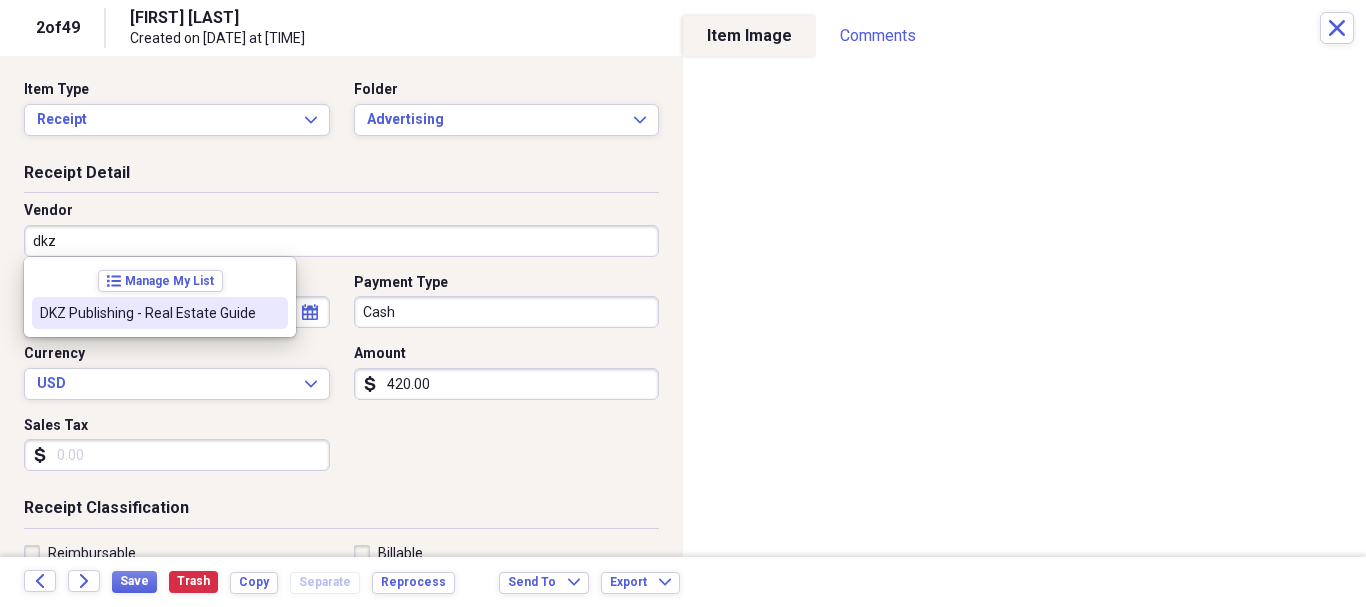 click on "DKZ Publishing - Real Estate Guide" at bounding box center (148, 313) 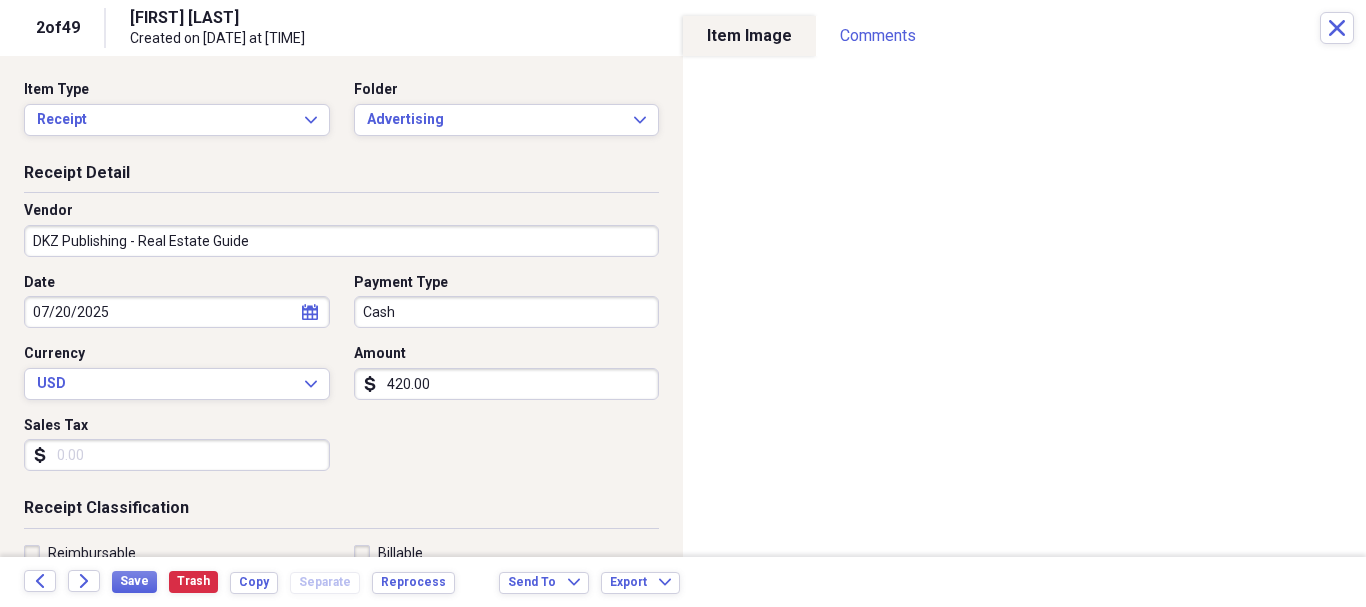 type on "Advertising" 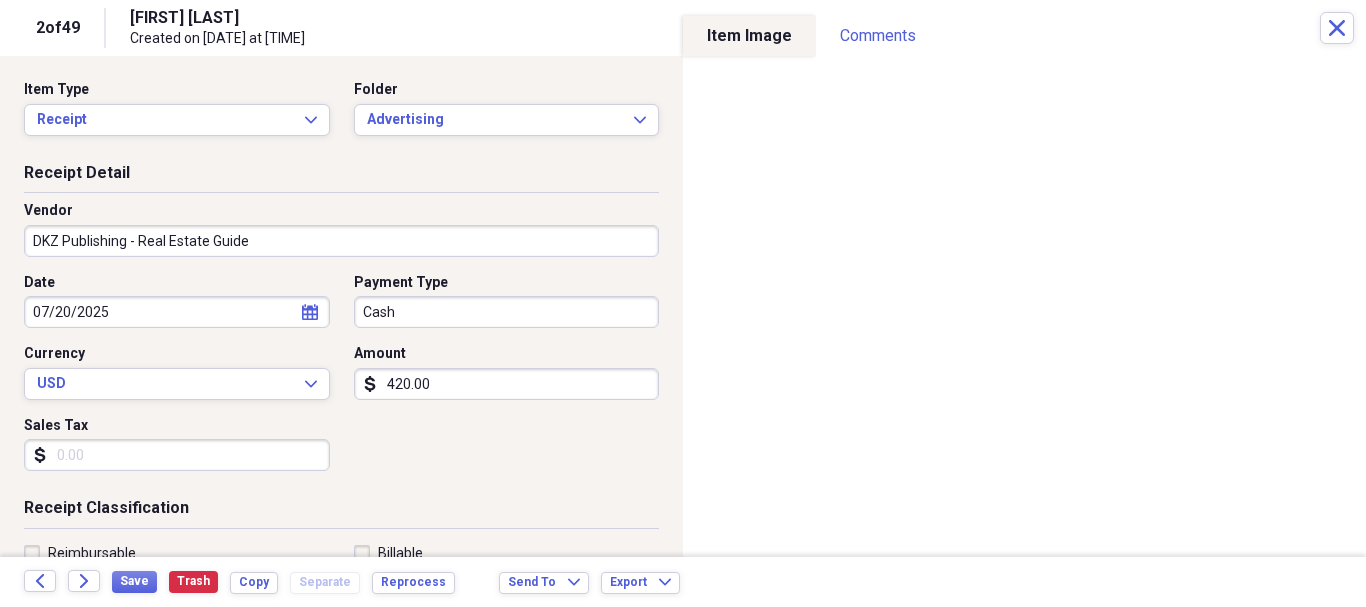 click on "calendar Calendar" at bounding box center (310, 312) 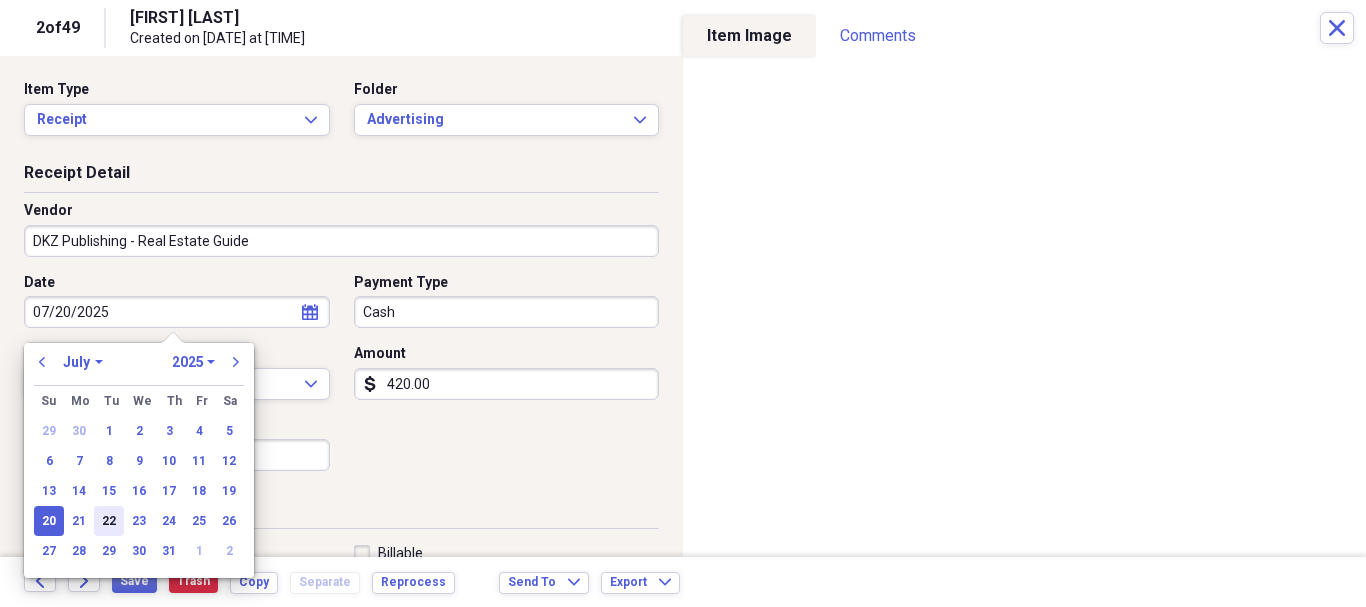 click on "22" at bounding box center (109, 521) 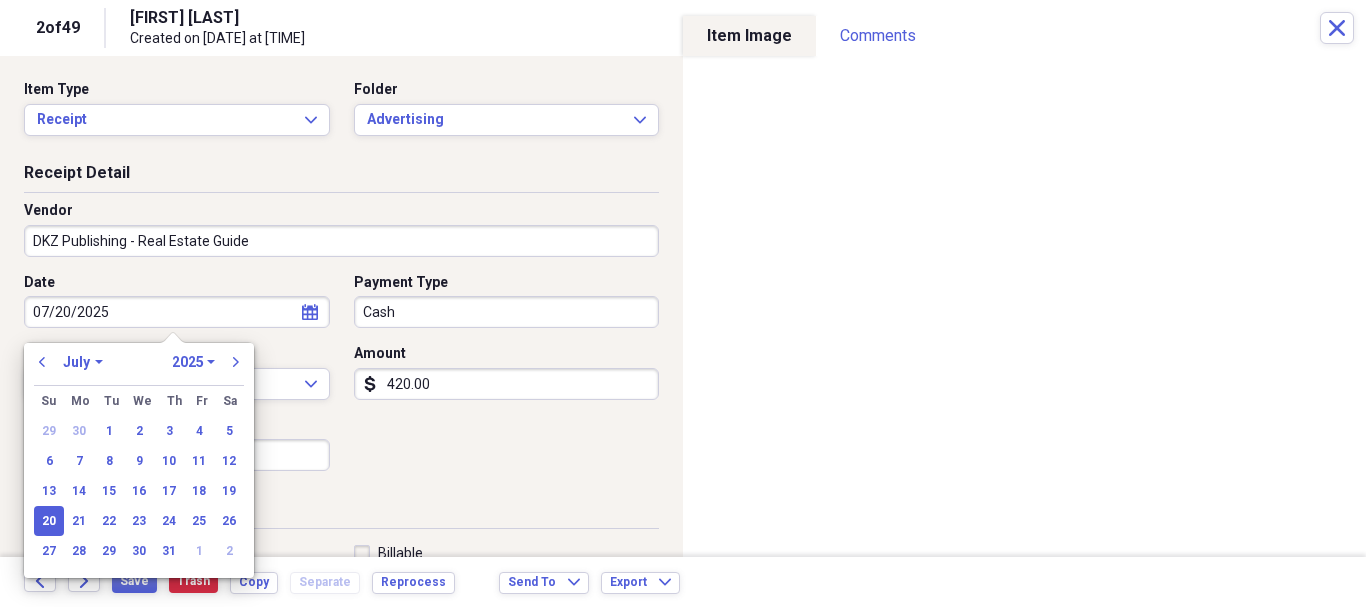 type on "07/22/2025" 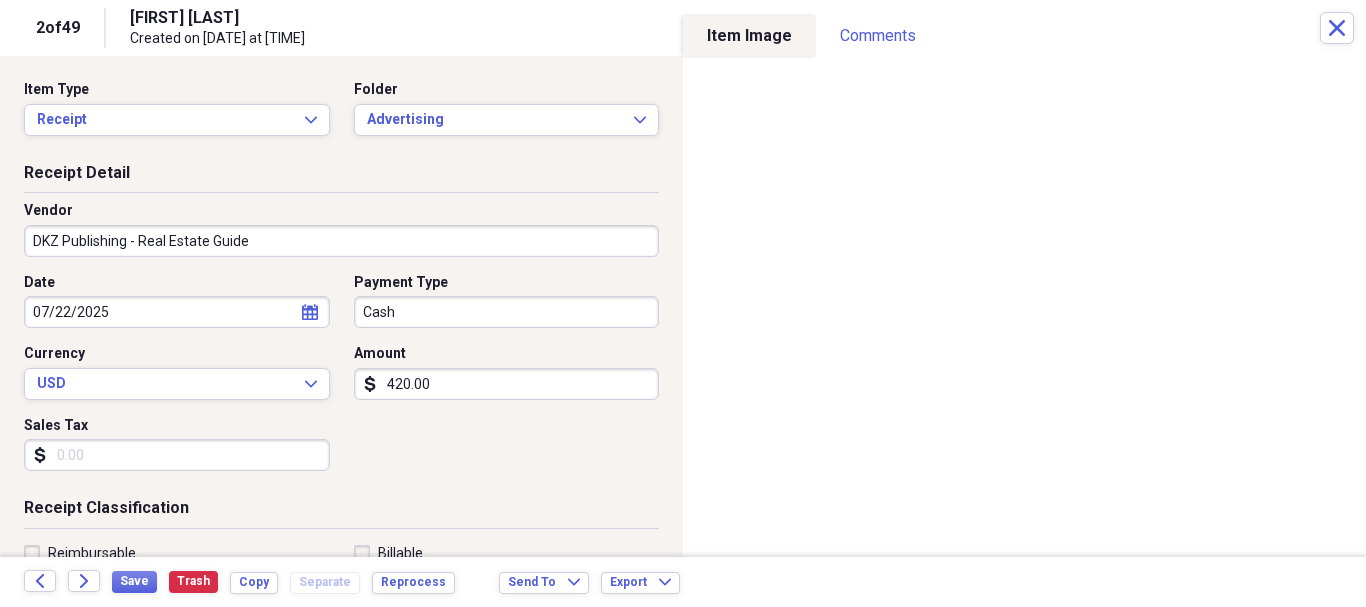 scroll, scrollTop: 100, scrollLeft: 0, axis: vertical 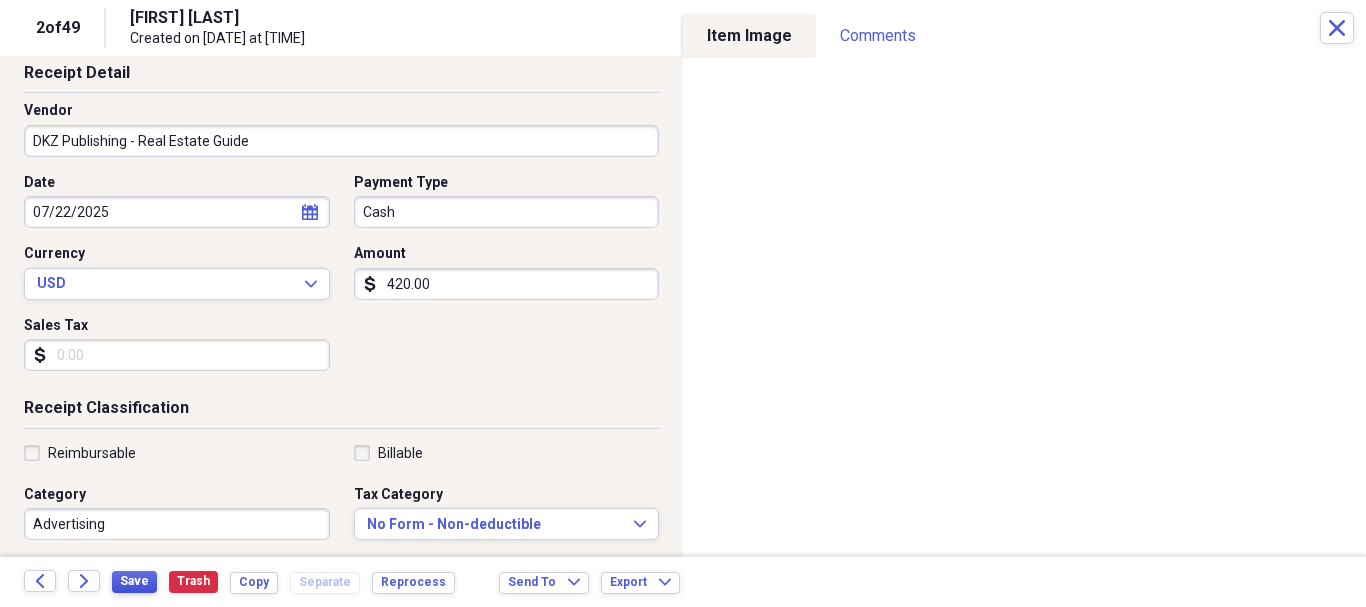 click on "Save" at bounding box center (134, 581) 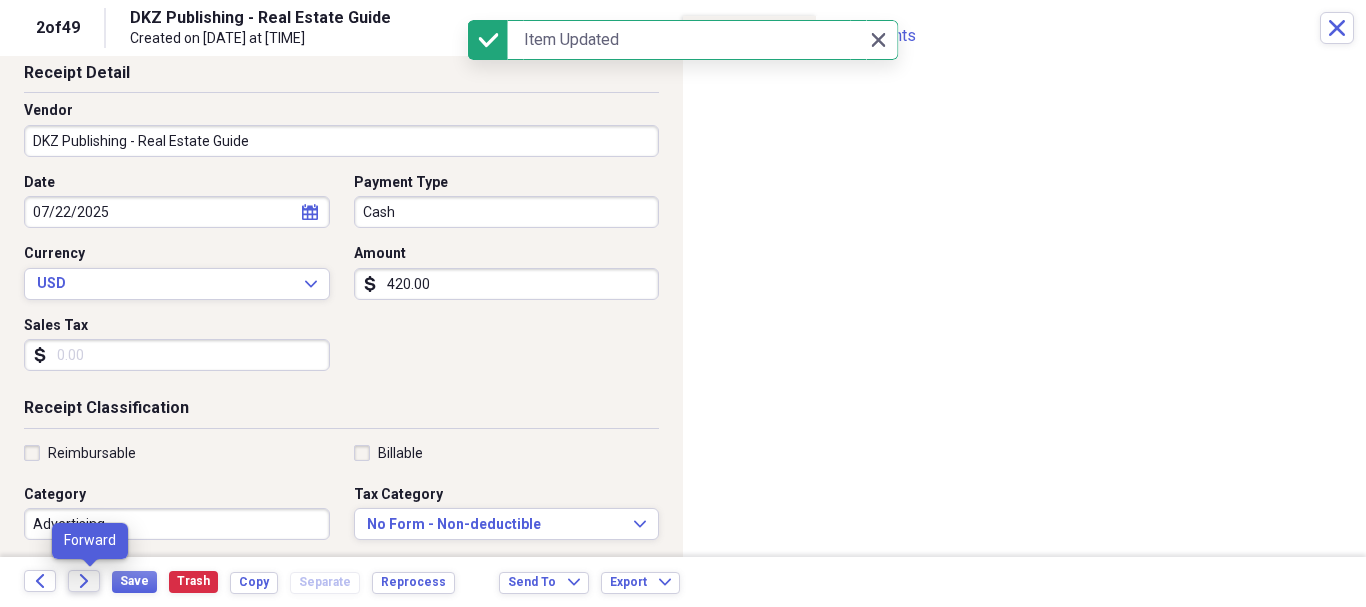 click 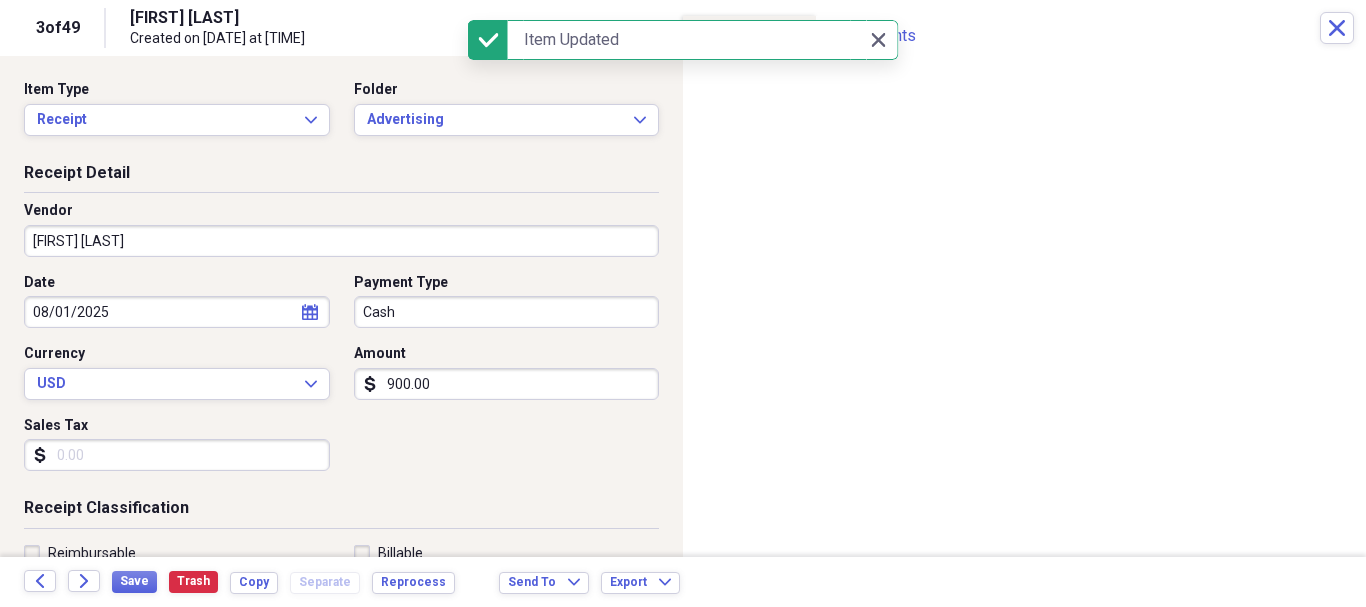 click on "[FIRST] [LAST]" at bounding box center (341, 241) 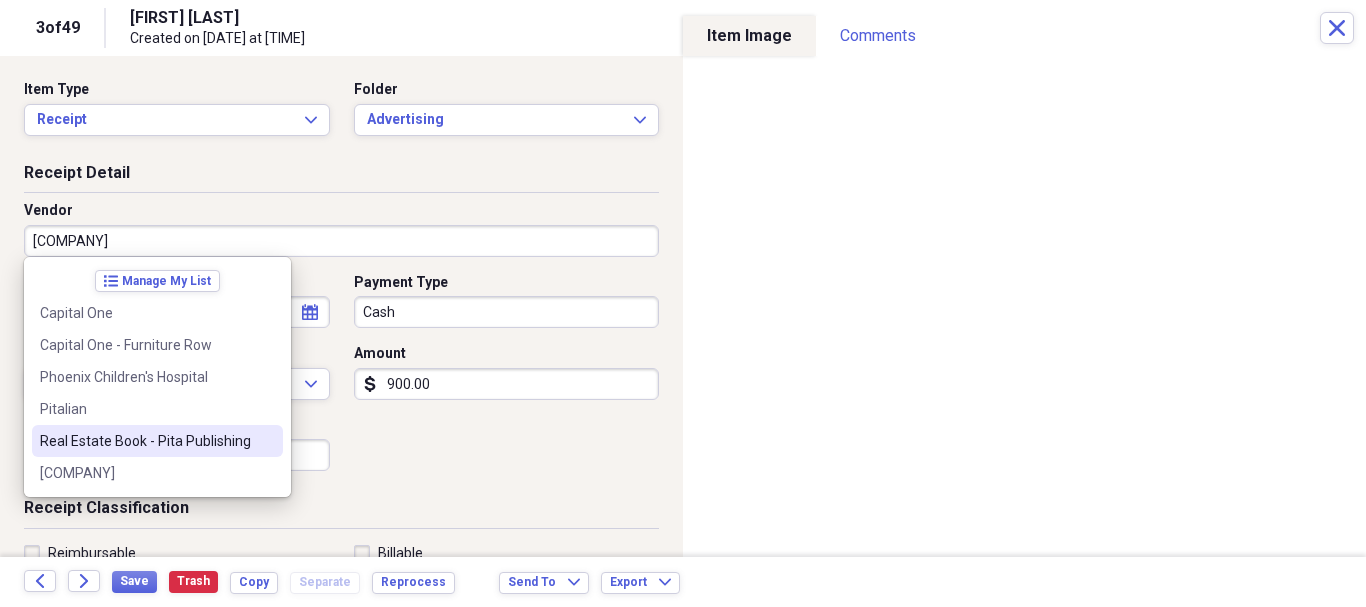 click on "Real Estate Book - Pita Publishing" at bounding box center (145, 441) 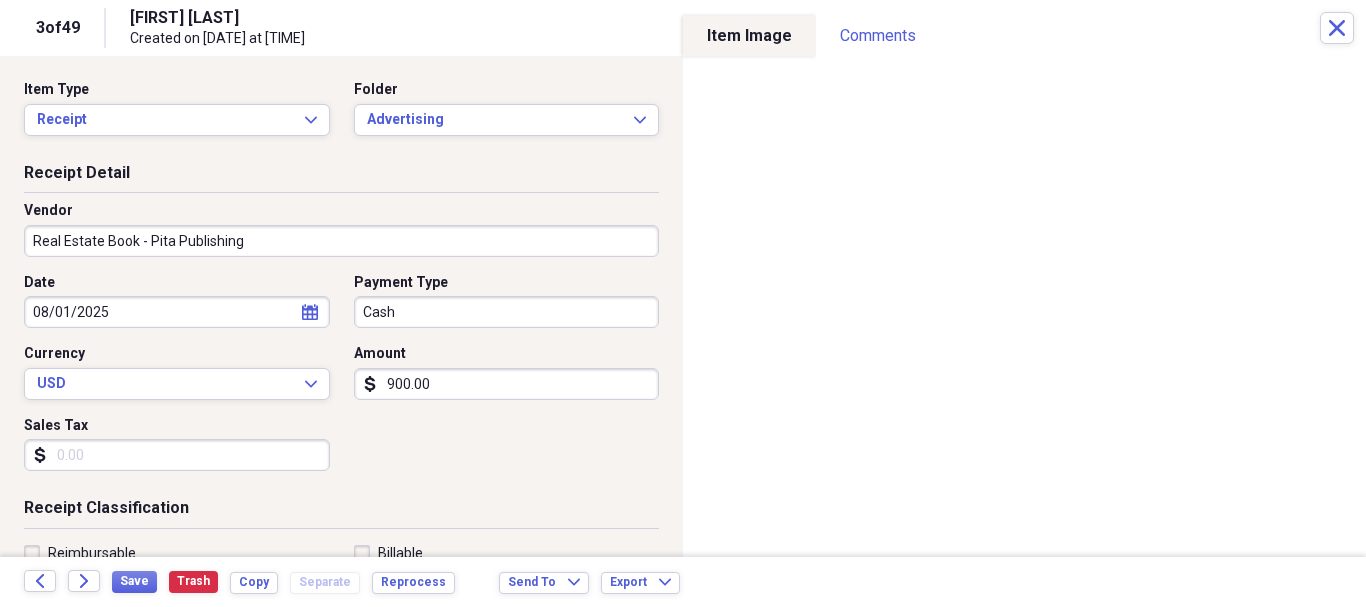 type on "Advertising" 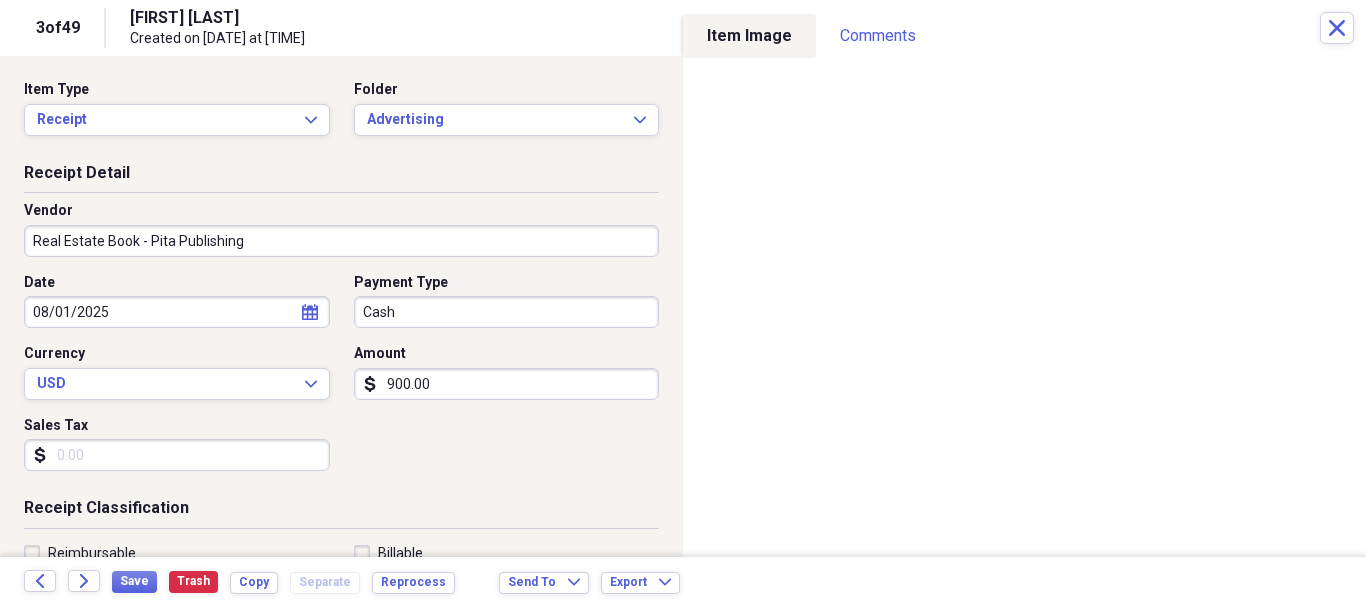 click on "900.00" at bounding box center (507, 384) 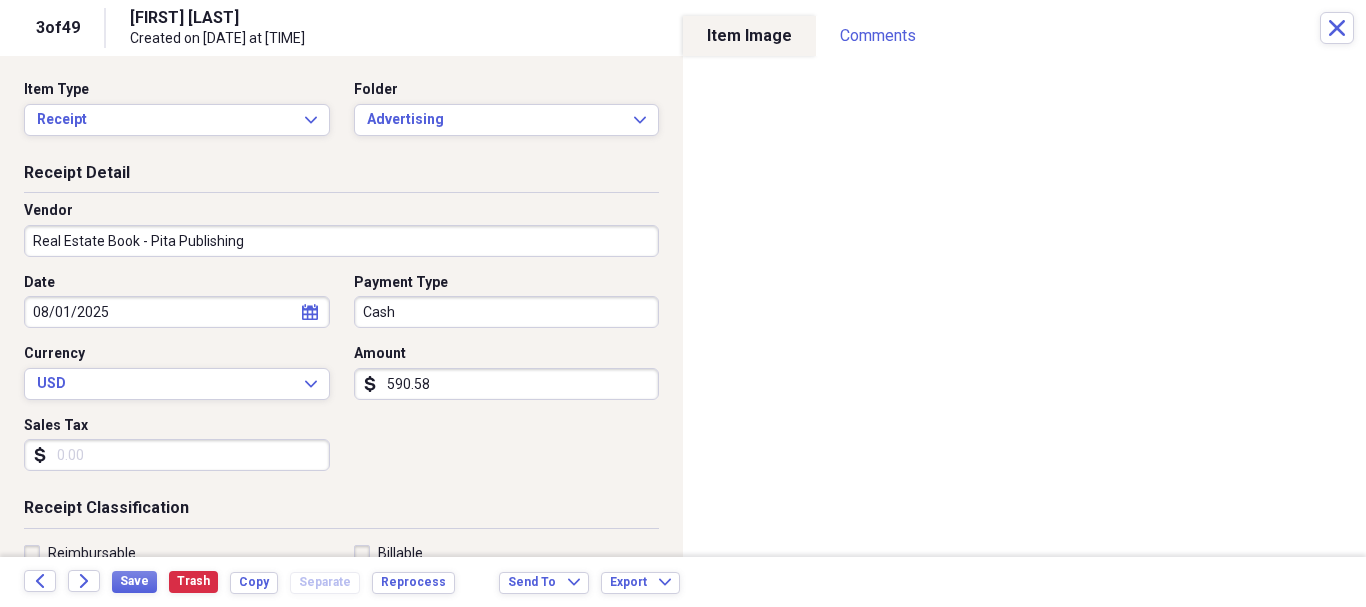 scroll, scrollTop: 100, scrollLeft: 0, axis: vertical 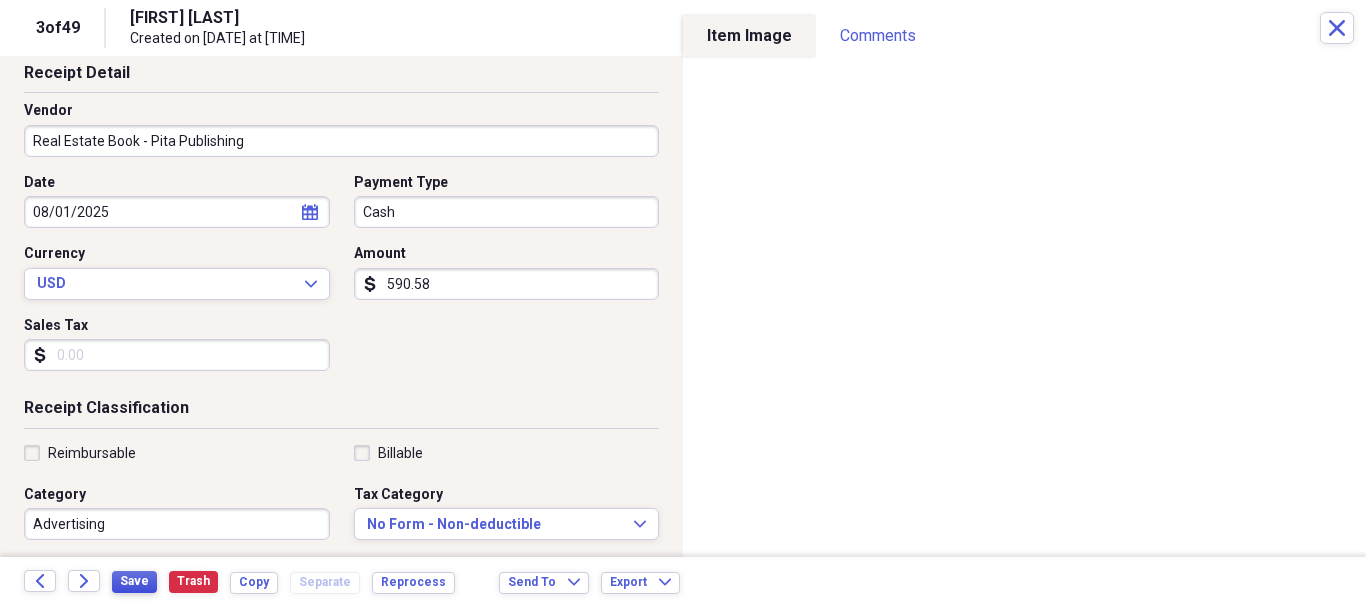 type on "590.58" 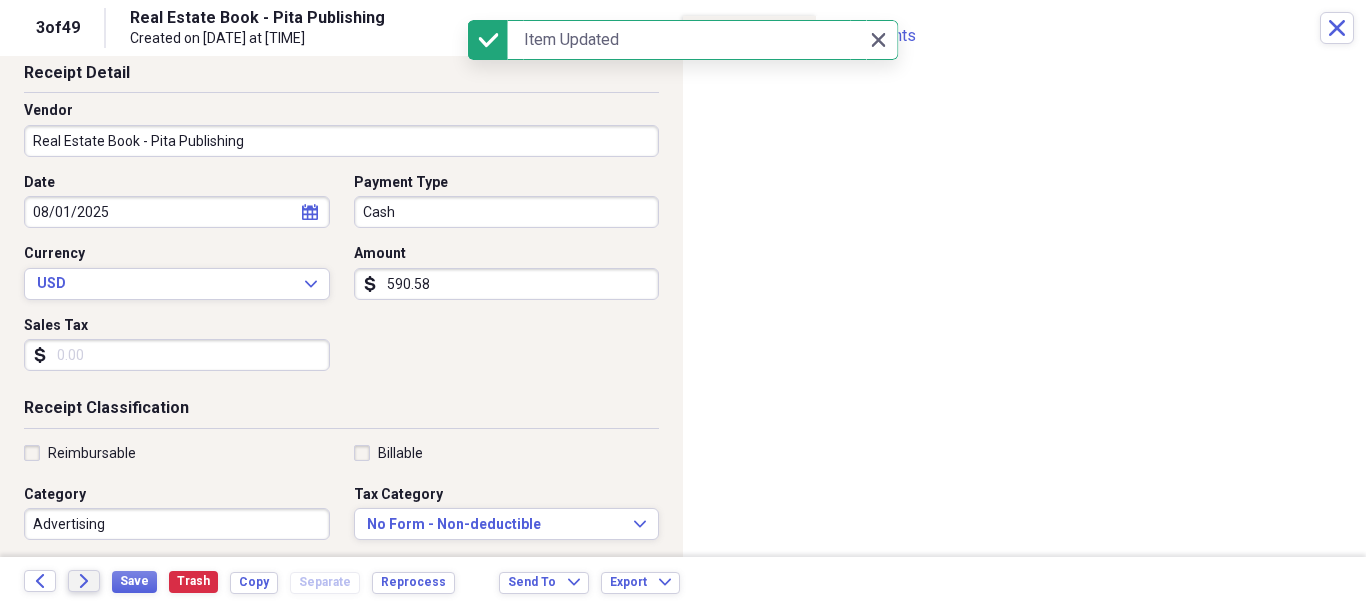 click on "Forward" at bounding box center (84, 581) 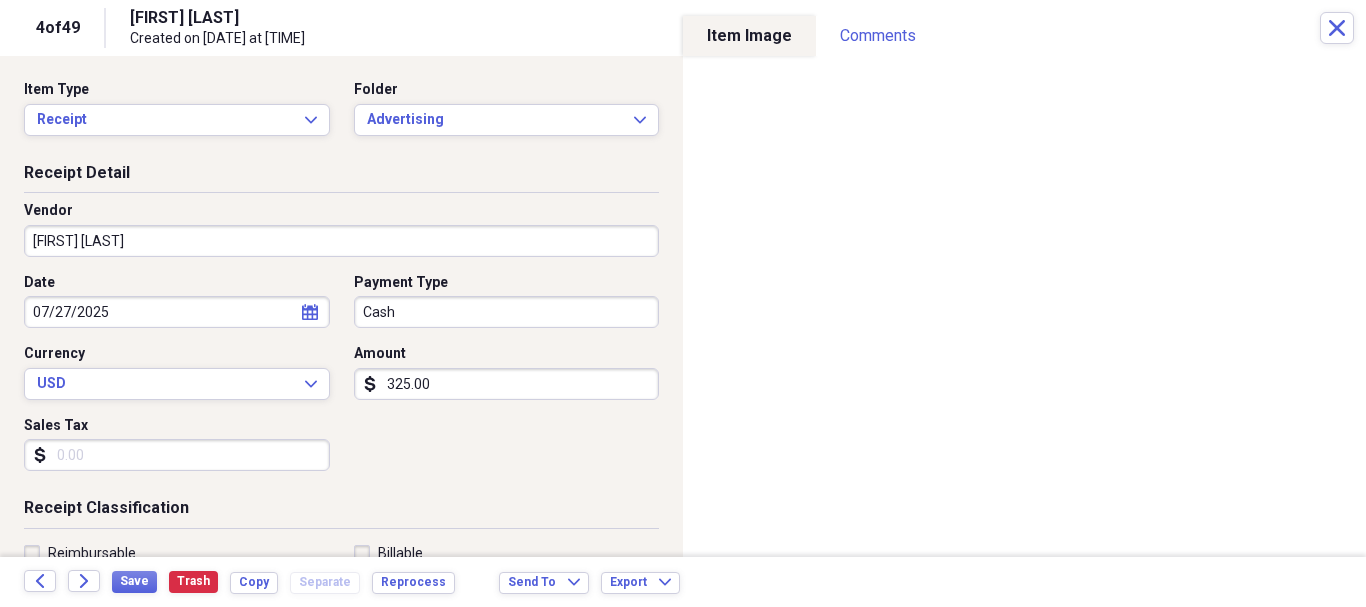 click on "[FIRST] [LAST]" at bounding box center (341, 241) 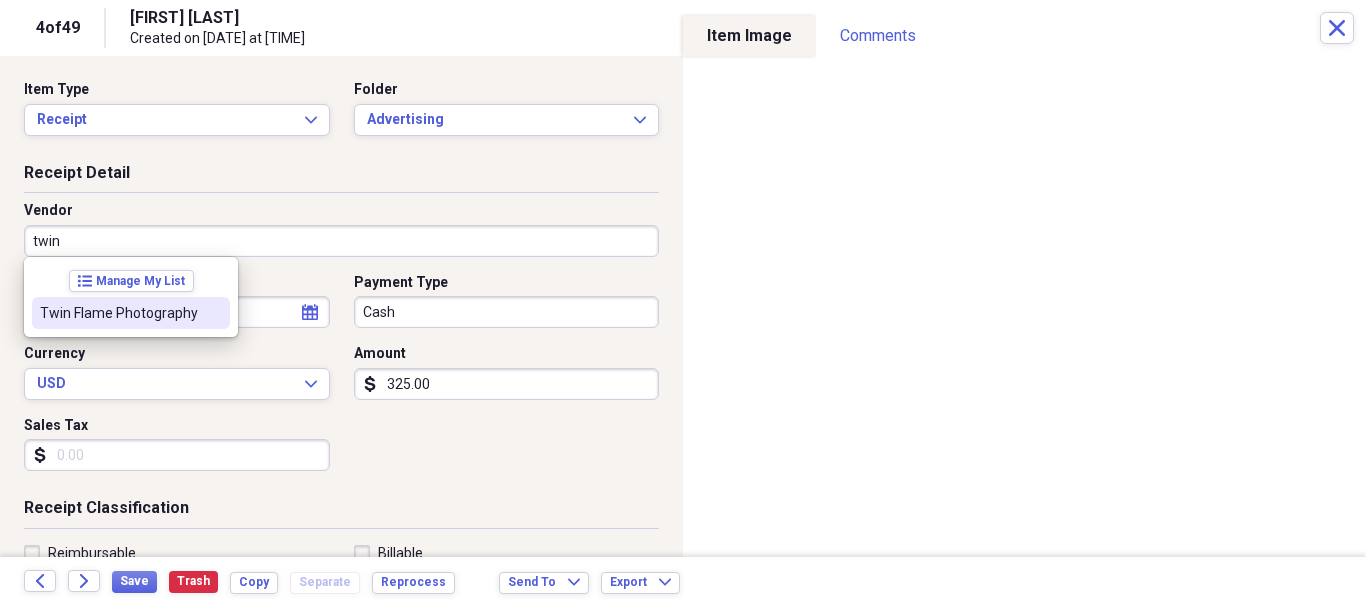 click on "Twin Flame Photography" at bounding box center (131, 313) 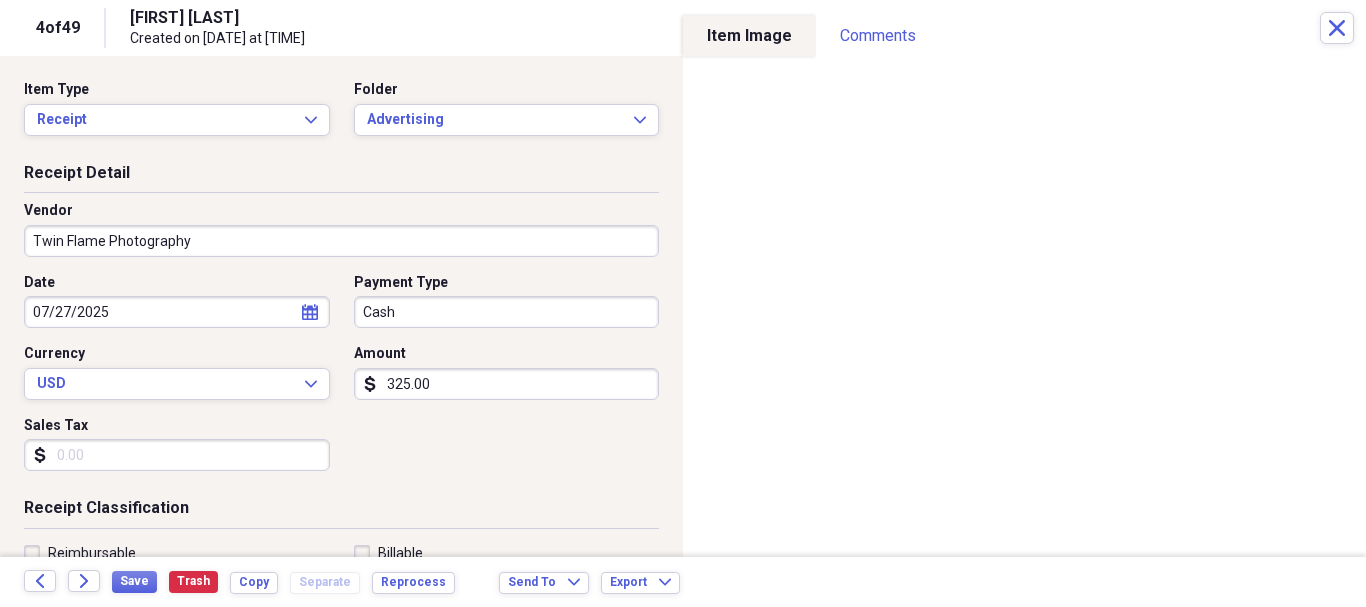 type on "Advertising" 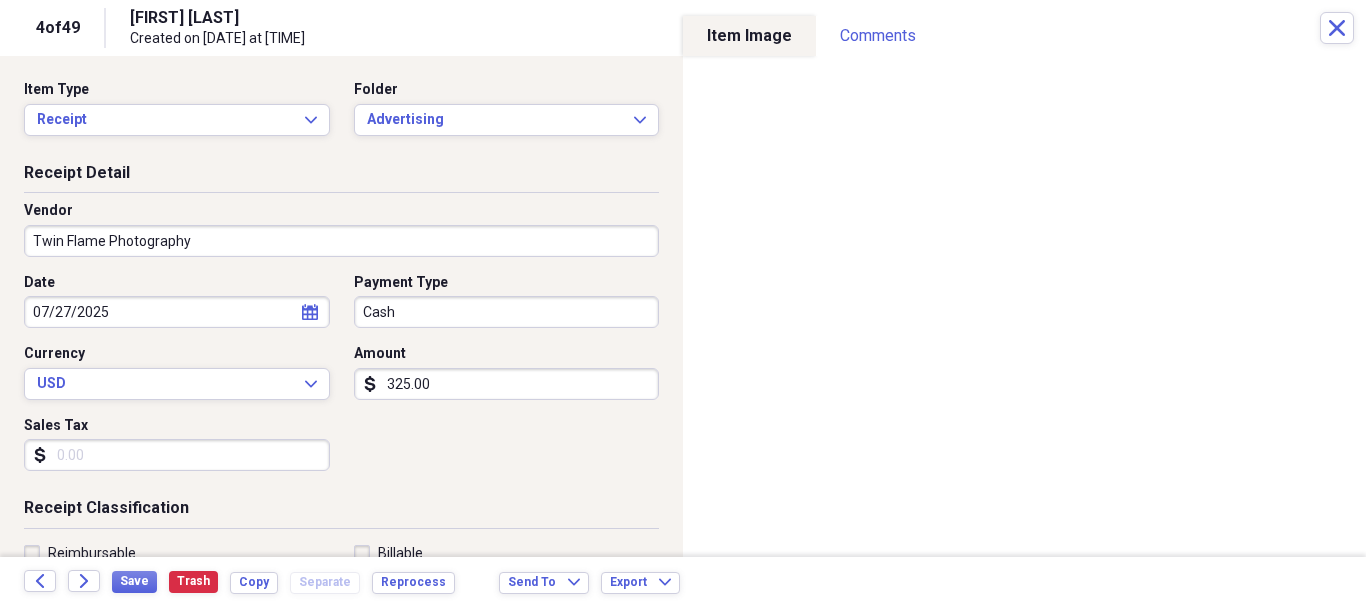 scroll, scrollTop: 100, scrollLeft: 0, axis: vertical 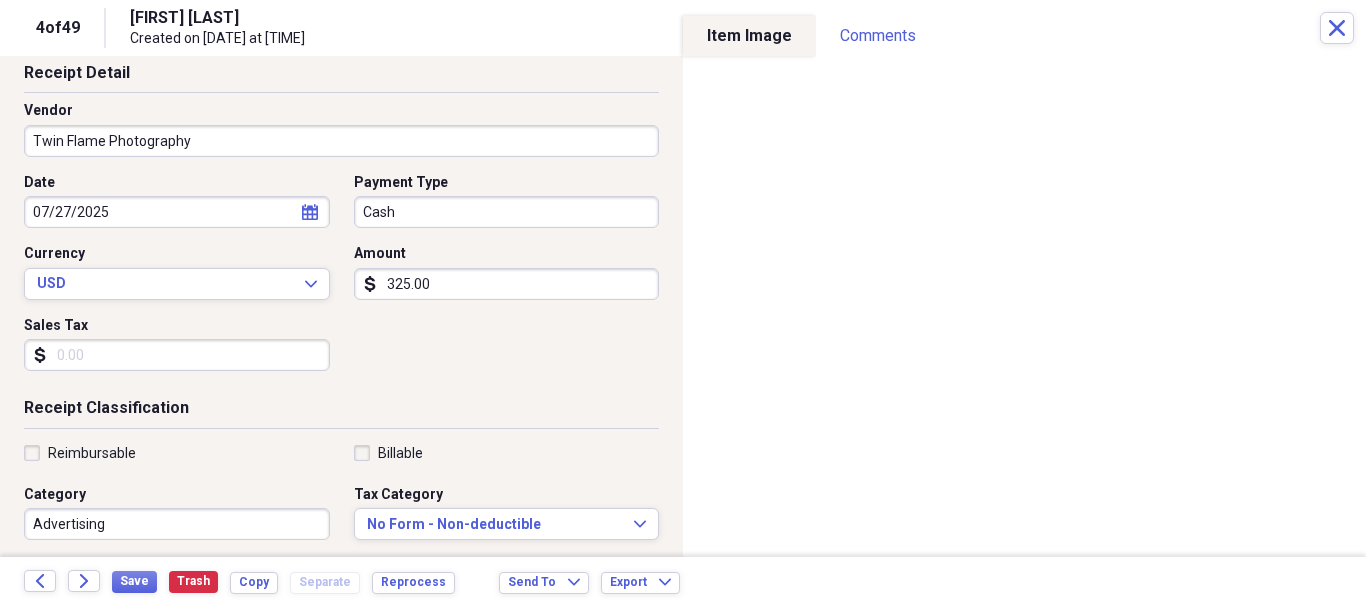 click 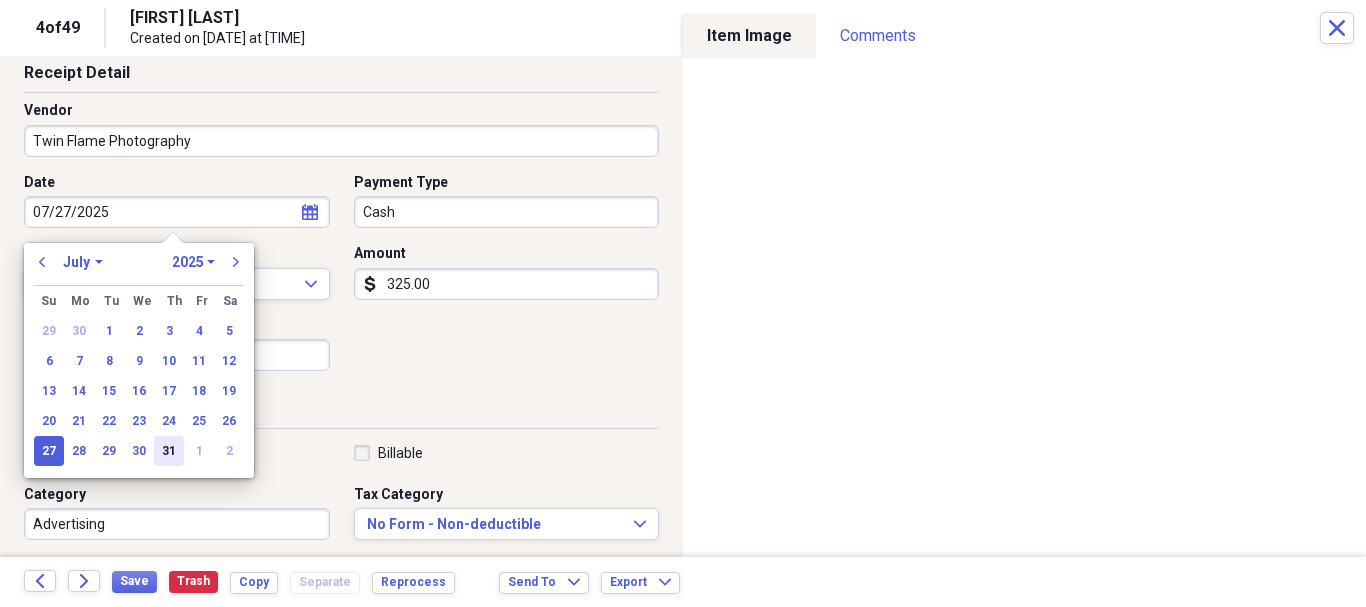 click on "31" at bounding box center (169, 451) 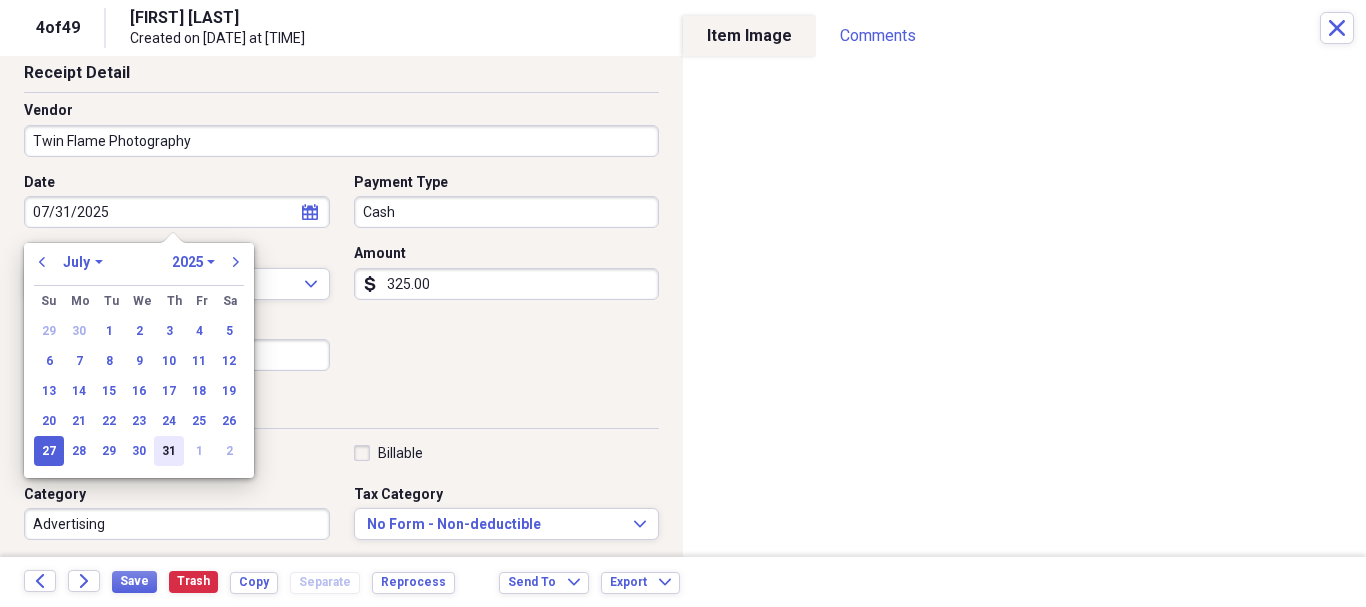 type on "07/31/2025" 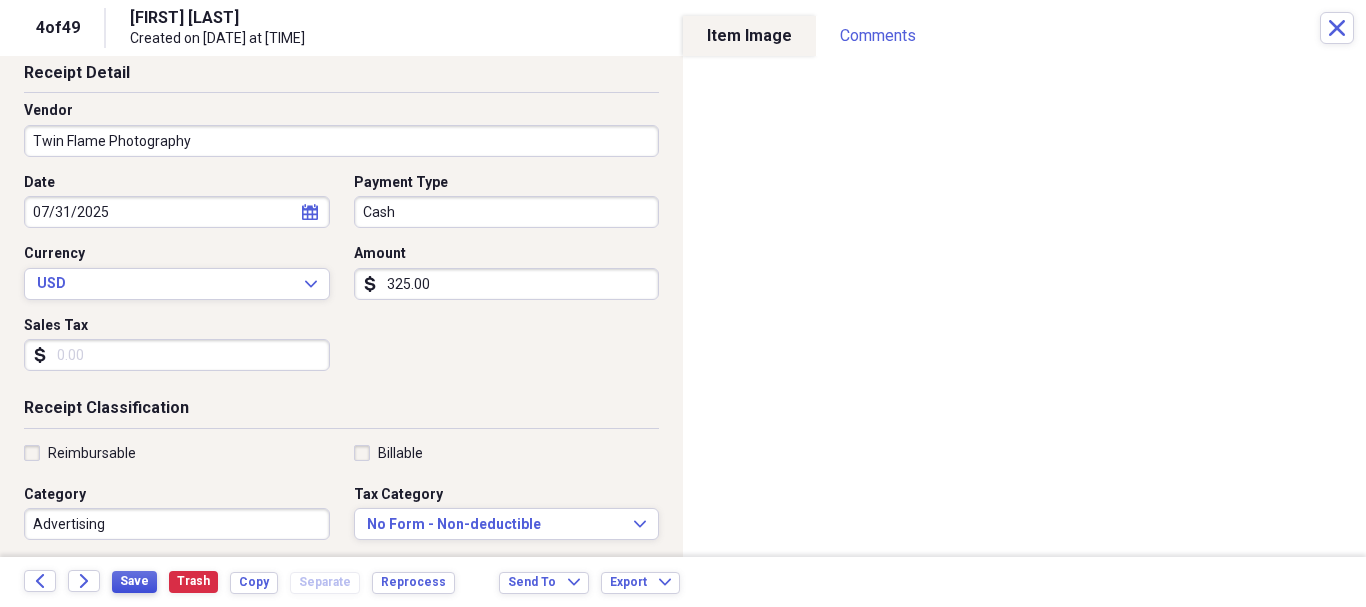 click on "Save" at bounding box center [134, 581] 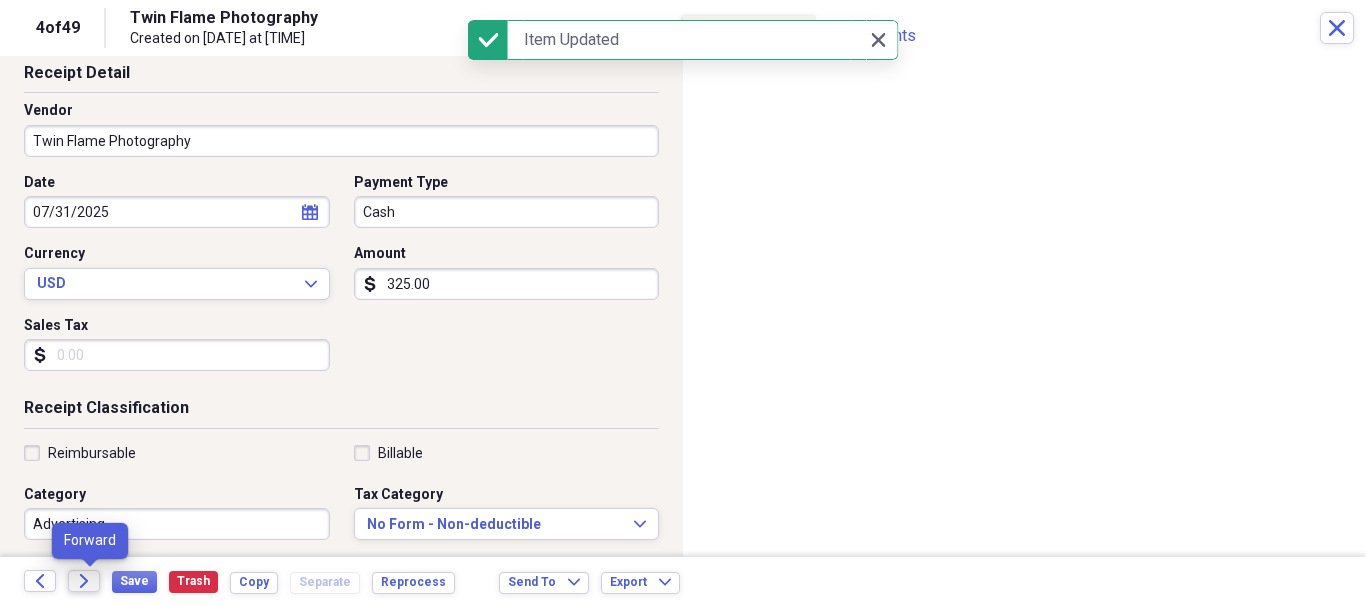 click on "Forward" 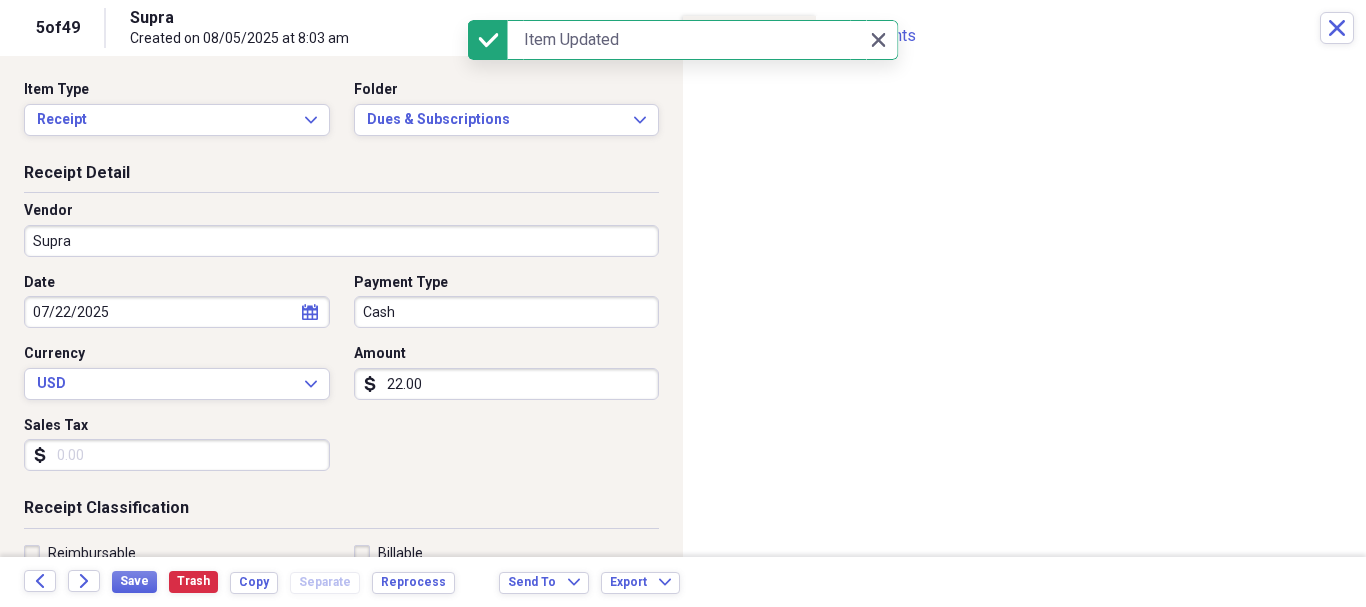 click on "22.00" at bounding box center (507, 384) 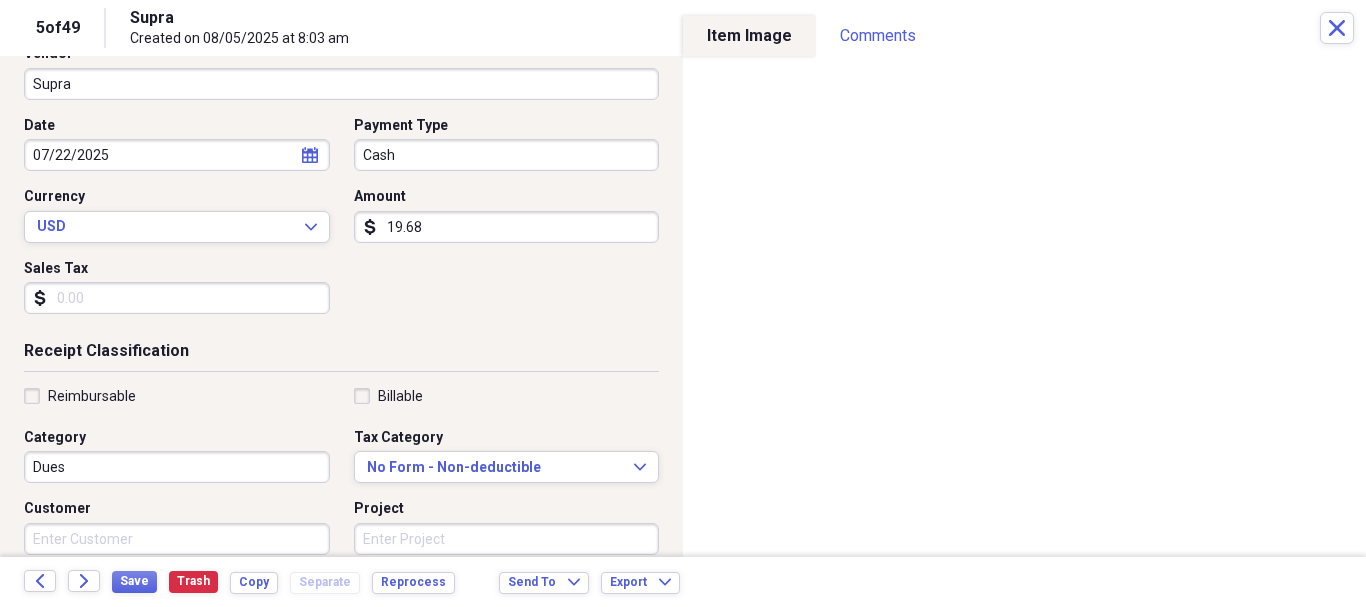 scroll, scrollTop: 200, scrollLeft: 0, axis: vertical 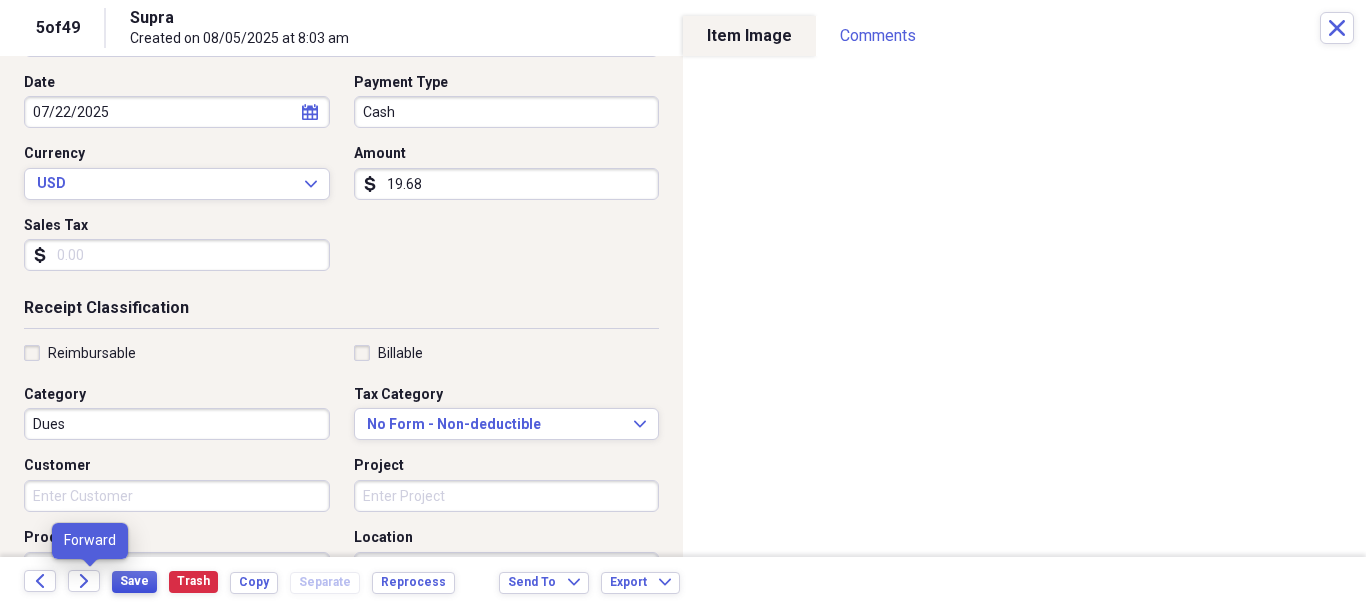 type on "19.68" 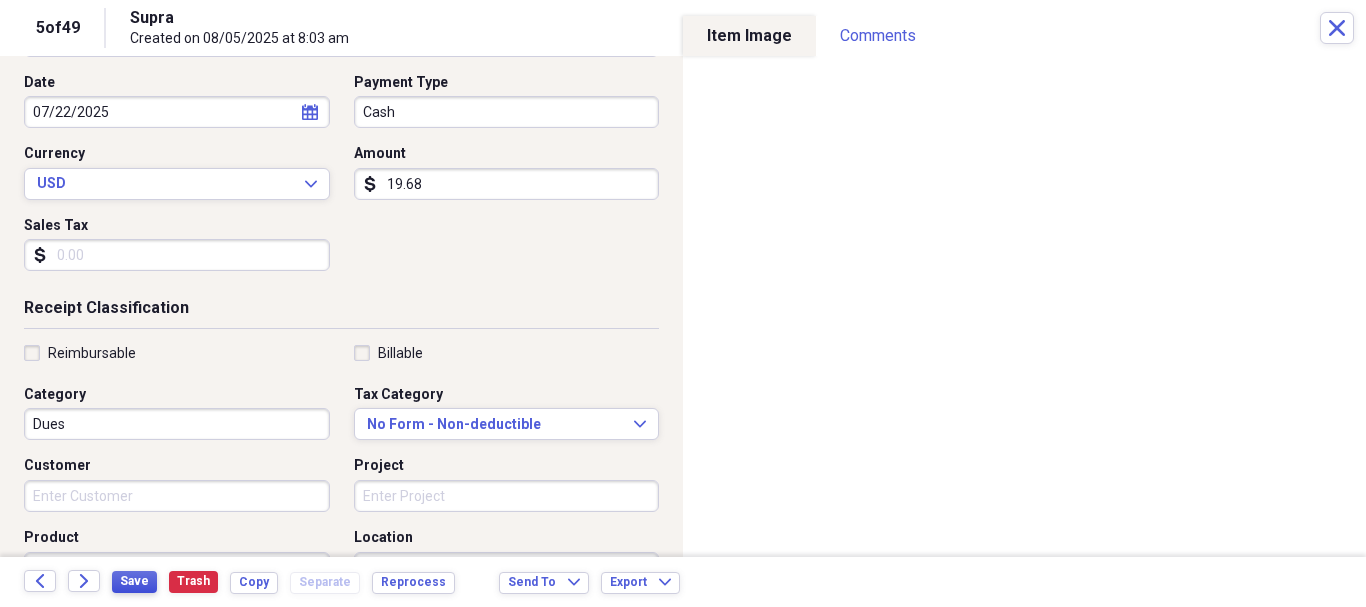 click on "Save" at bounding box center (134, 581) 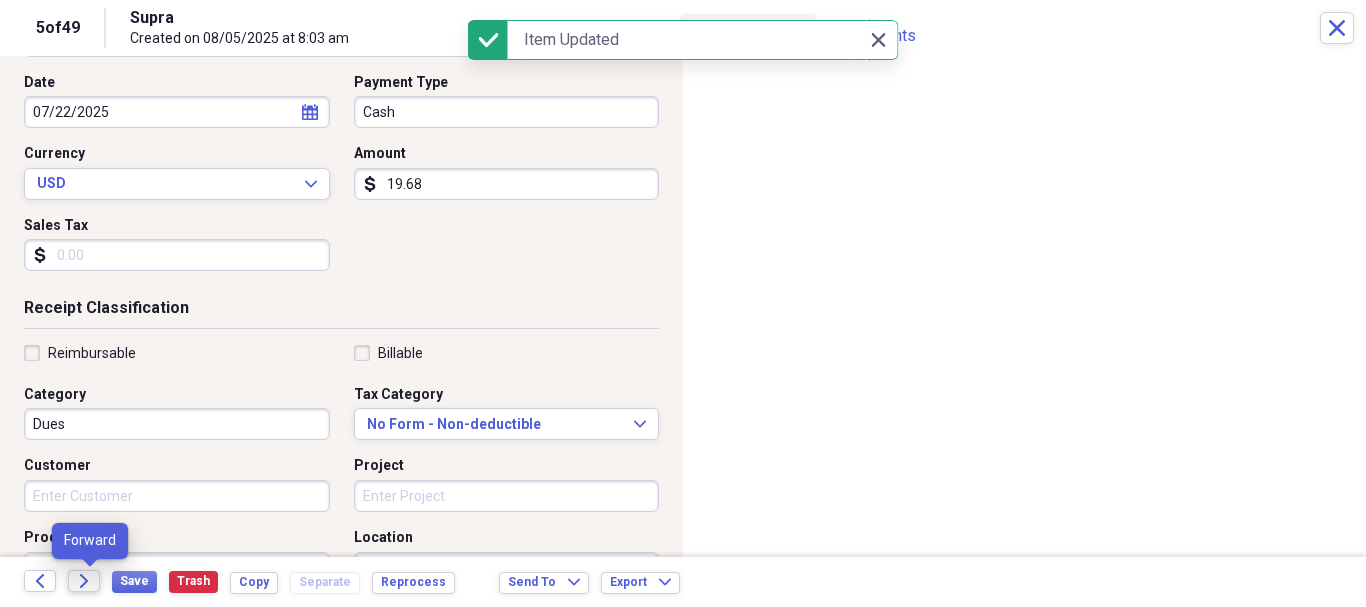 click on "Forward" 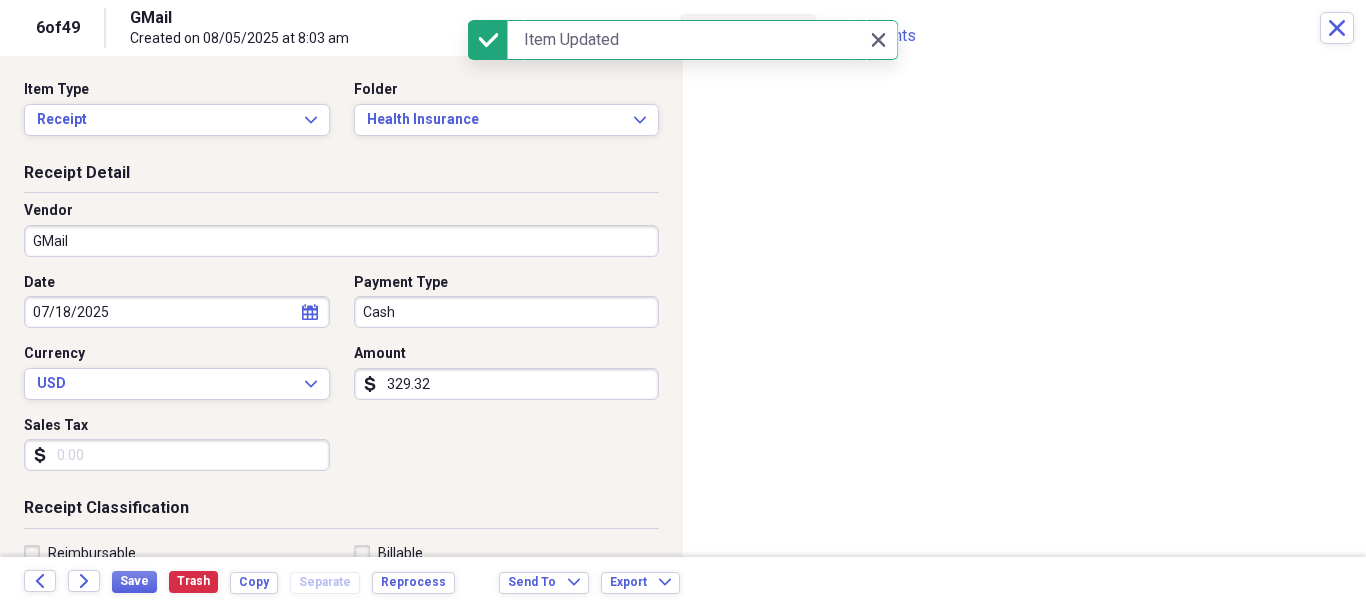 click on "GMail" at bounding box center [341, 241] 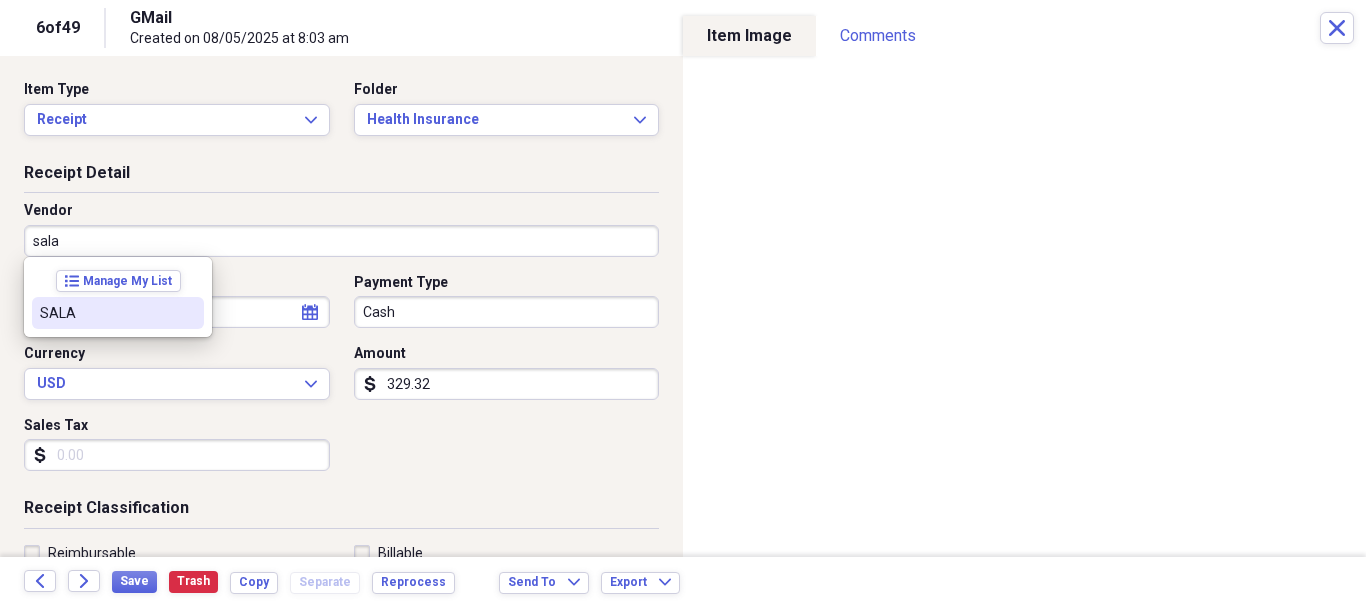click on "SALA" at bounding box center (118, 313) 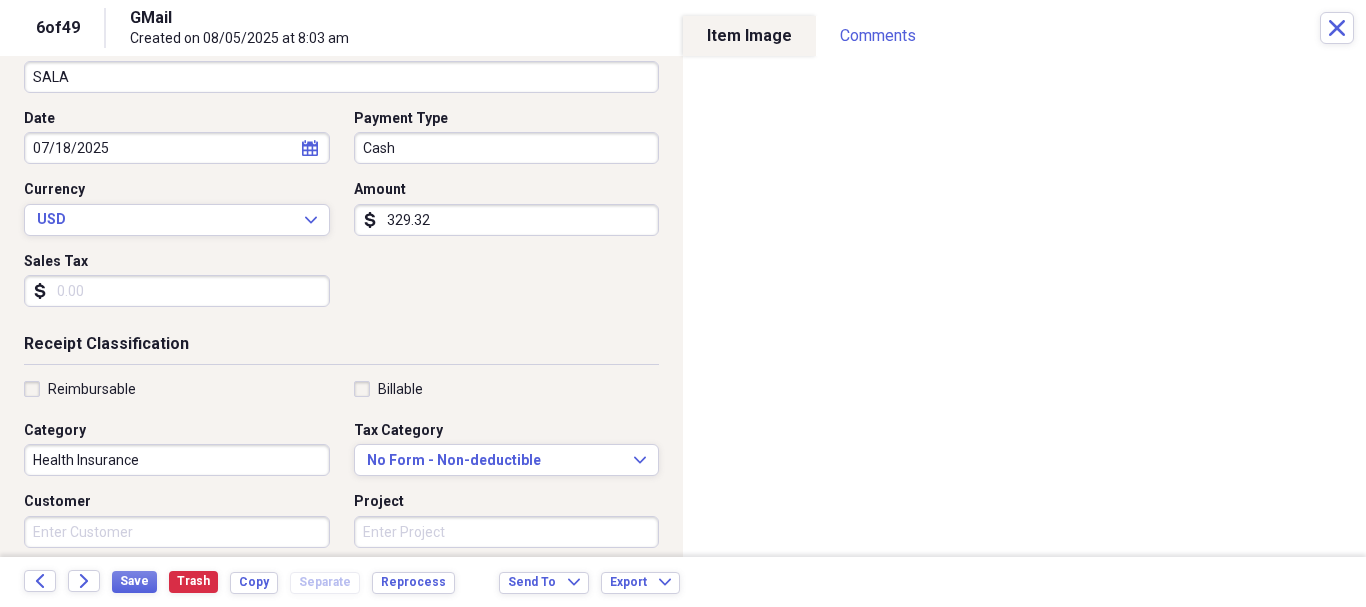 scroll, scrollTop: 200, scrollLeft: 0, axis: vertical 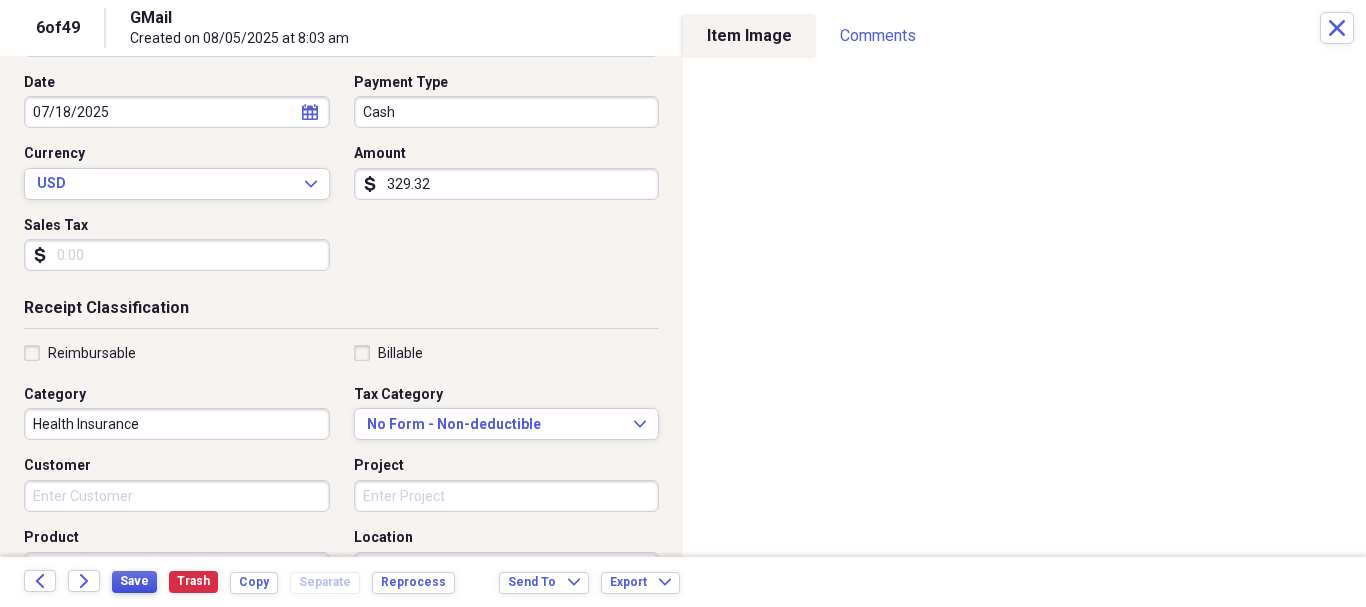 click on "Save" at bounding box center (134, 581) 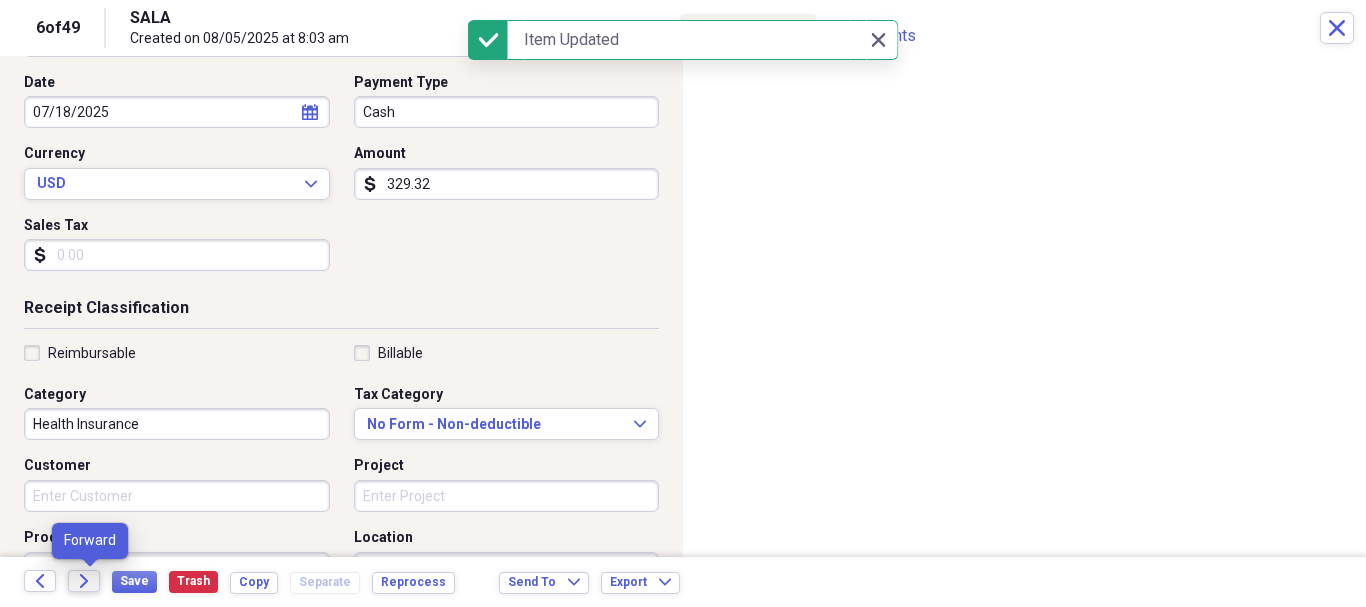 click on "Forward" 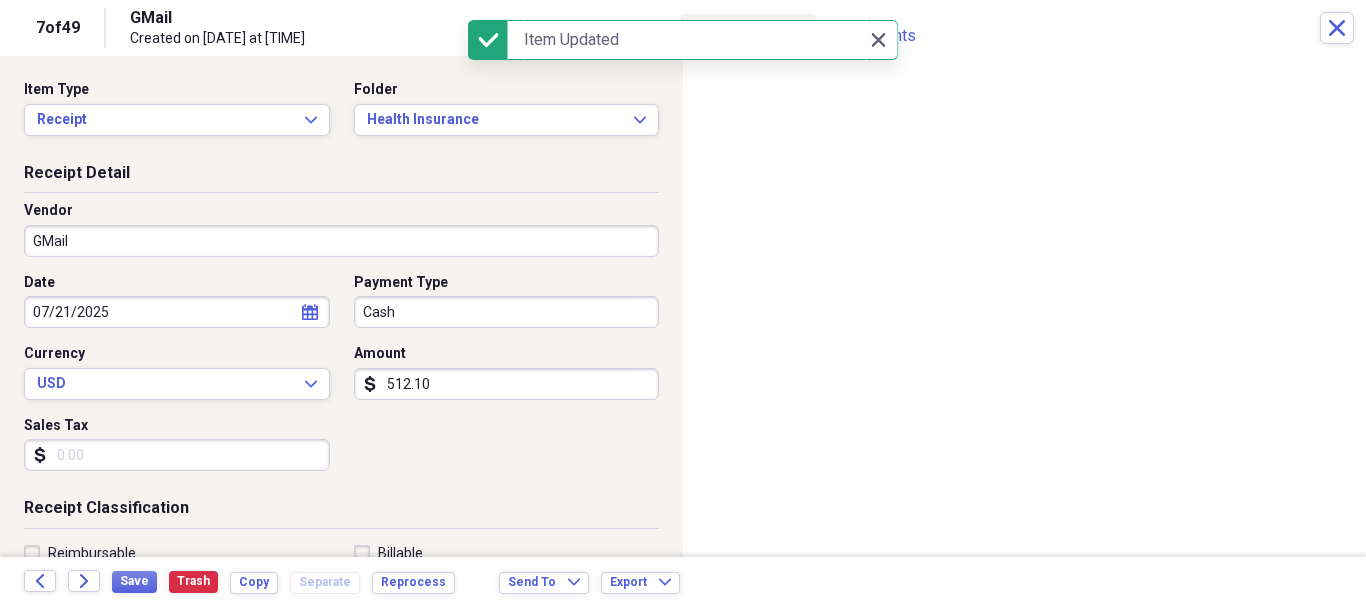 click on "GMail" at bounding box center [341, 241] 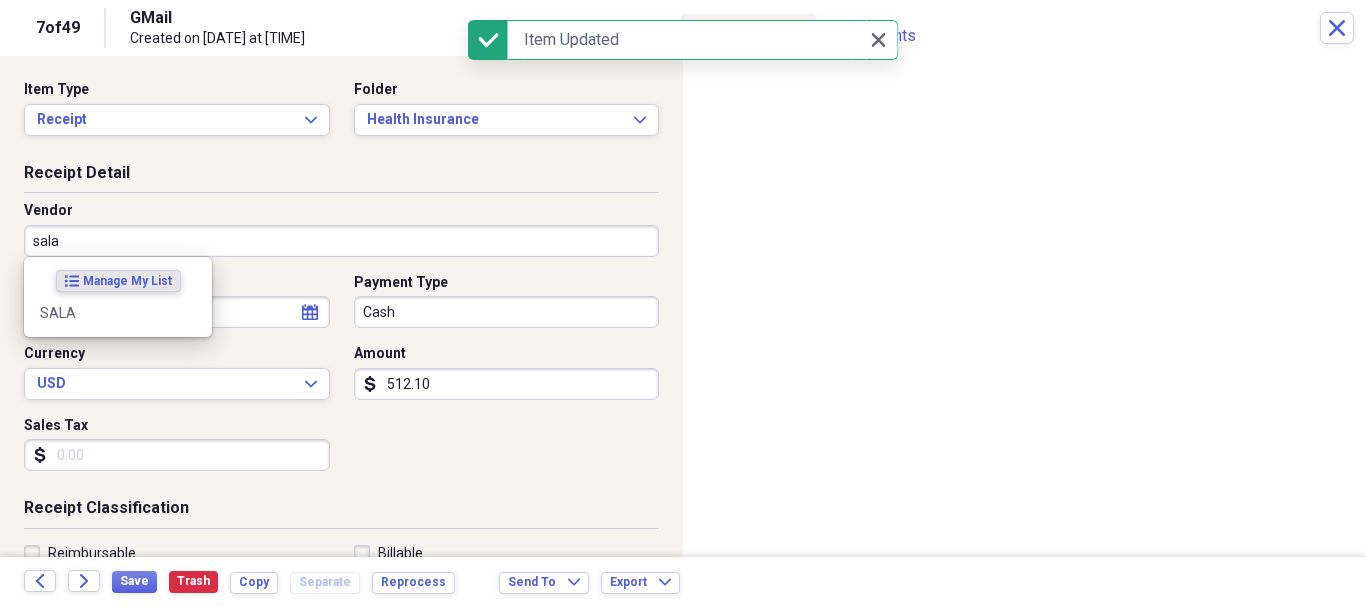 type on "sala" 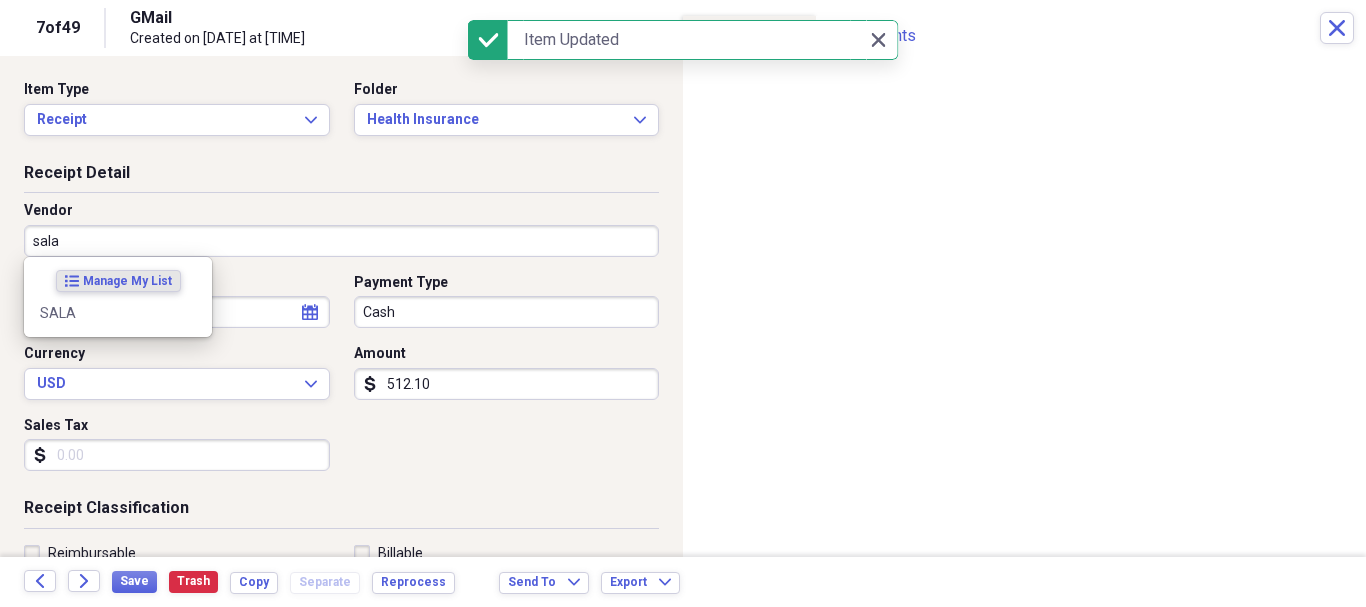 click on "512.10" at bounding box center (507, 384) 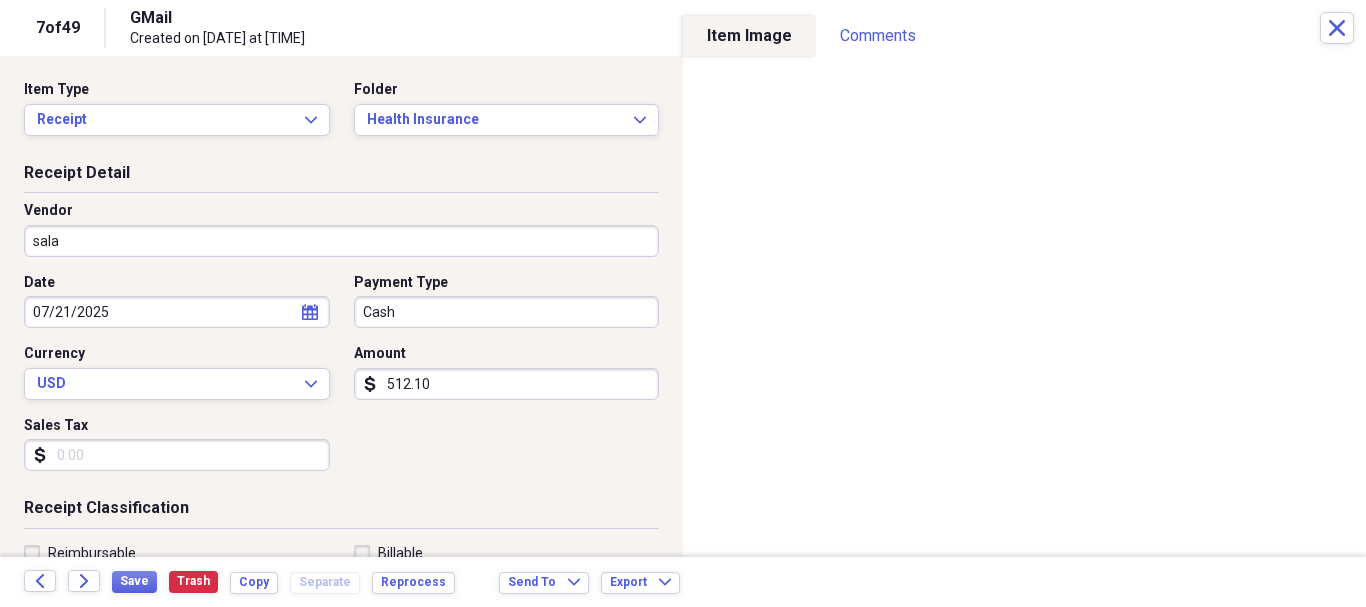 scroll, scrollTop: 100, scrollLeft: 0, axis: vertical 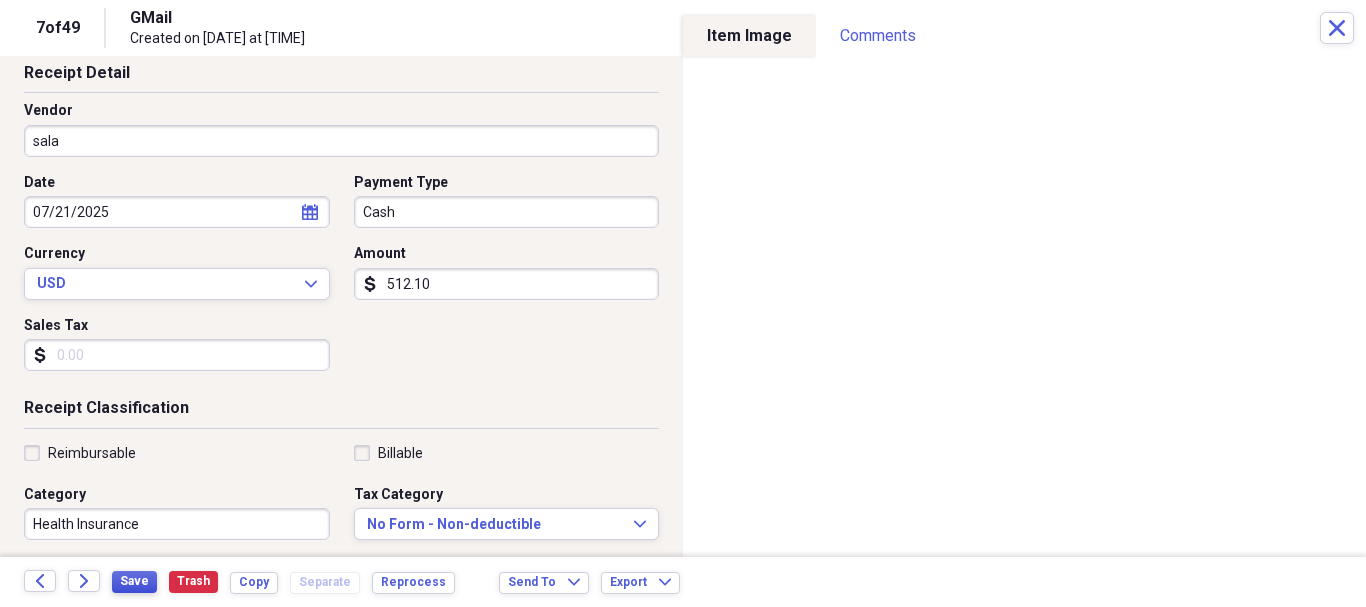 click on "Save" at bounding box center (134, 581) 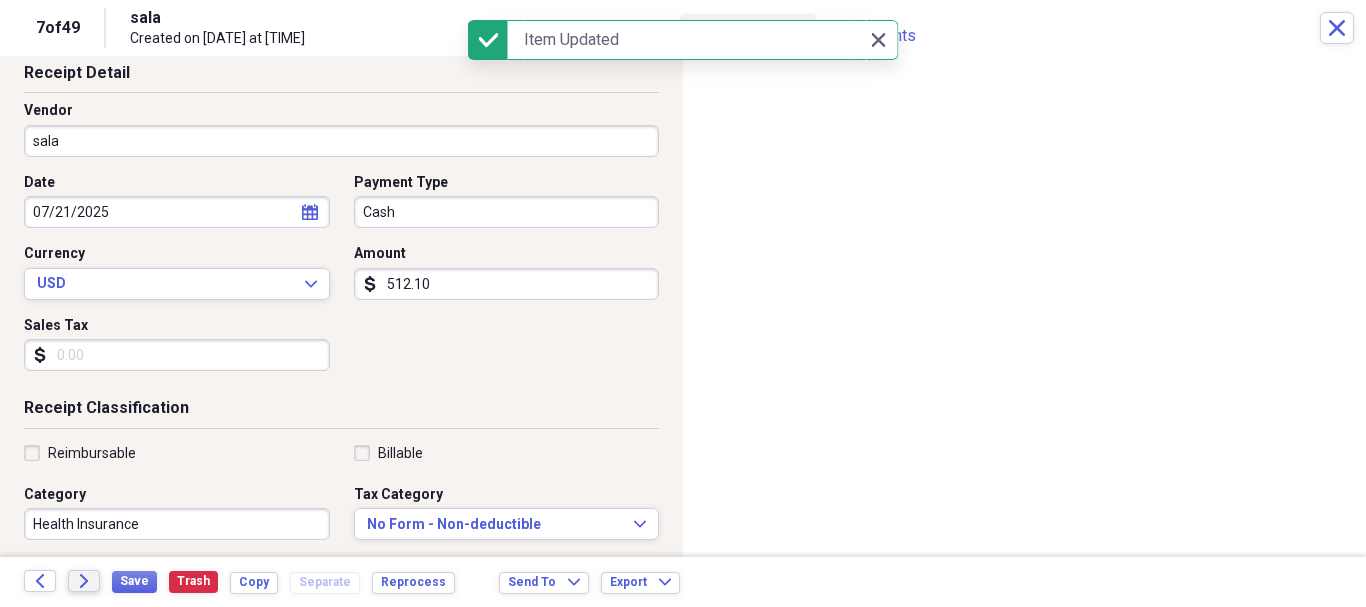 click on "Forward" 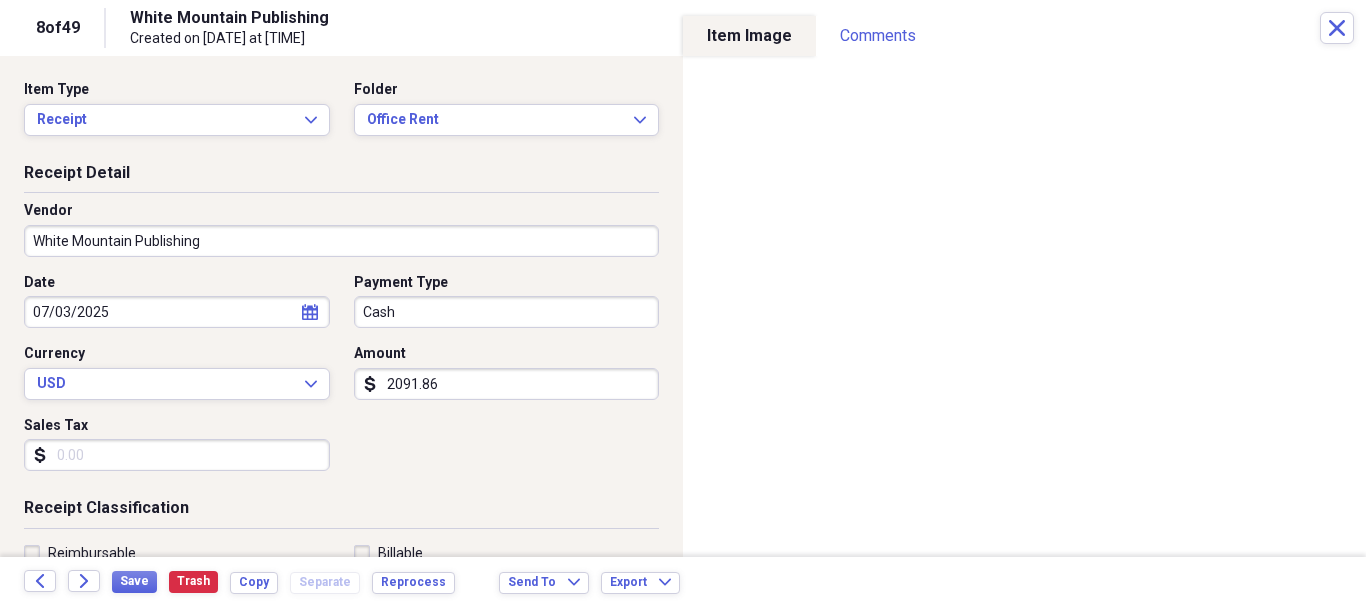scroll, scrollTop: 100, scrollLeft: 0, axis: vertical 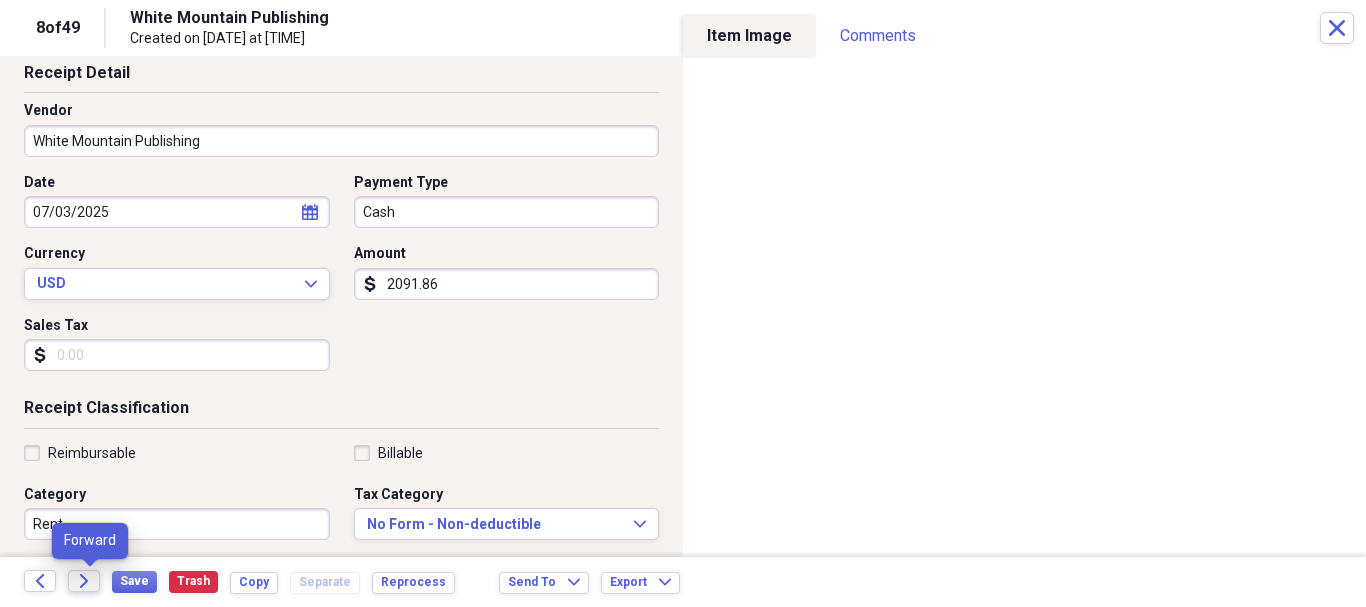 click on "Forward" 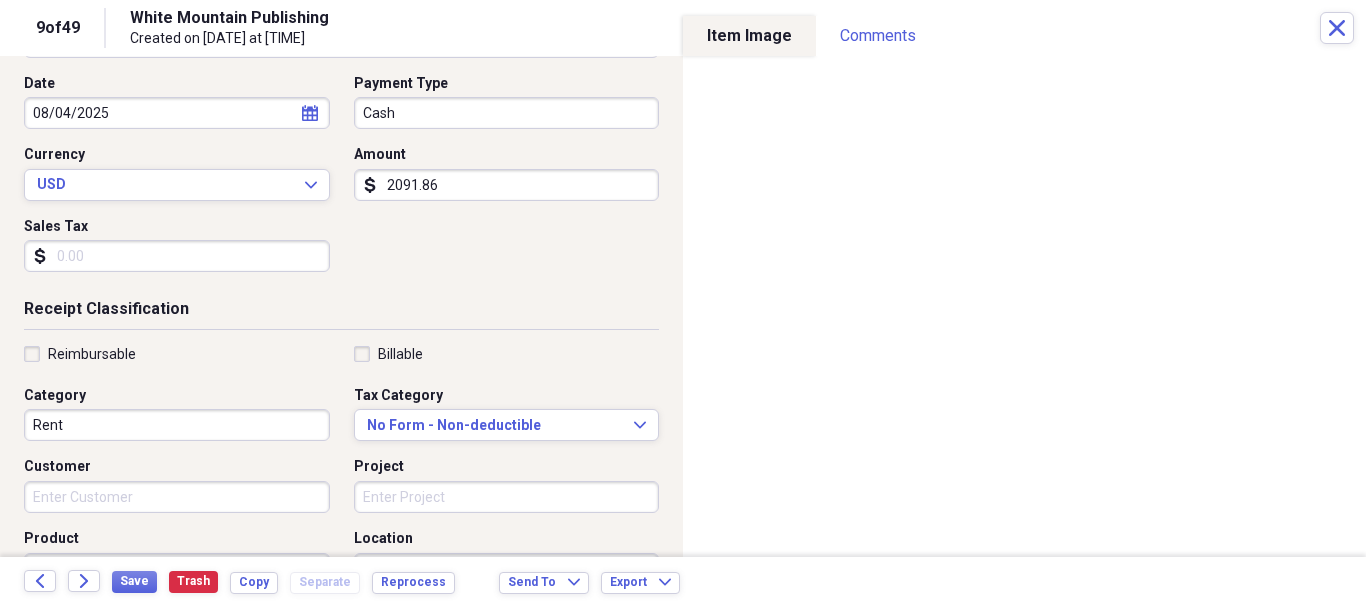 scroll, scrollTop: 200, scrollLeft: 0, axis: vertical 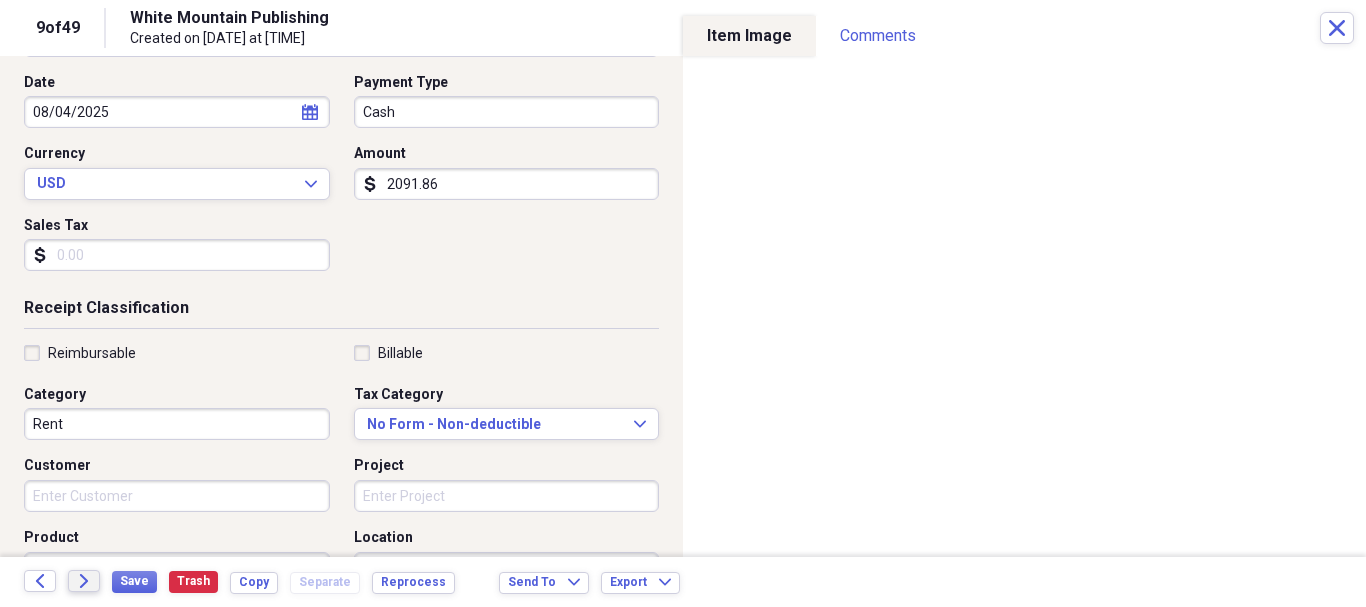 click on "Forward" 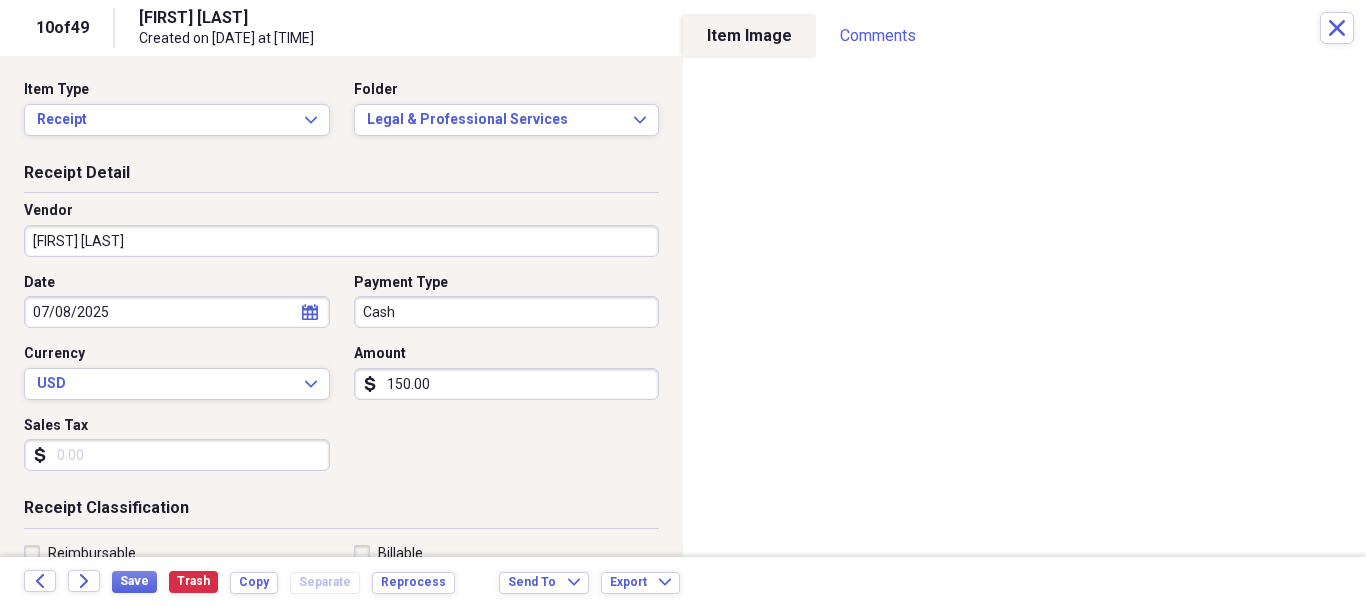 click on "[FIRST] [LAST]" at bounding box center [341, 241] 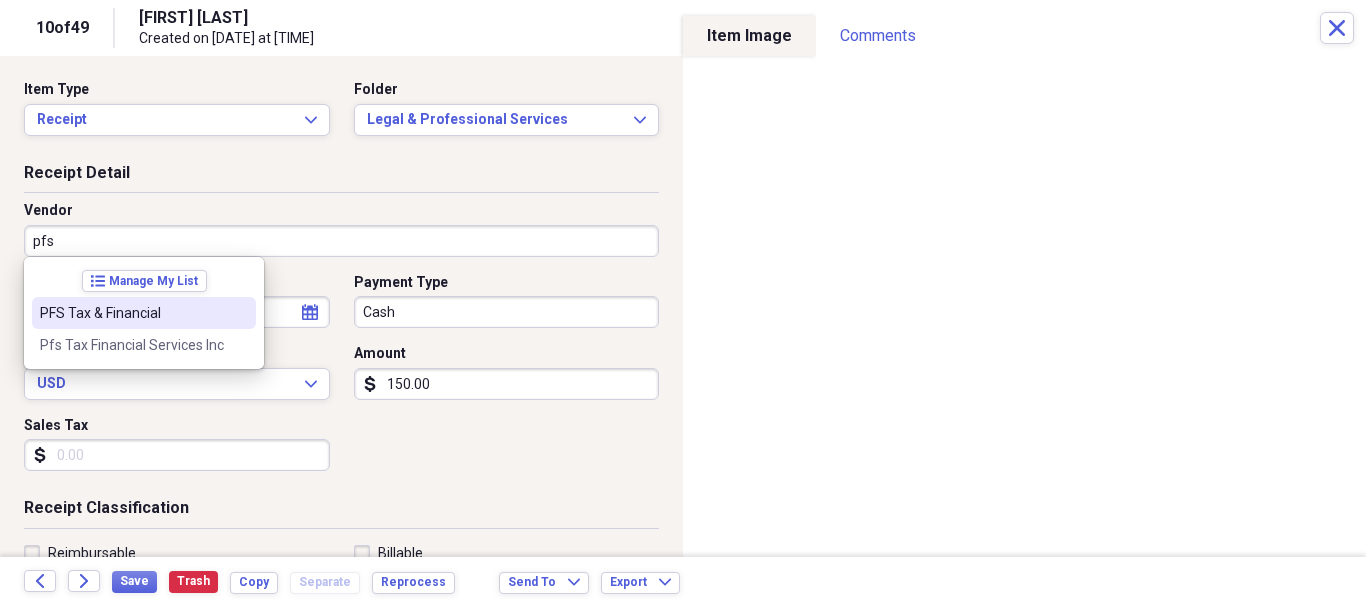 click on "PFS Tax & Financial" at bounding box center [132, 313] 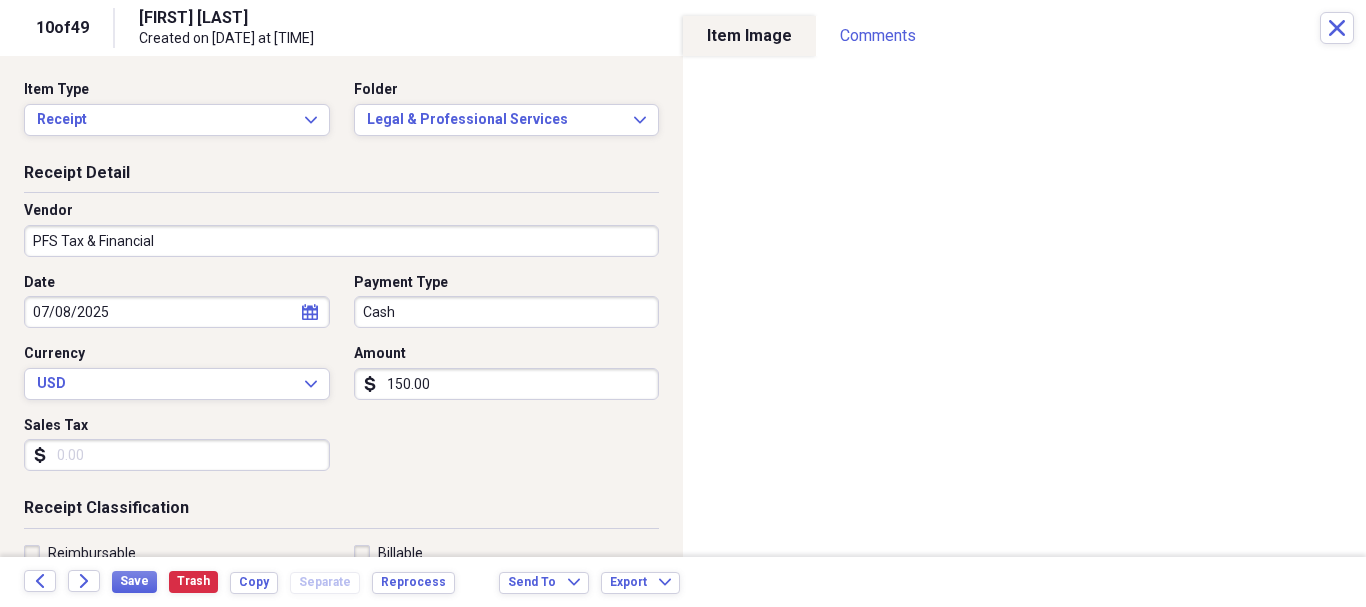 type on "Tax Prep" 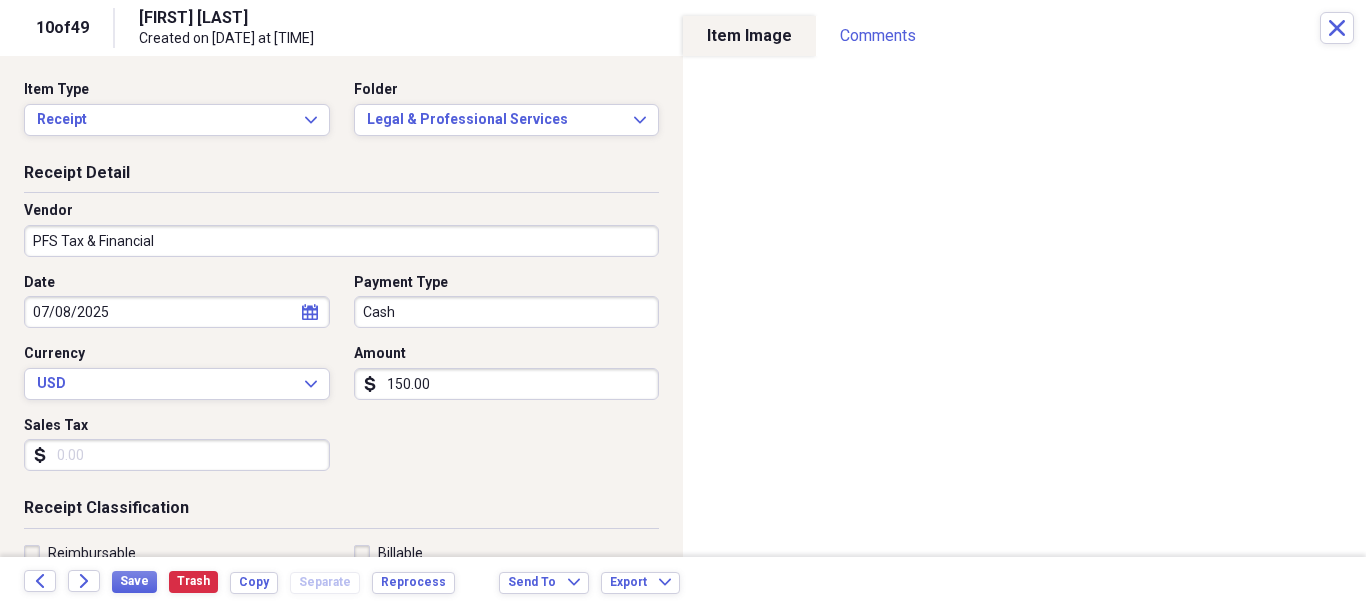 click 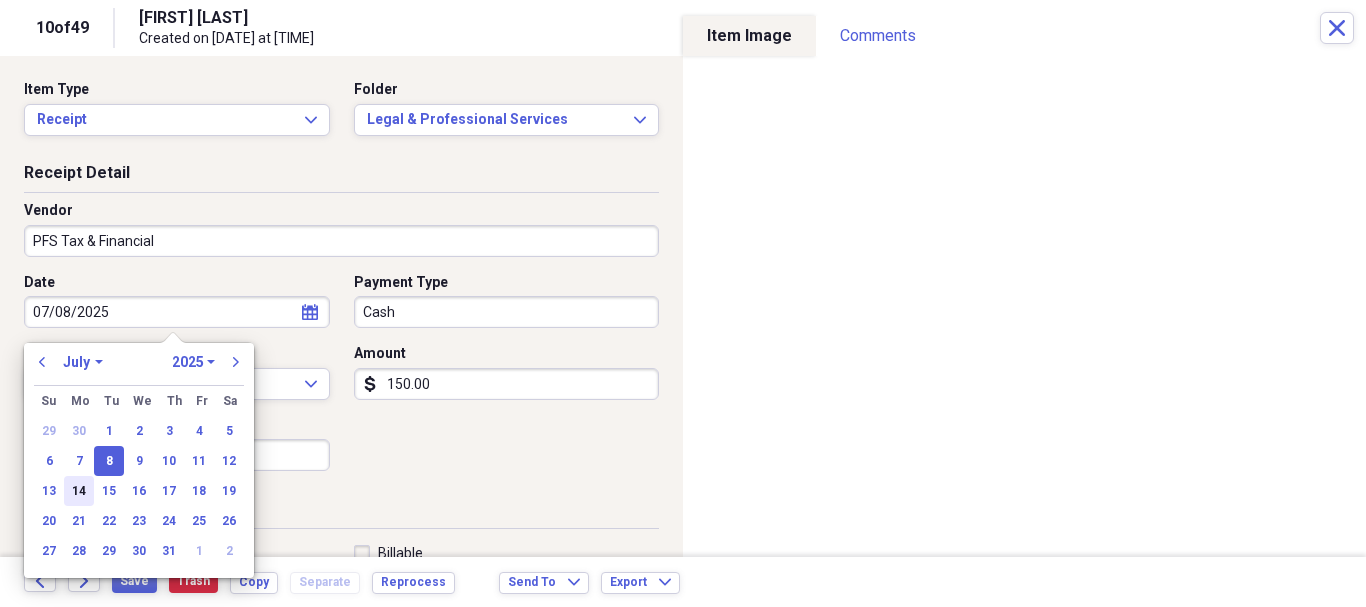 click on "14" at bounding box center (79, 491) 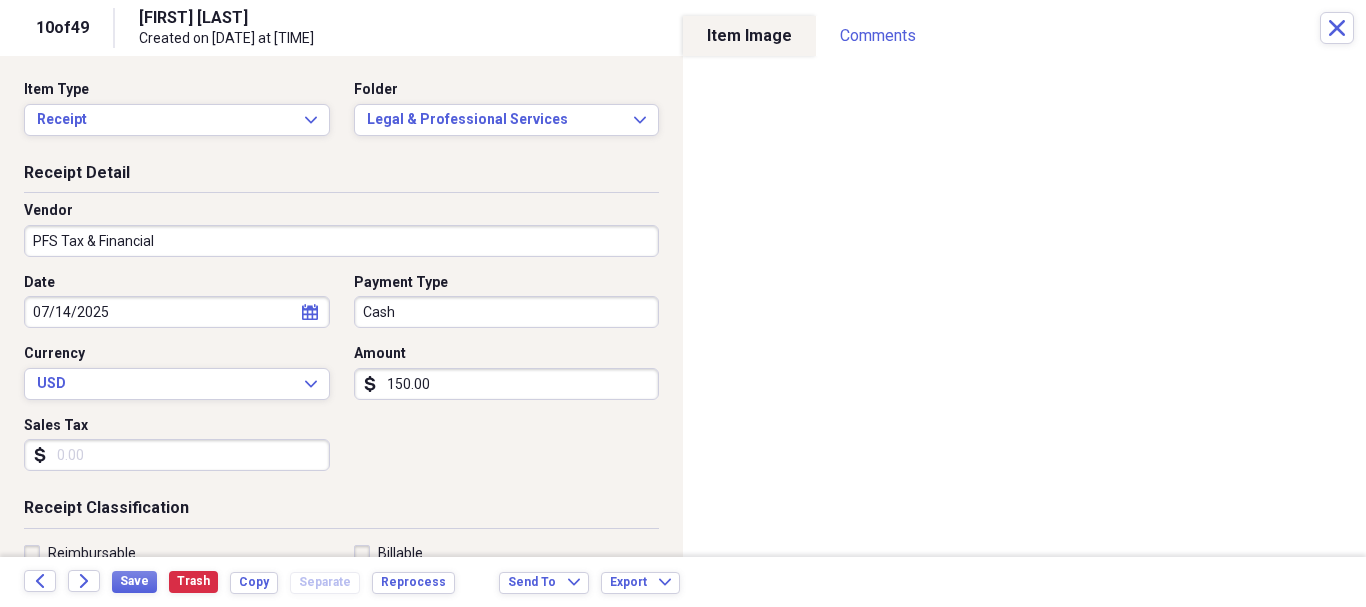 scroll, scrollTop: 100, scrollLeft: 0, axis: vertical 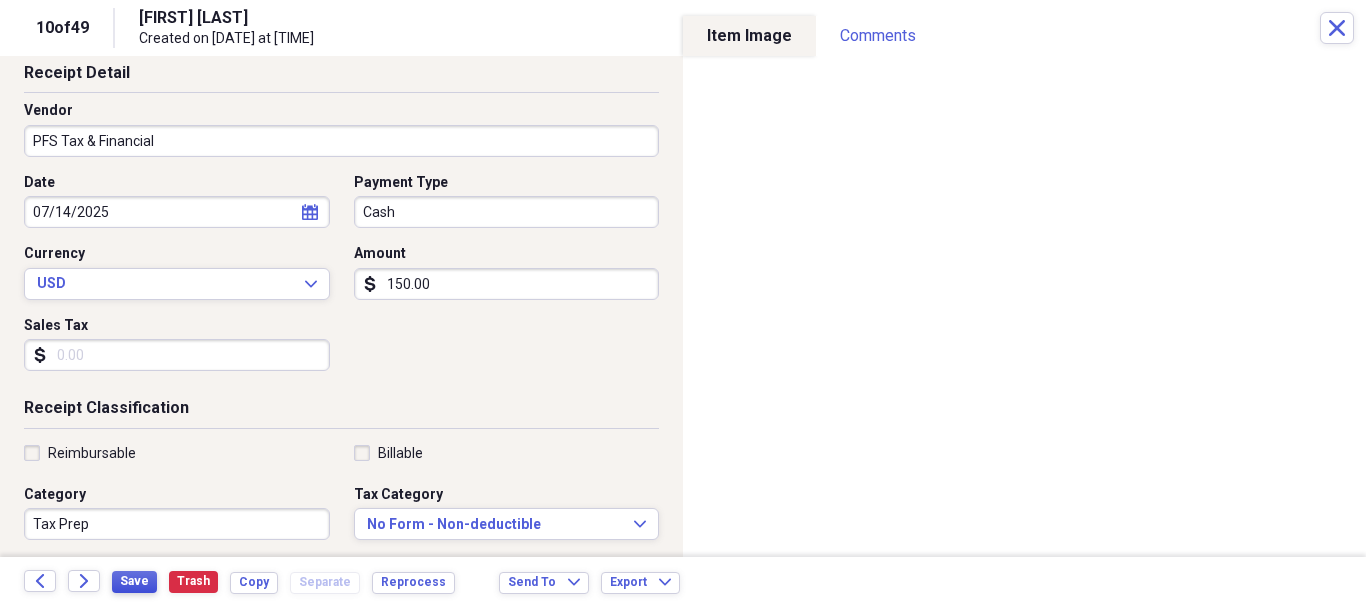 click on "Save" at bounding box center (134, 581) 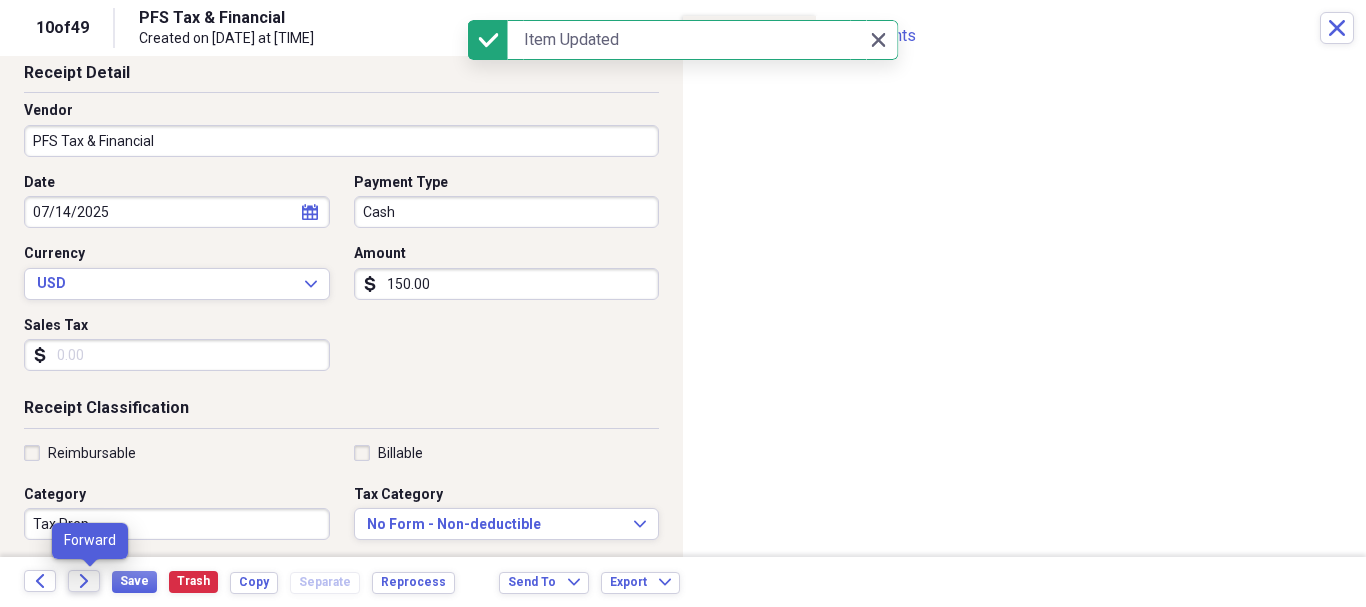 click on "Forward" at bounding box center [84, 581] 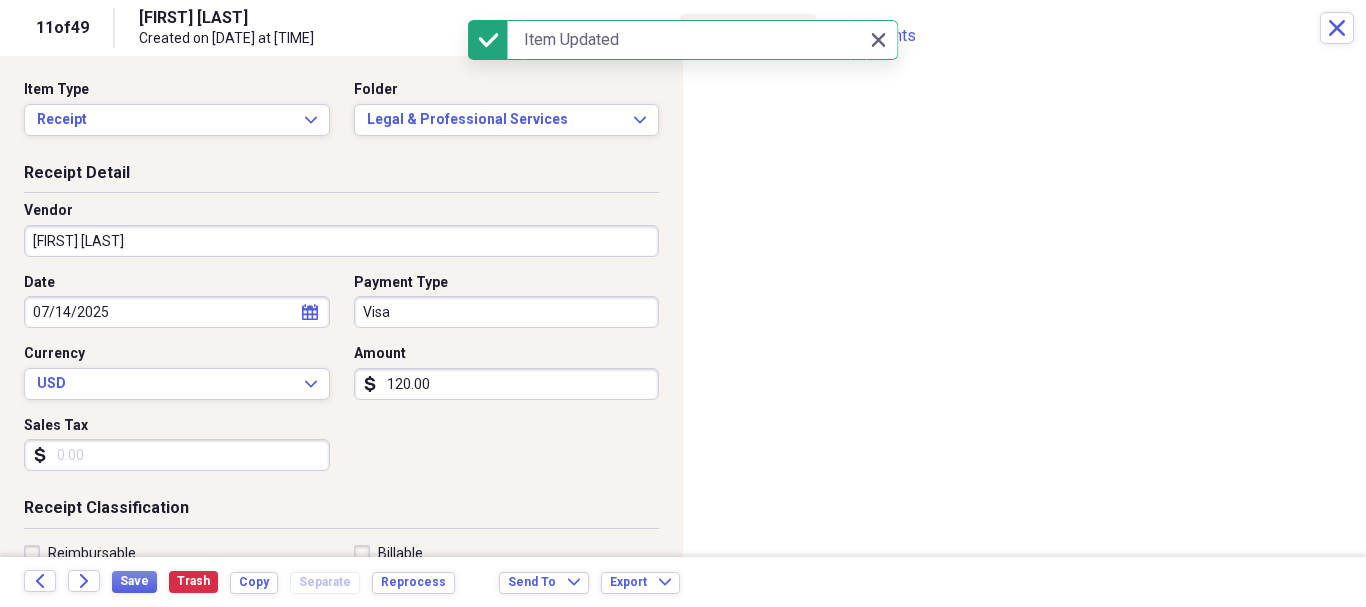 click on "[FIRST] [LAST]" at bounding box center [341, 241] 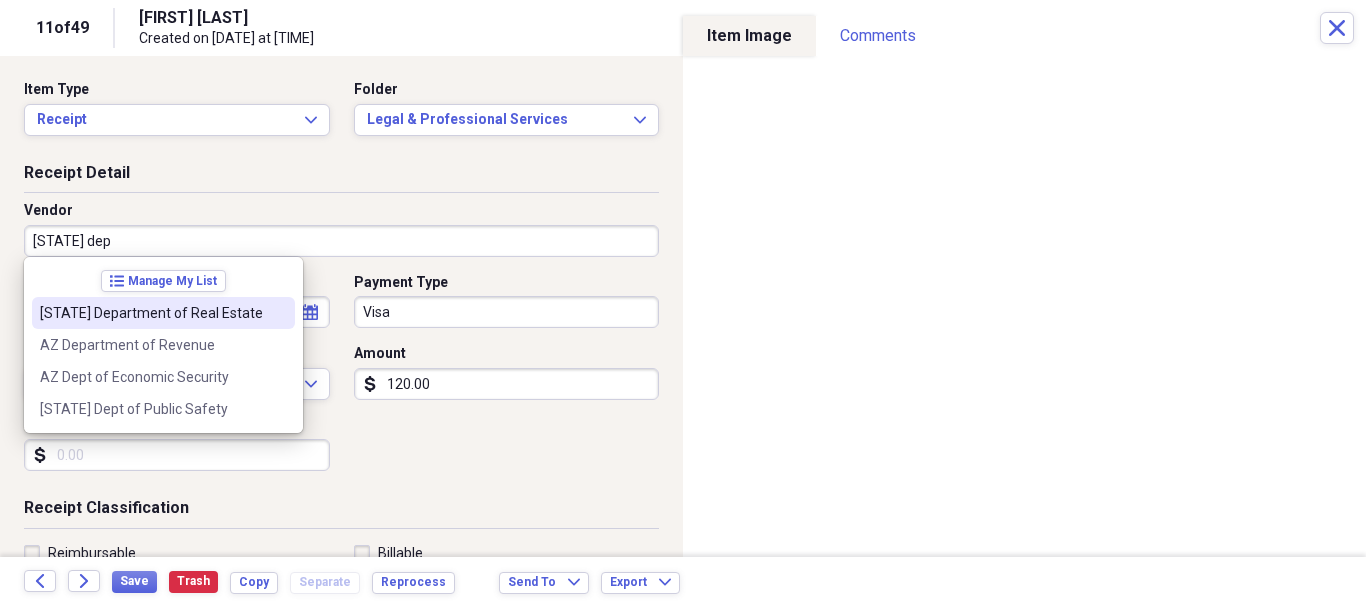 click on "[STATE] Department of Real Estate" at bounding box center [163, 313] 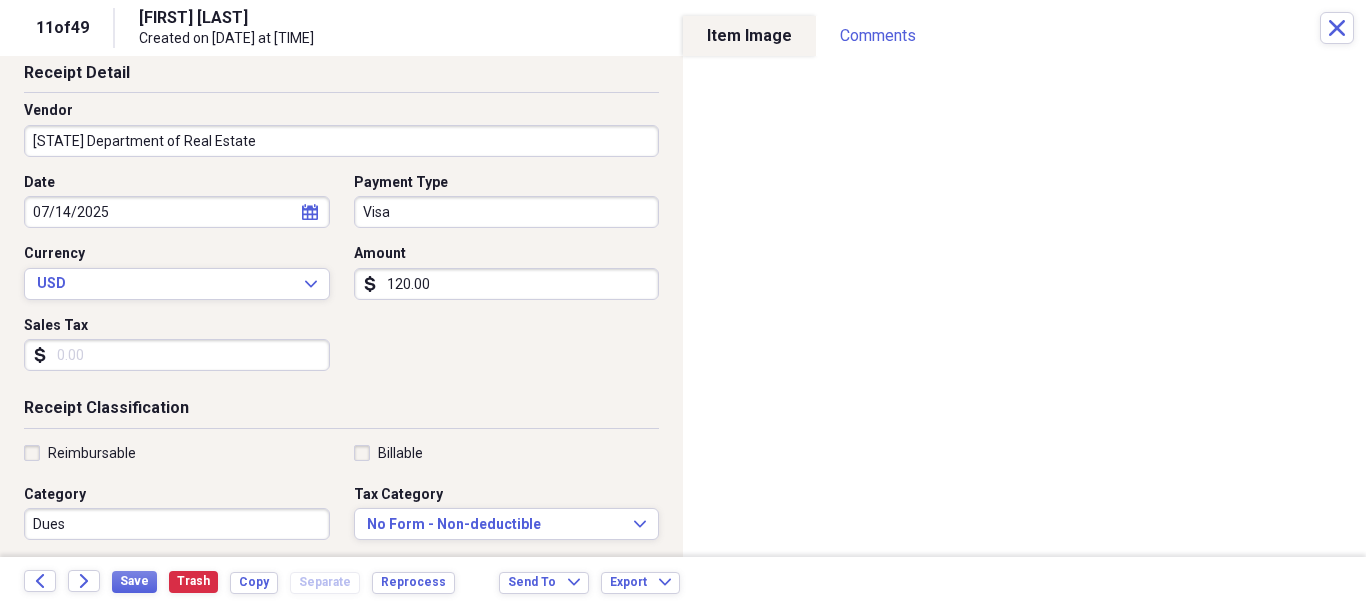scroll, scrollTop: 200, scrollLeft: 0, axis: vertical 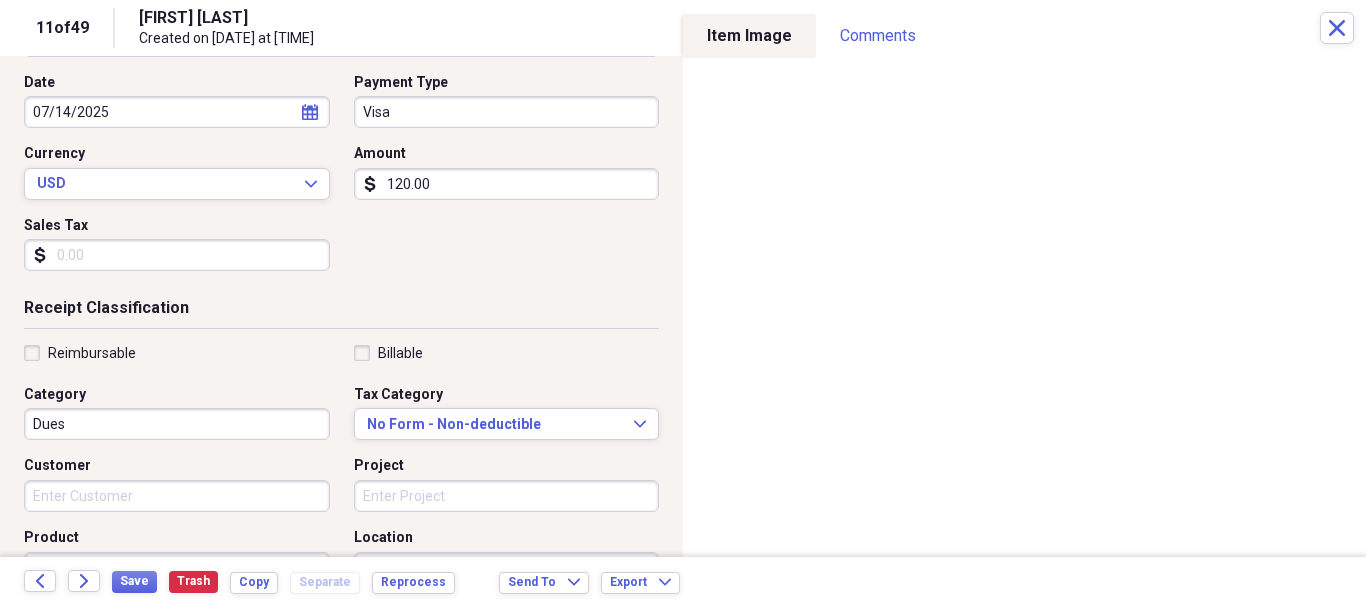 click on "Dues" at bounding box center (177, 424) 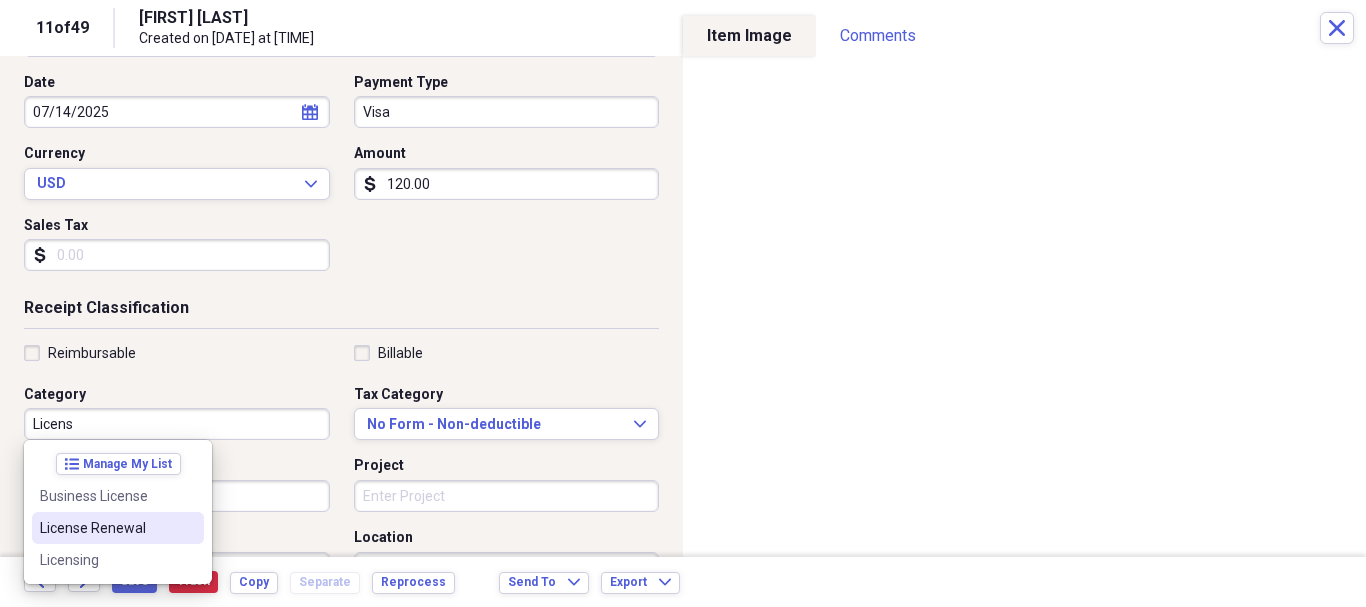 click on "License Renewal" at bounding box center [106, 528] 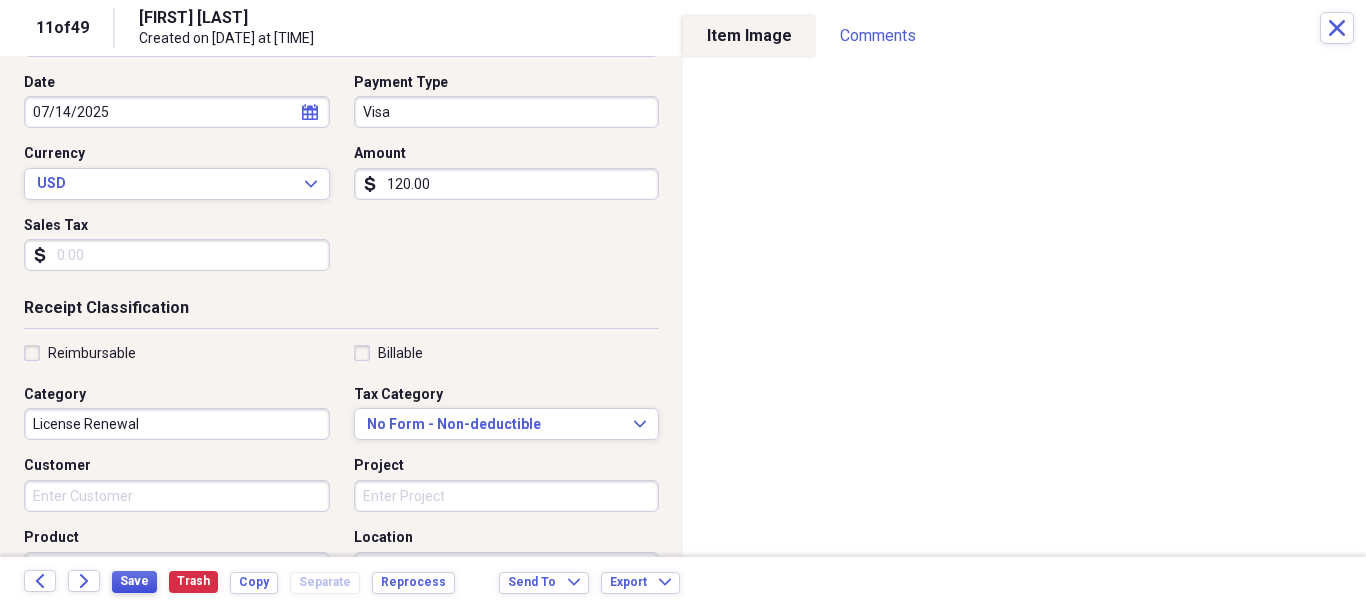 click on "Save" at bounding box center (134, 581) 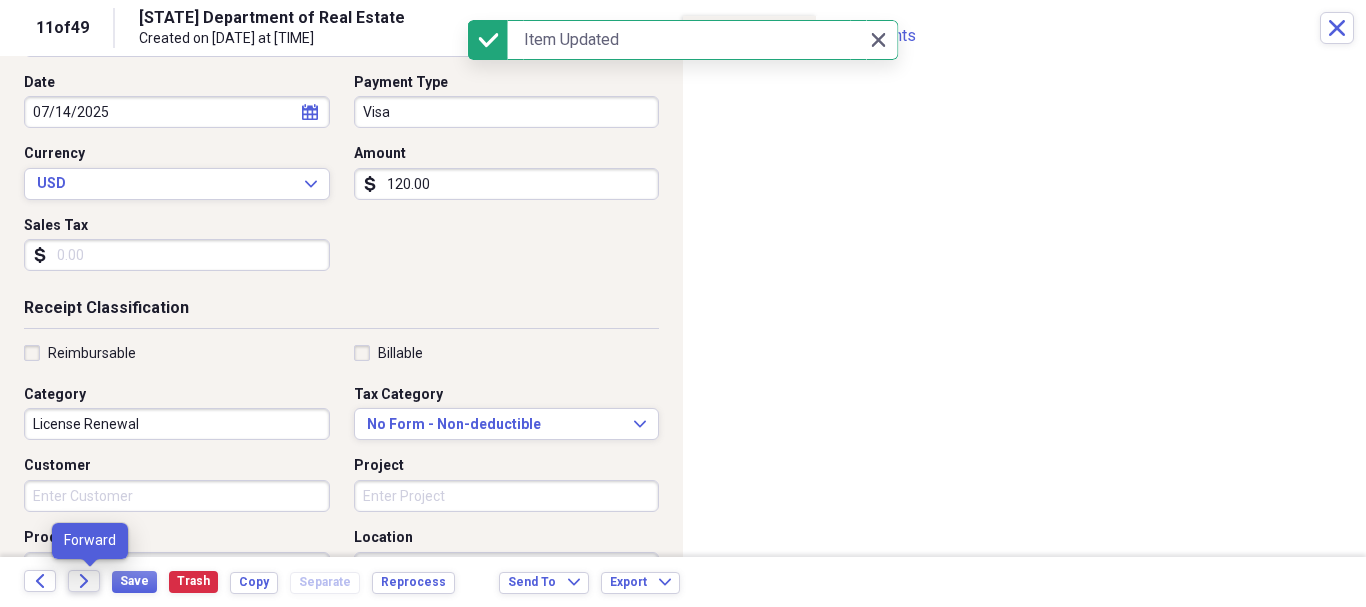 click 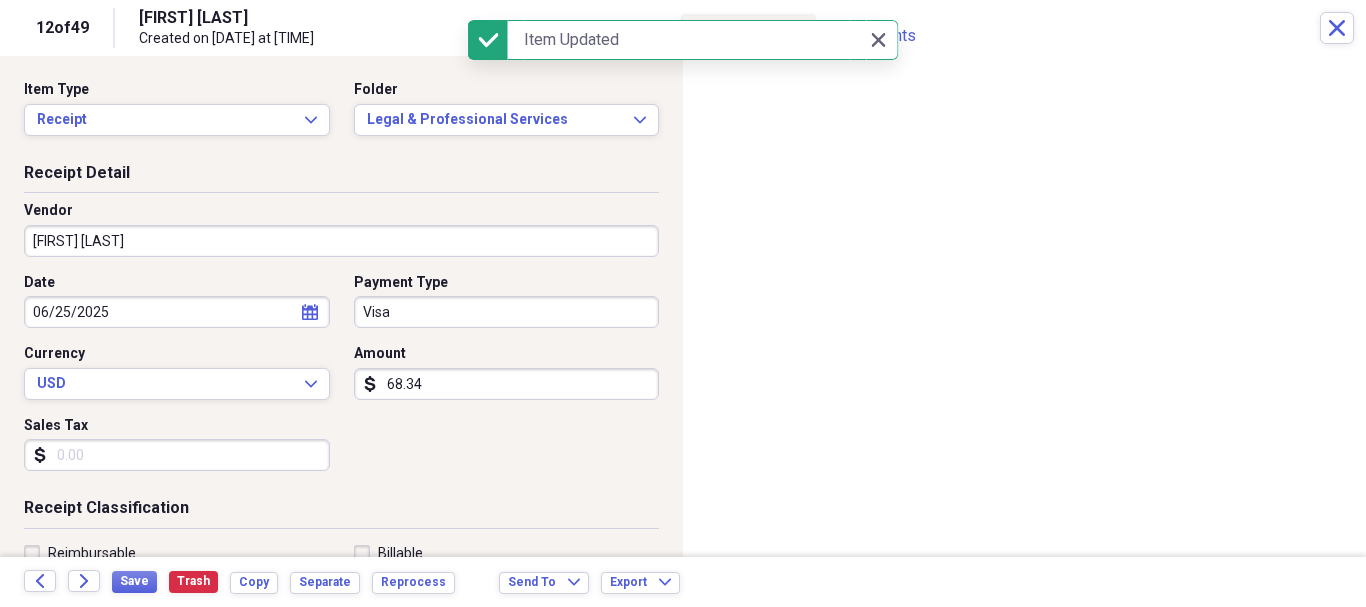 click on "[FIRST] [LAST]" at bounding box center (341, 241) 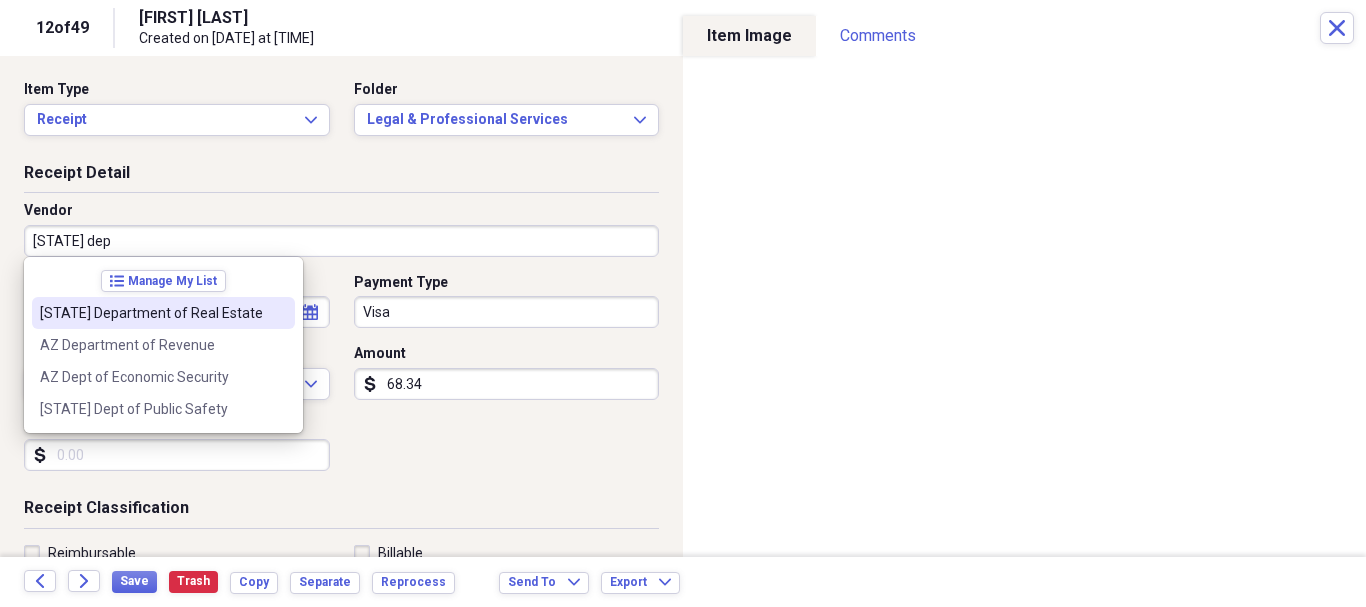 click on "[STATE] Department of Real Estate" at bounding box center [151, 313] 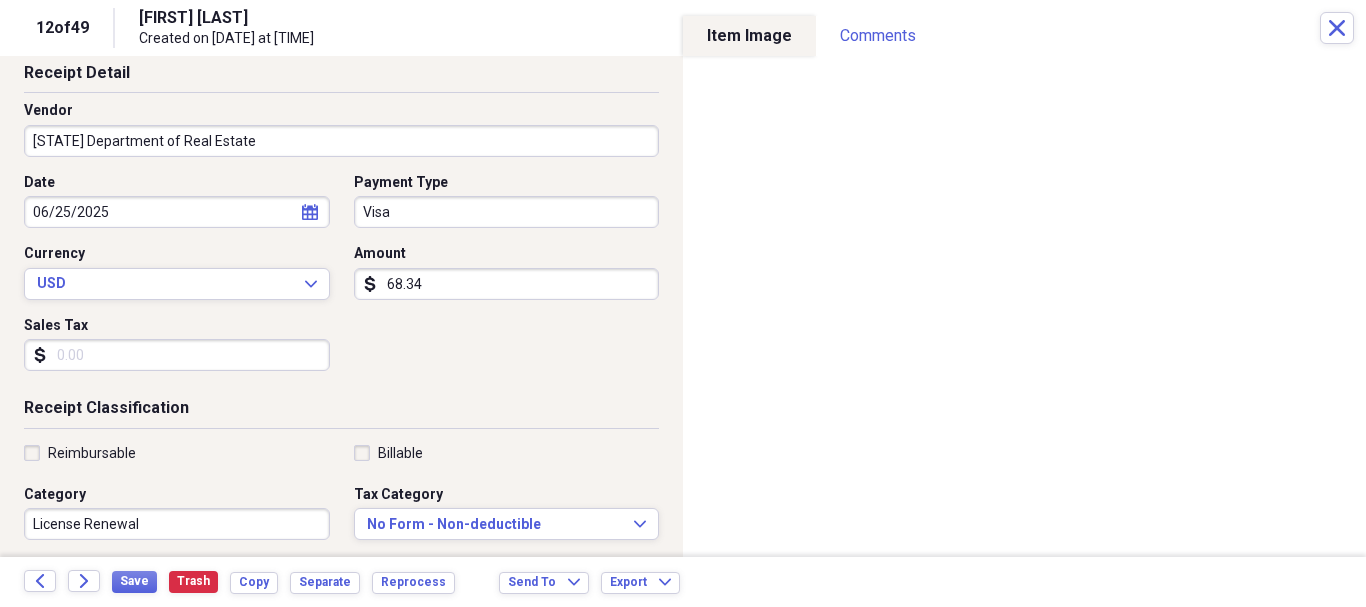 scroll, scrollTop: 200, scrollLeft: 0, axis: vertical 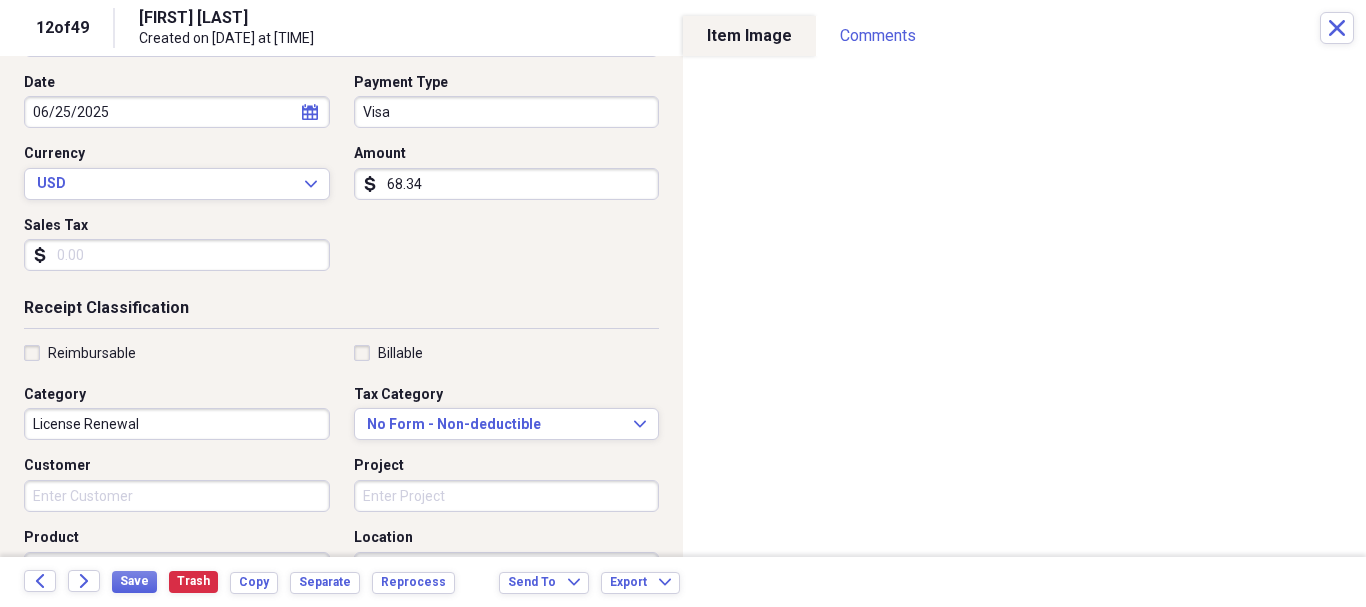 click on "License Renewal" at bounding box center [177, 424] 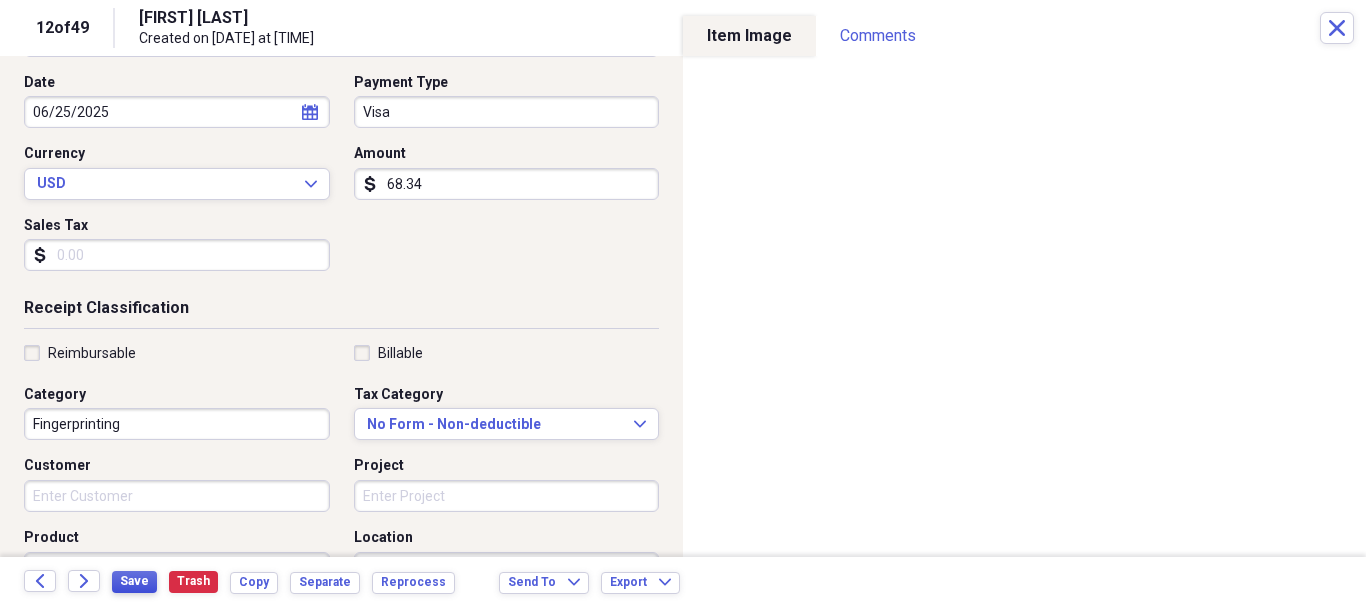 type on "Fingerprinting" 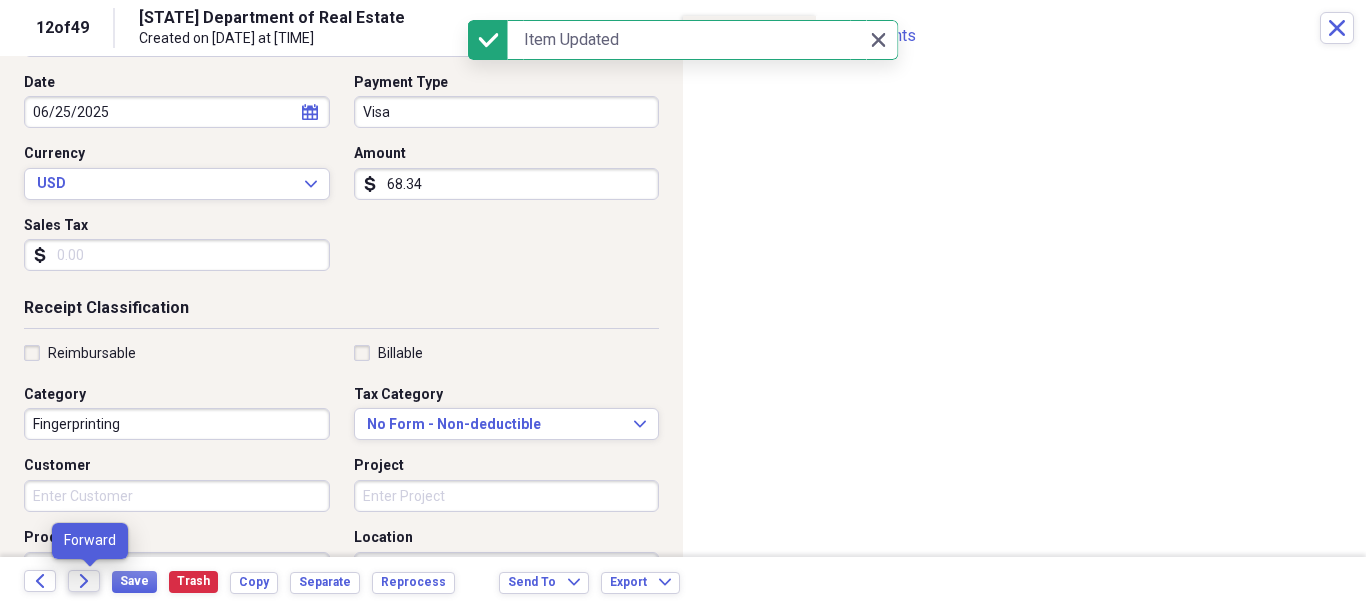 click on "Forward" at bounding box center [84, 581] 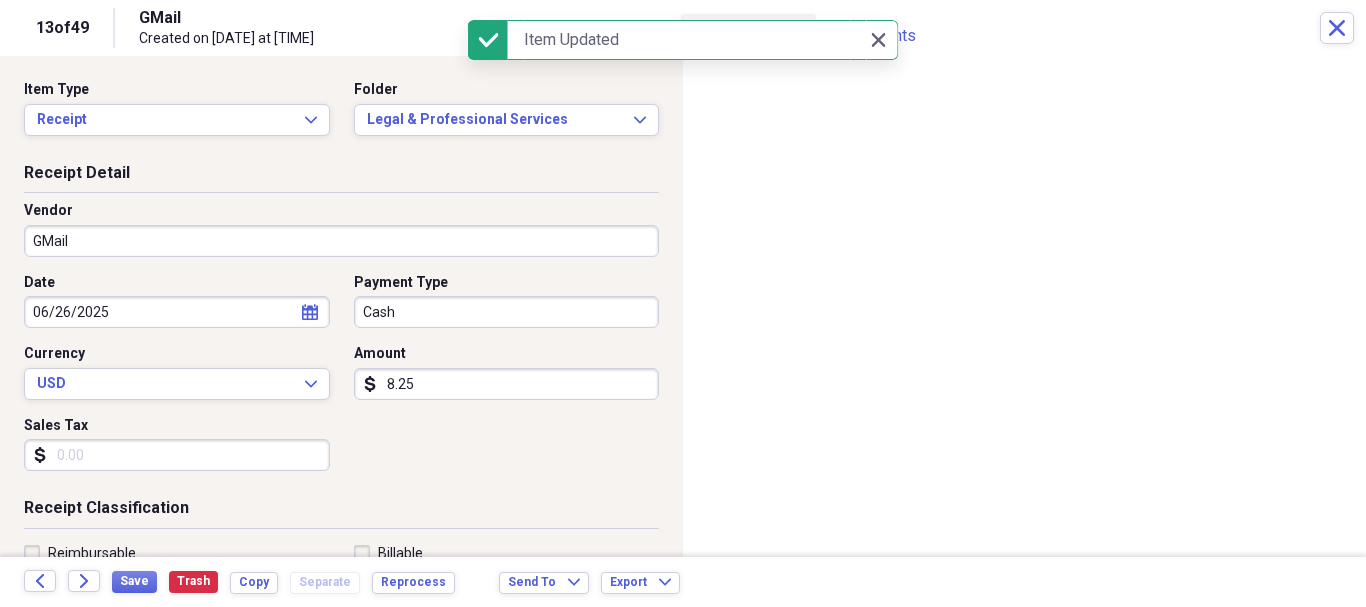 click on "GMail" at bounding box center (341, 241) 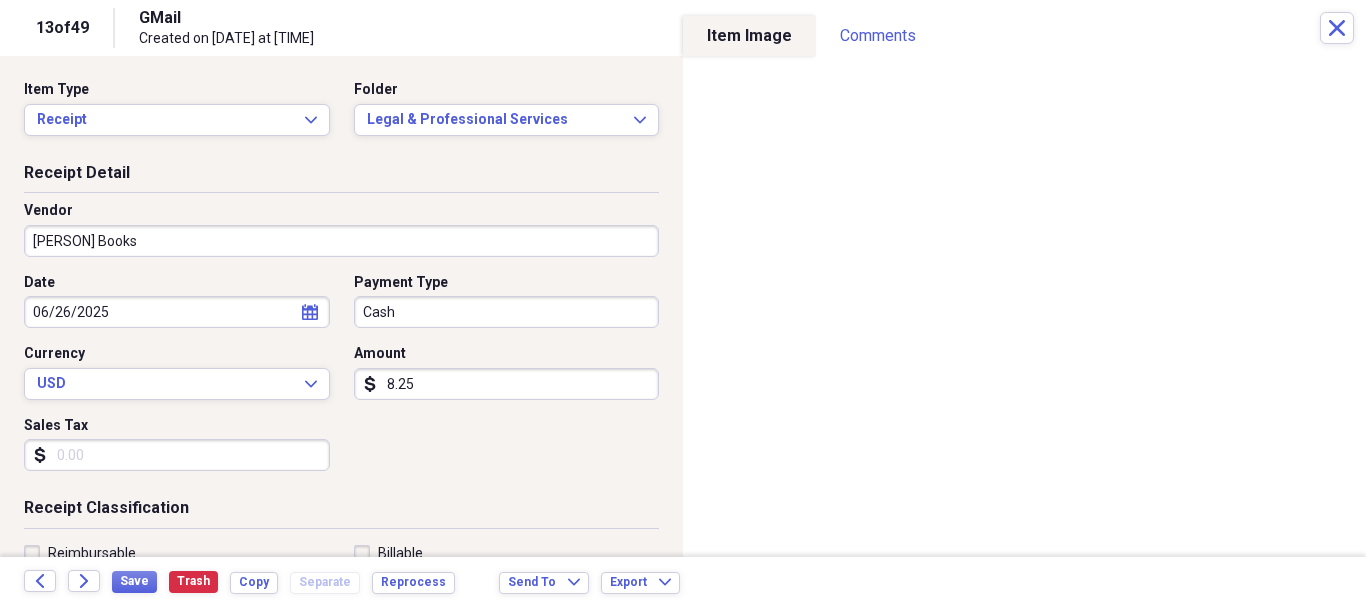 type on "[PERSON] Books" 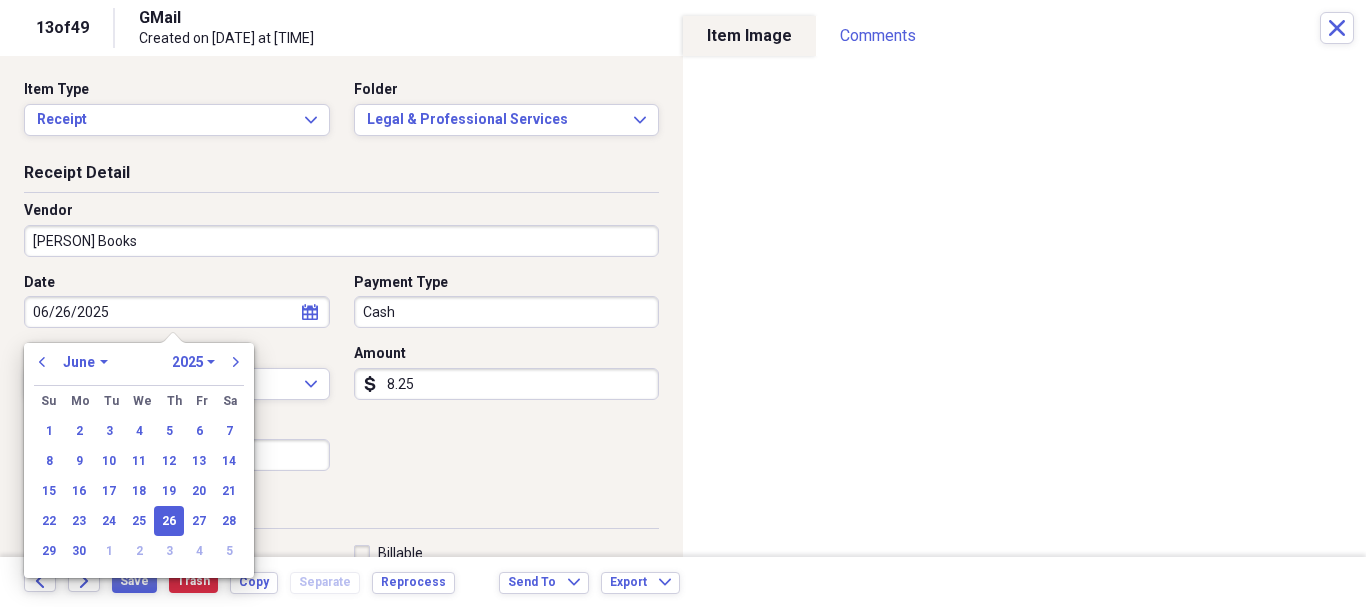 type 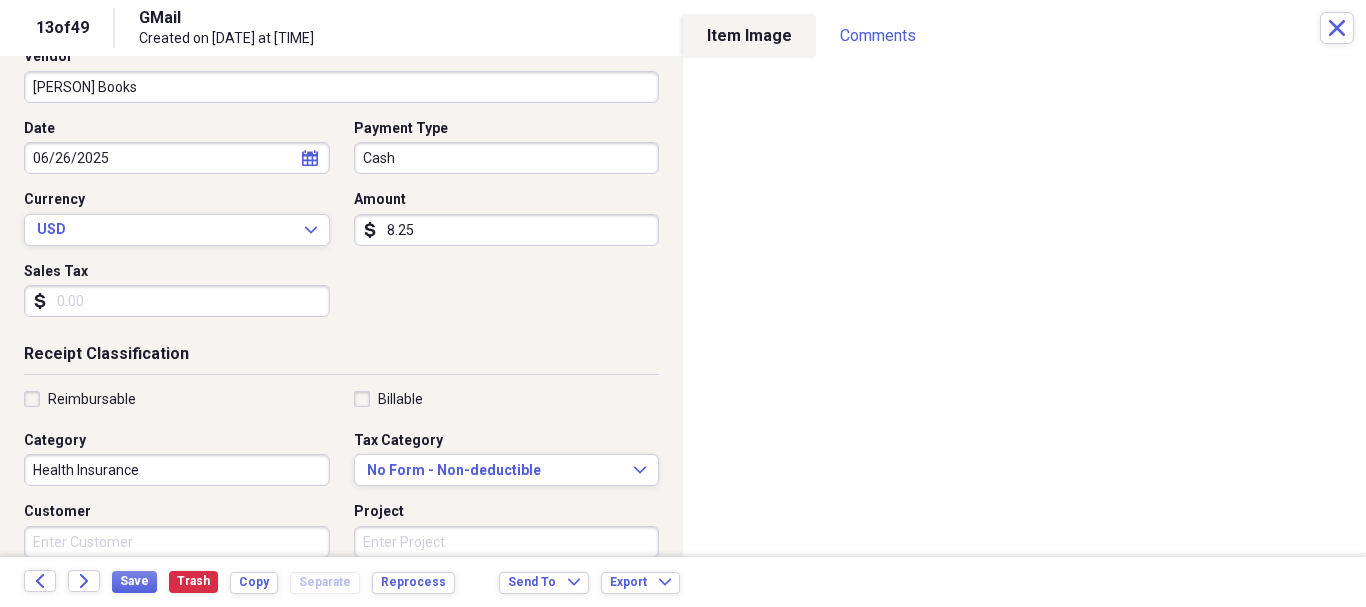 scroll, scrollTop: 200, scrollLeft: 0, axis: vertical 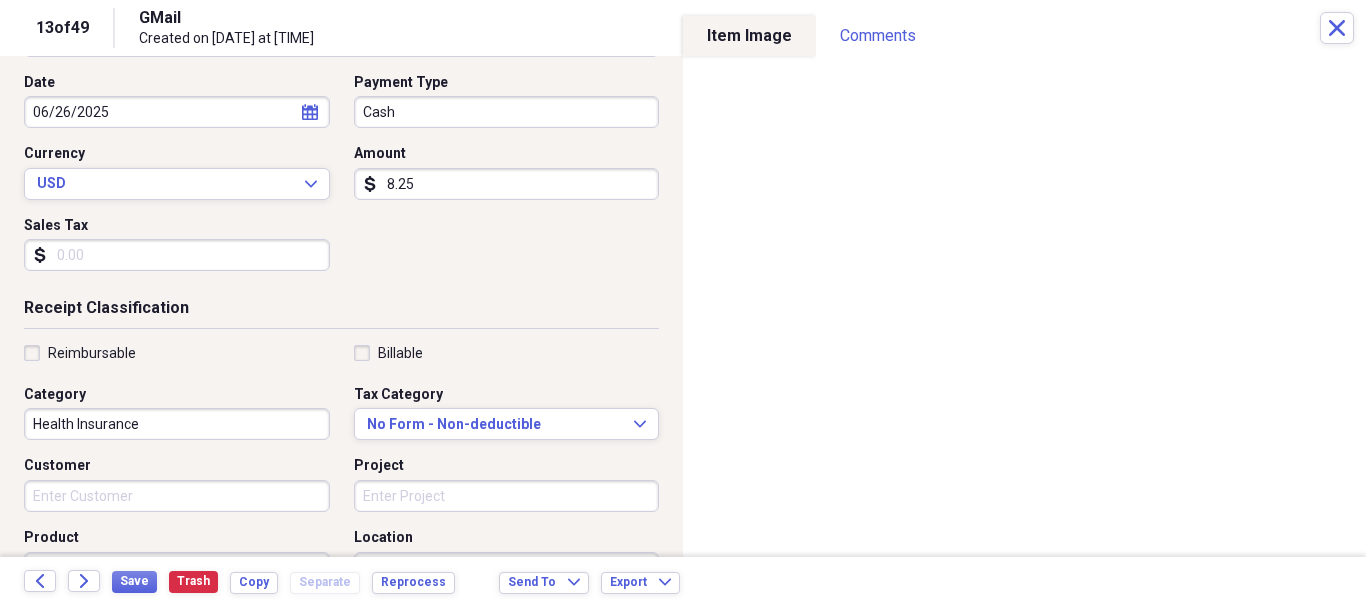 click on "Health Insurance" at bounding box center (177, 424) 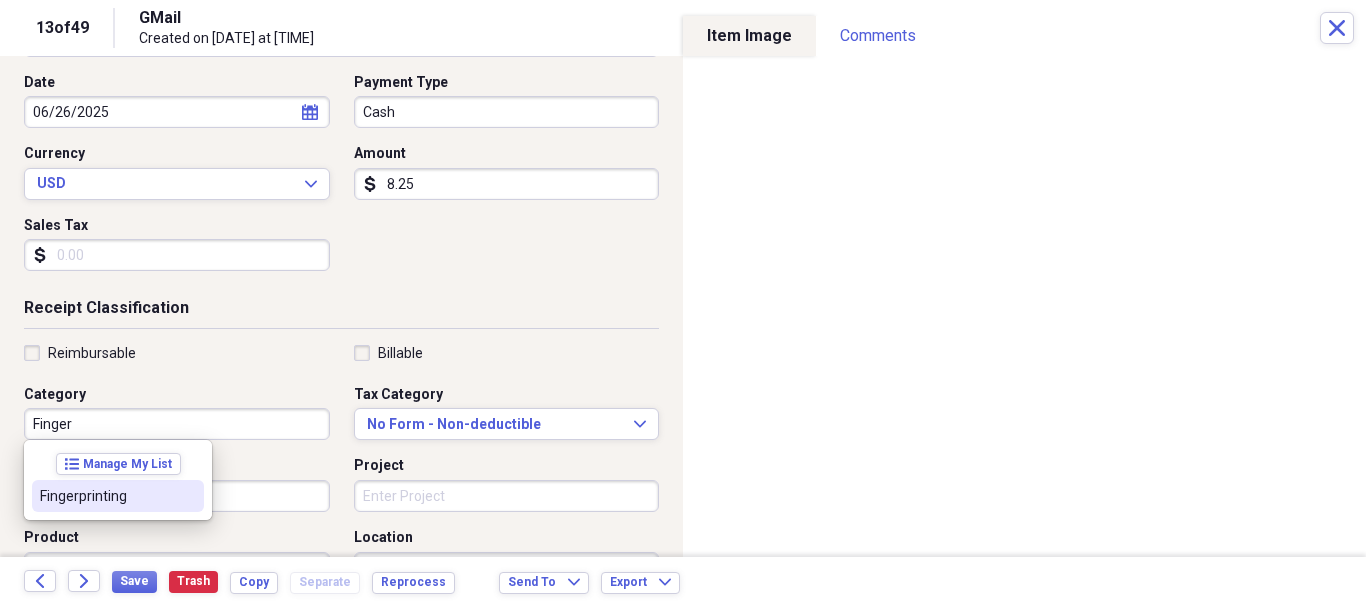 click on "Fingerprinting" at bounding box center (118, 496) 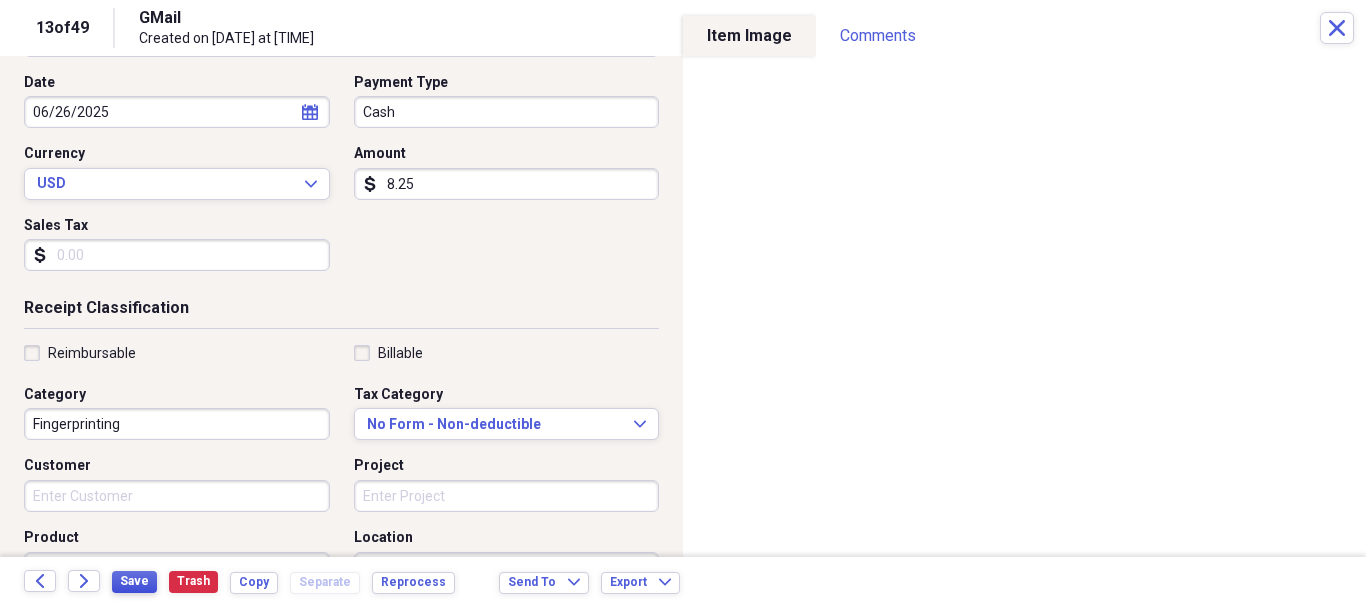 click on "Save" at bounding box center [134, 581] 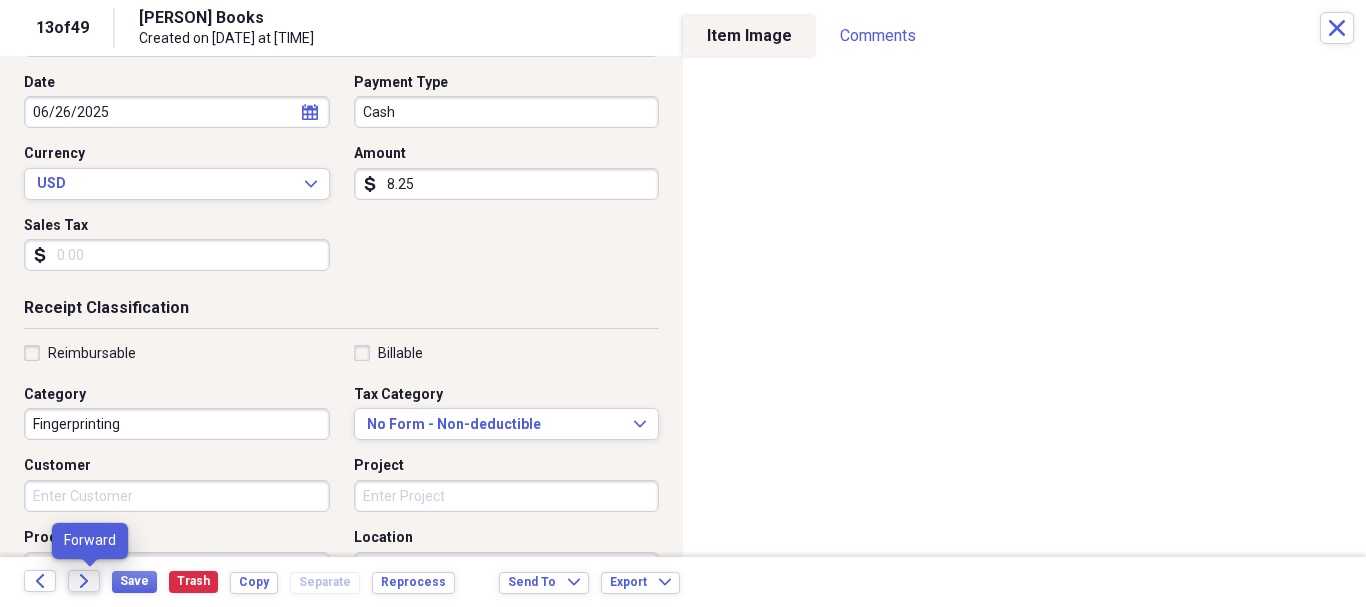 click on "Forward" 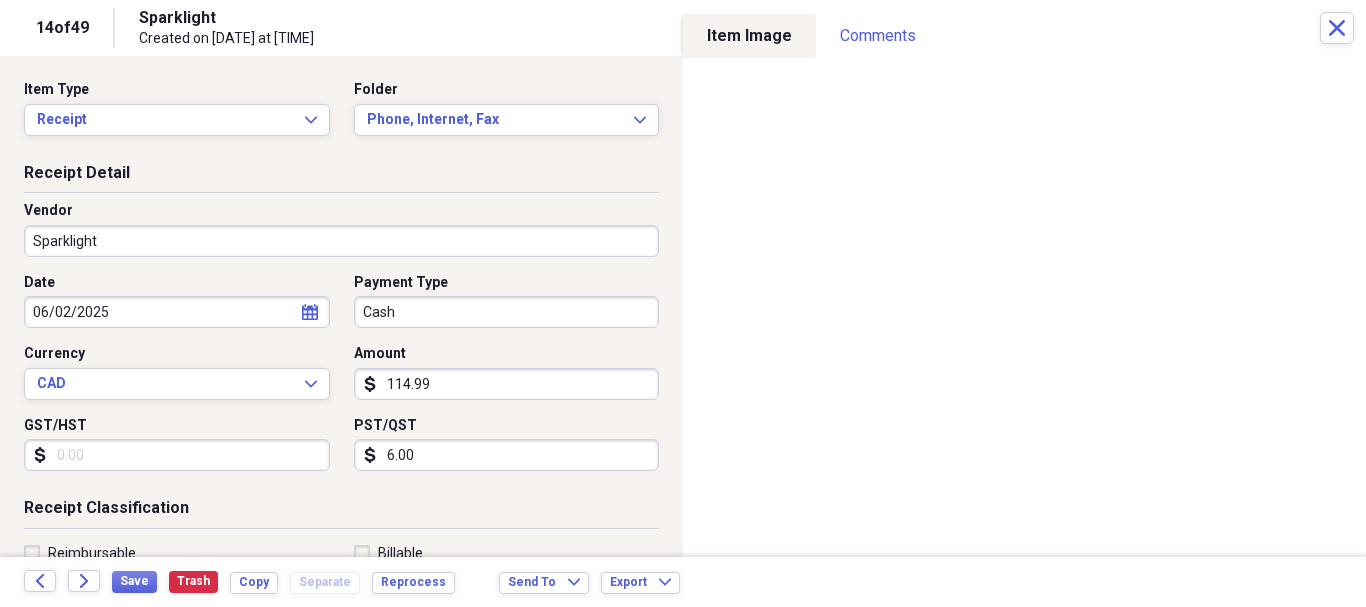 click 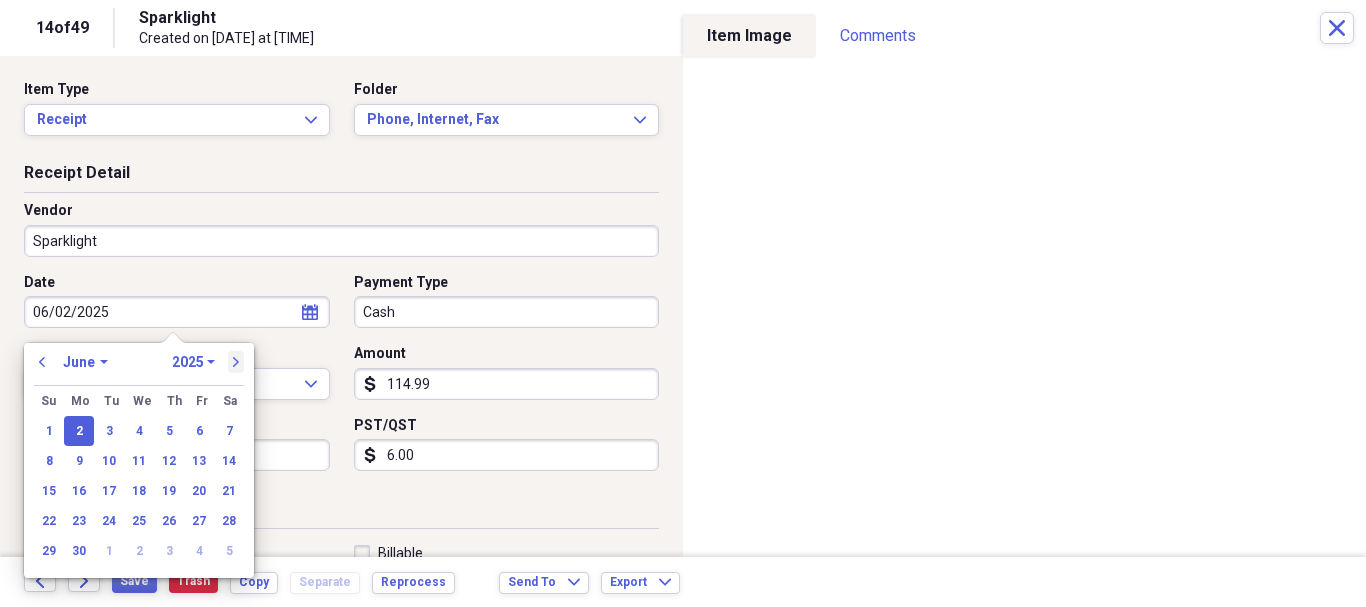 click on "next" at bounding box center [236, 362] 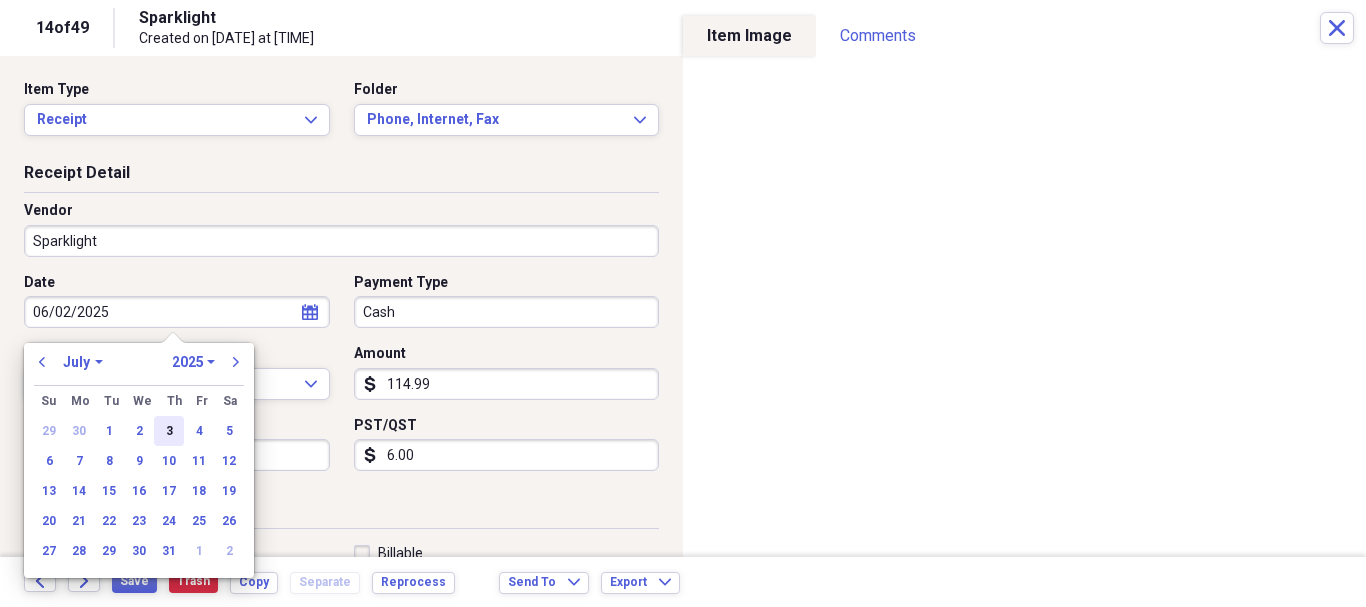 click on "3" at bounding box center [169, 431] 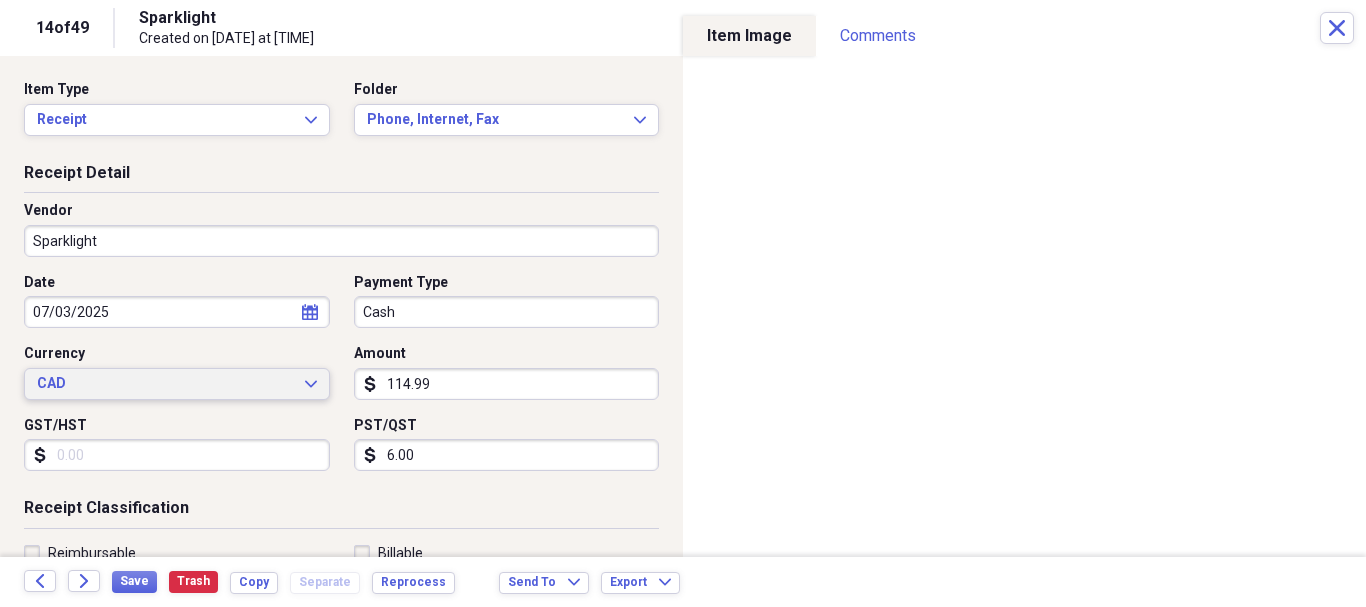 click on "CAD" at bounding box center (165, 384) 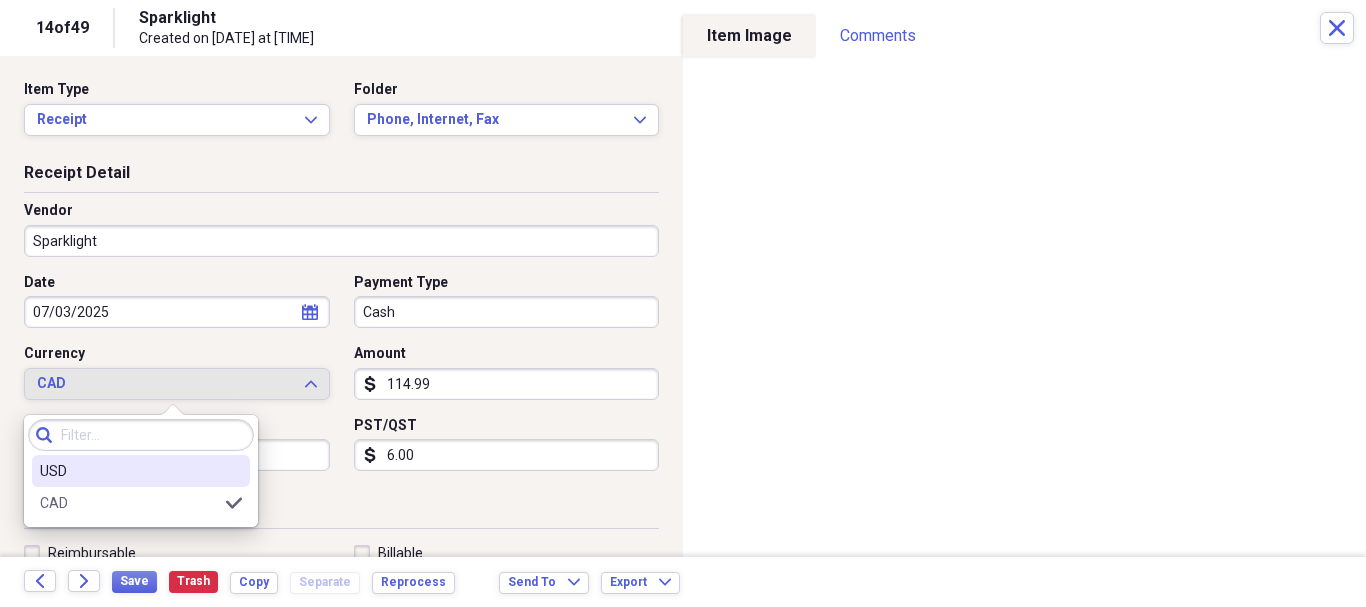 click on "USD" at bounding box center [129, 471] 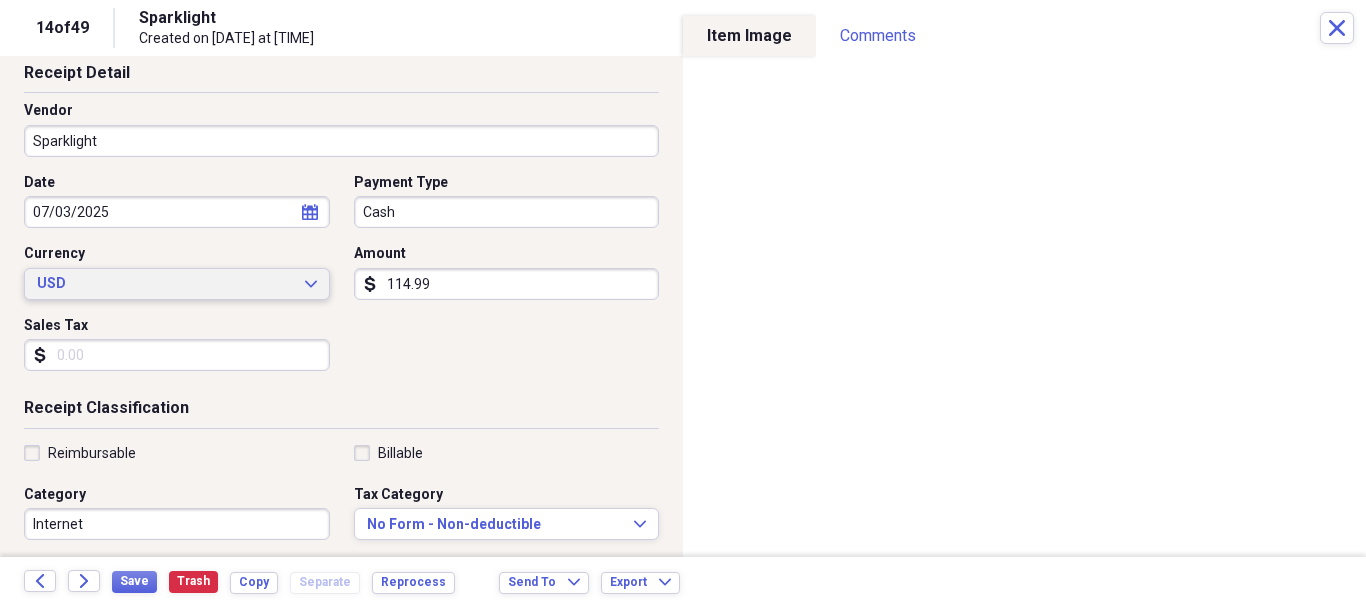 scroll, scrollTop: 200, scrollLeft: 0, axis: vertical 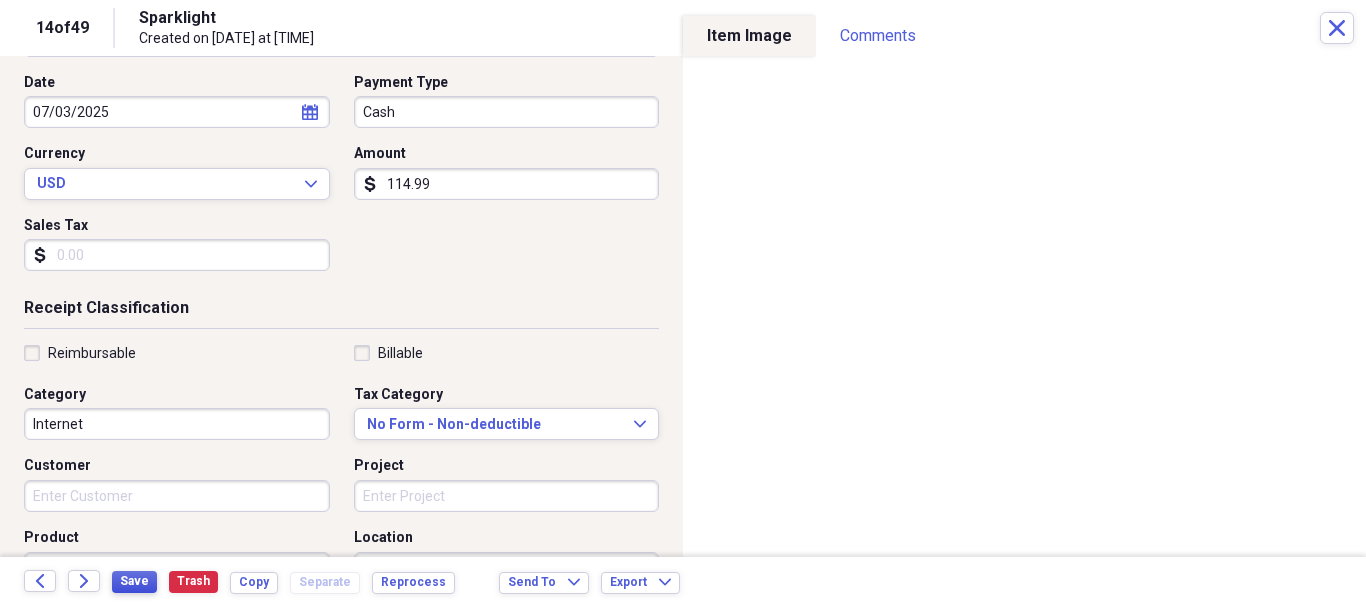 click on "Save" at bounding box center [134, 581] 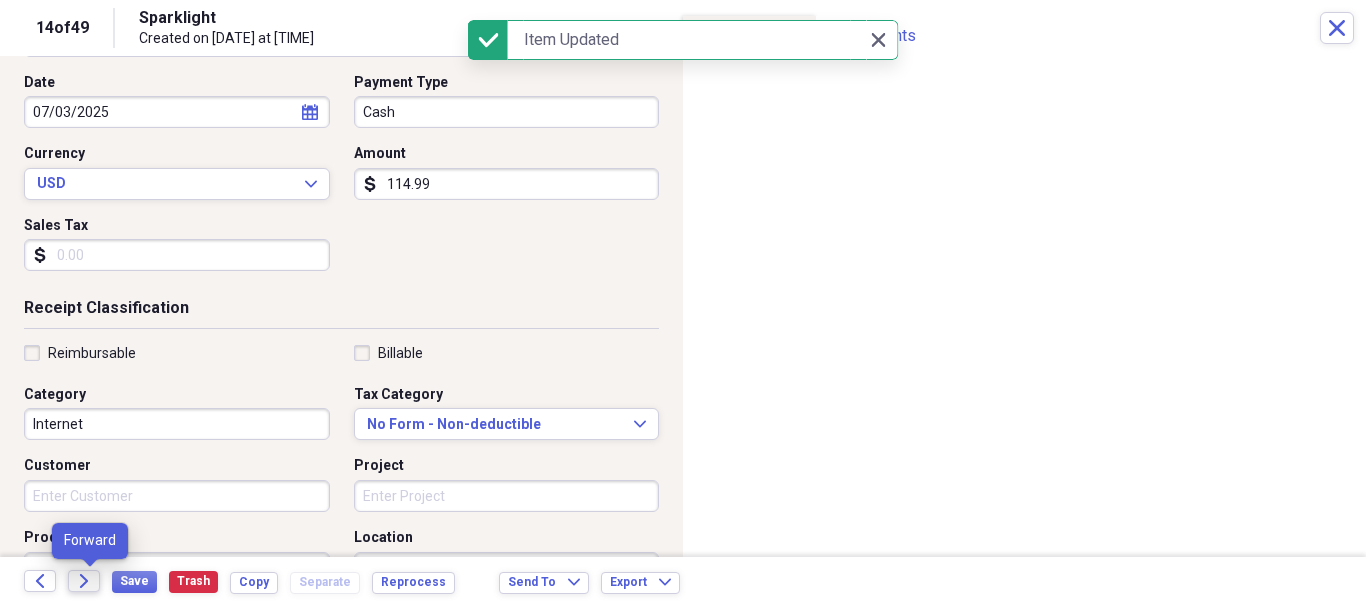 click 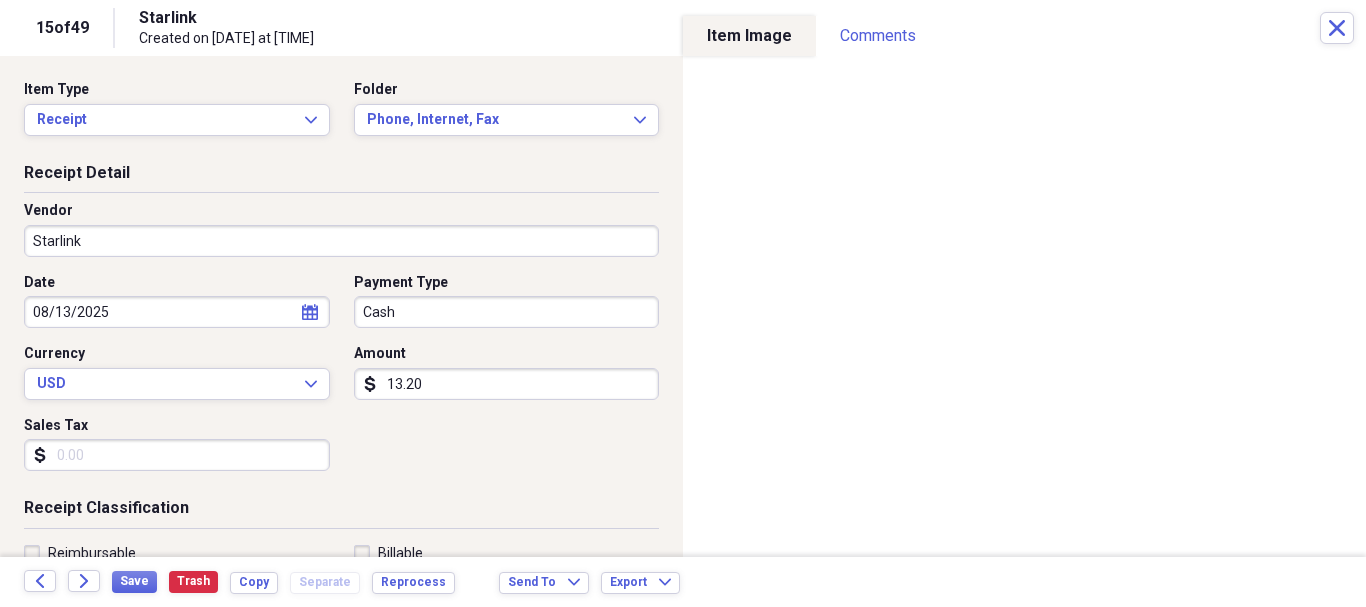 scroll, scrollTop: 100, scrollLeft: 0, axis: vertical 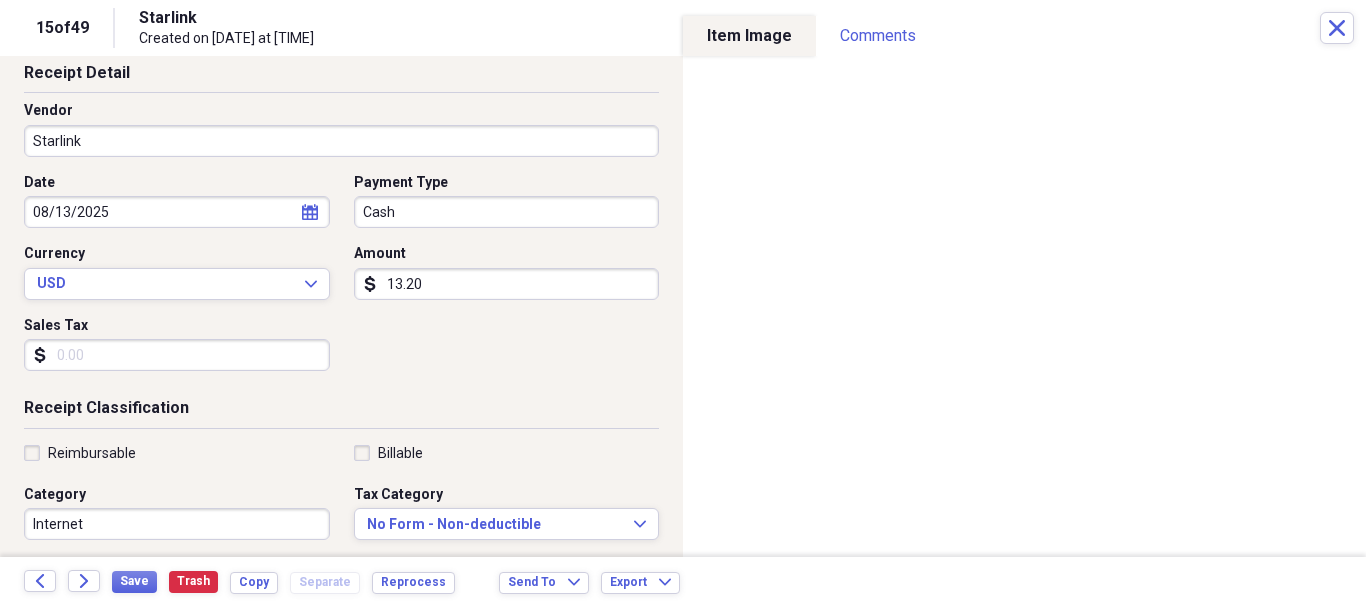 click on "13.20" at bounding box center [507, 284] 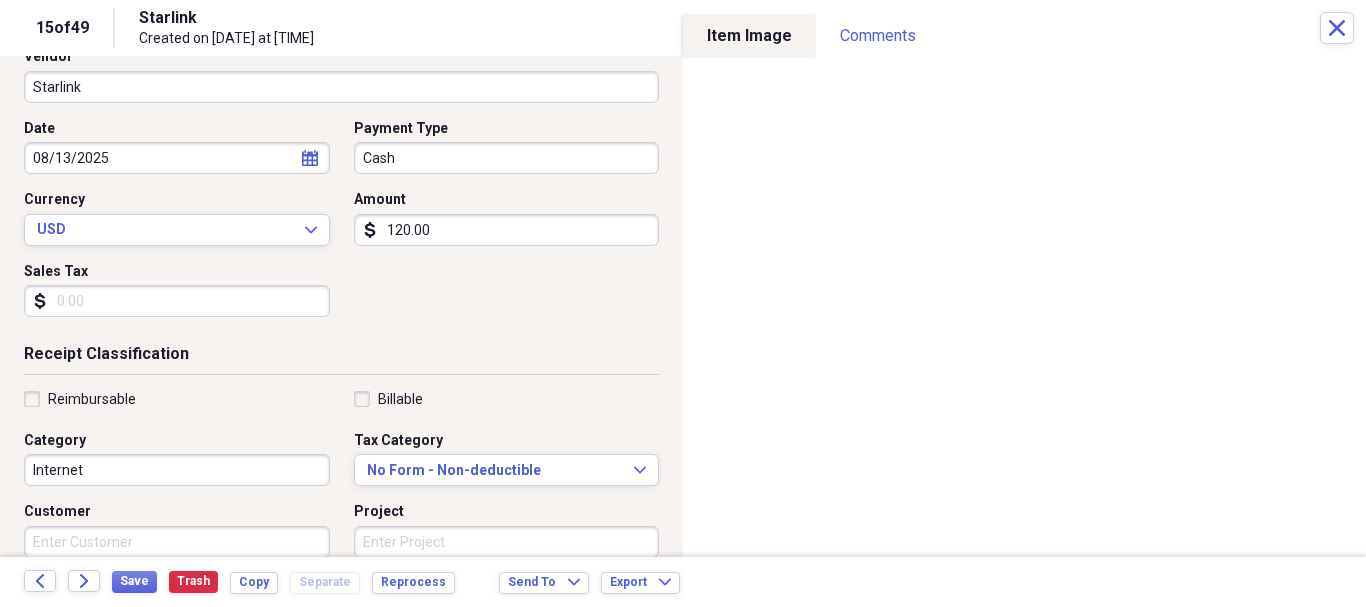 scroll, scrollTop: 200, scrollLeft: 0, axis: vertical 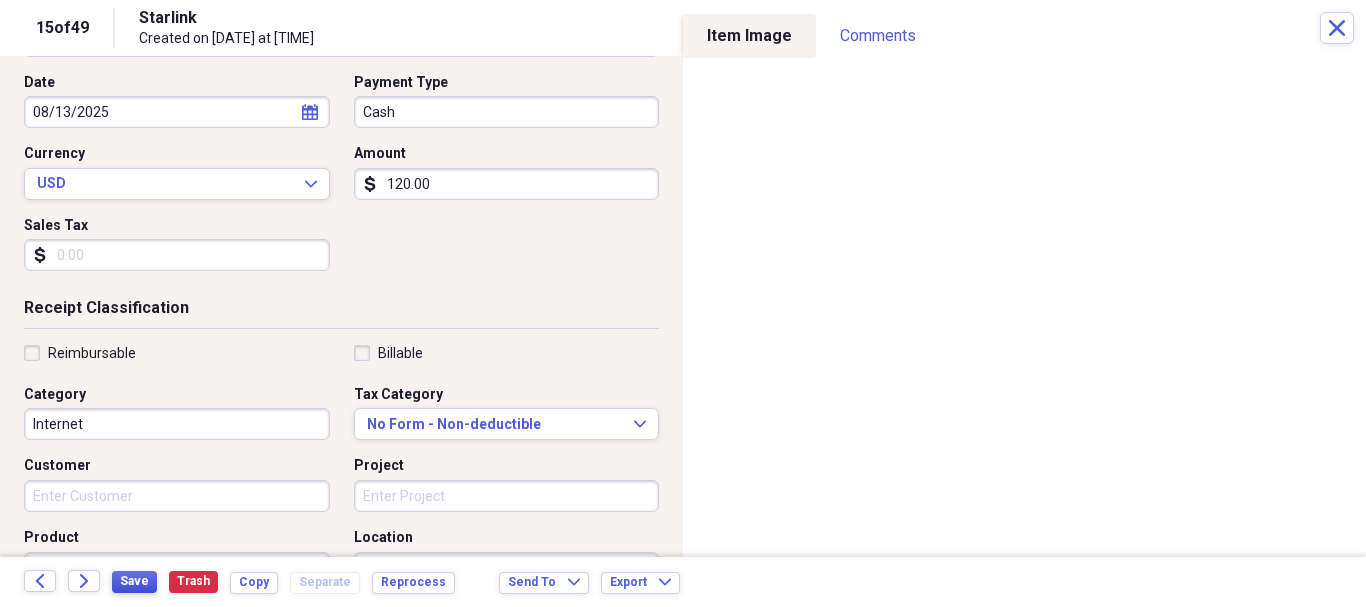 type on "120.00" 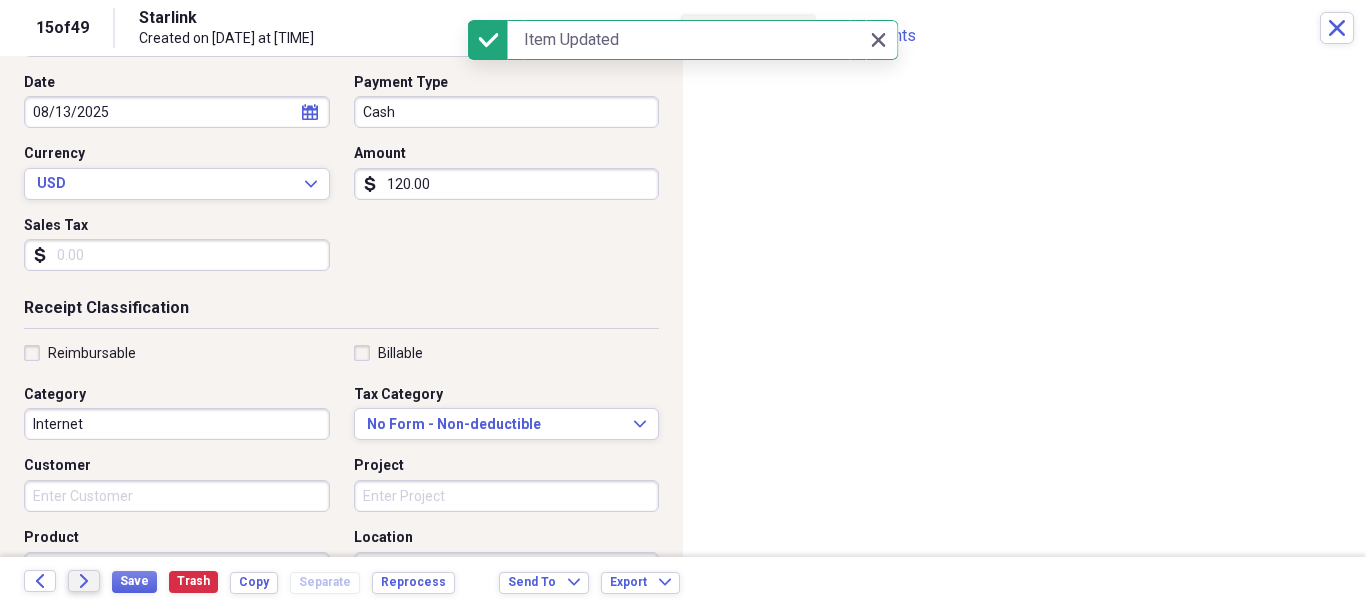 click on "Forward" 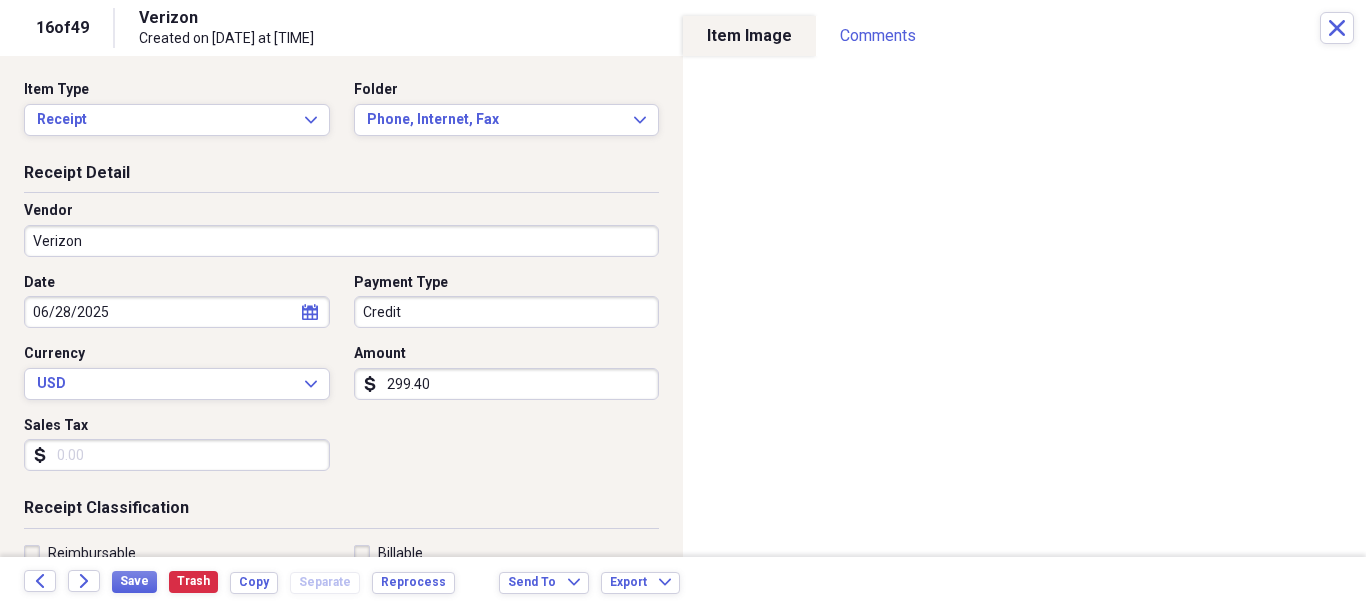 click 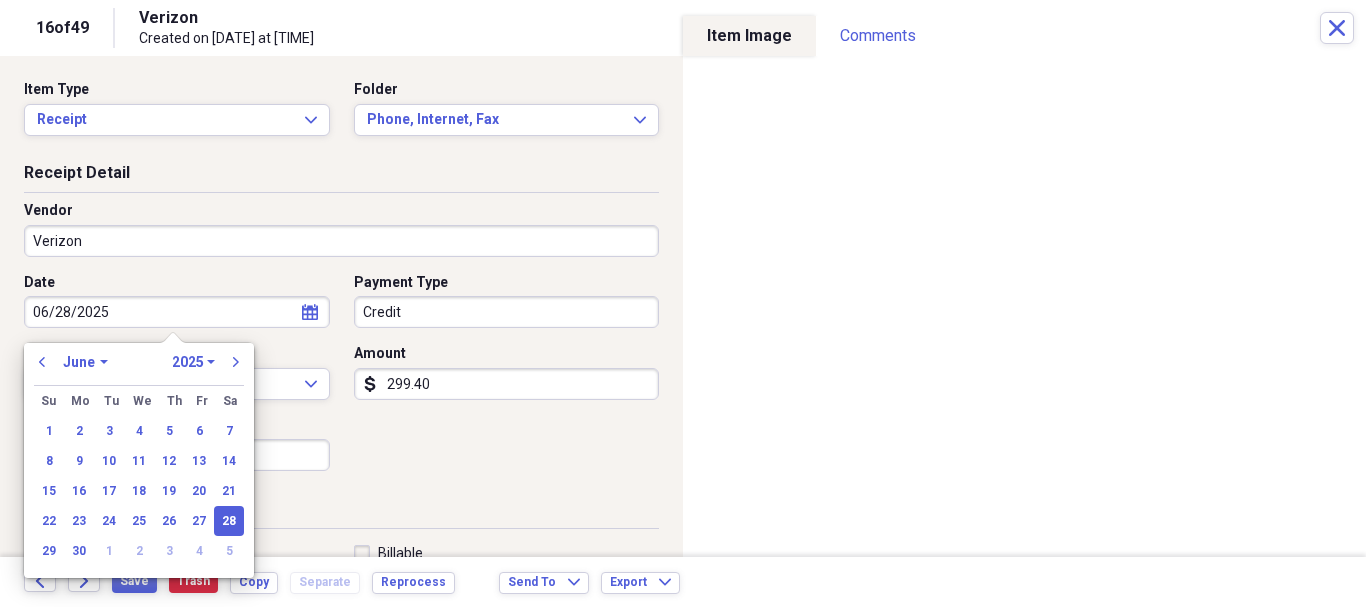 click on "previous January February March April May June July August September October November December 1970 1971 1972 1973 1974 1975 1976 1977 1978 1979 1980 1981 1982 1983 1984 1985 1986 1987 1988 1989 1990 1991 1992 1993 1994 1995 1996 1997 1998 1999 2000 2001 2002 2003 2004 2005 2006 2007 2008 2009 2010 2011 2012 2013 2014 2015 2016 2017 2018 2019 2020 2021 2022 2023 2024 2025 2026 2027 2028 2029 2030 2031 2032 2033 2034 2035 next" at bounding box center (139, 368) 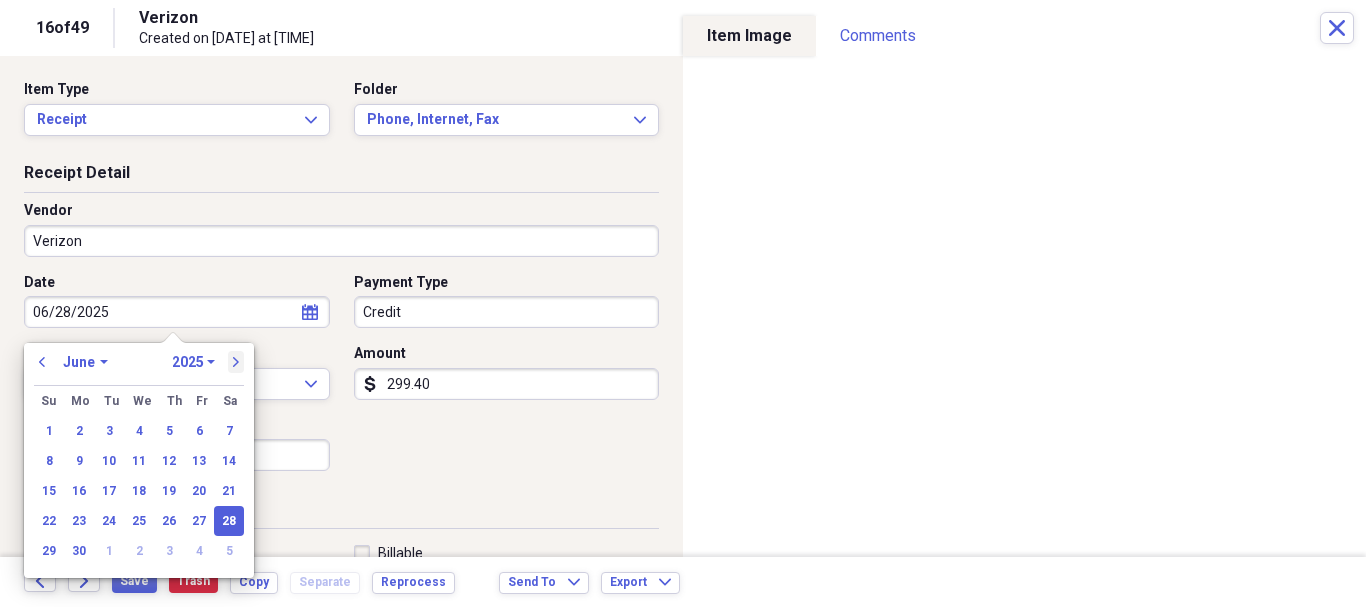 click on "next" at bounding box center (236, 362) 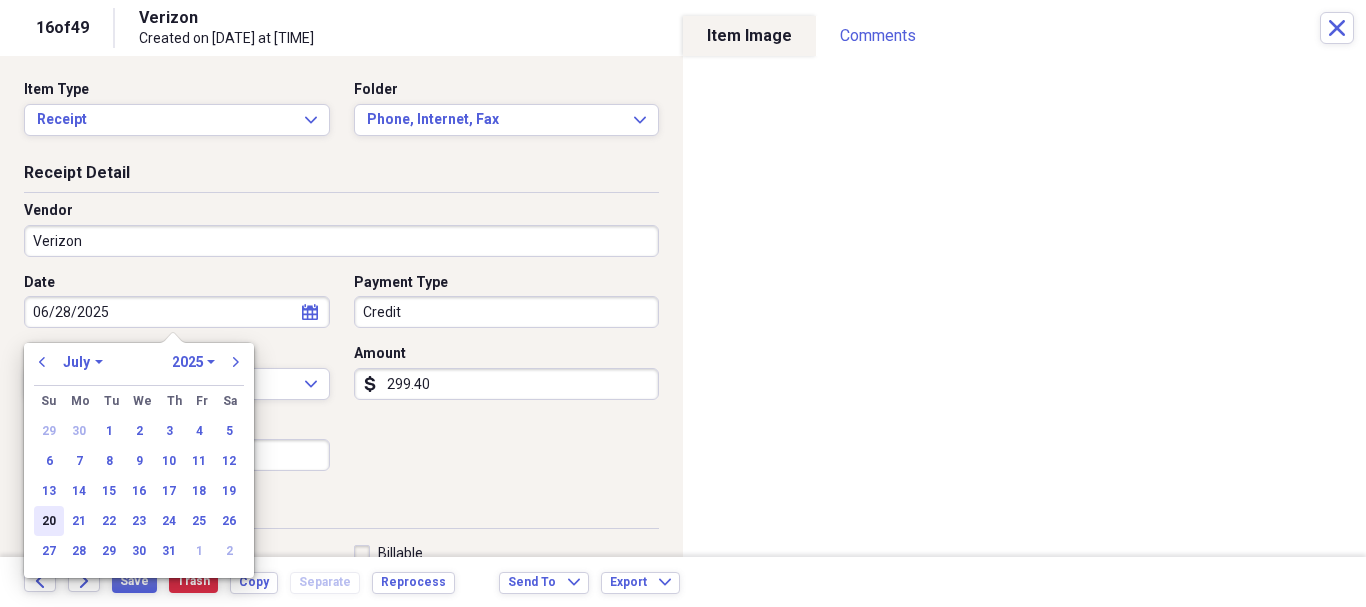 click on "20" at bounding box center (49, 521) 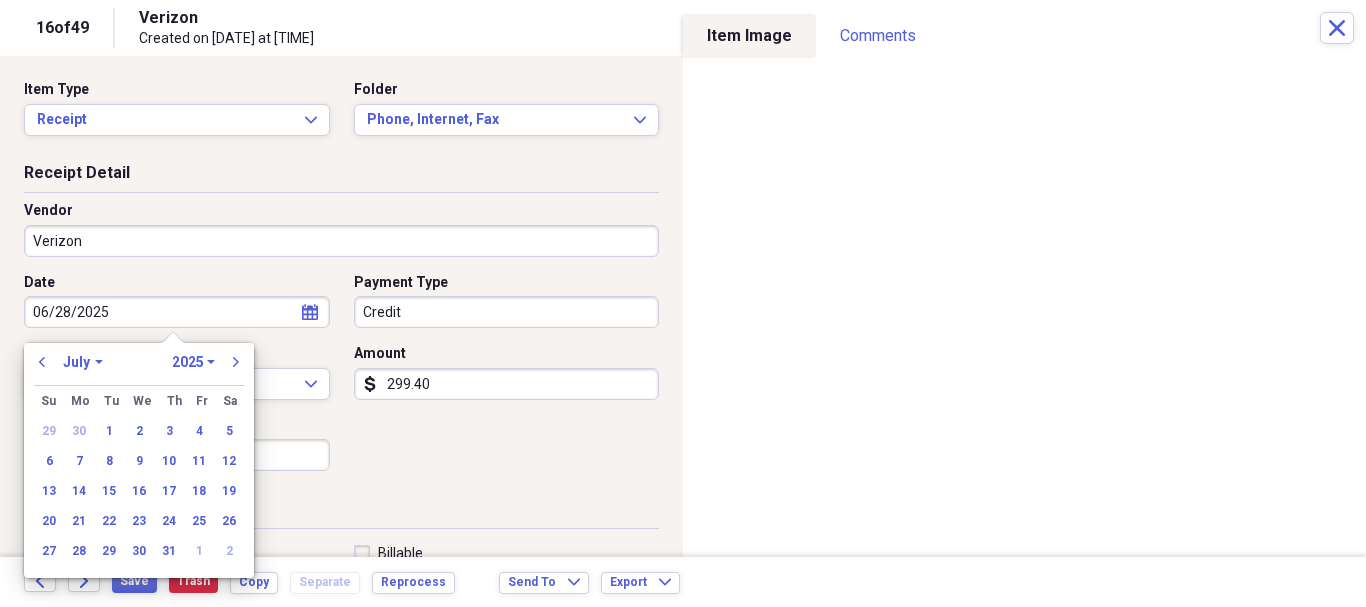 type on "07/20/2025" 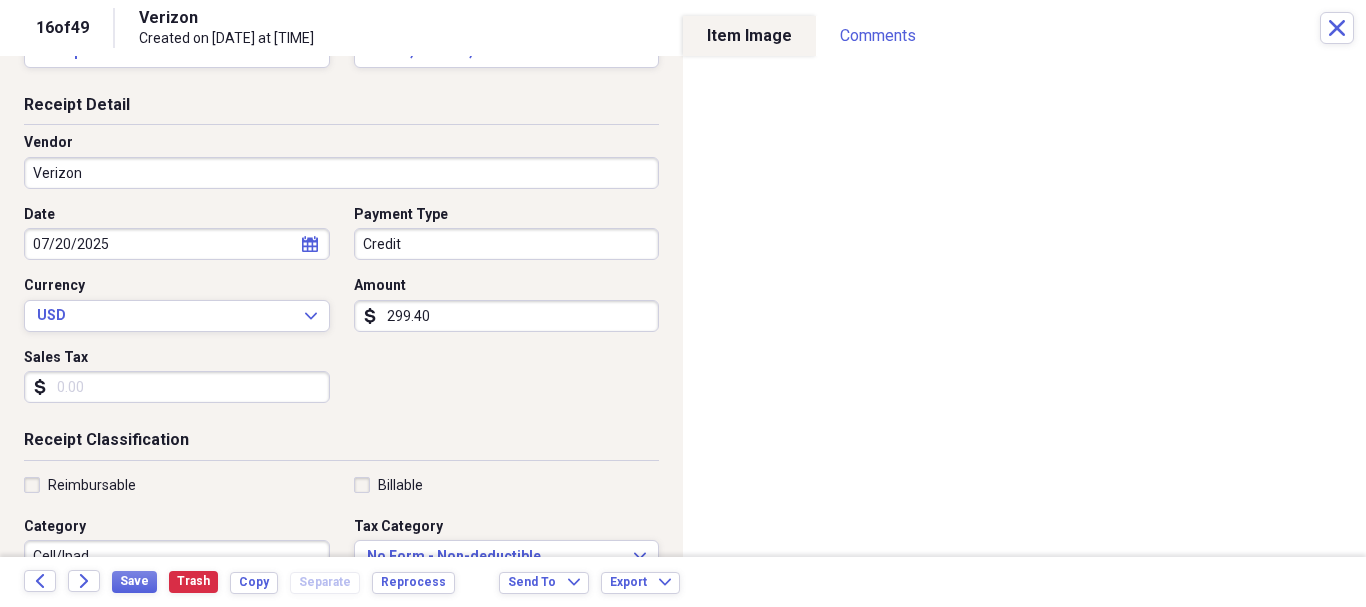 scroll, scrollTop: 100, scrollLeft: 0, axis: vertical 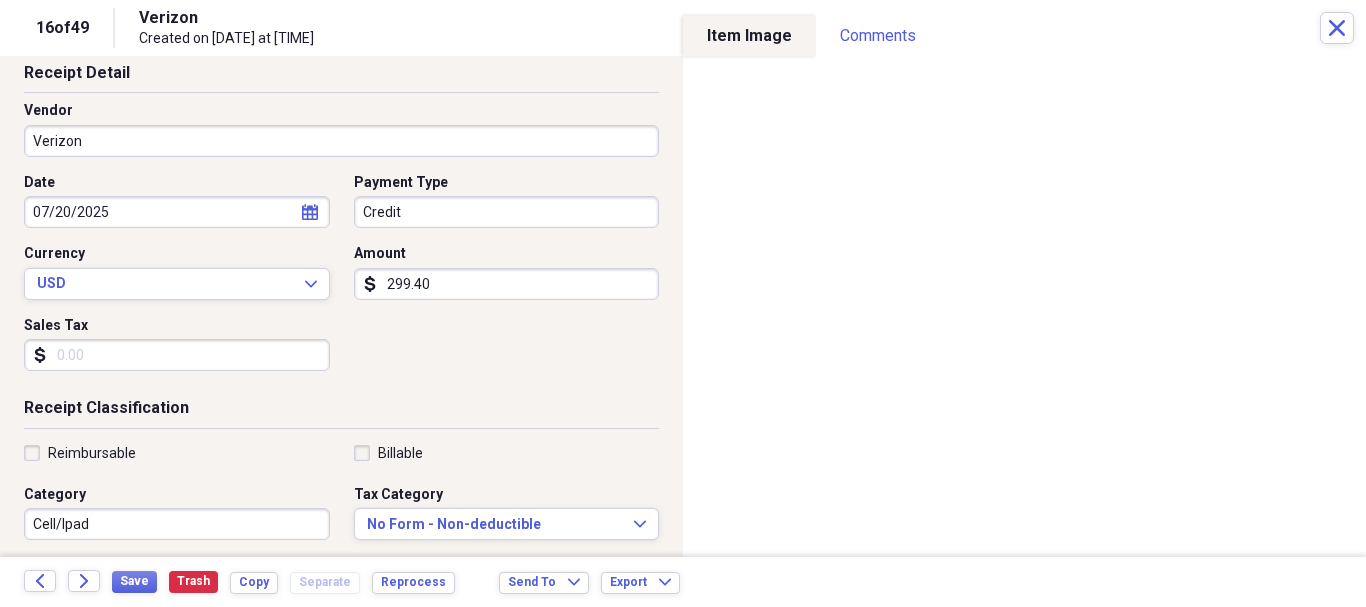 click on "299.40" at bounding box center (507, 284) 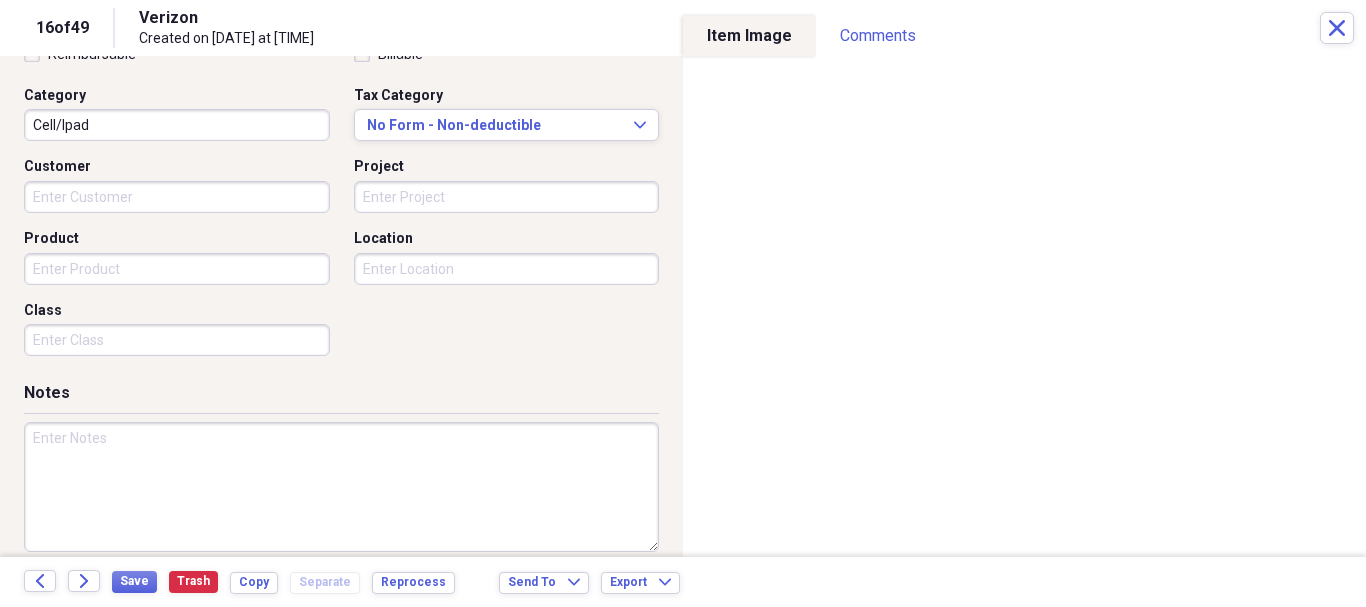 scroll, scrollTop: 500, scrollLeft: 0, axis: vertical 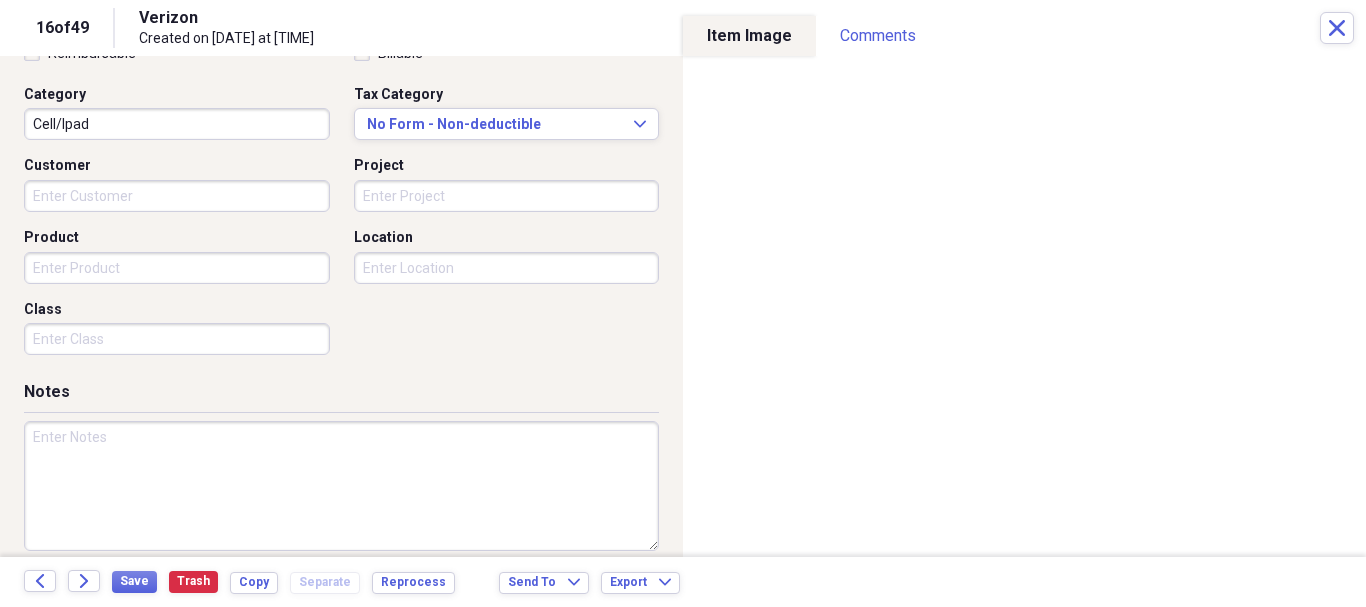 type on "158.22" 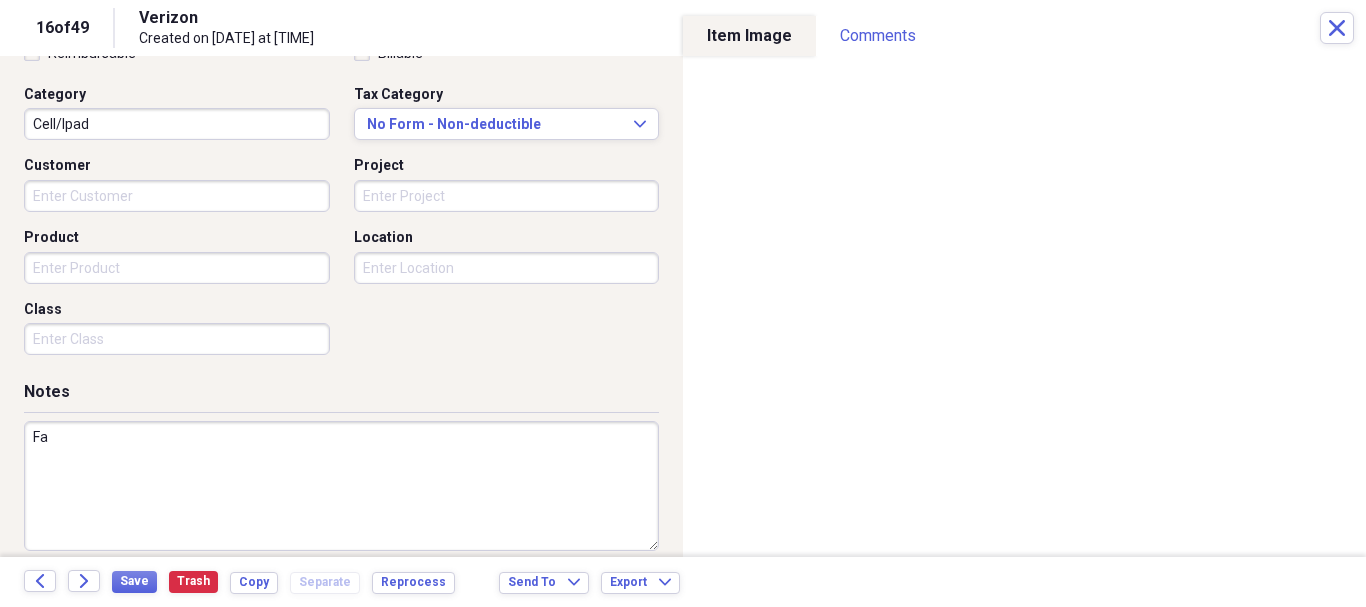 type on "F" 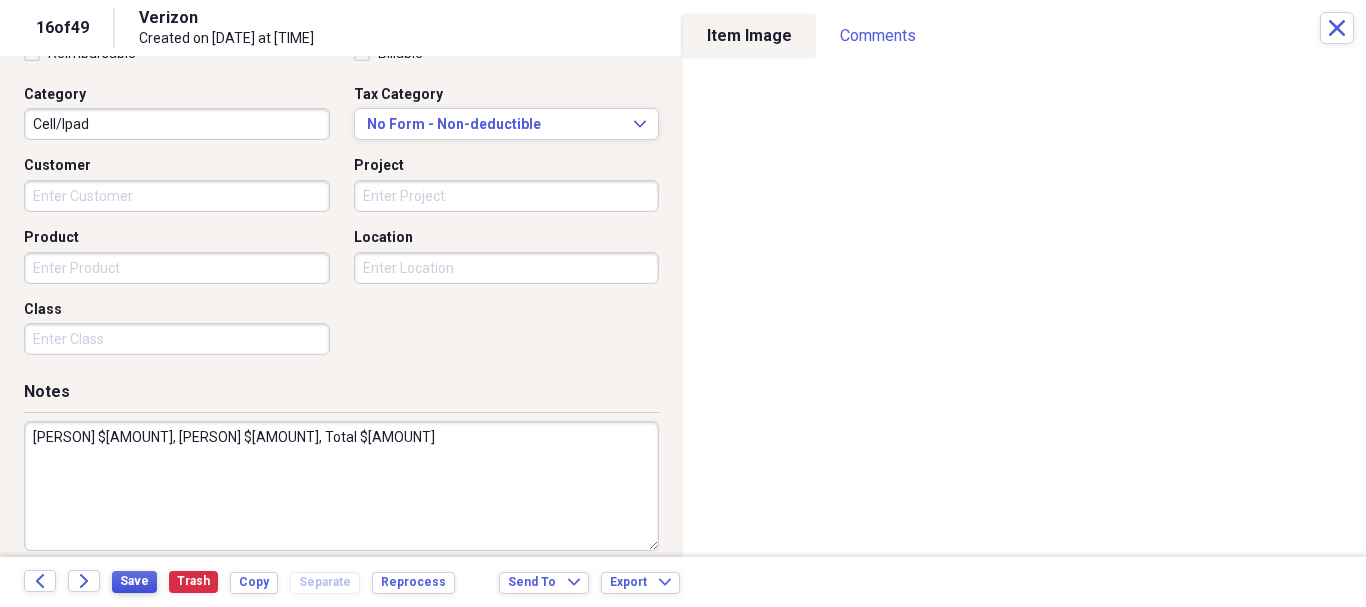 type on "[PERSON] $[AMOUNT], [PERSON] $[AMOUNT], Total $[AMOUNT]" 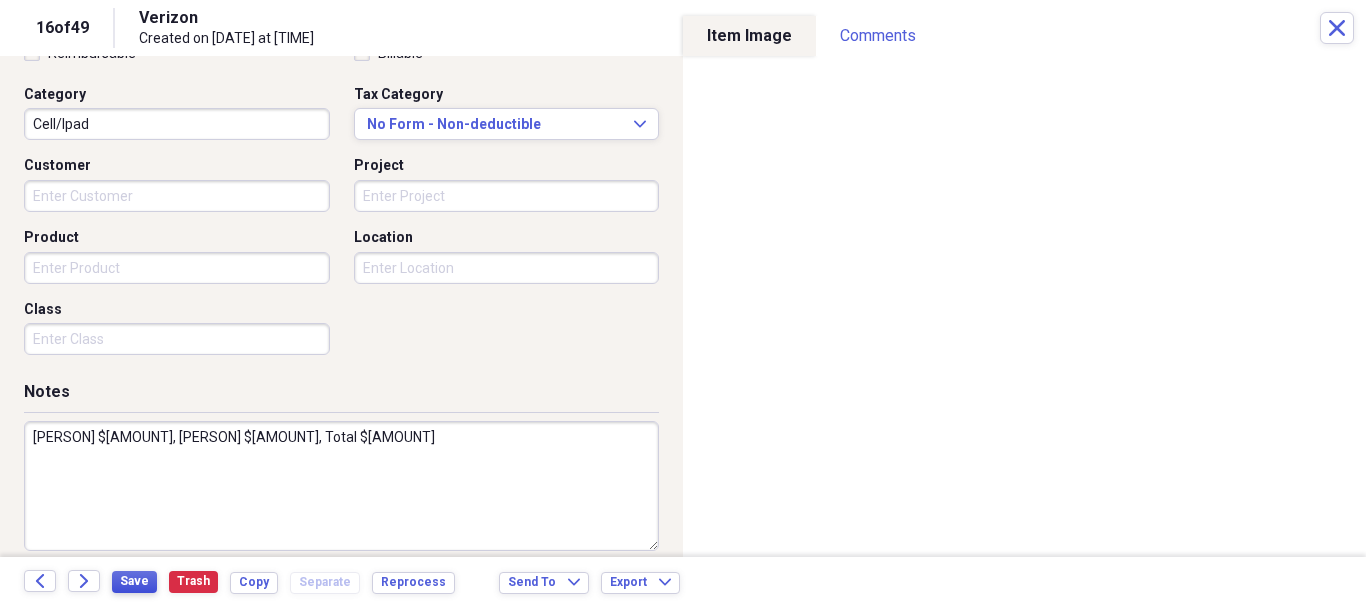 click on "Save" at bounding box center [134, 581] 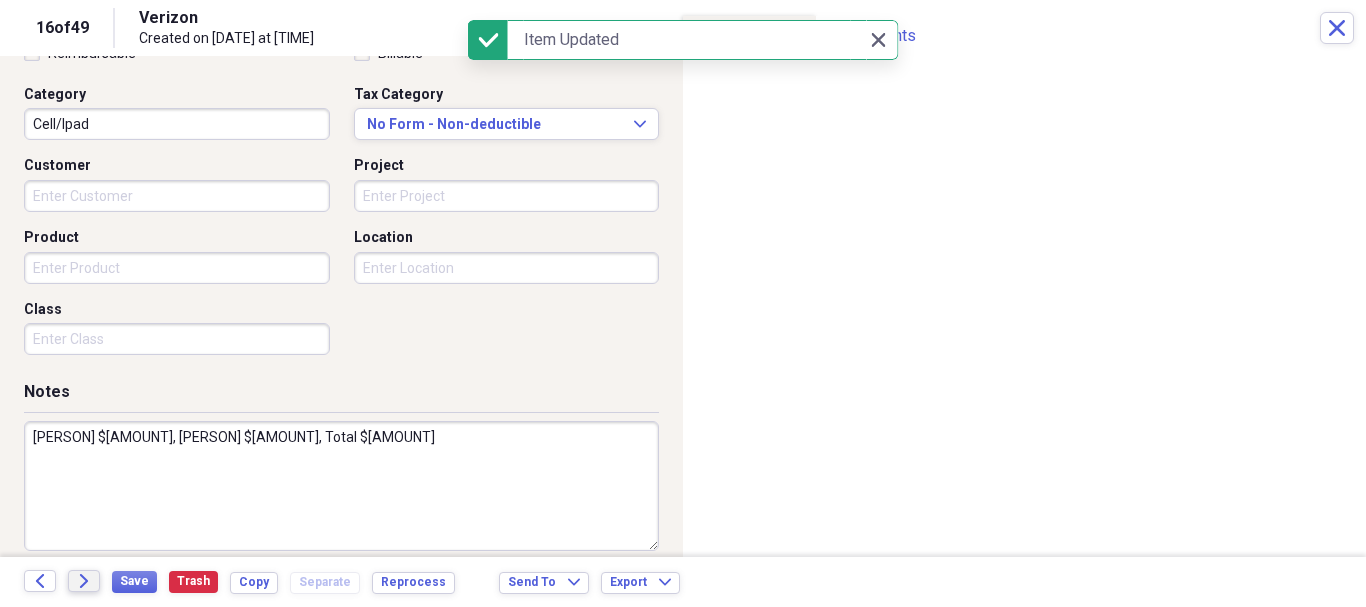click on "Forward" at bounding box center [84, 581] 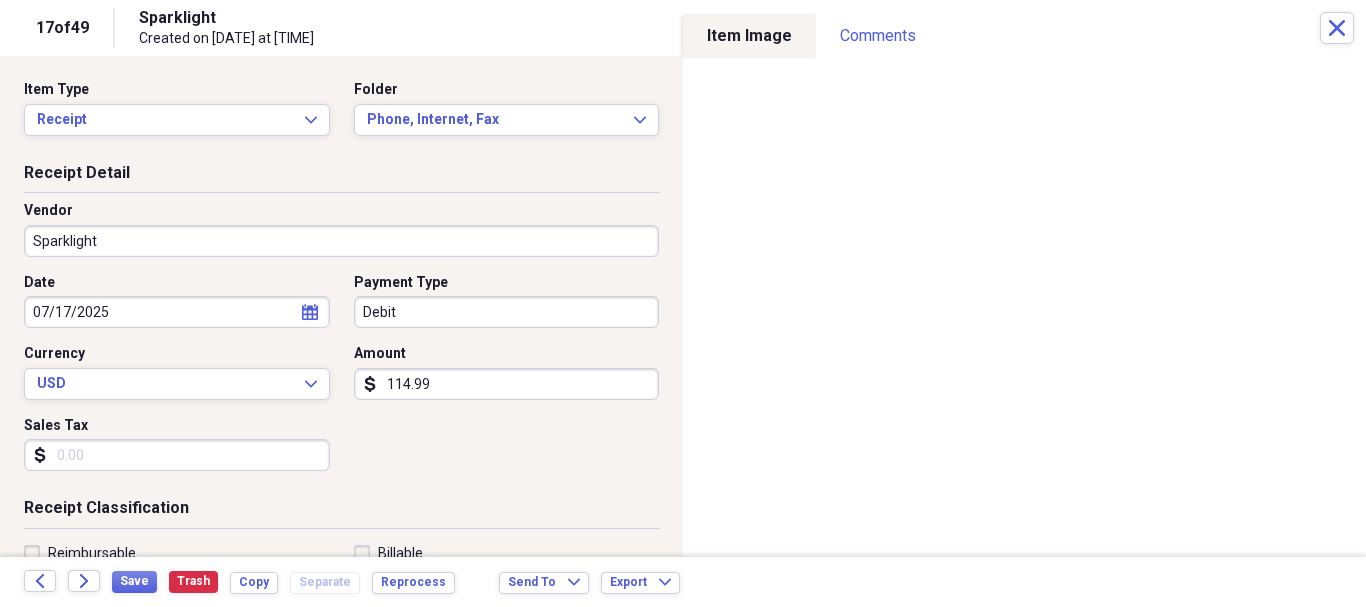 click 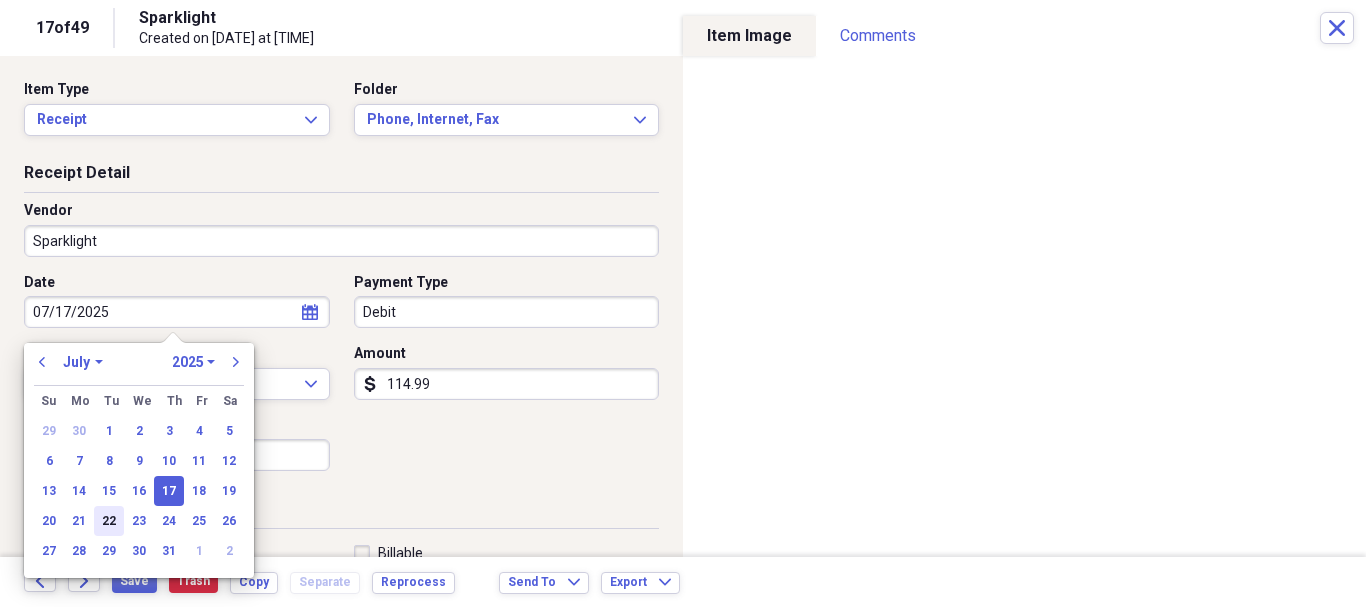 click on "22" at bounding box center [109, 521] 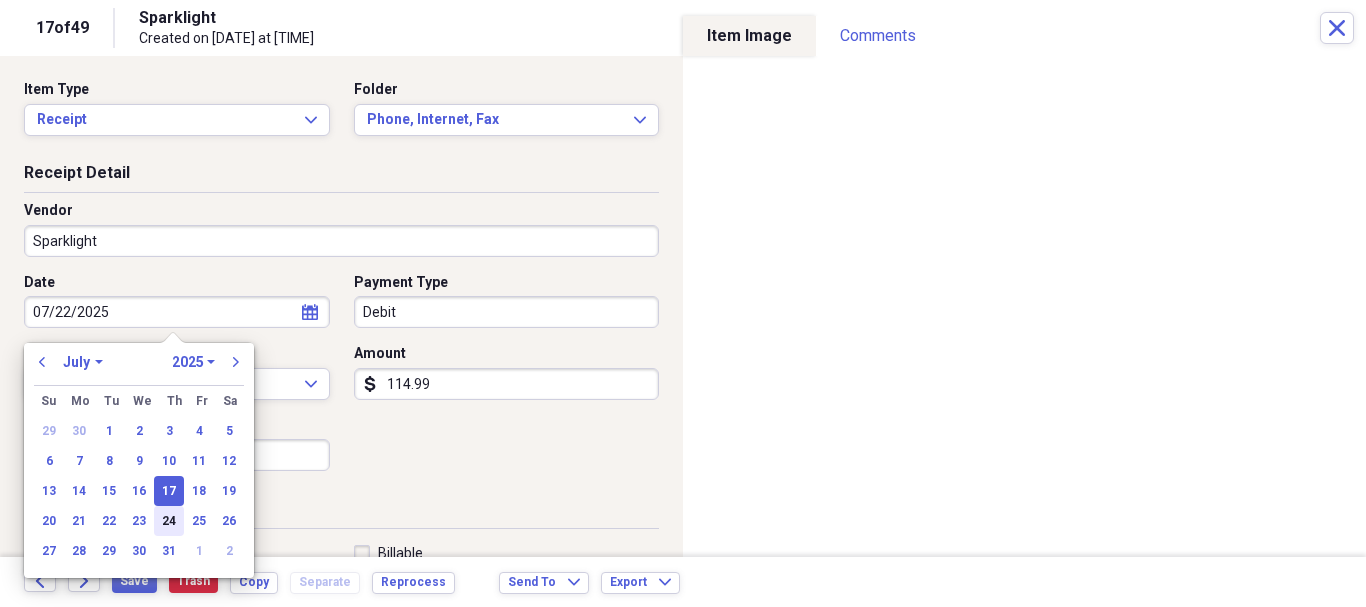 type on "07/22/2025" 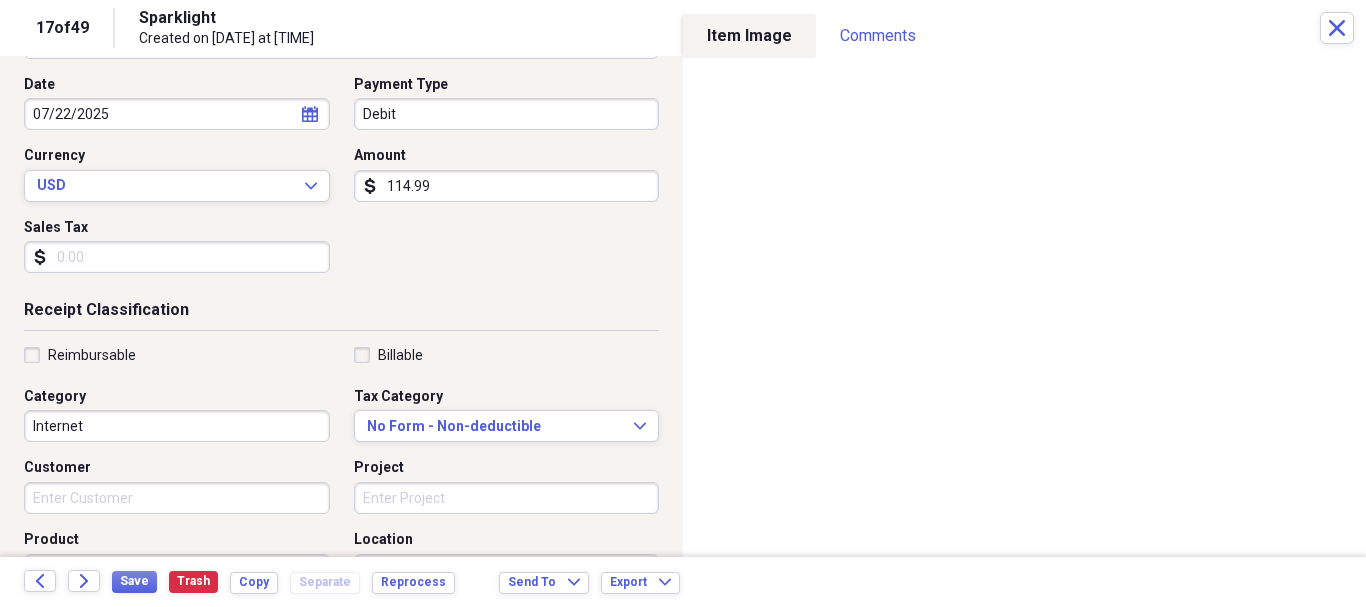 scroll, scrollTop: 200, scrollLeft: 0, axis: vertical 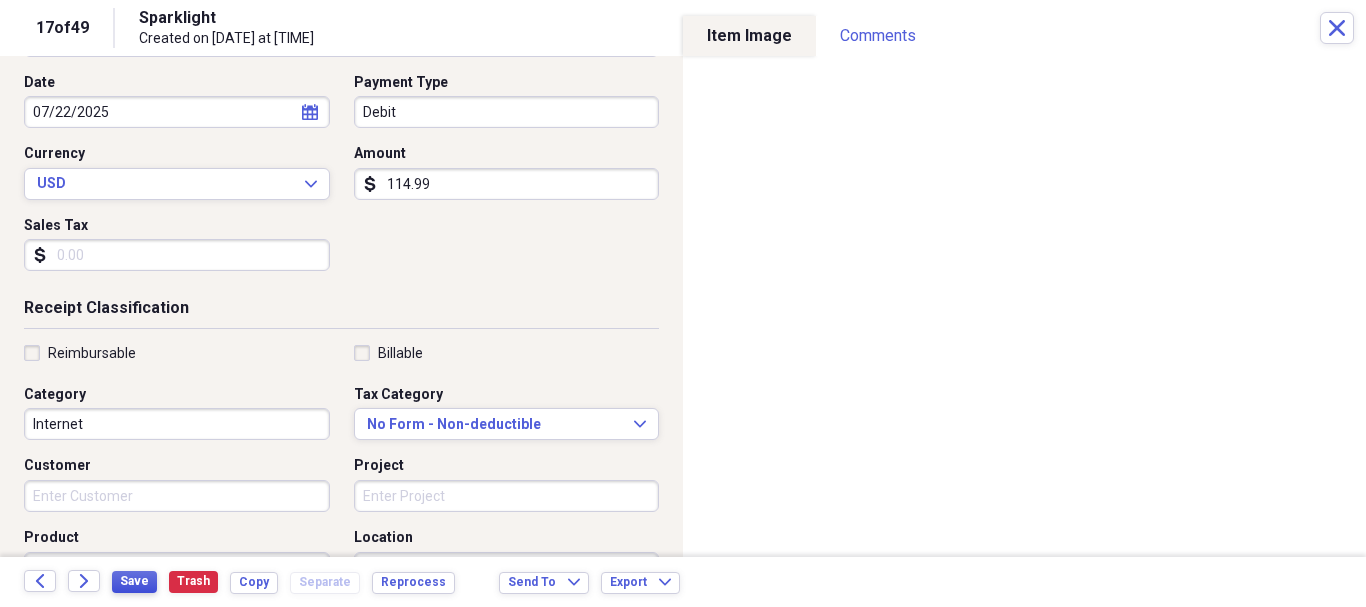click on "Save" at bounding box center (134, 581) 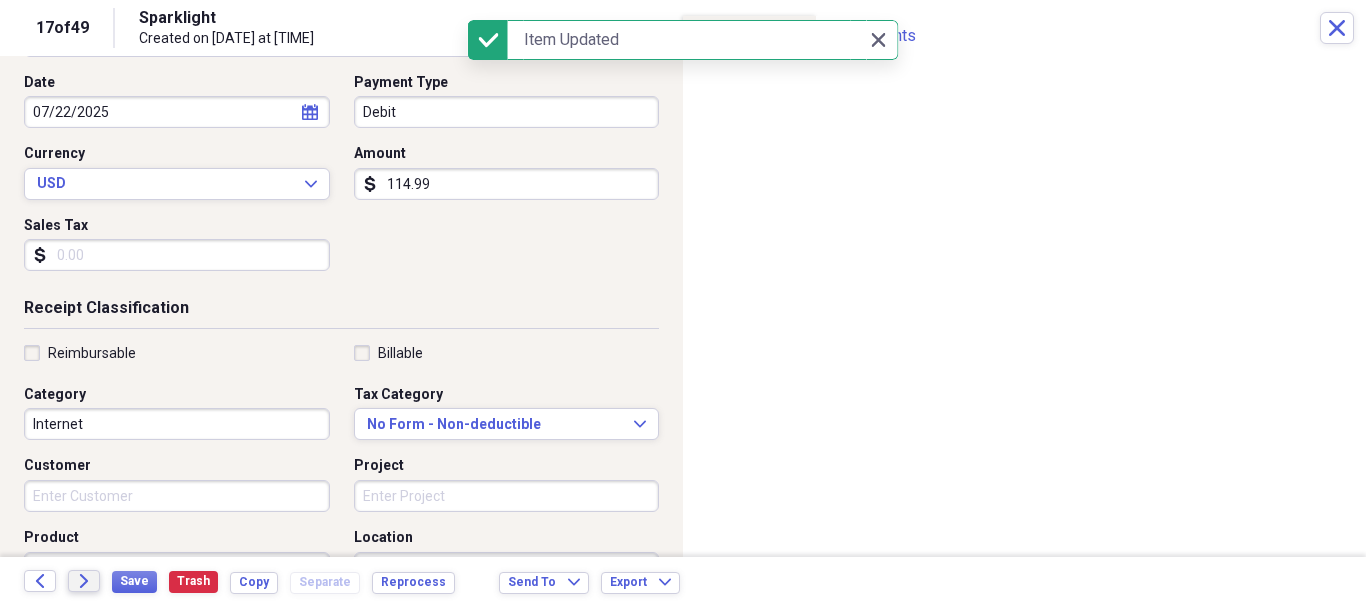 click on "Forward" 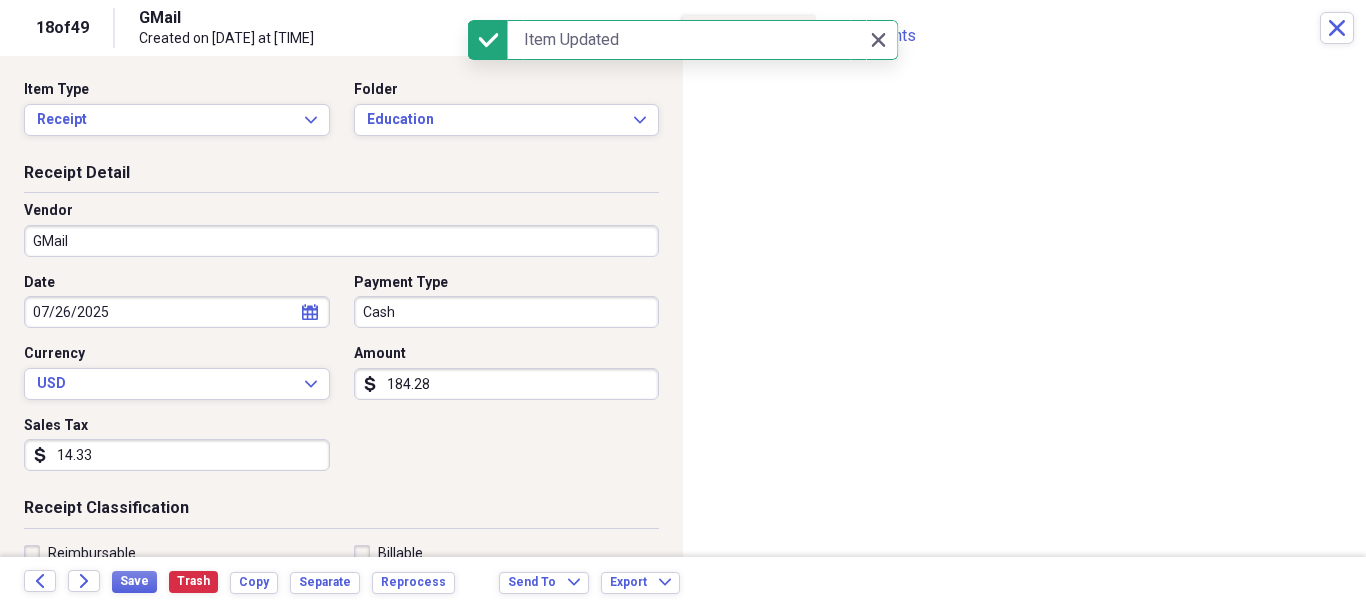 click on "GMail" at bounding box center (341, 241) 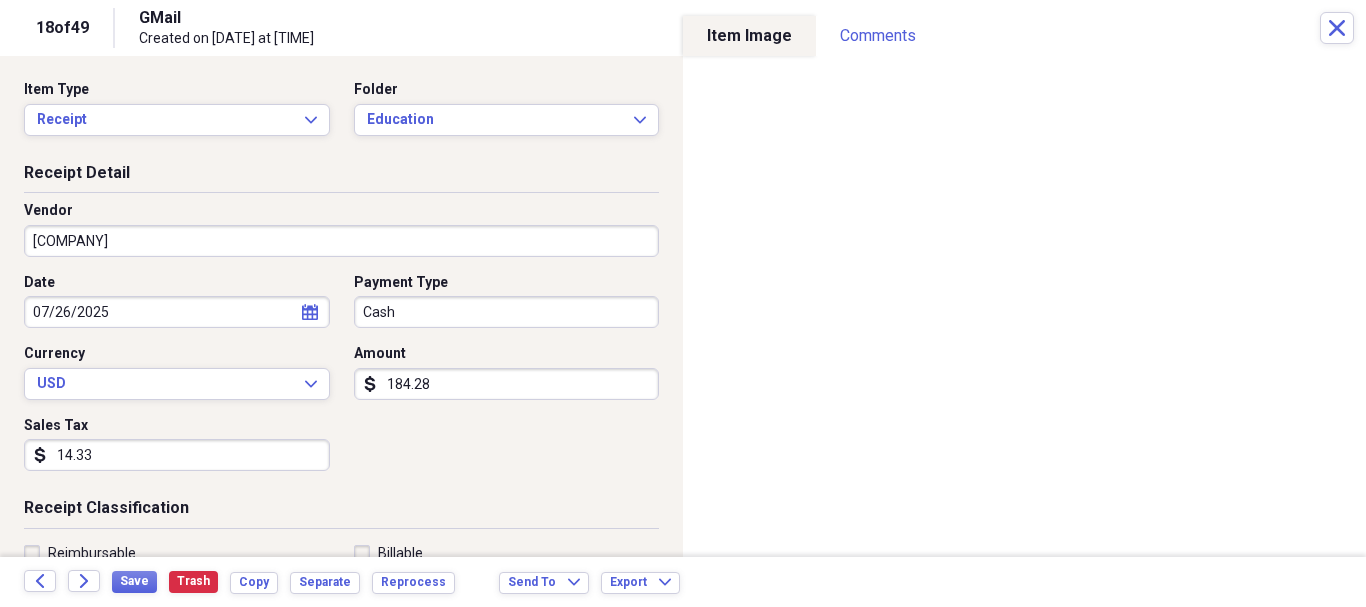 type on "[COMPANY]" 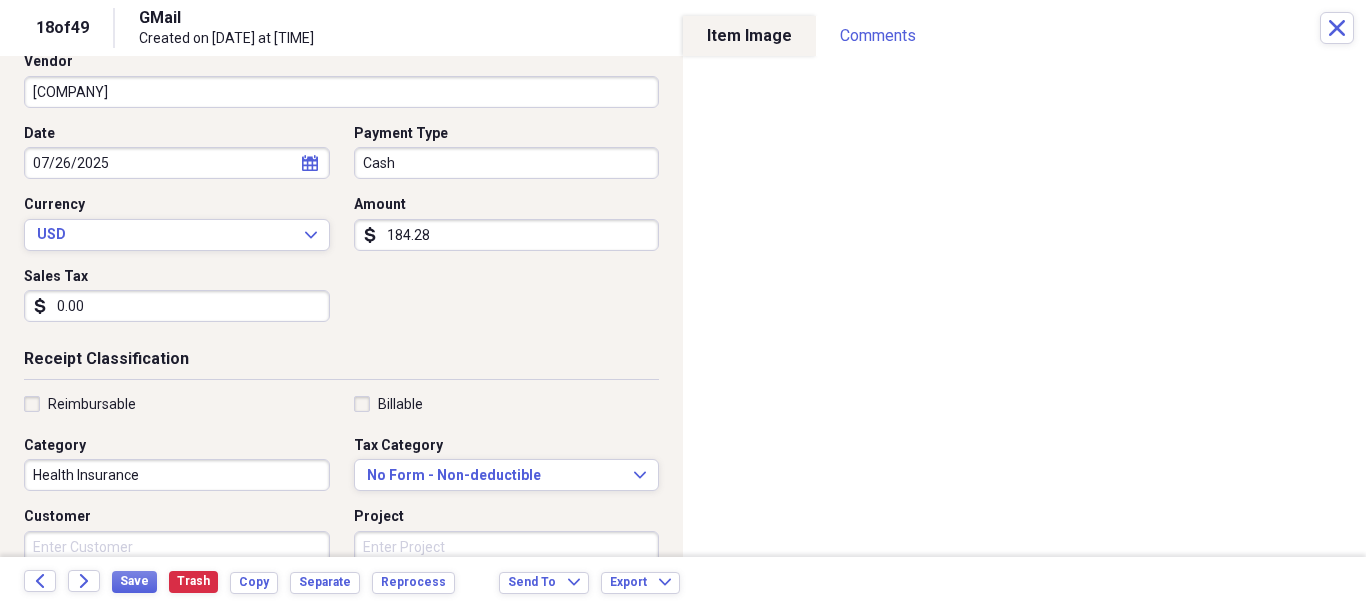 scroll, scrollTop: 200, scrollLeft: 0, axis: vertical 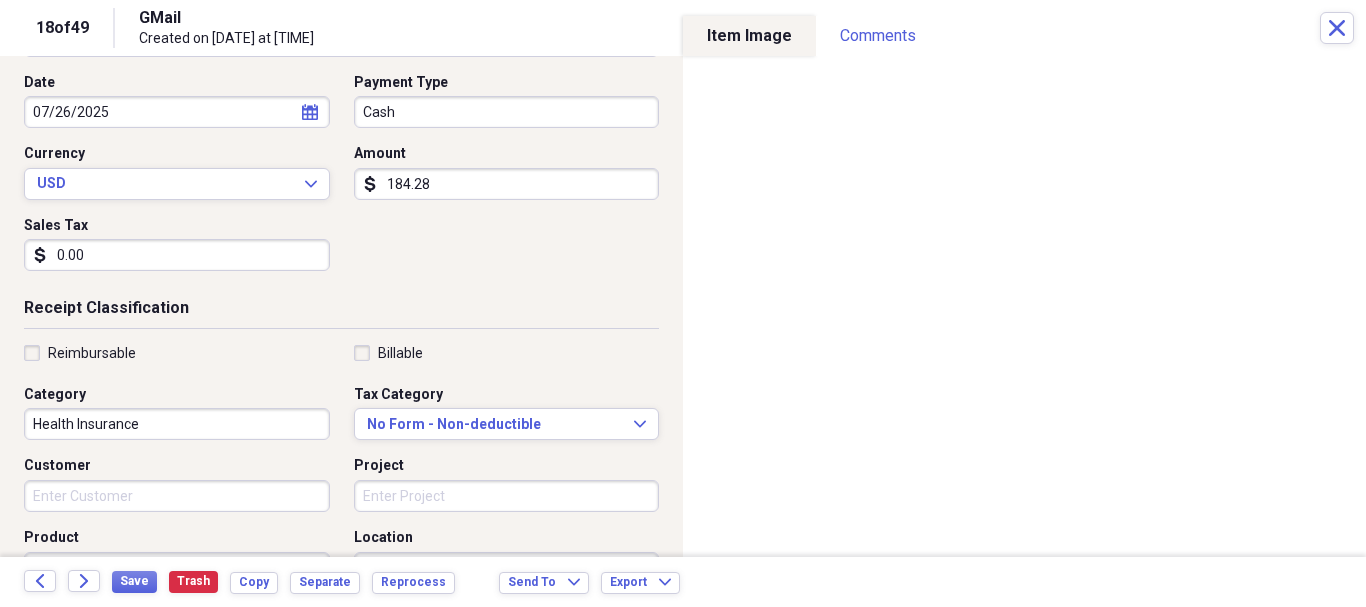 type on "0.00" 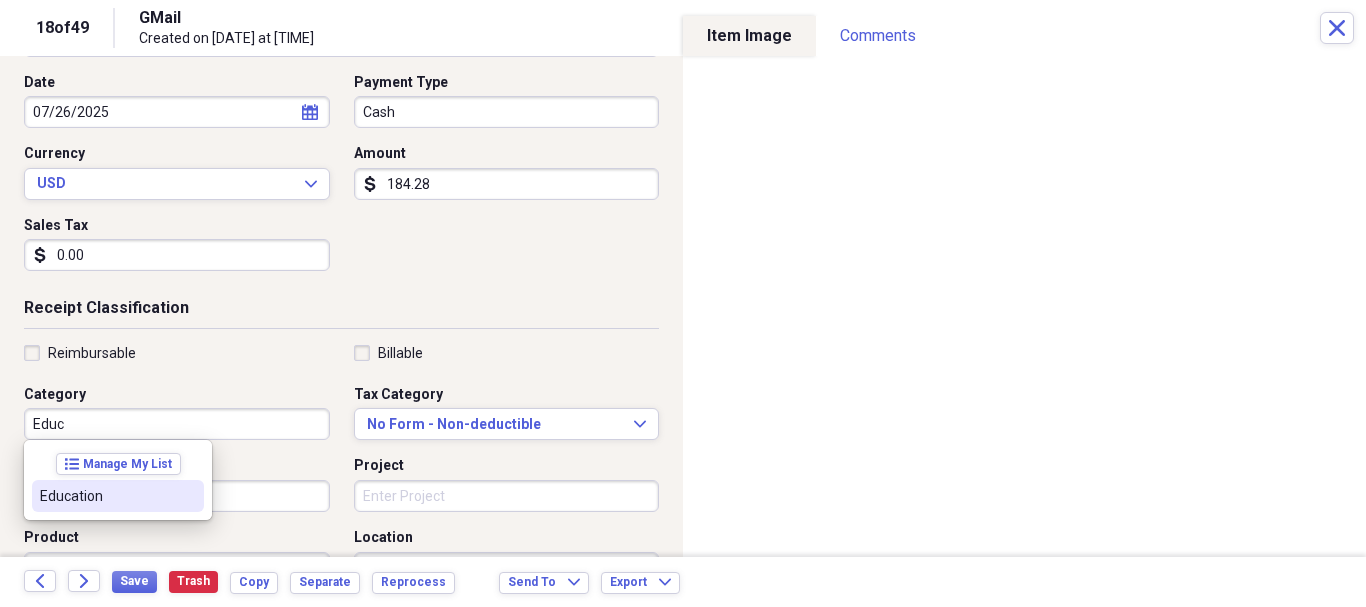 click on "Education" at bounding box center (106, 496) 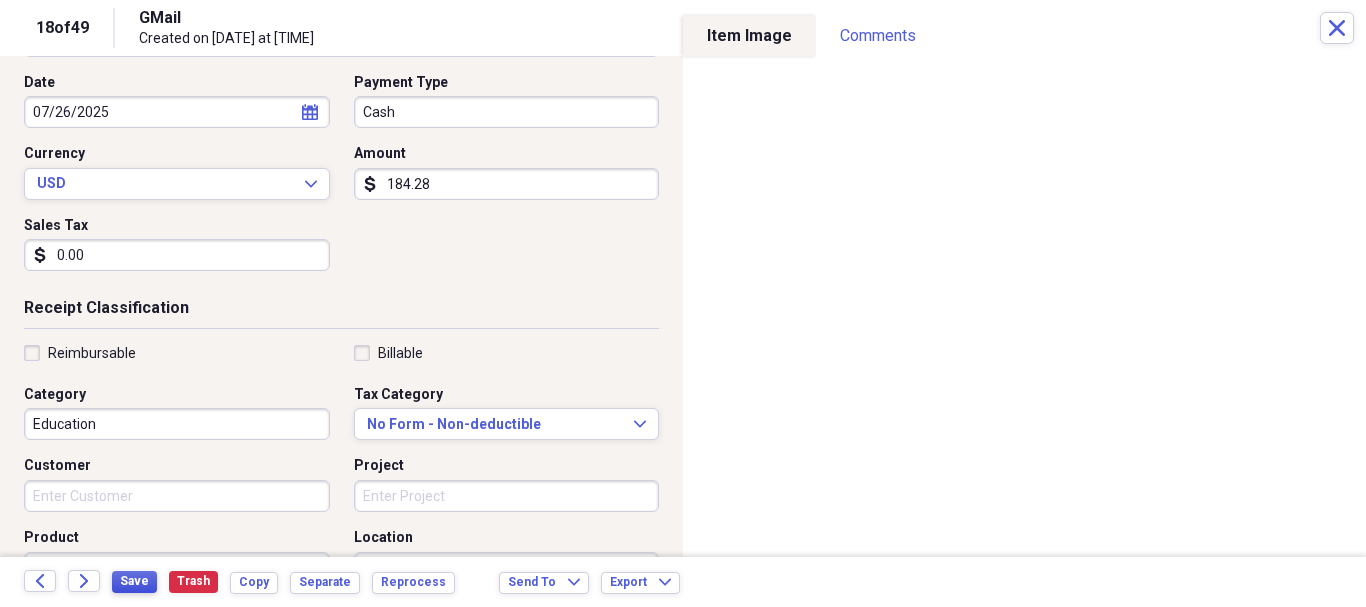 click on "Save" at bounding box center (134, 581) 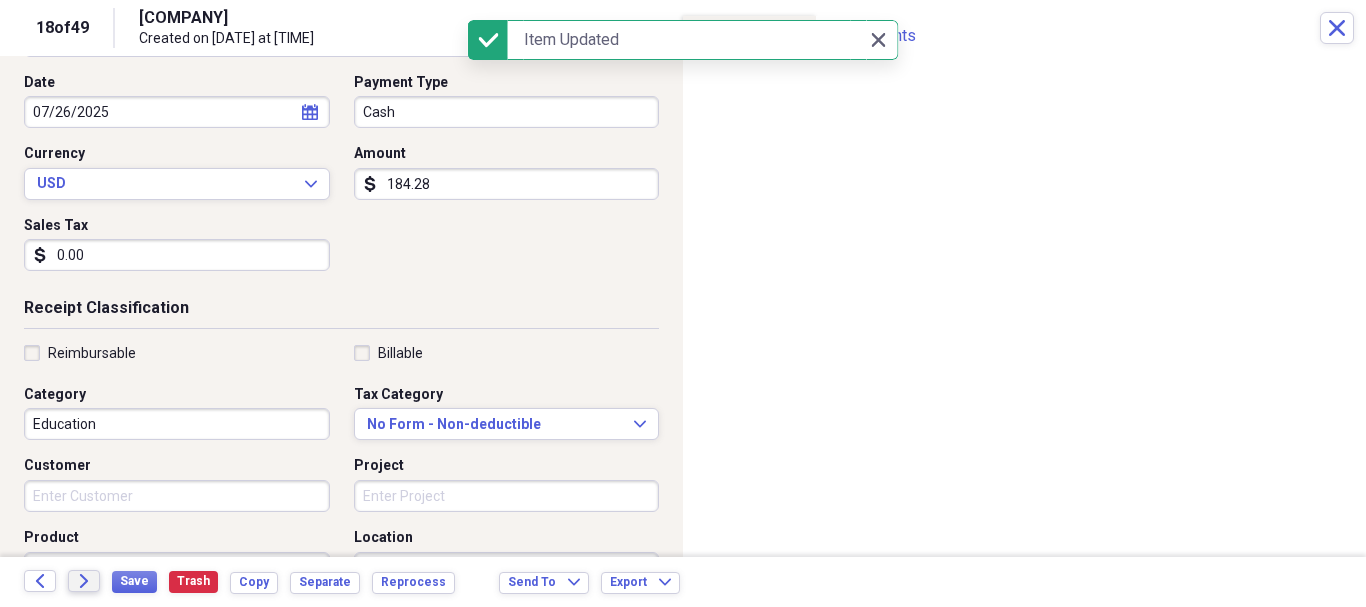 click on "Forward" 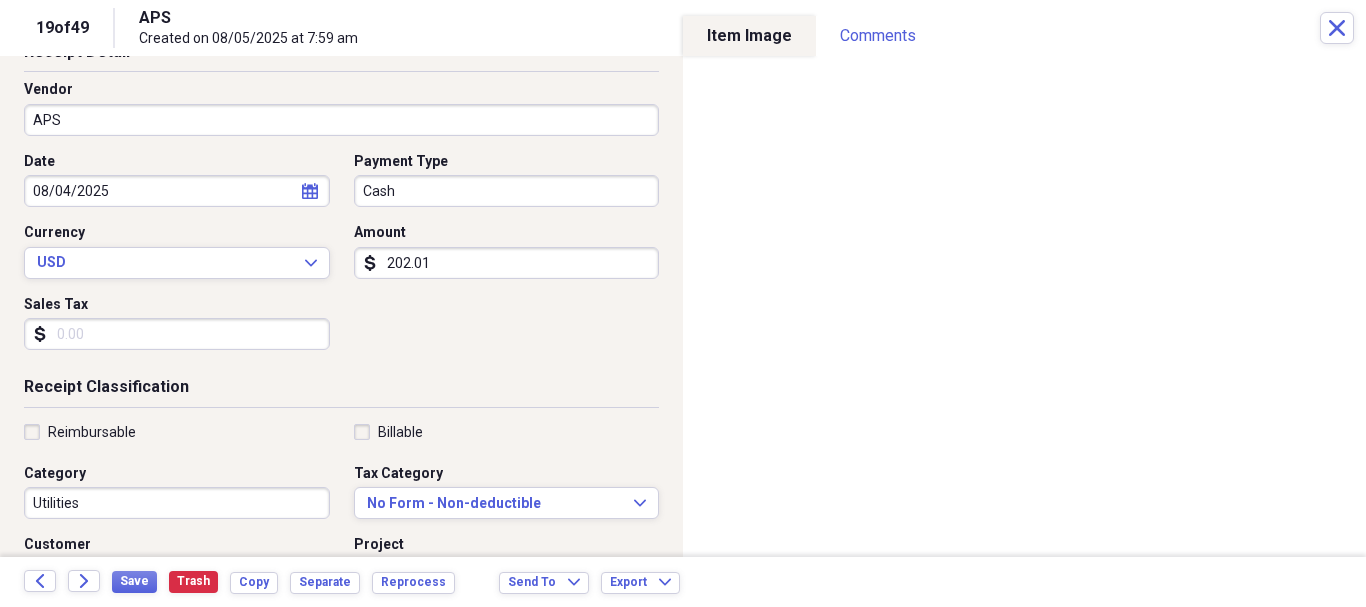 scroll, scrollTop: 200, scrollLeft: 0, axis: vertical 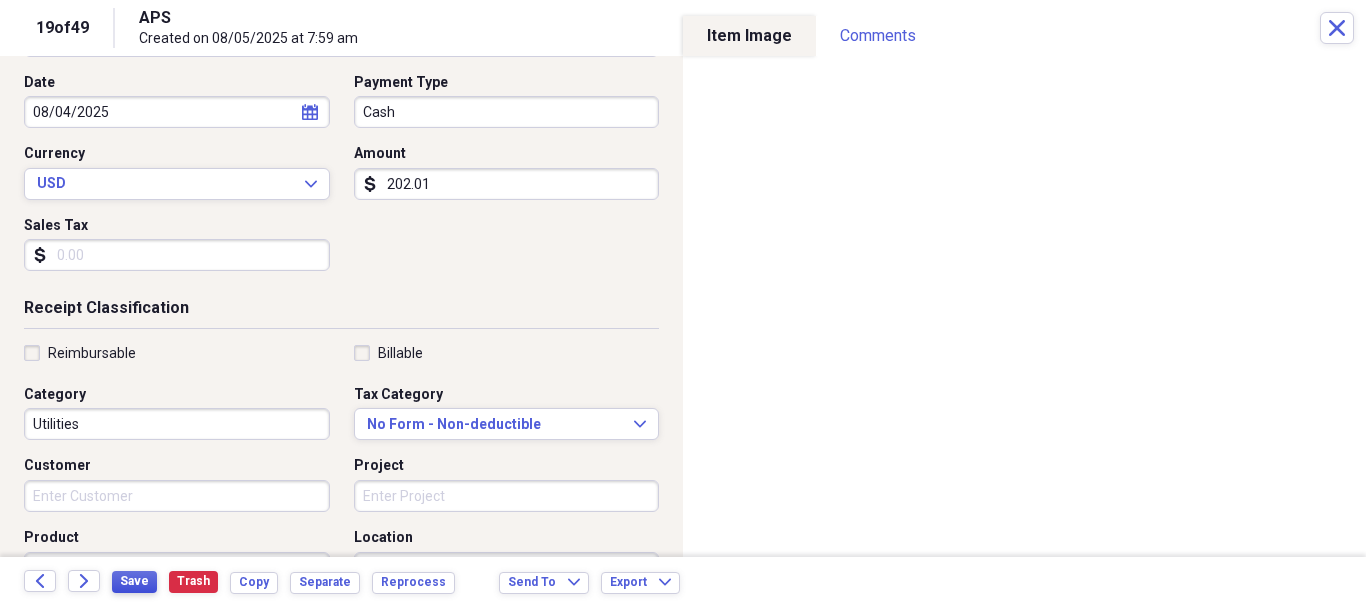 click on "Save" at bounding box center (134, 581) 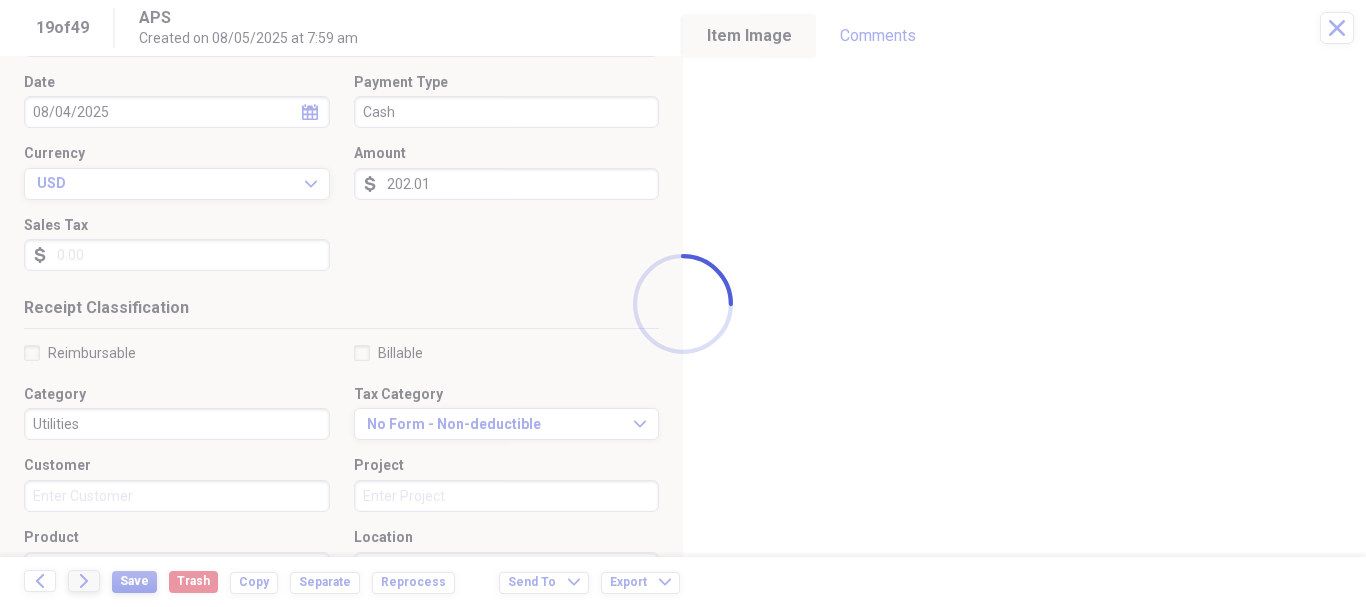 click on "Forward" 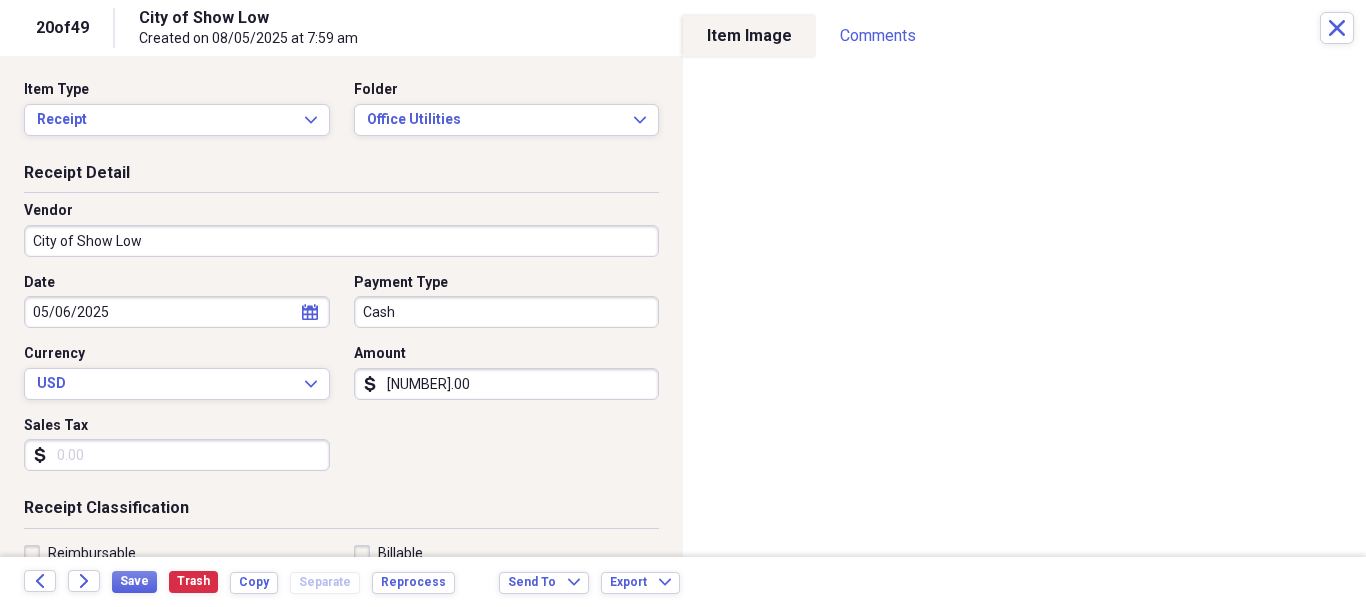 click on "calendar" 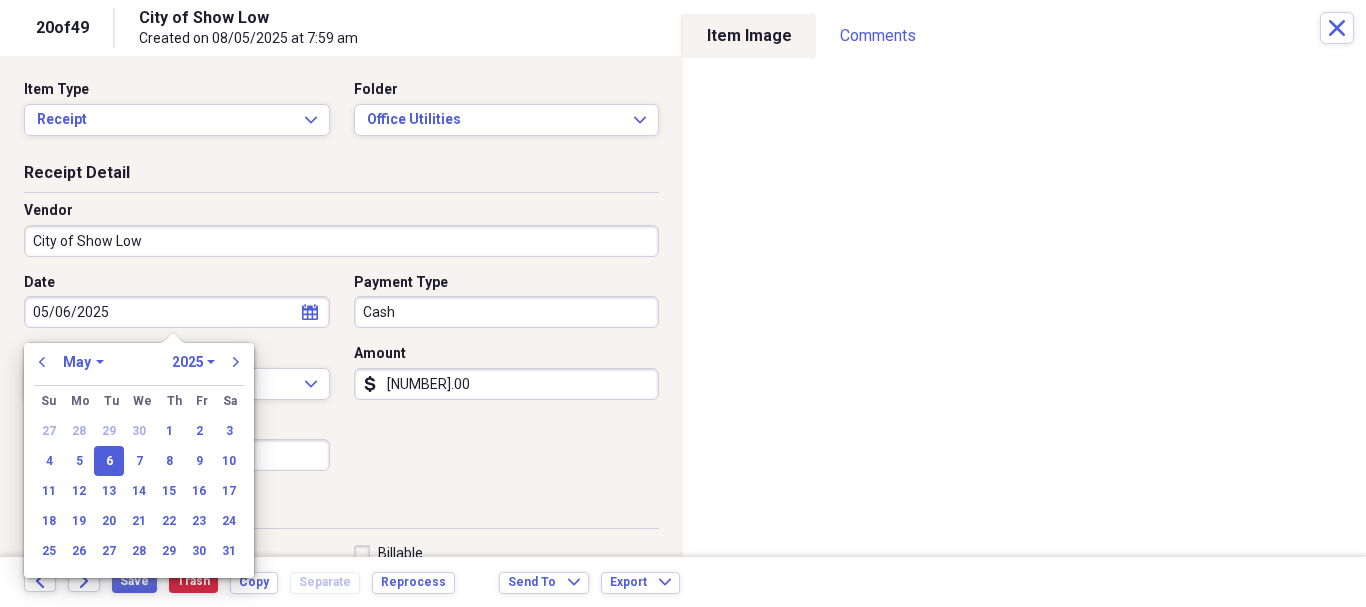 click on "previous January February March April May June July August September October November December 1970 1971 1972 1973 1974 1975 1976 1977 1978 1979 1980 1981 1982 1983 1984 1985 1986 1987 1988 1989 1990 1991 1992 1993 1994 1995 1996 1997 1998 1999 2000 2001 2002 2003 2004 2005 2006 2007 2008 2009 2010 2011 2012 2013 2014 2015 2016 2017 2018 2019 2020 2021 2022 2023 2024 2025 2026 2027 2028 2029 2030 2031 2032 2033 2034 2035 next" at bounding box center [139, 368] 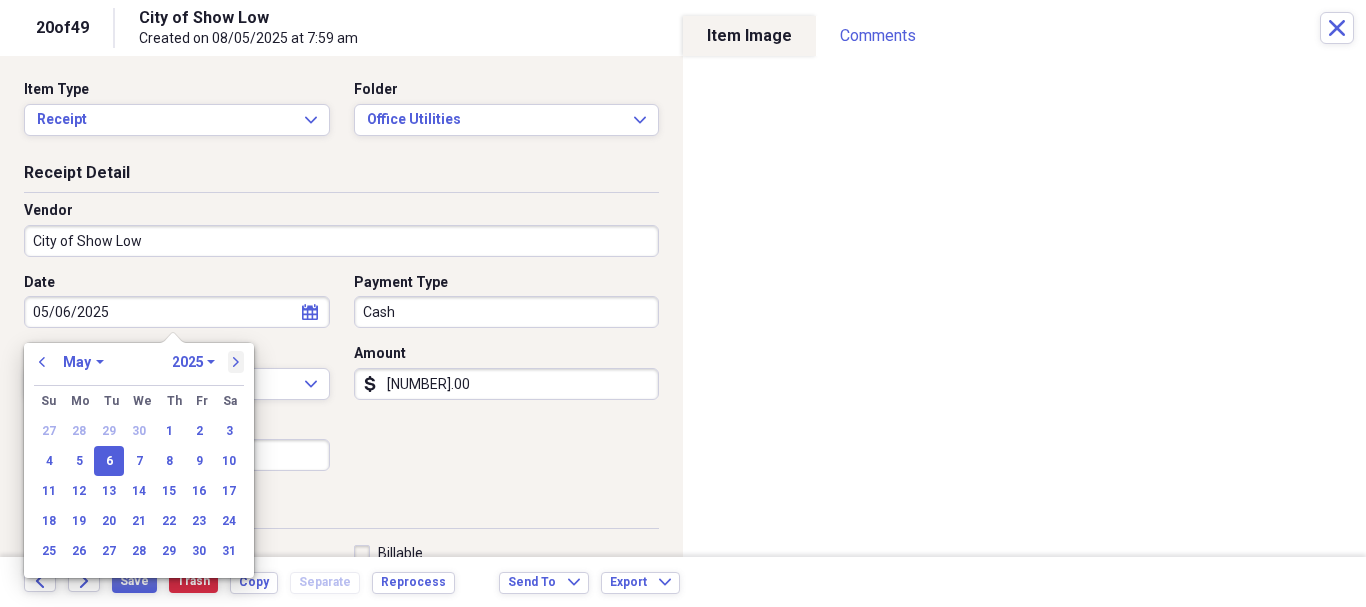 click on "next" at bounding box center [236, 362] 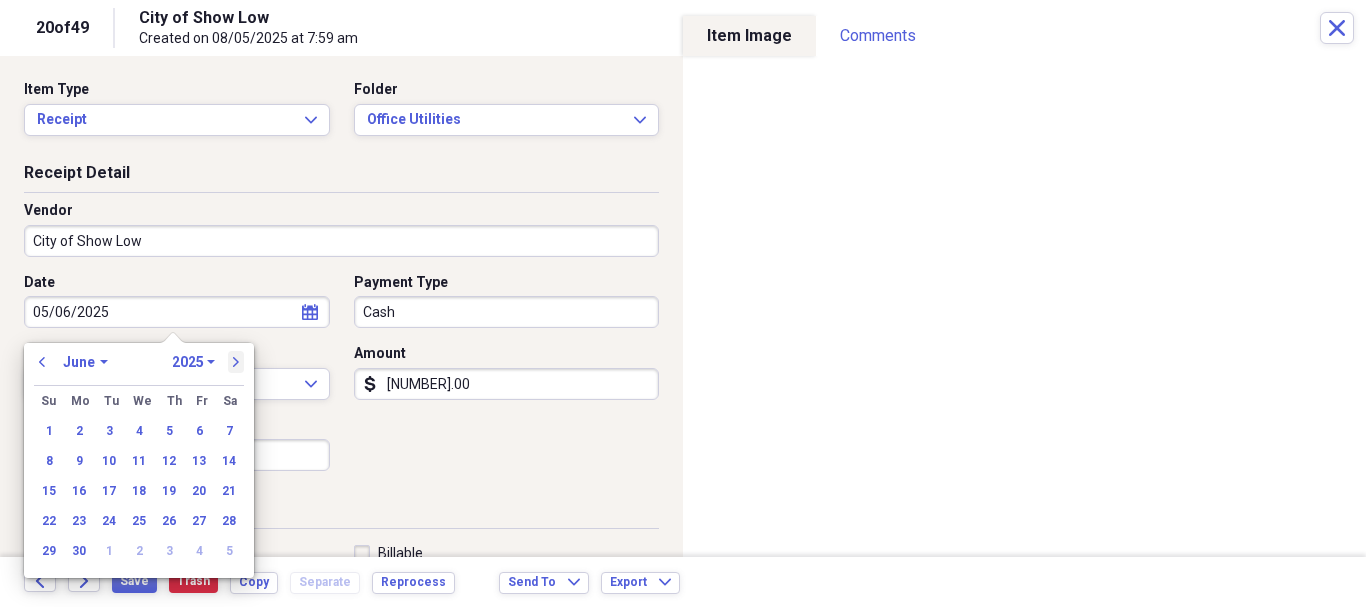 click on "next" at bounding box center [236, 362] 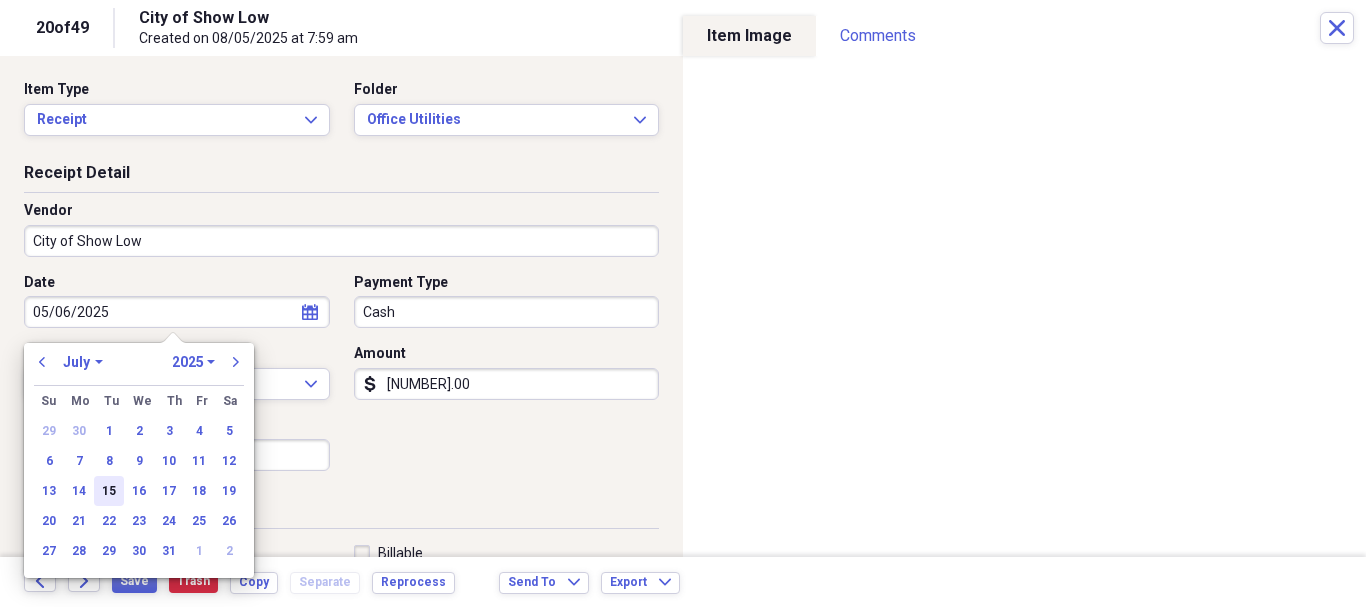 drag, startPoint x: 82, startPoint y: 486, endPoint x: 98, endPoint y: 482, distance: 16.492422 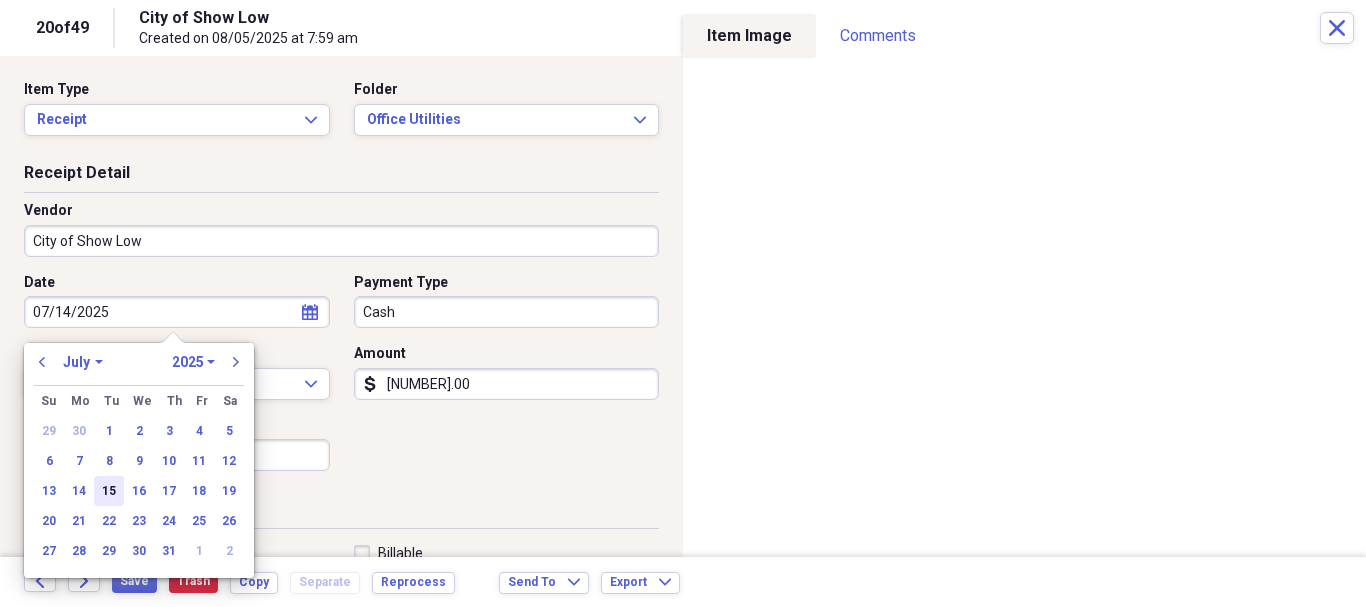 type on "07/14/2025" 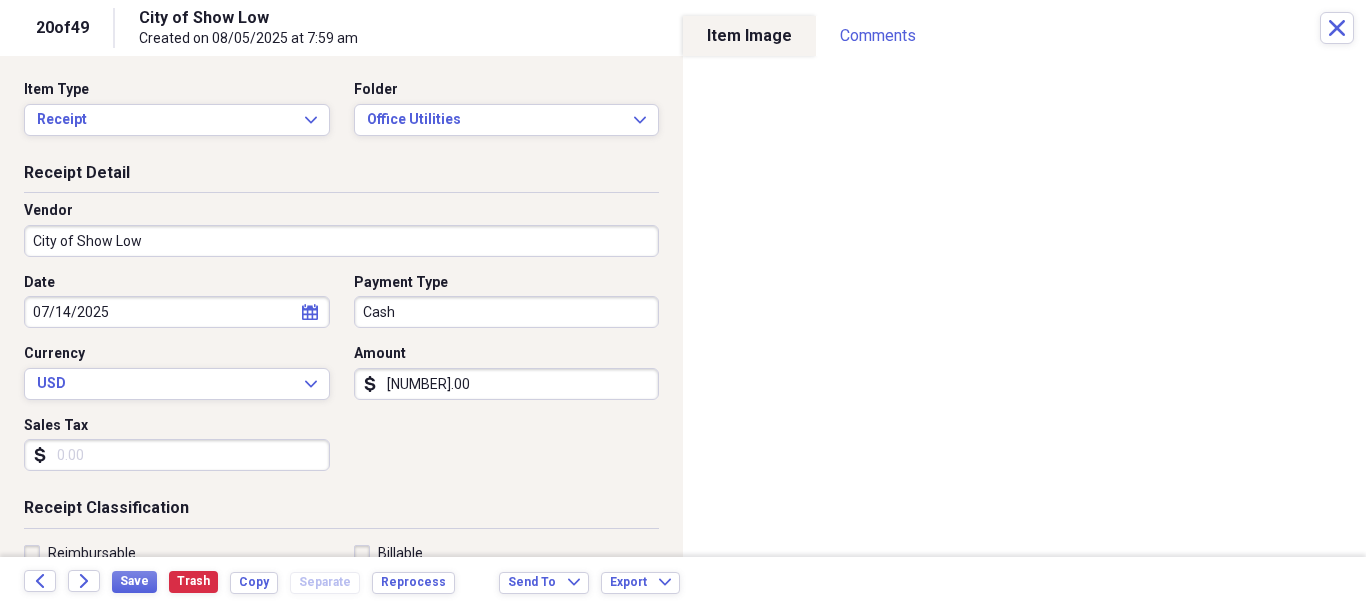 click on "[NUMBER].00" at bounding box center (507, 384) 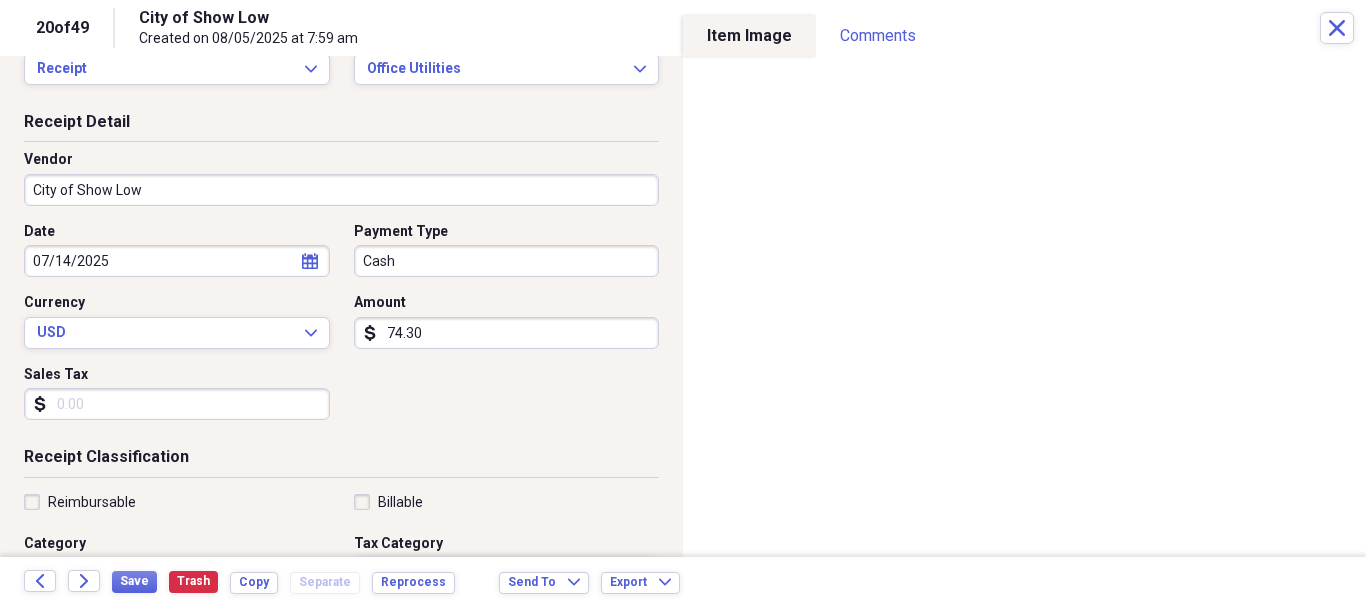 scroll, scrollTop: 100, scrollLeft: 0, axis: vertical 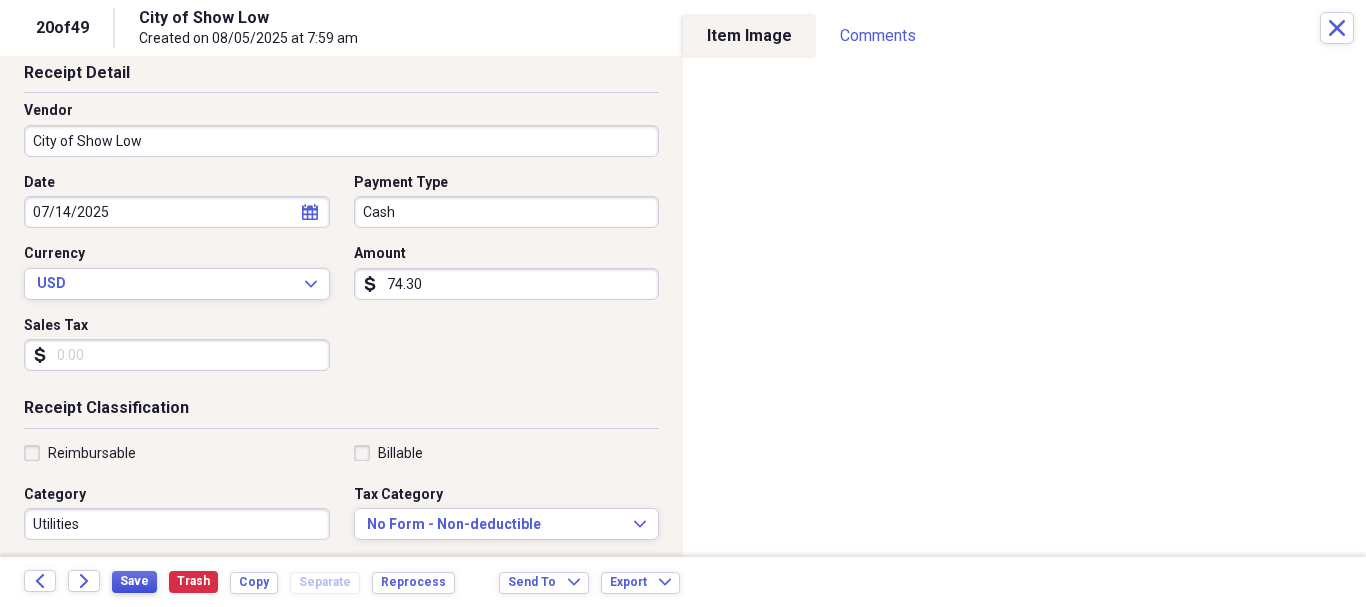 type on "74.30" 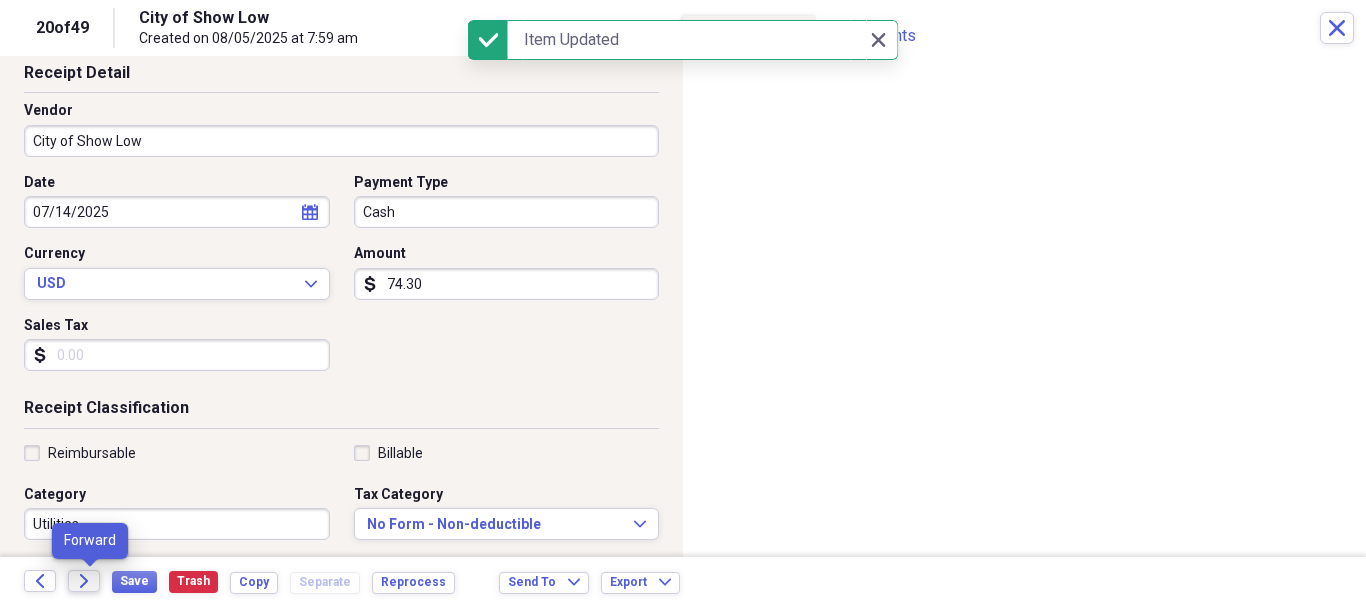 click on "Forward" 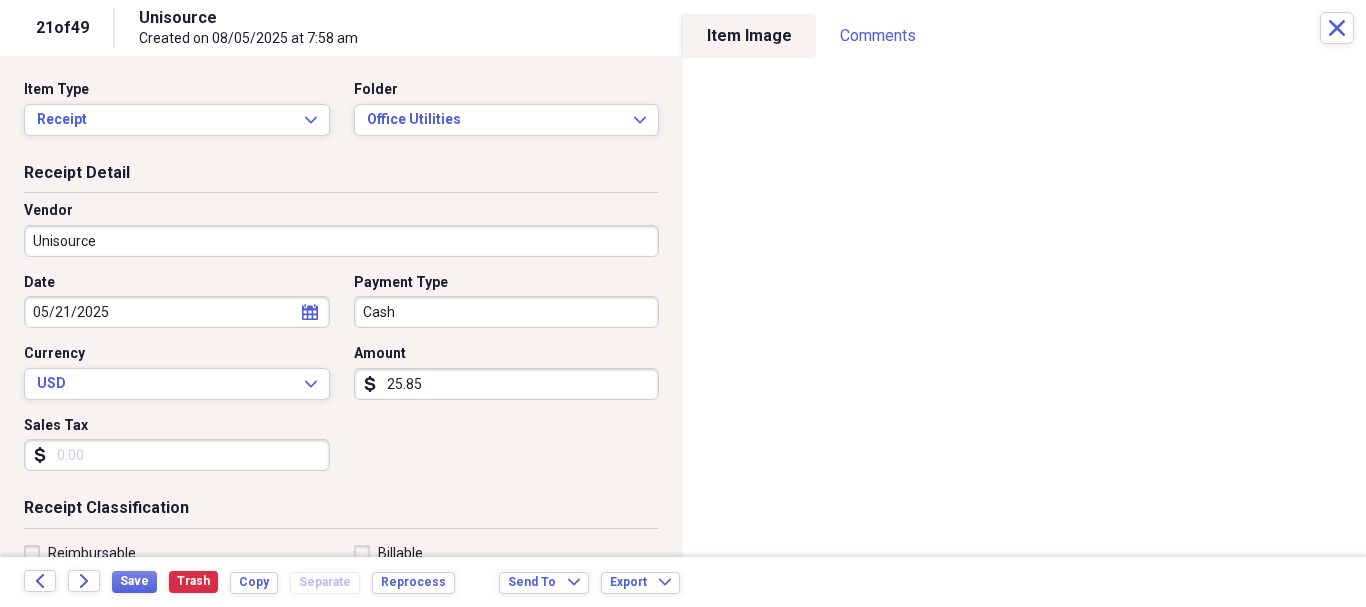 click on "calendar" 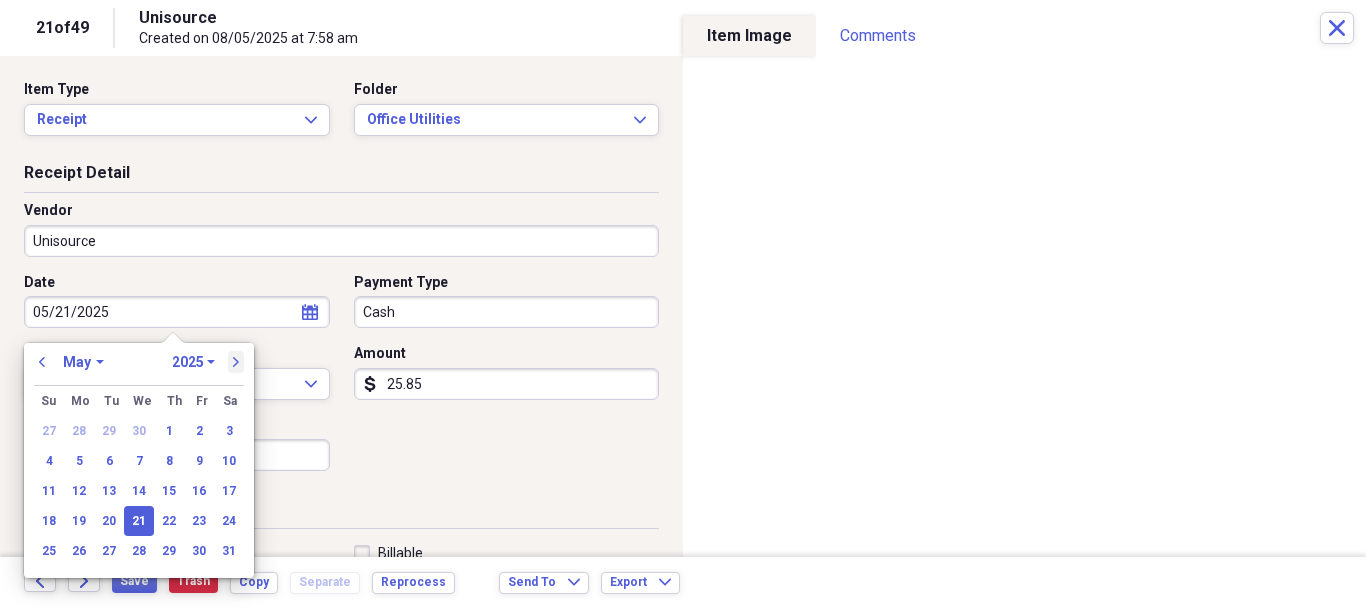 click on "next" at bounding box center (236, 362) 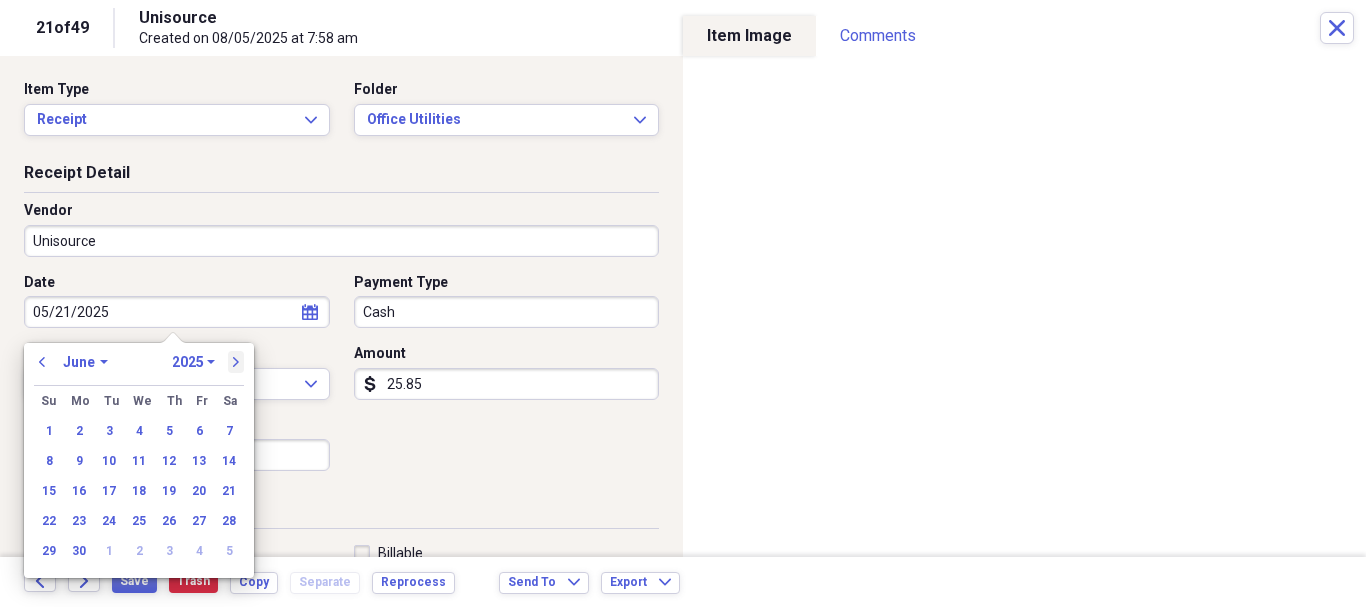 click on "next" at bounding box center [236, 362] 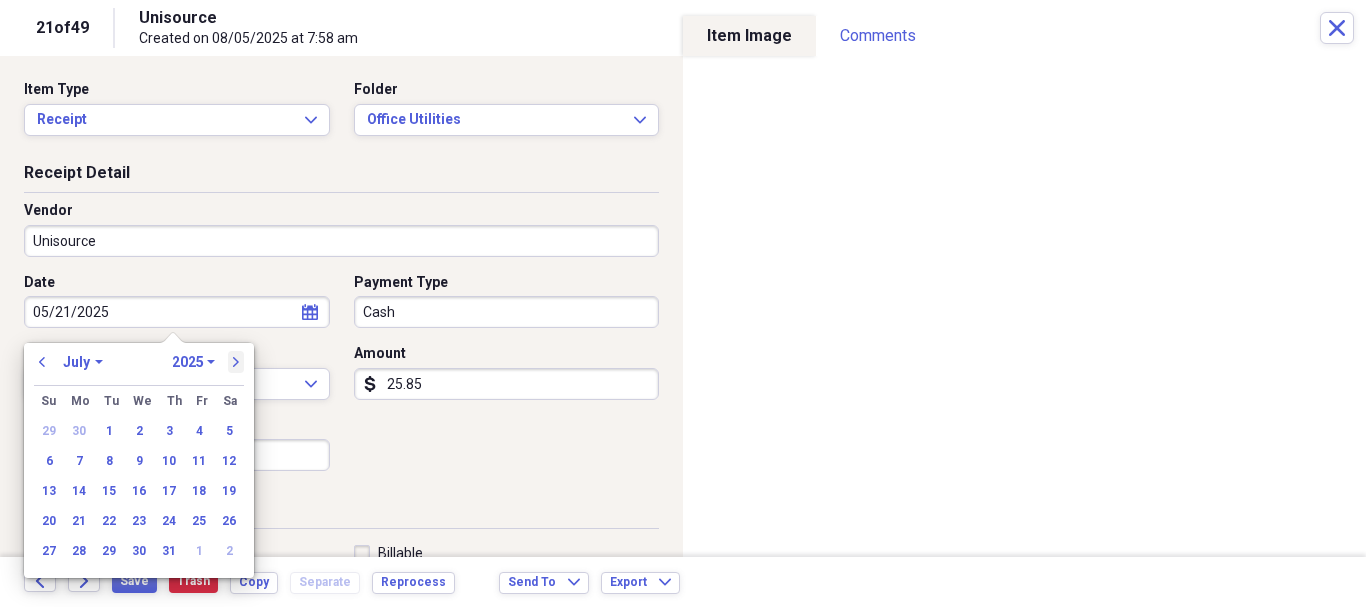 click on "next" at bounding box center [236, 362] 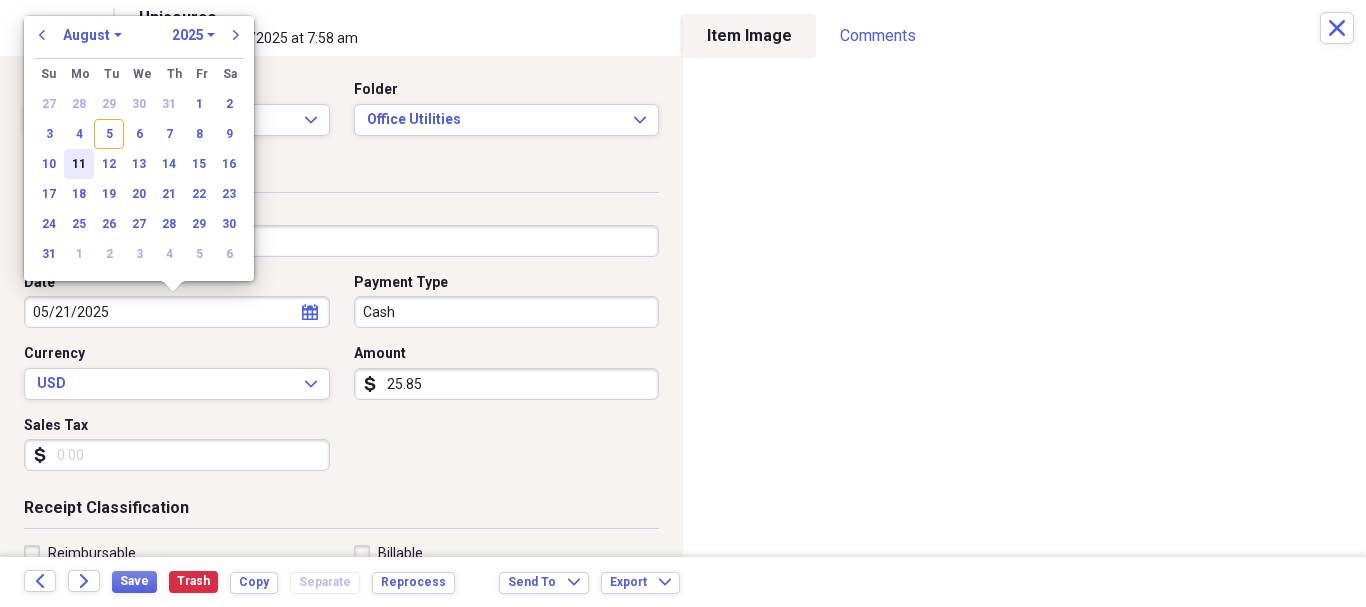 click on "11" at bounding box center (79, 164) 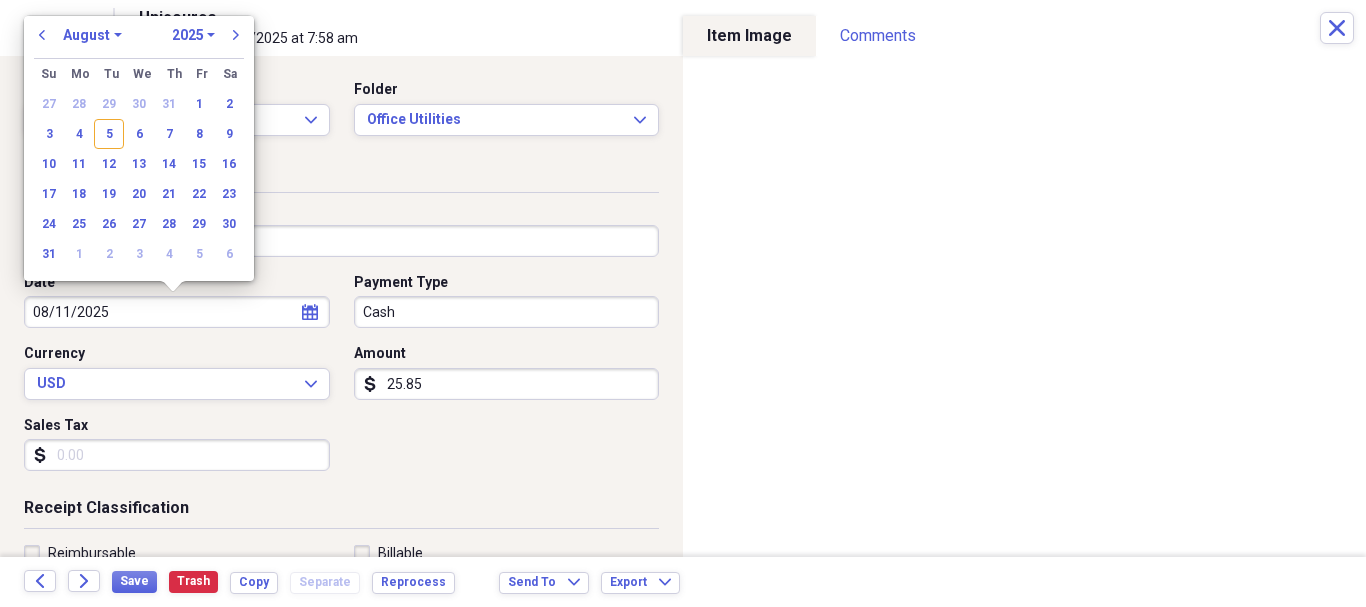 type on "08/11/2025" 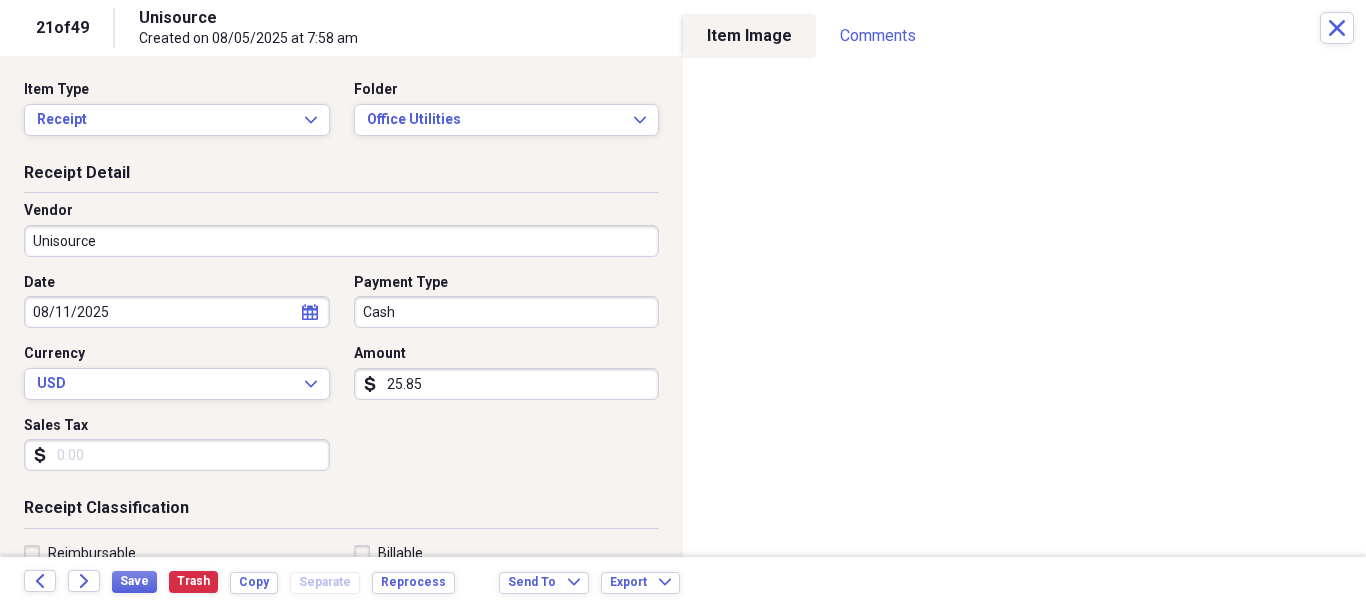 click on "25.85" at bounding box center [507, 384] 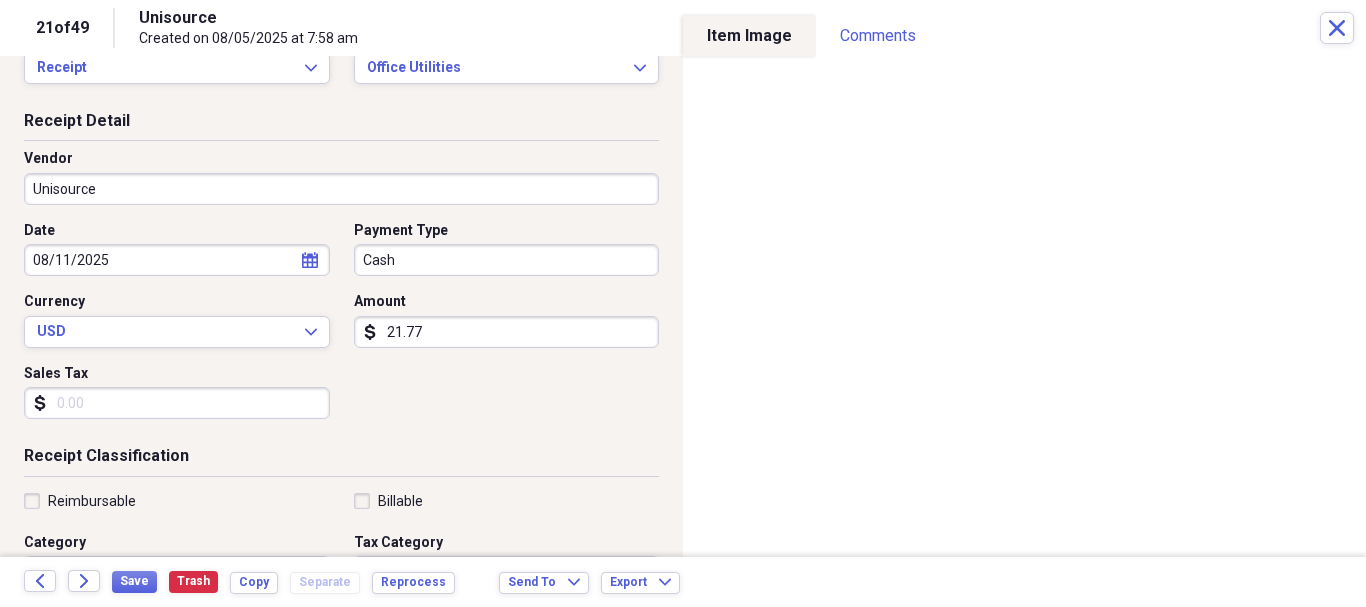 scroll, scrollTop: 100, scrollLeft: 0, axis: vertical 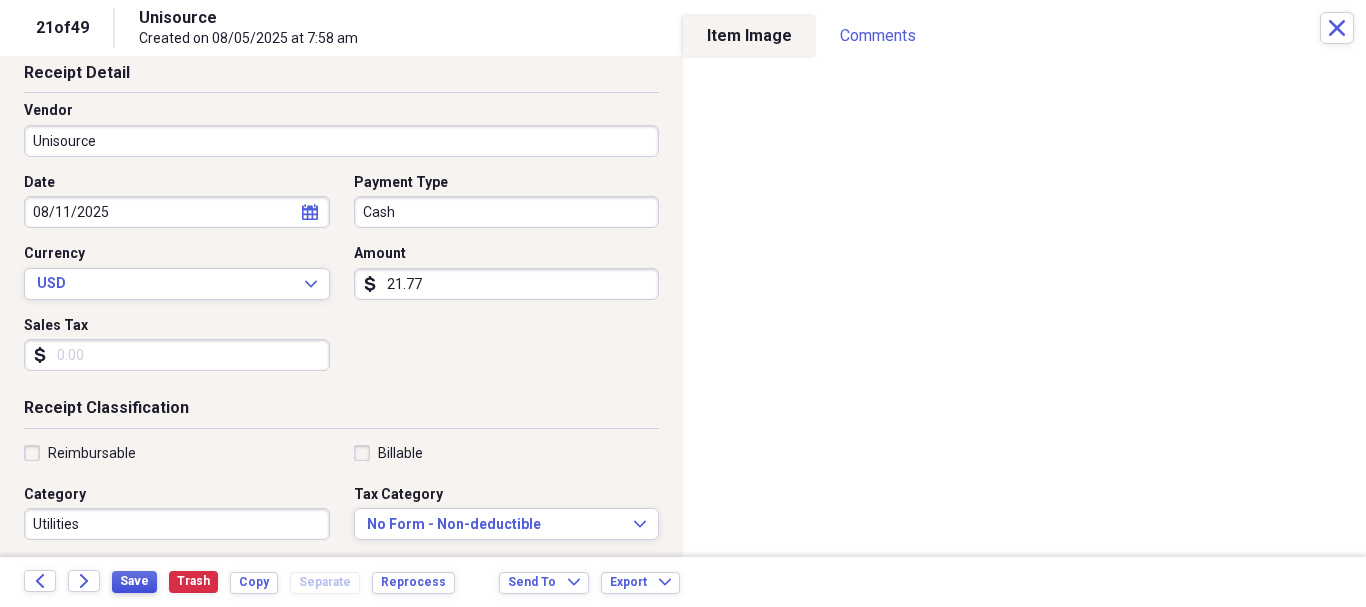 type on "21.77" 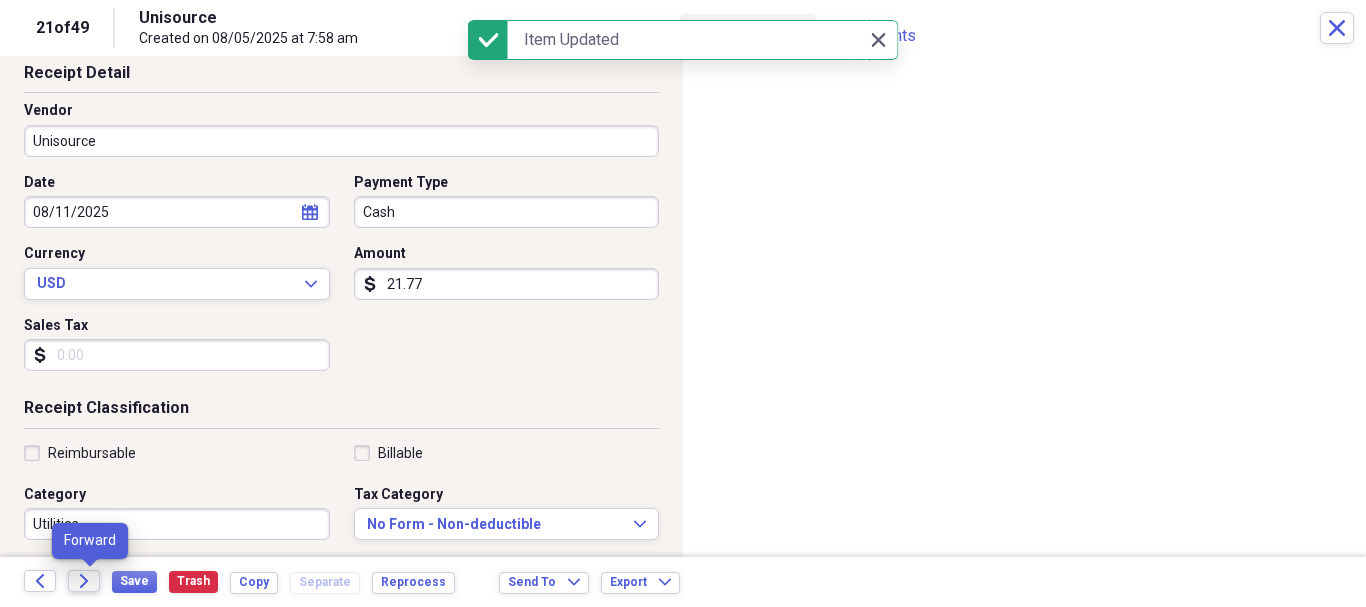 click on "Forward" 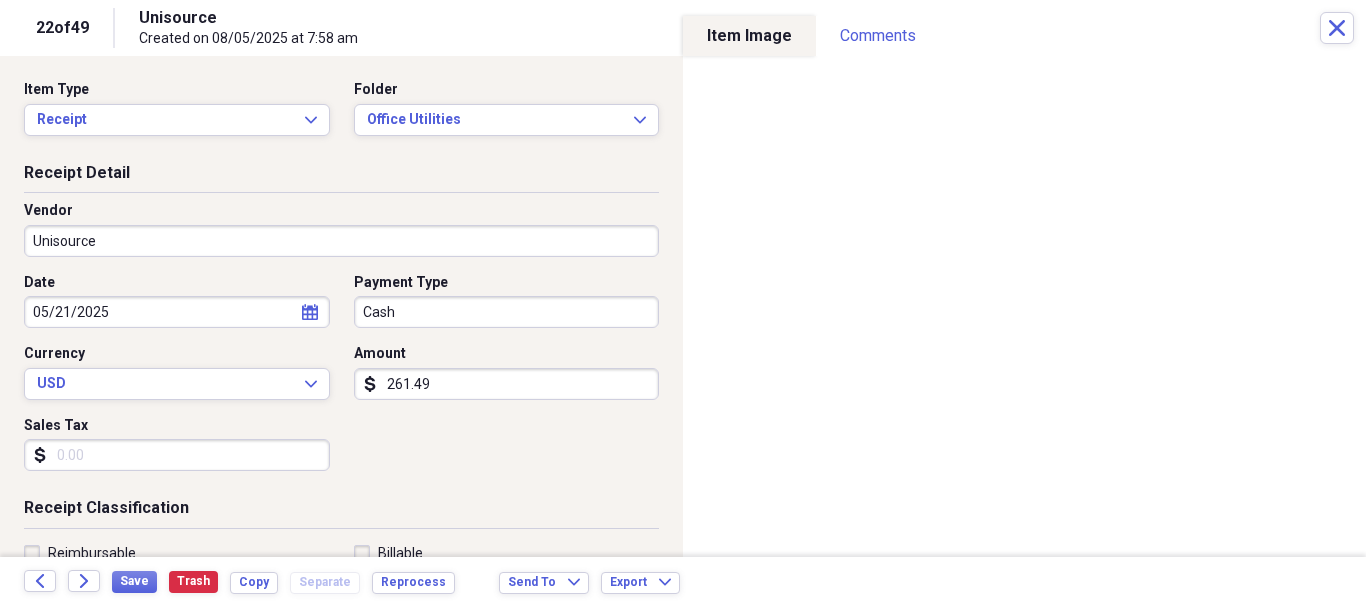 click 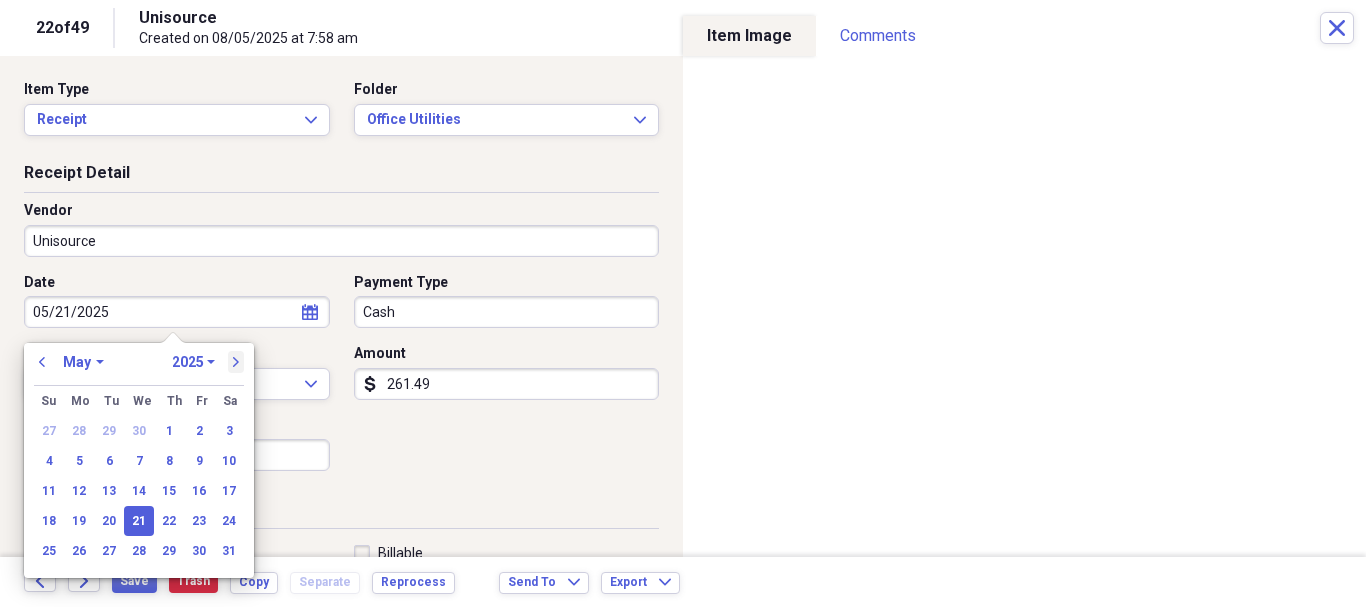 click on "next" at bounding box center [236, 362] 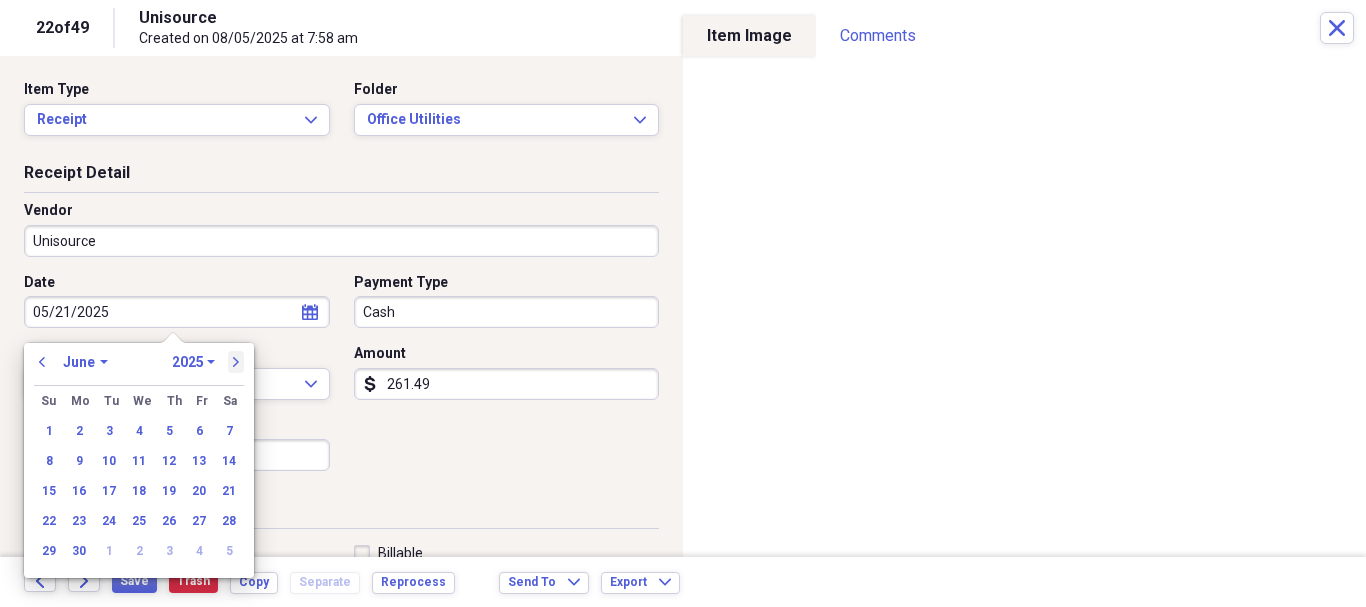 click on "next" at bounding box center [236, 362] 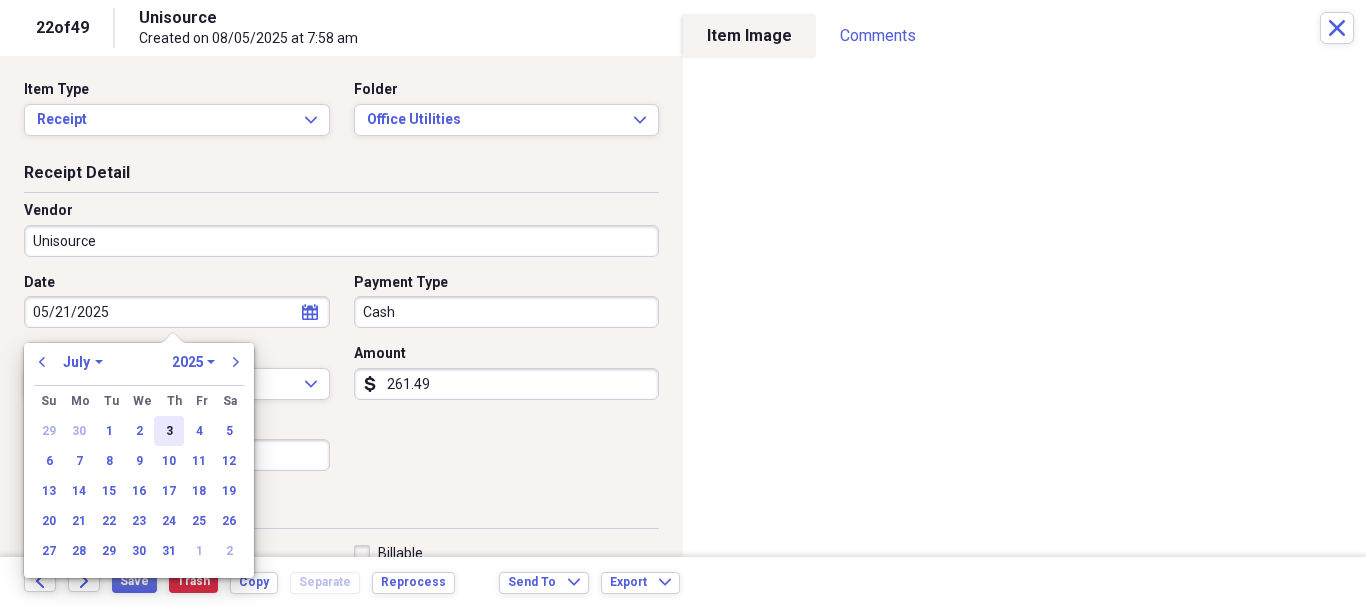 click on "3" at bounding box center [169, 431] 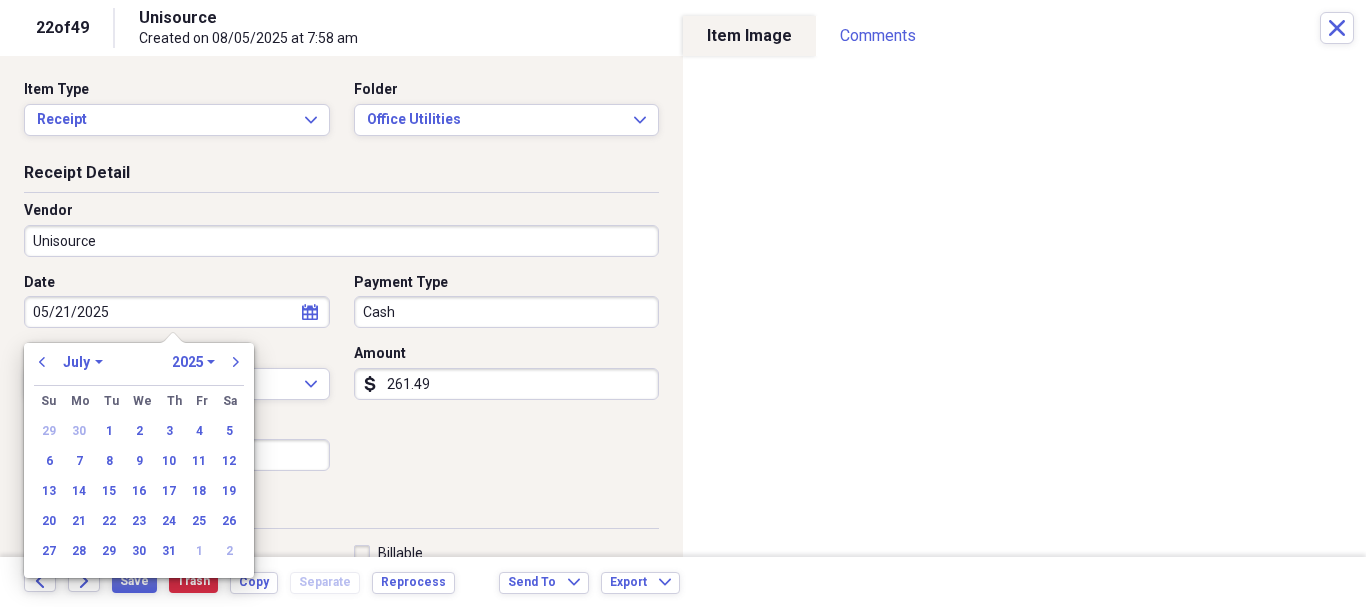 type on "07/03/2025" 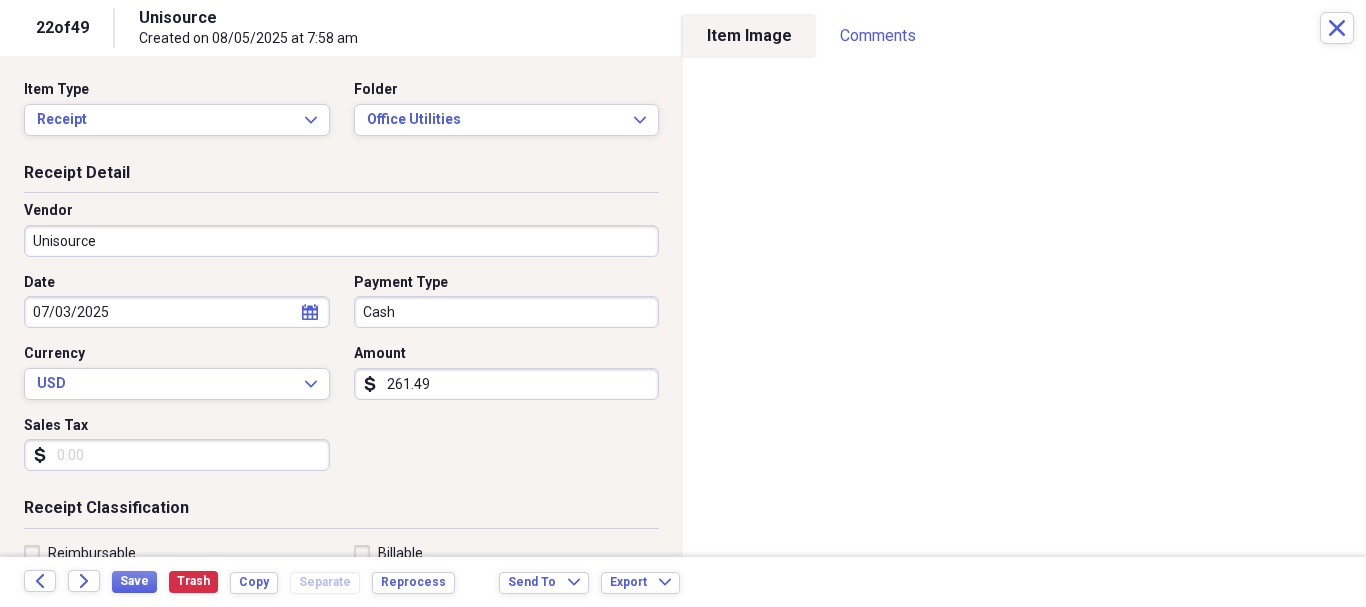 click on "261.49" at bounding box center [507, 384] 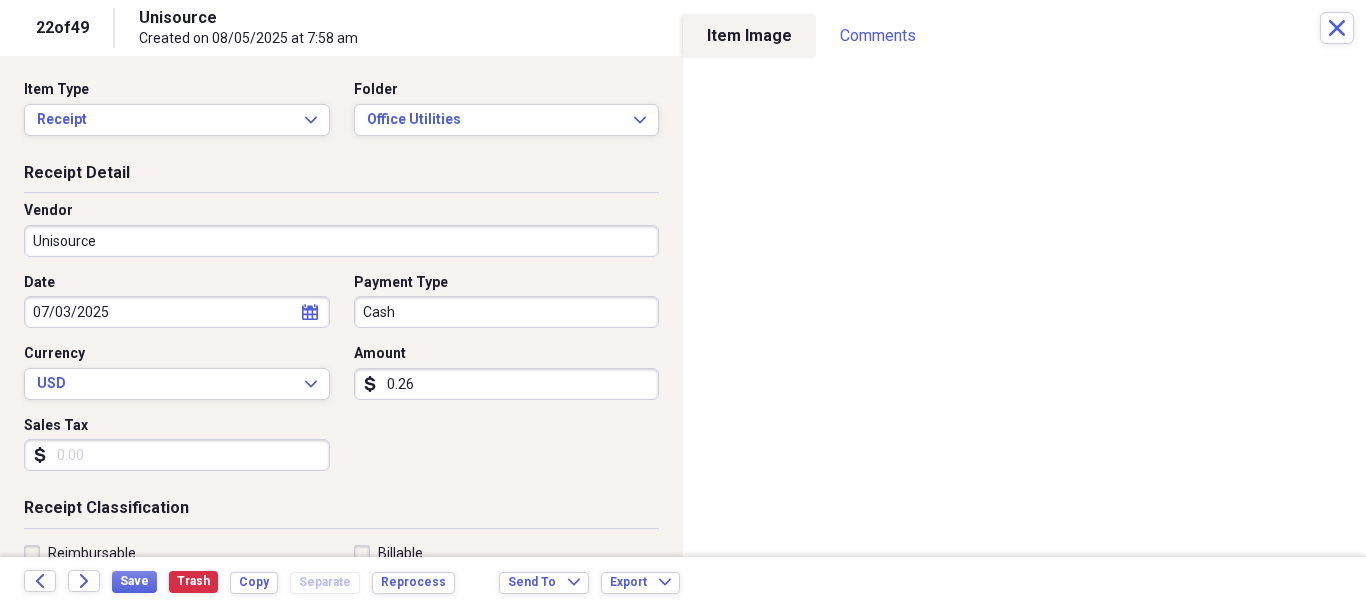 type on "0.02" 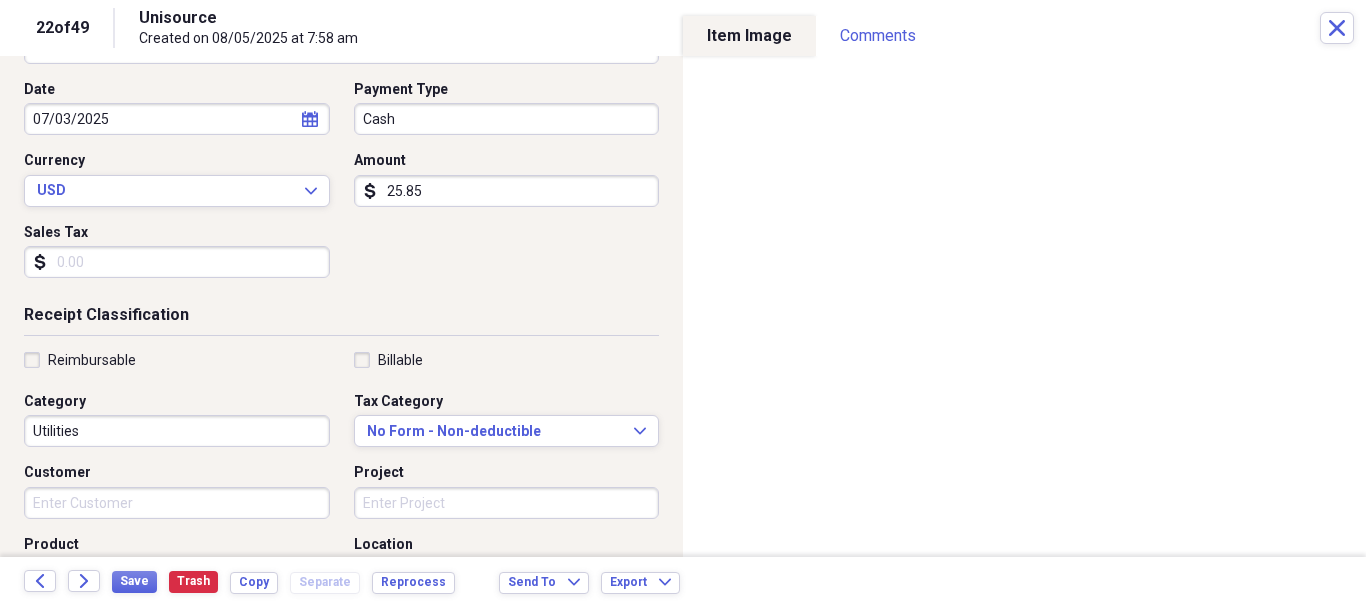 scroll, scrollTop: 200, scrollLeft: 0, axis: vertical 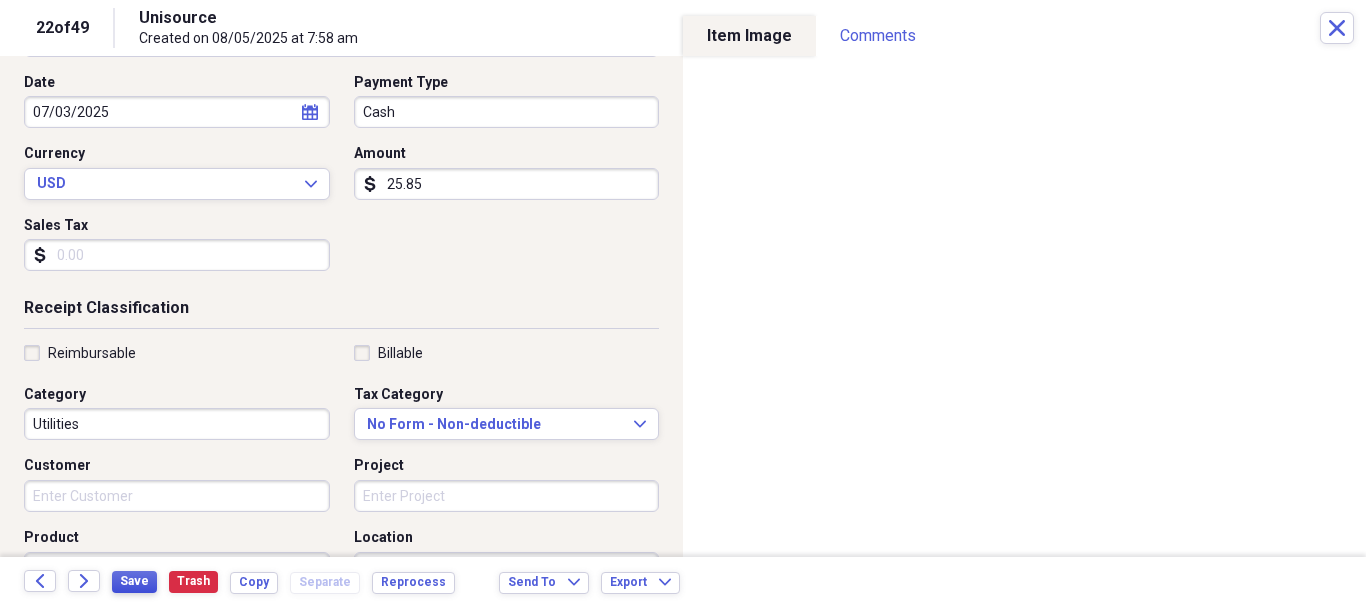 type on "25.85" 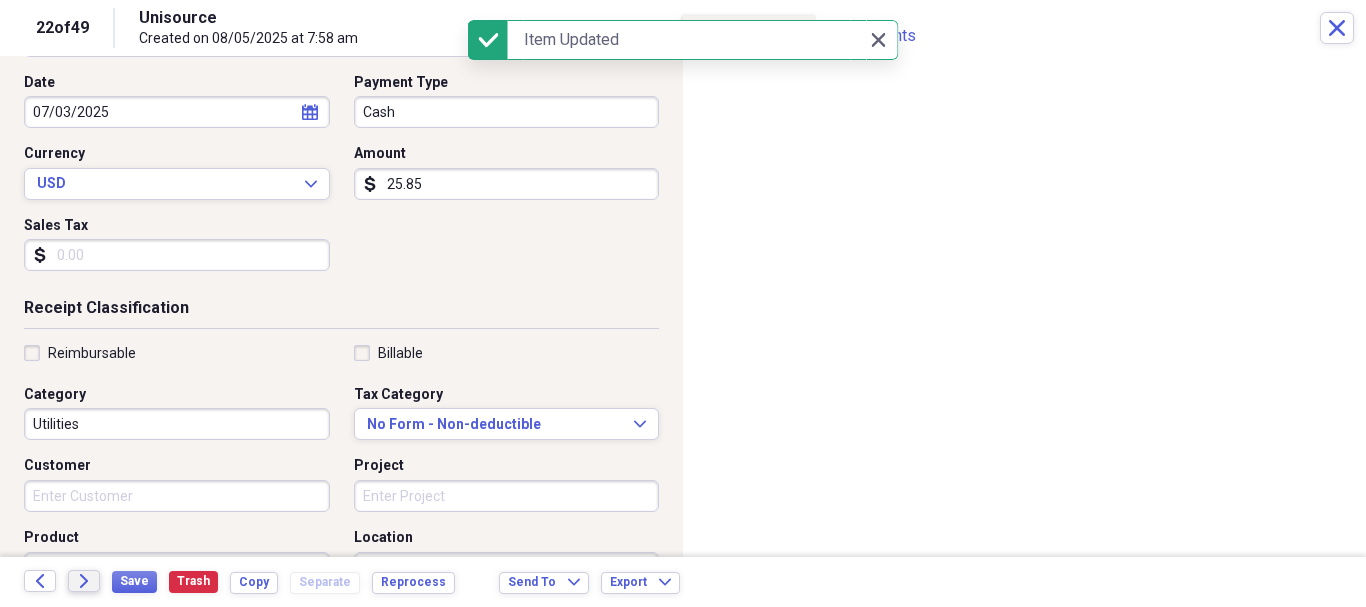 click on "Forward" 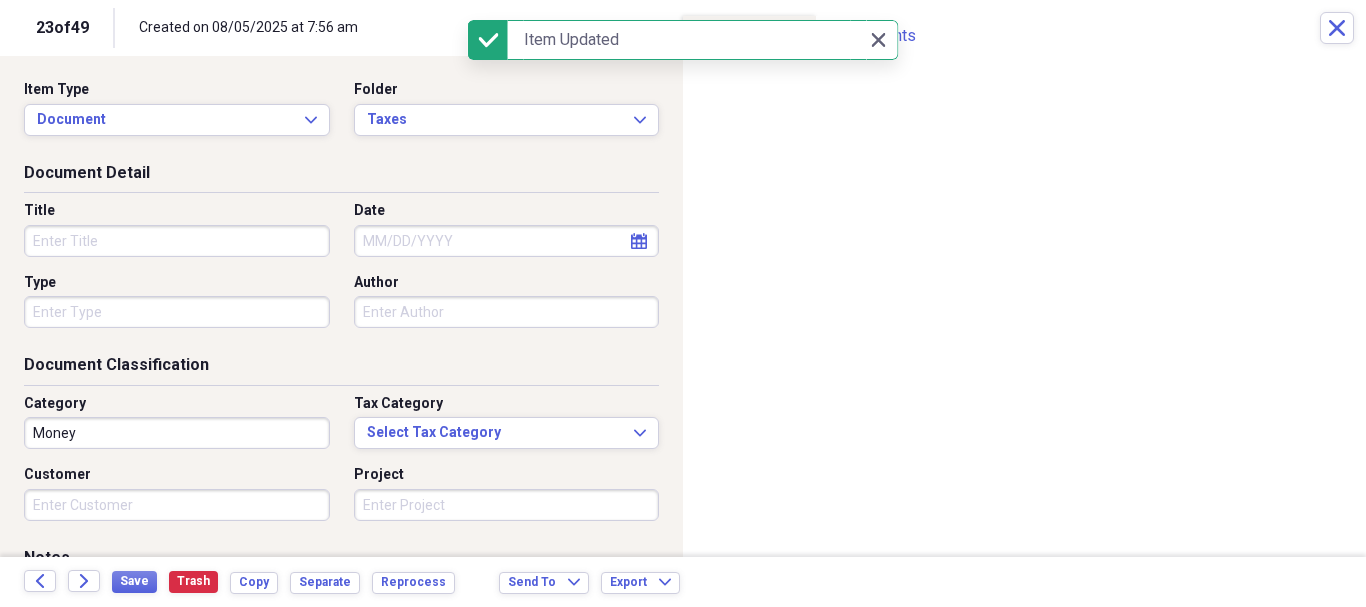 click on "Title" at bounding box center (177, 241) 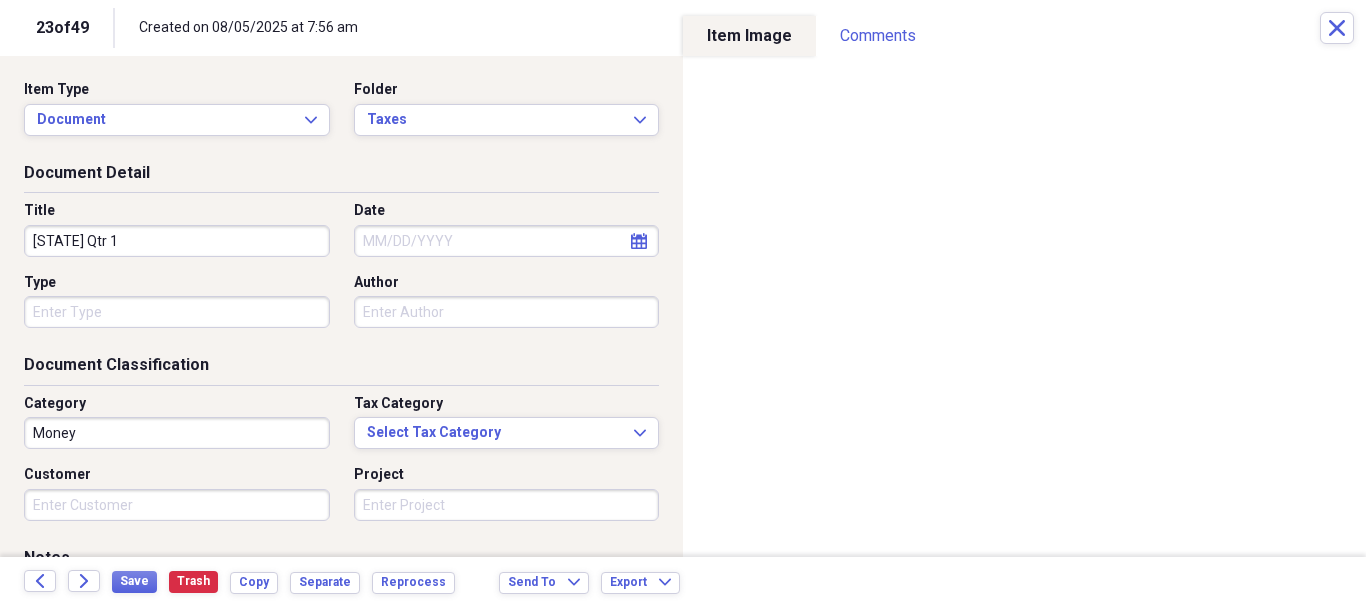 type on "[STATE] Qtr 1" 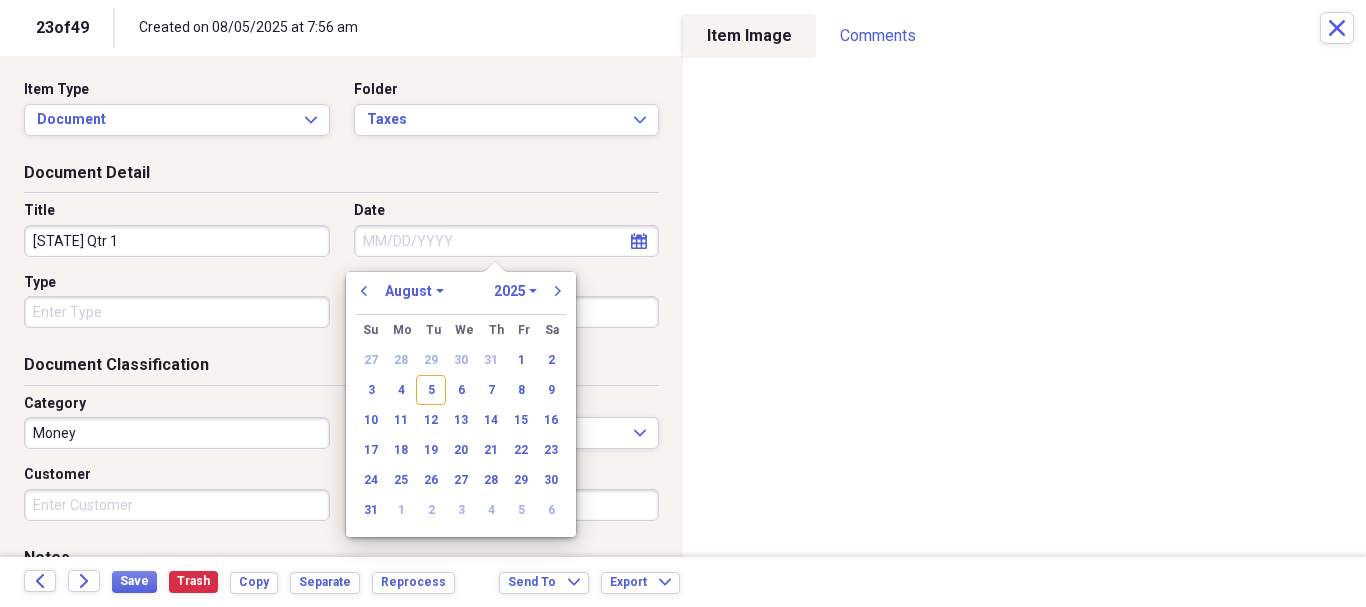 click 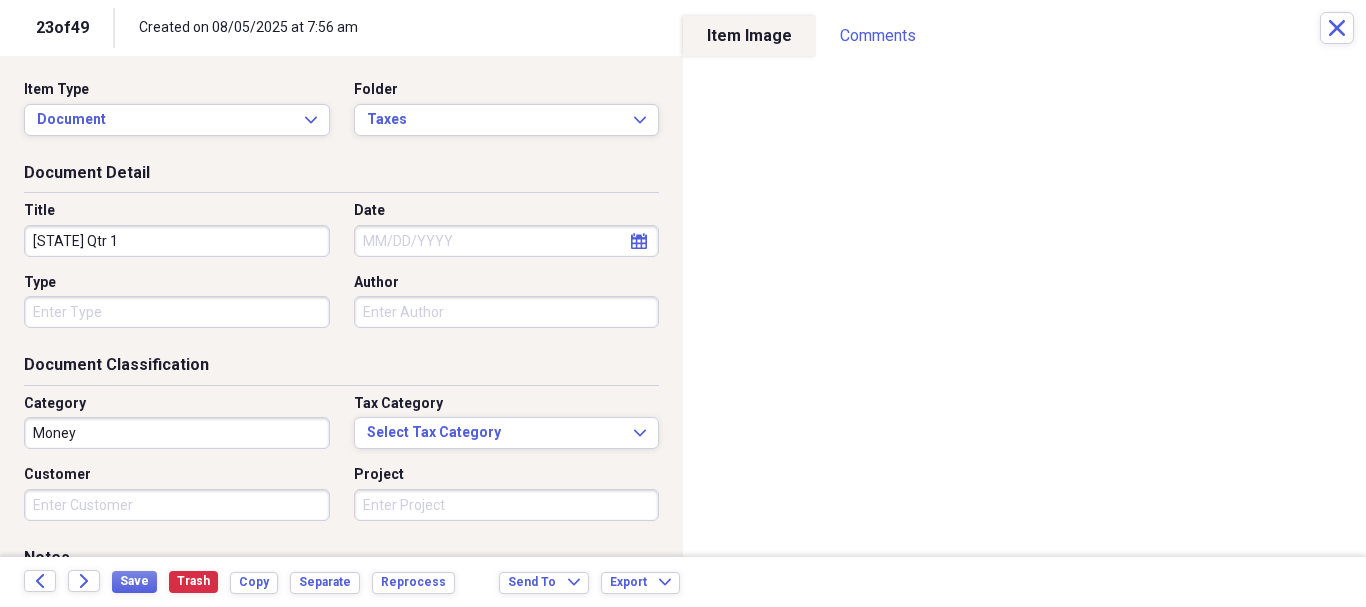 click 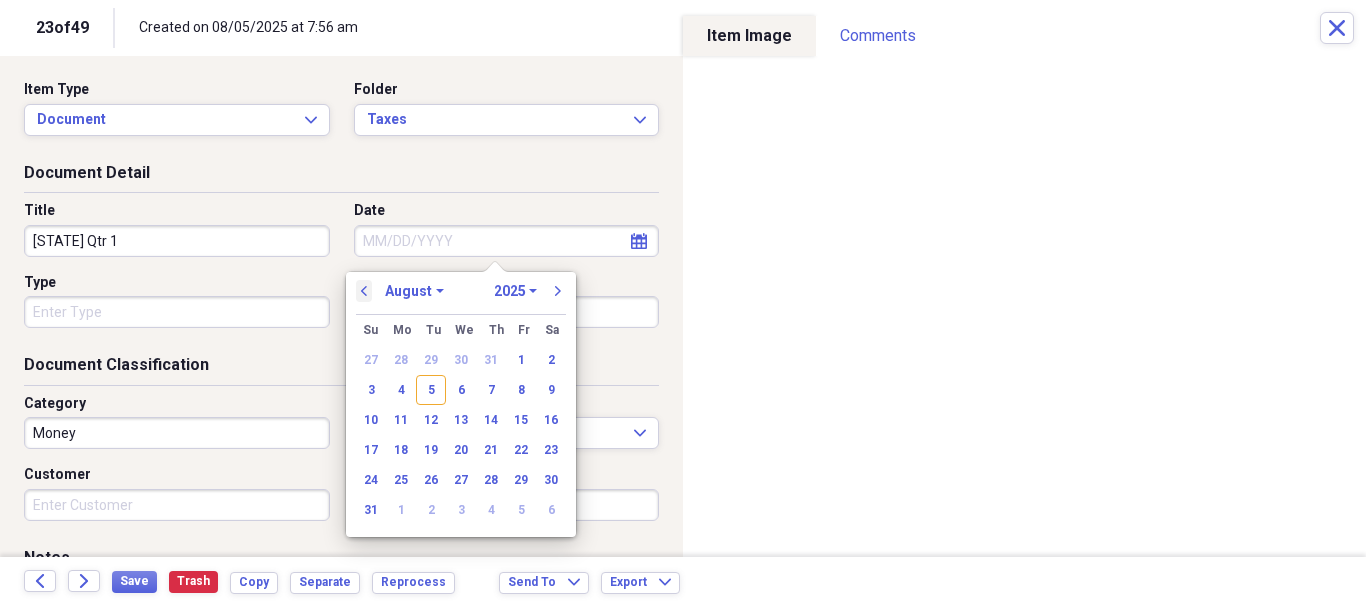 click on "previous" at bounding box center (364, 291) 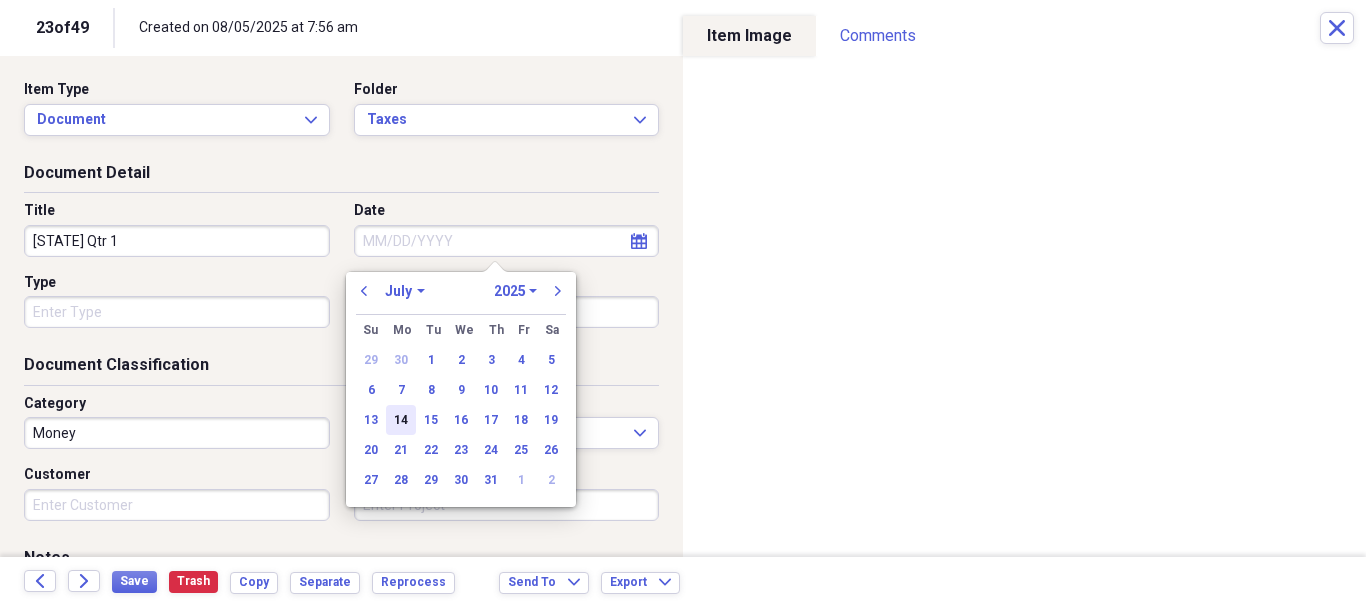 click on "14" at bounding box center (401, 420) 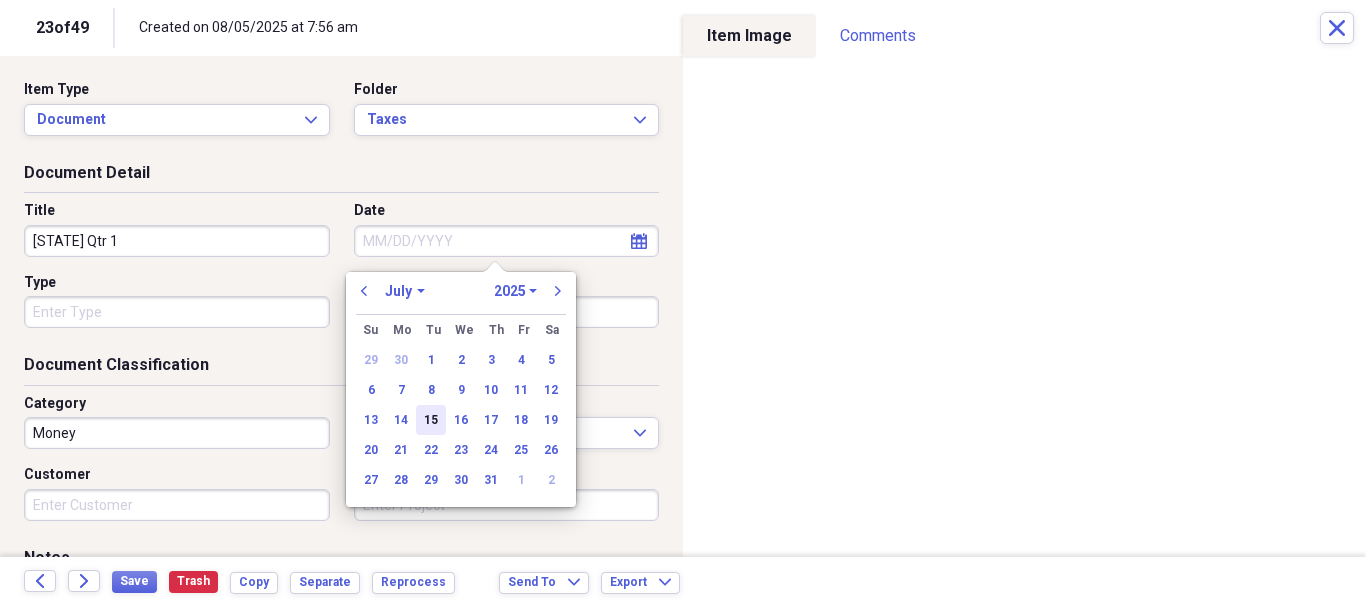 type on "07/14/2025" 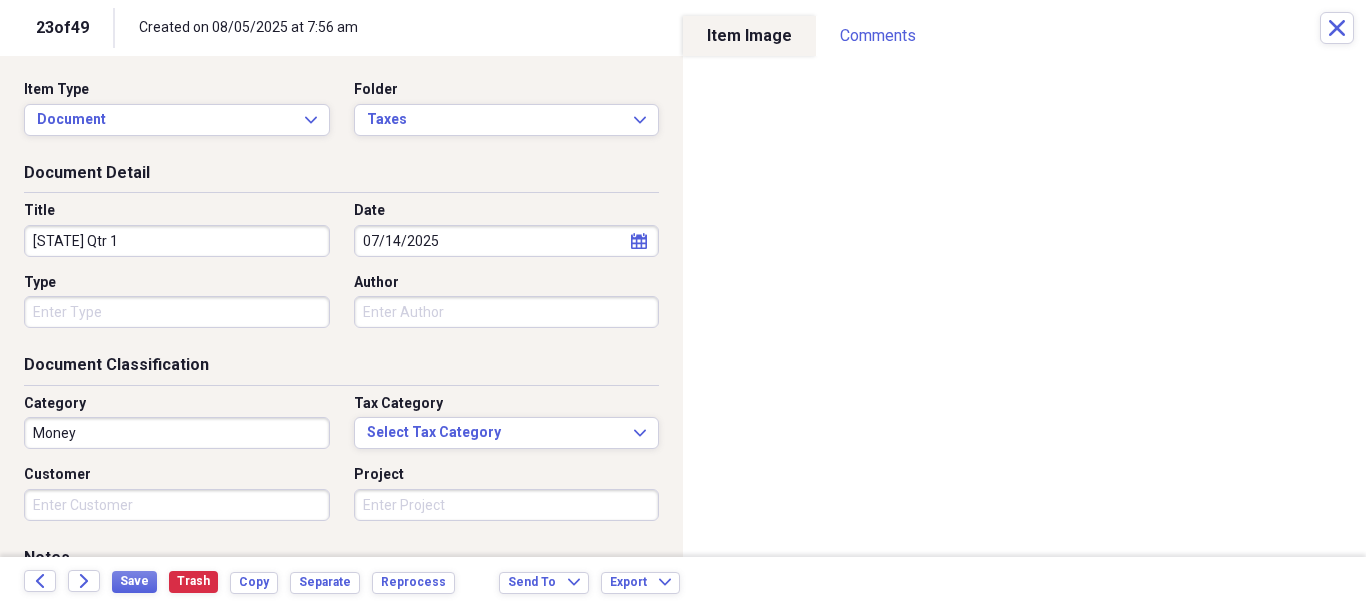 click on "Organize My Files 26 Collapse Unfiled Needs Review 26 Unfiled All Files Unfiled Unfiled Unfiled Saved Reports Collapse My Cabinet [FIRST]'s Cabinet Add Folder Expand Folder 2014 Taxes Add Folder Expand Folder 2015 Taxes Add Folder Expand Folder 2016 Taxes Add Folder Expand Folder 2017 Taxes Add Folder Expand Folder 2018 Taxes Add Folder Expand Folder 2019 Taxes Add Folder Folder 2020 Bank Statements Add Folder Expand Folder 2020 Taxes Add Folder Folder 2021 Bank Statements Add Folder Expand Folder 2021 Taxes Add Folder Folder 2022 Bank Statements Add Folder Expand Folder 2022 Taxes Add Folder Folder 2023 Bank Statements Add Folder Expand Folder 2023 Taxes Add Folder Folder 2024 Bank Statements Add Folder Expand Folder 2024 Taxes Add Folder Folder 2025 Bank Statements Add Folder Collapse Open Folder 2025 Taxes Add Folder Folder Book Writing Add Folder Folder Brain Tap Add Folder Folder Charity Add Folder Folder Childcare Add Folder Collapse Open Folder [FIRST]'s Real Estate Add Folder Folder 401k Contribution Folder" at bounding box center [683, 303] 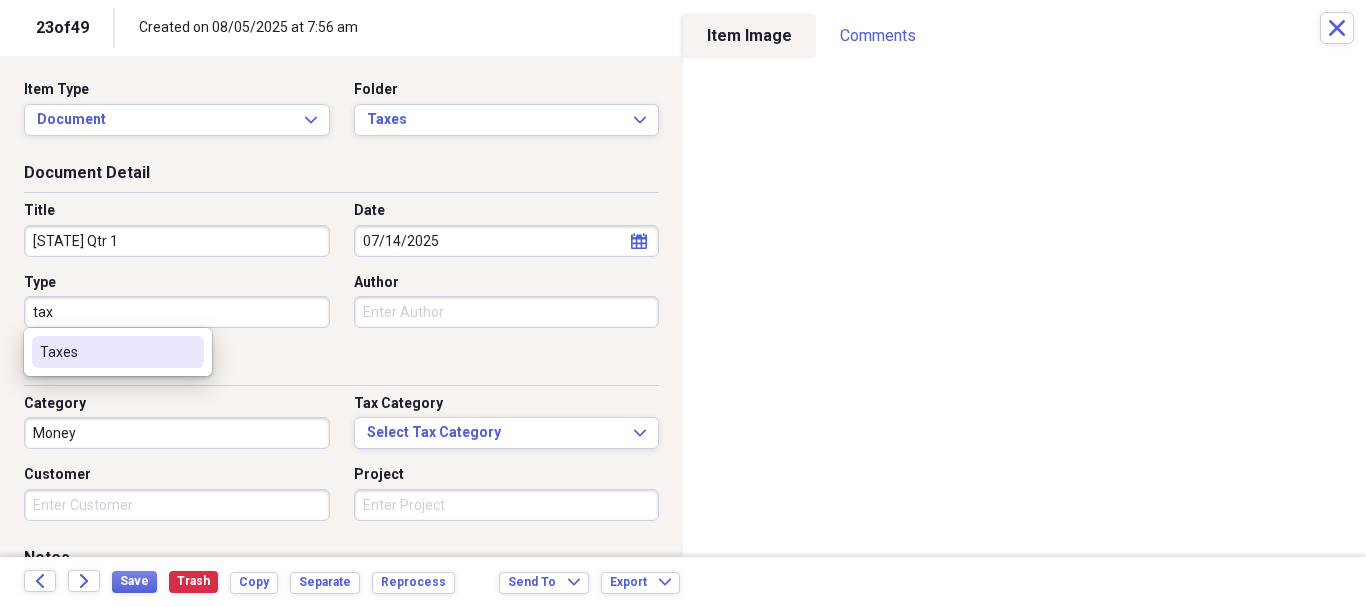 drag, startPoint x: 118, startPoint y: 351, endPoint x: 128, endPoint y: 349, distance: 10.198039 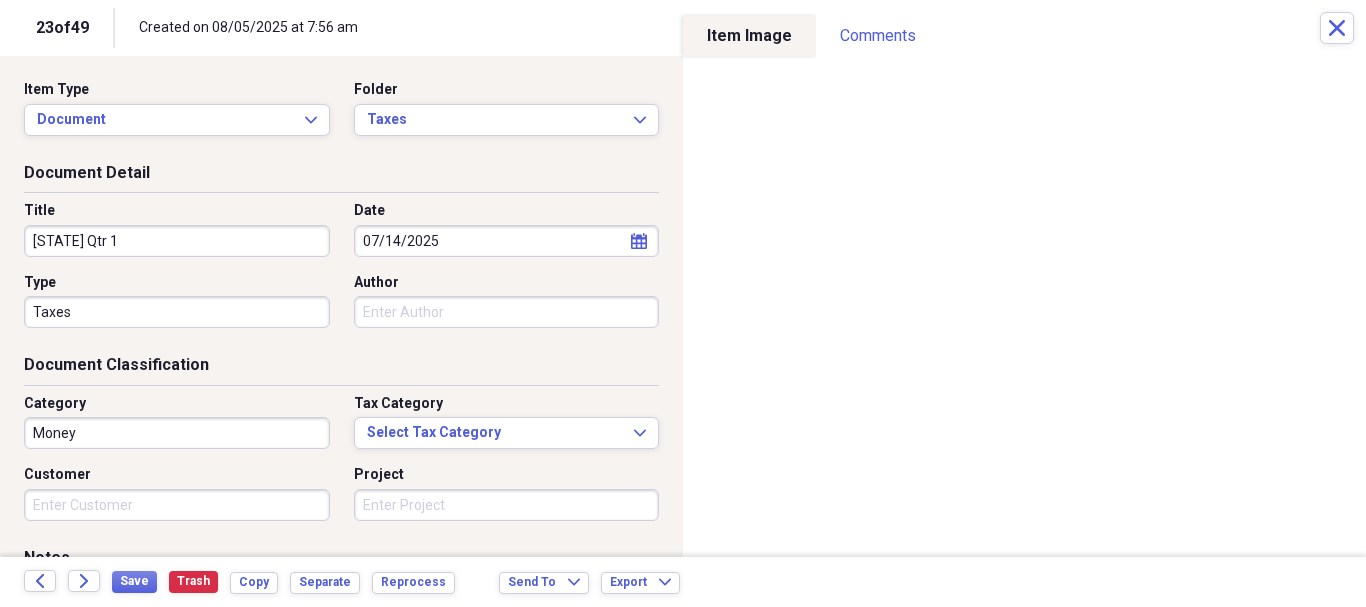 click on "Money" at bounding box center (177, 433) 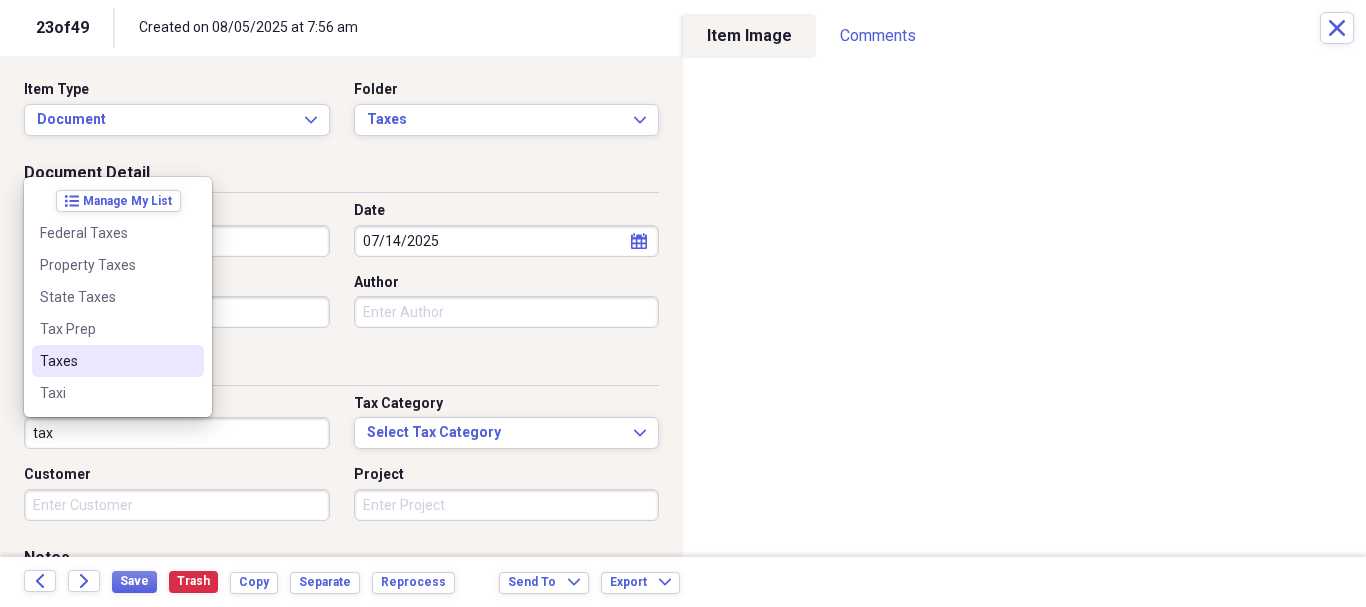 click on "Taxes" at bounding box center [106, 361] 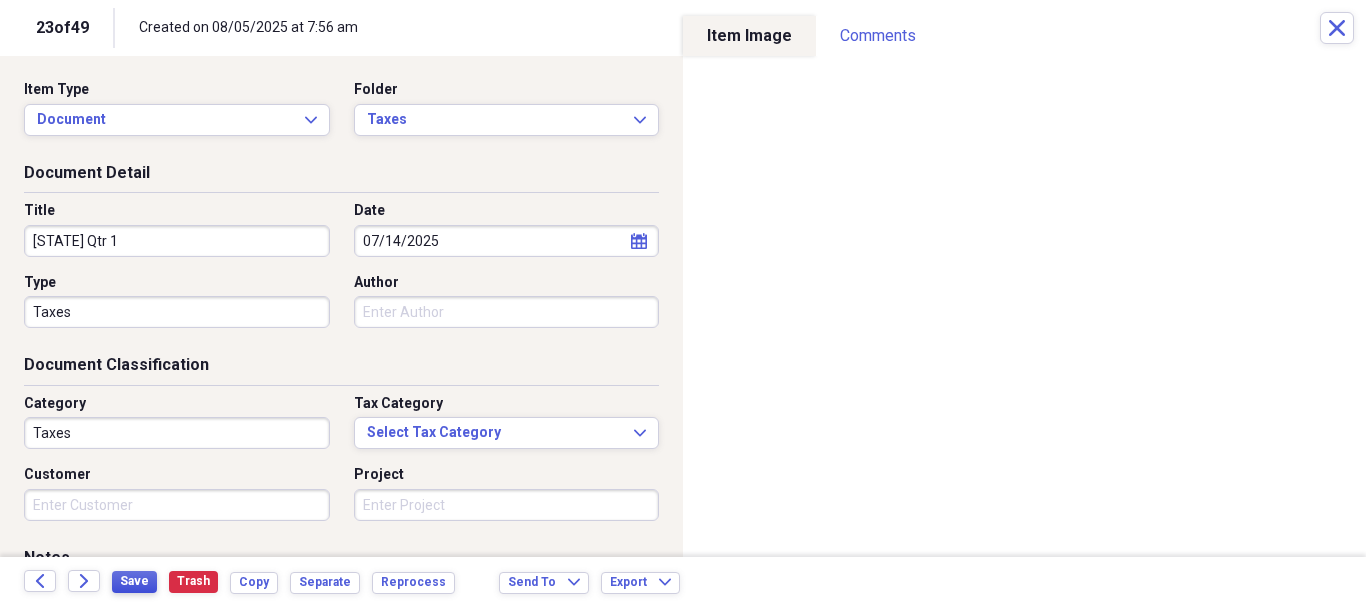 click on "Save" at bounding box center (134, 581) 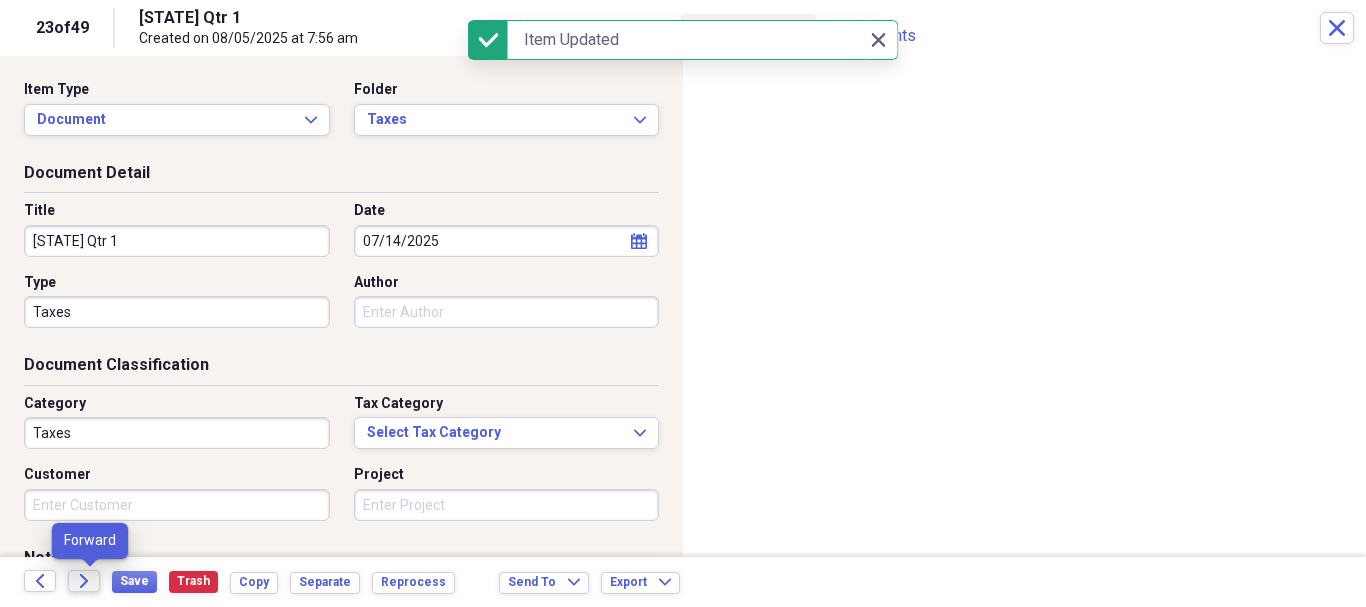 click on "Forward" at bounding box center (84, 581) 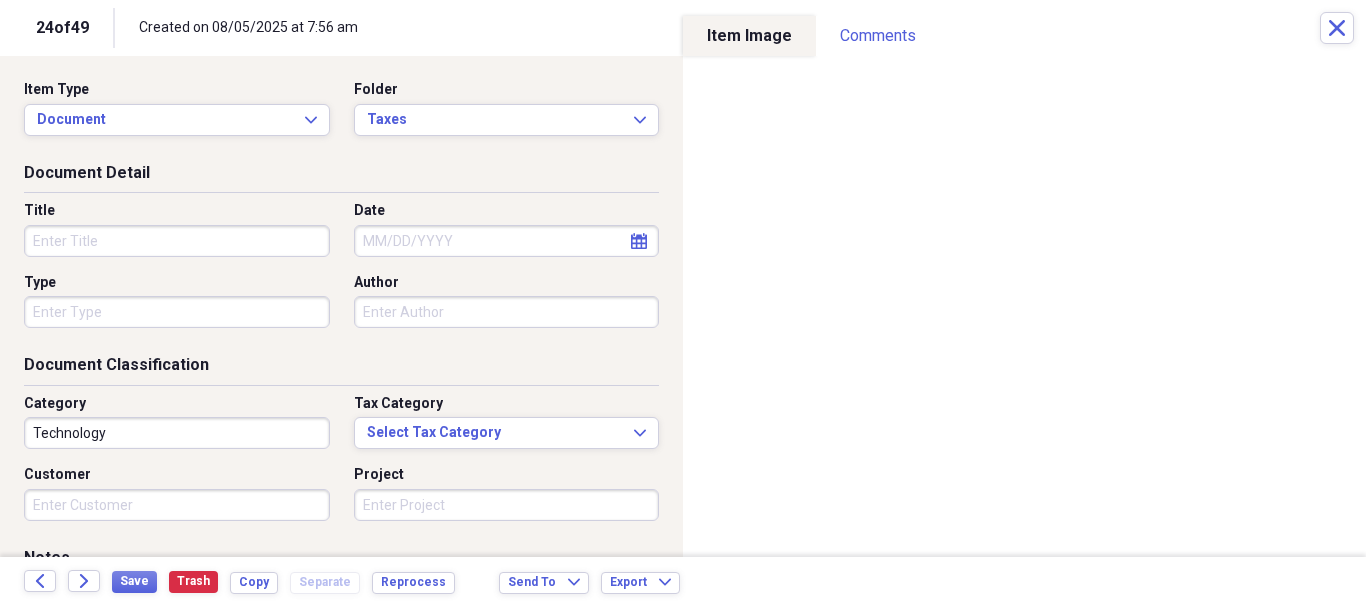 click on "Title" at bounding box center (177, 241) 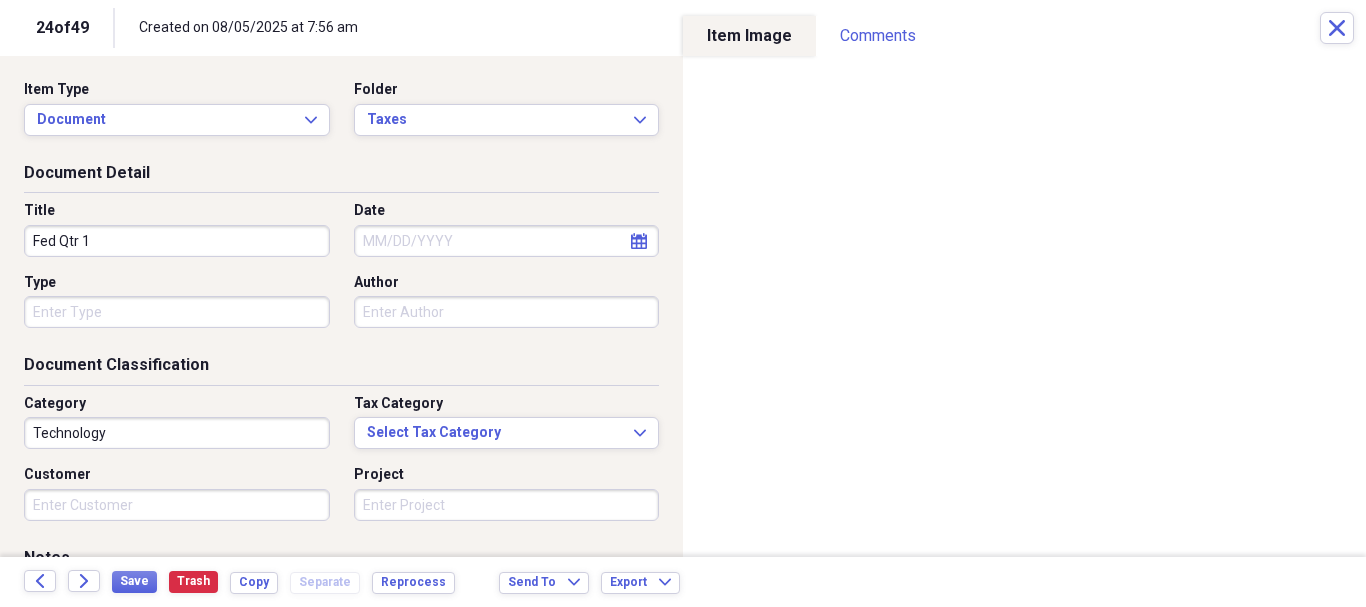 type on "Fed Qtr 1" 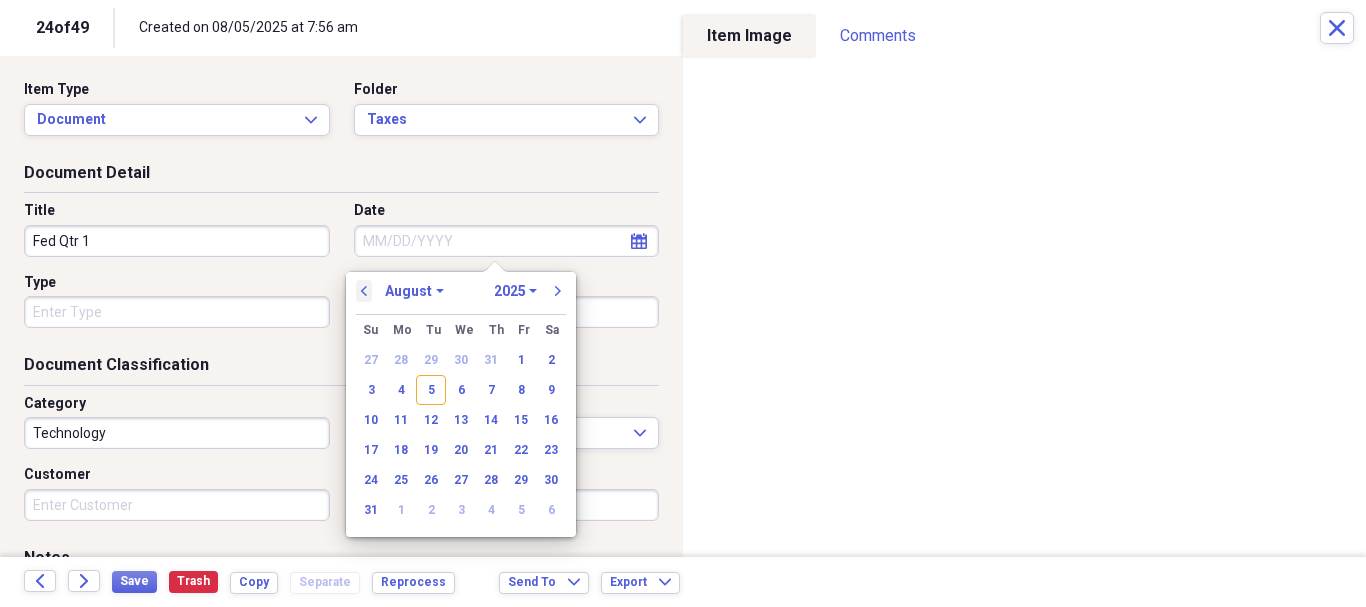 click on "previous" at bounding box center (364, 291) 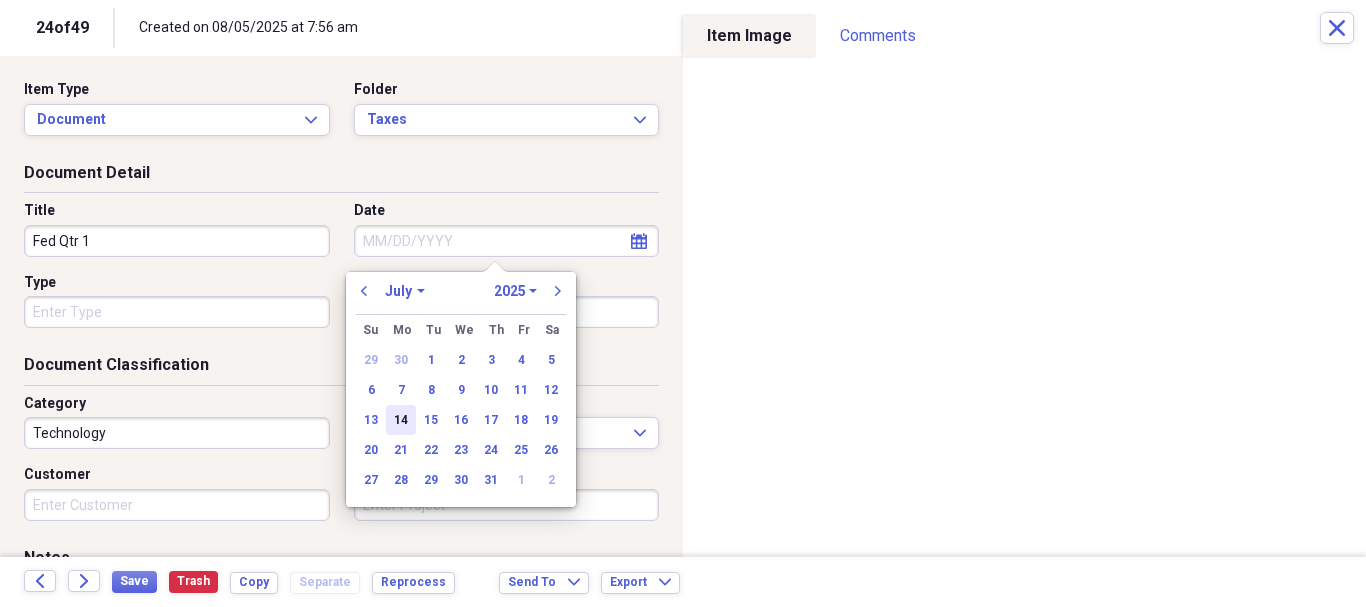 click on "14" at bounding box center [401, 420] 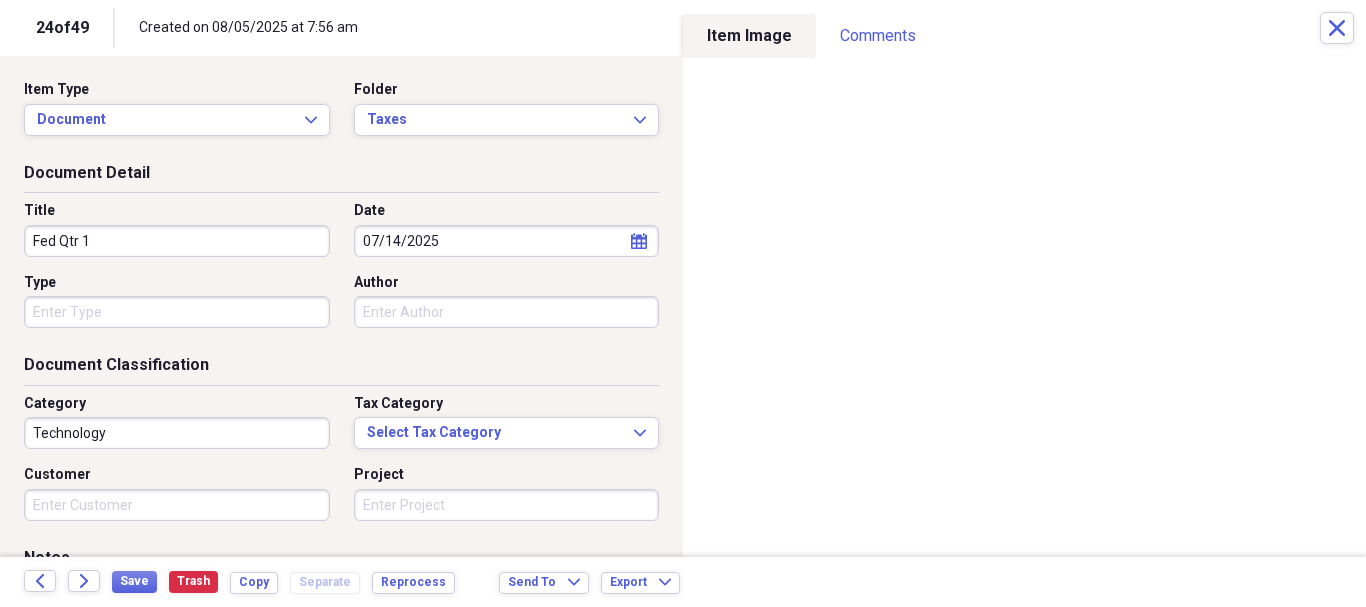 click on "Organize My Files 25 Collapse Unfiled Needs Review 25 Unfiled All Files Unfiled Unfiled Unfiled Saved Reports Collapse My Cabinet [PERSON]'s Cabinet Add Folder Expand Folder 2014 Taxes Add Folder Expand Folder 2015 Taxes Add Folder Expand Folder 2016 Taxes Add Folder Expand Folder 2017 Taxes Add Folder Expand Folder 2018 Taxes Add Folder Expand Folder 2019 Taxes Add Folder Folder 2020 Bank Statements Add Folder Expand Folder 2020 Taxes Add Folder Folder 2021 Bank Statements Add Folder Expand Folder 2021 Taxes Add Folder Folder 2022 Bank Statements Add Folder Expand Folder 2022 Taxes Add Folder Folder 2023 Bank Statements Add Folder Expand Folder 2023 Taxes Add Folder Folder 2024 Bank Statements Add Folder Expand Folder 2024 Taxes Add Folder Folder 2025 Bank Statements Add Folder Collapse Open Folder 2025 Taxes Add Folder Folder Book Writing Add Folder Folder Brain Tap Add Folder Folder Charity Add Folder Folder Childcare Add Folder Collapse Open Folder [PERSON]'s Real Estate Add Folder Folder 401k Contribution Folder" at bounding box center [683, 303] 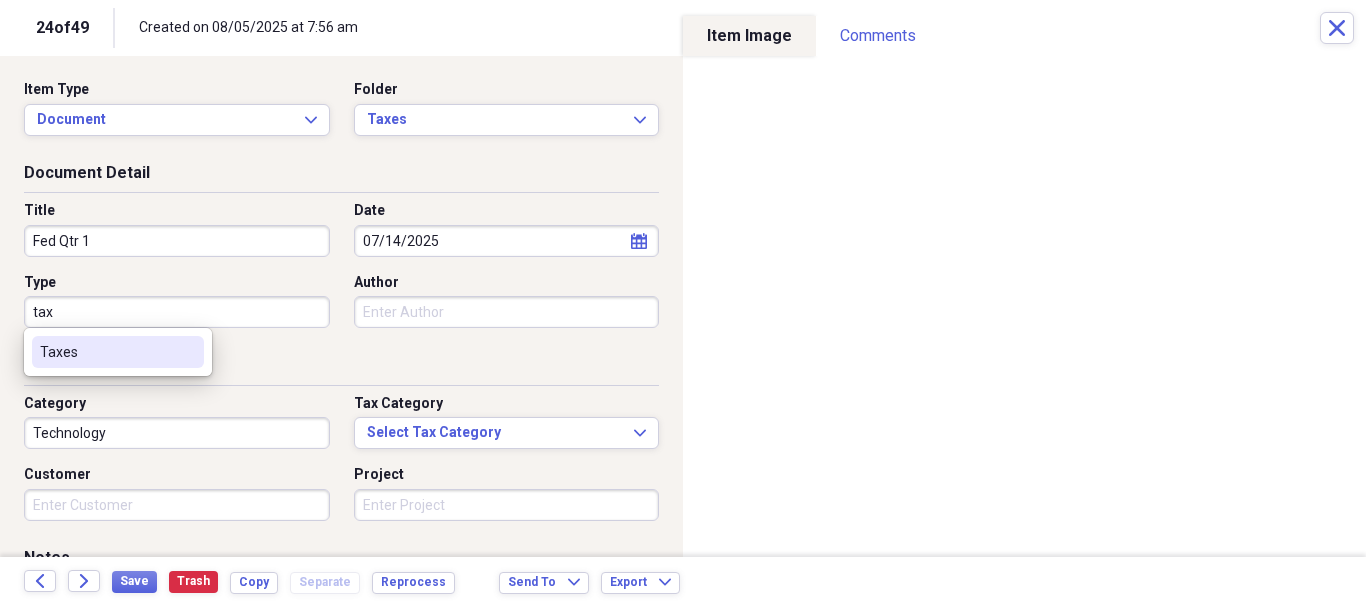 click on "Taxes" at bounding box center (106, 352) 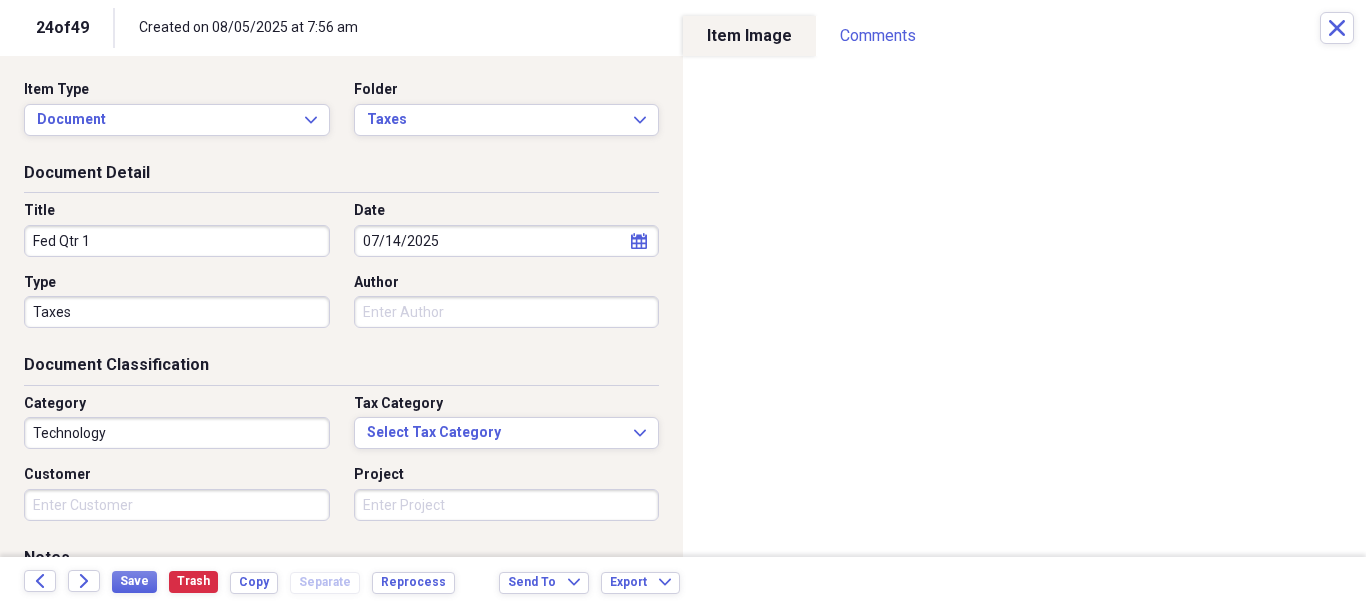 click on "Technology" at bounding box center [177, 433] 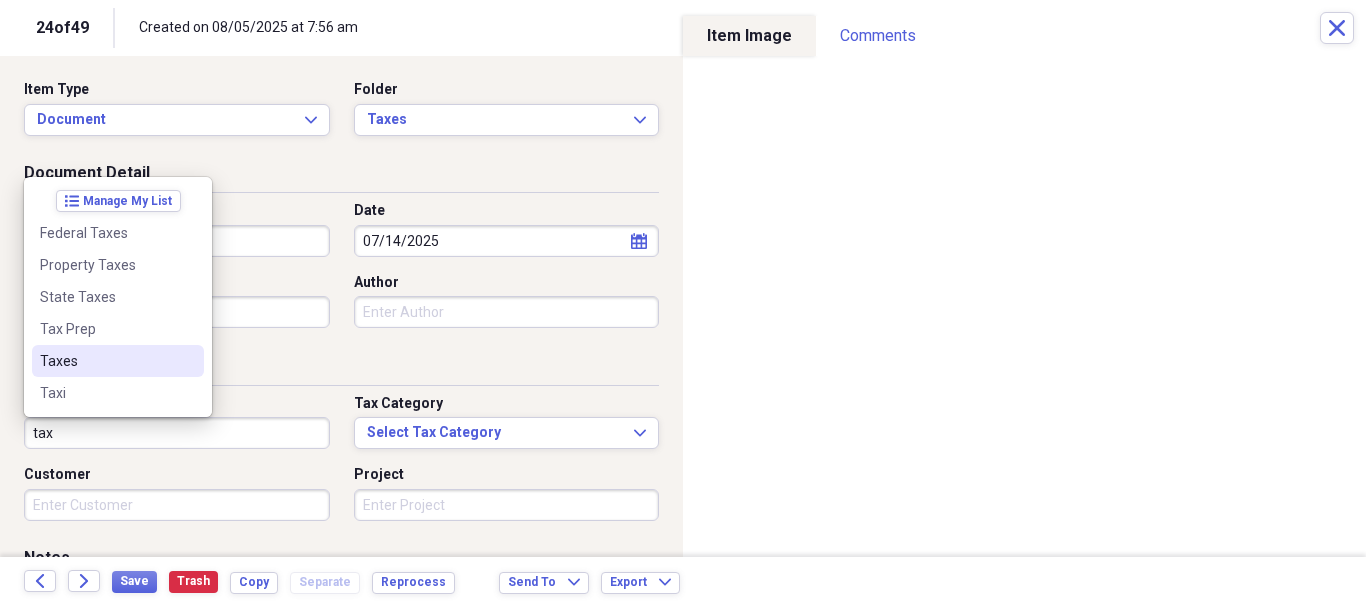 click on "Taxes" at bounding box center [106, 361] 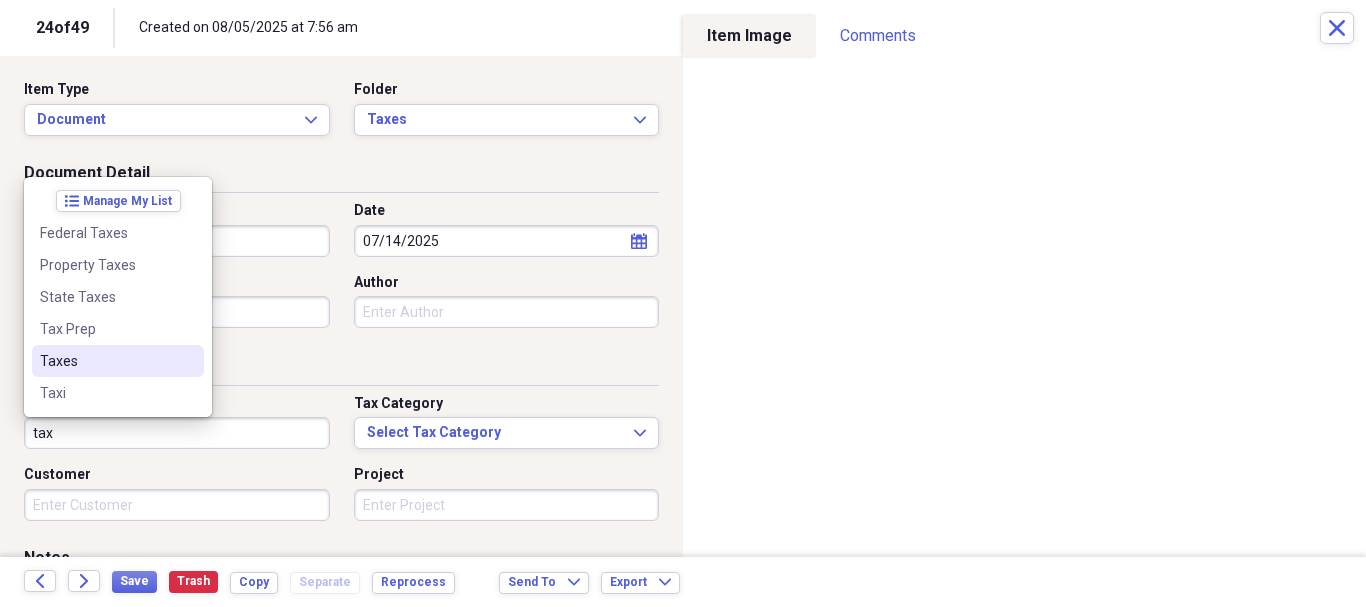 type on "Taxes" 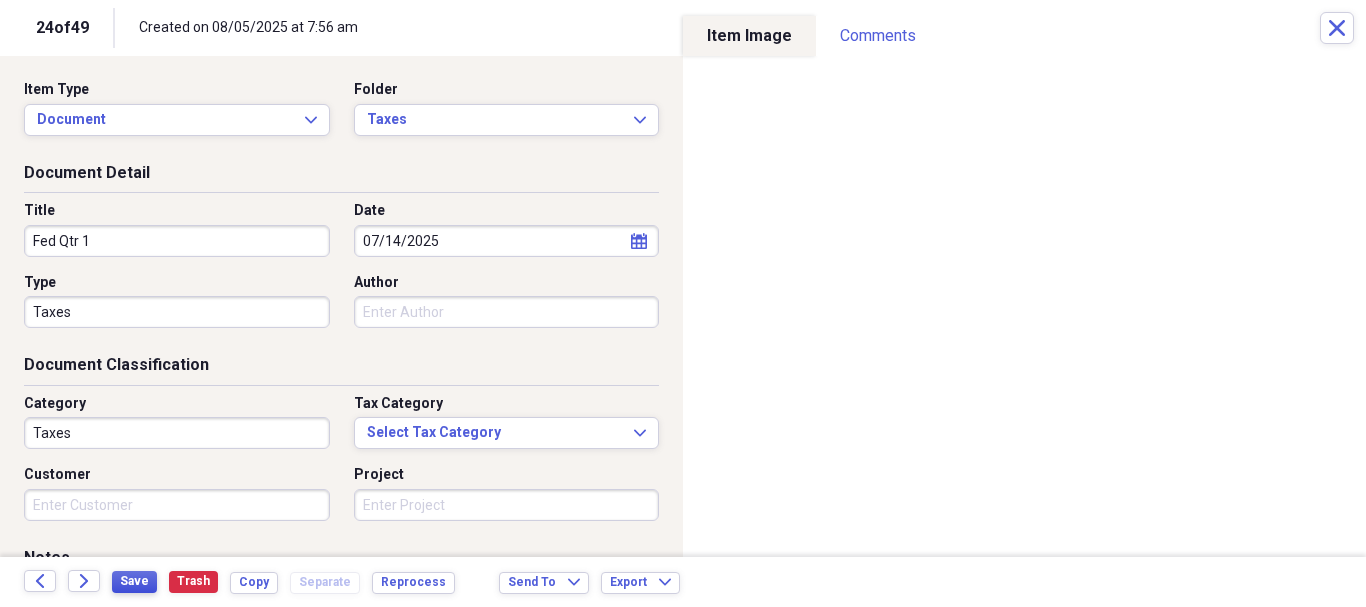 click on "Save" at bounding box center [134, 581] 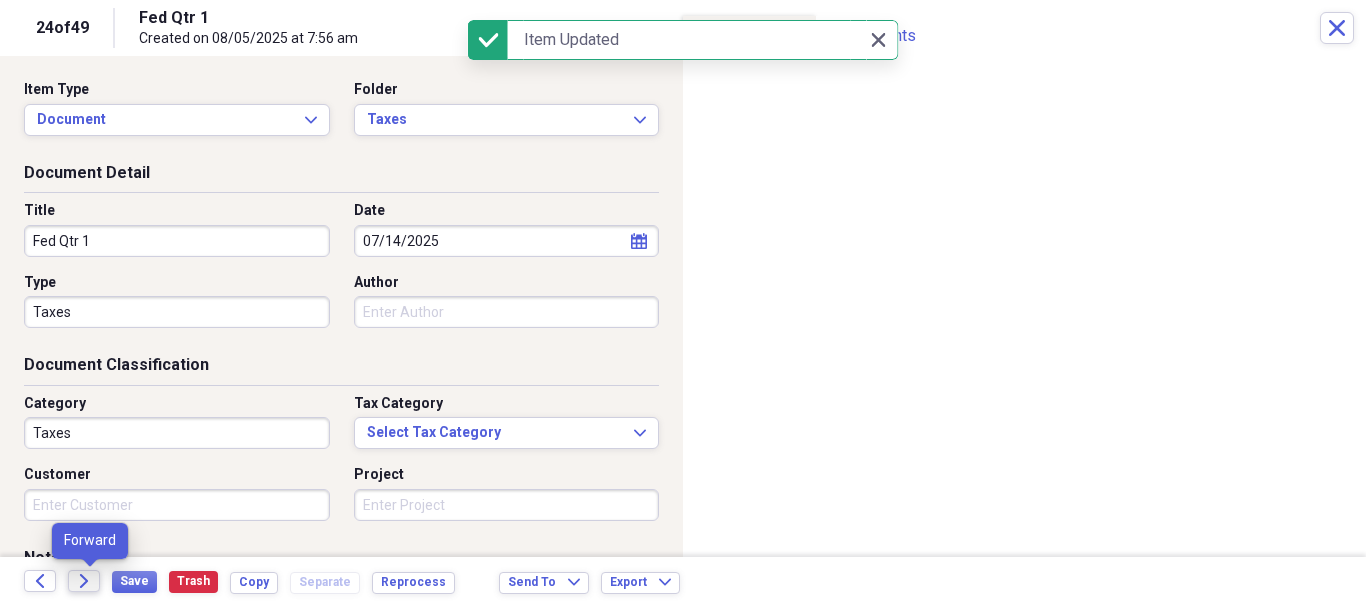 click on "Forward" 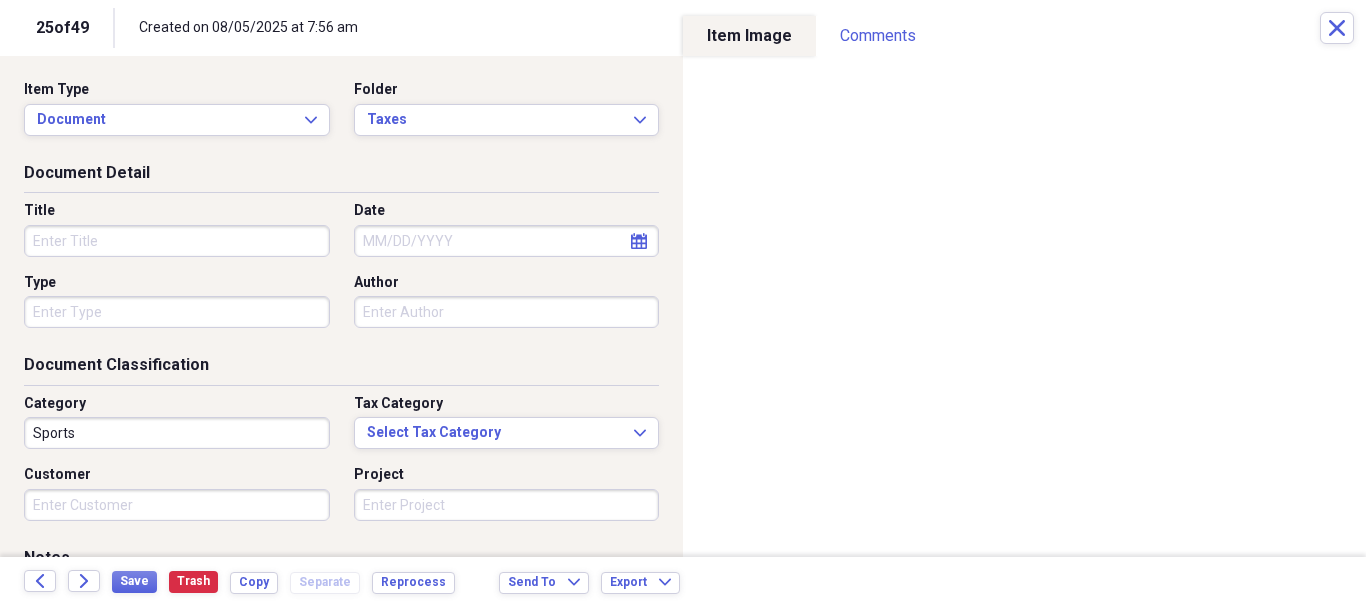 click on "Title" at bounding box center (177, 241) 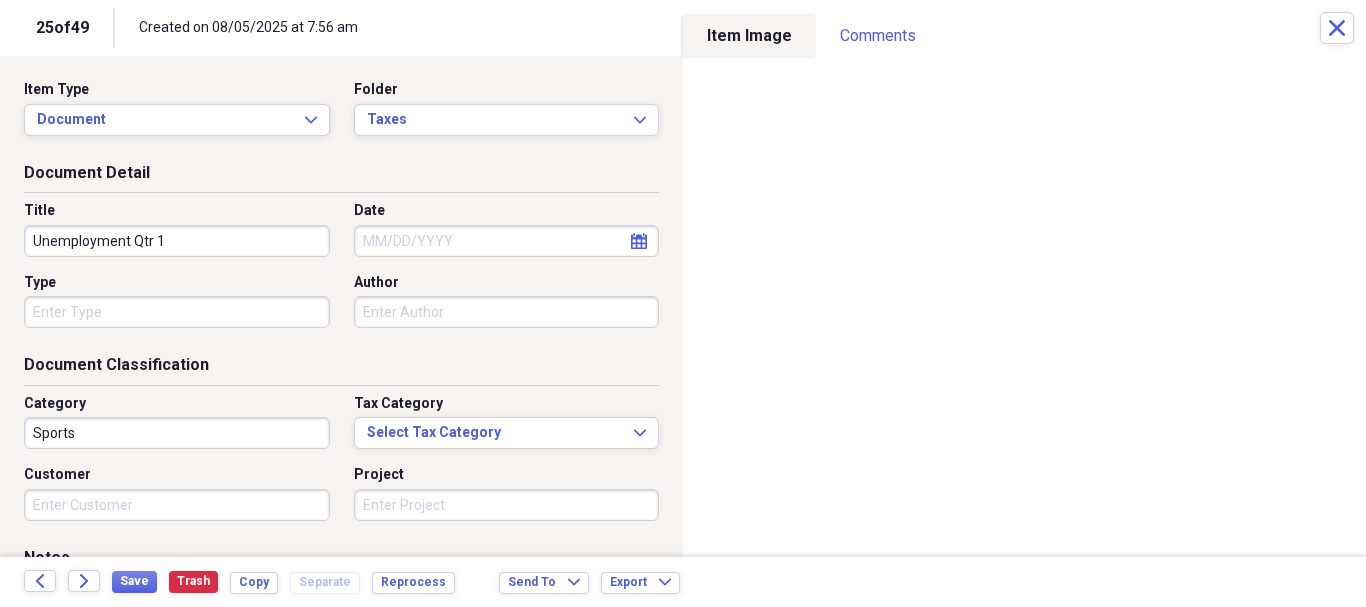 type on "Unemployment Qtr 1" 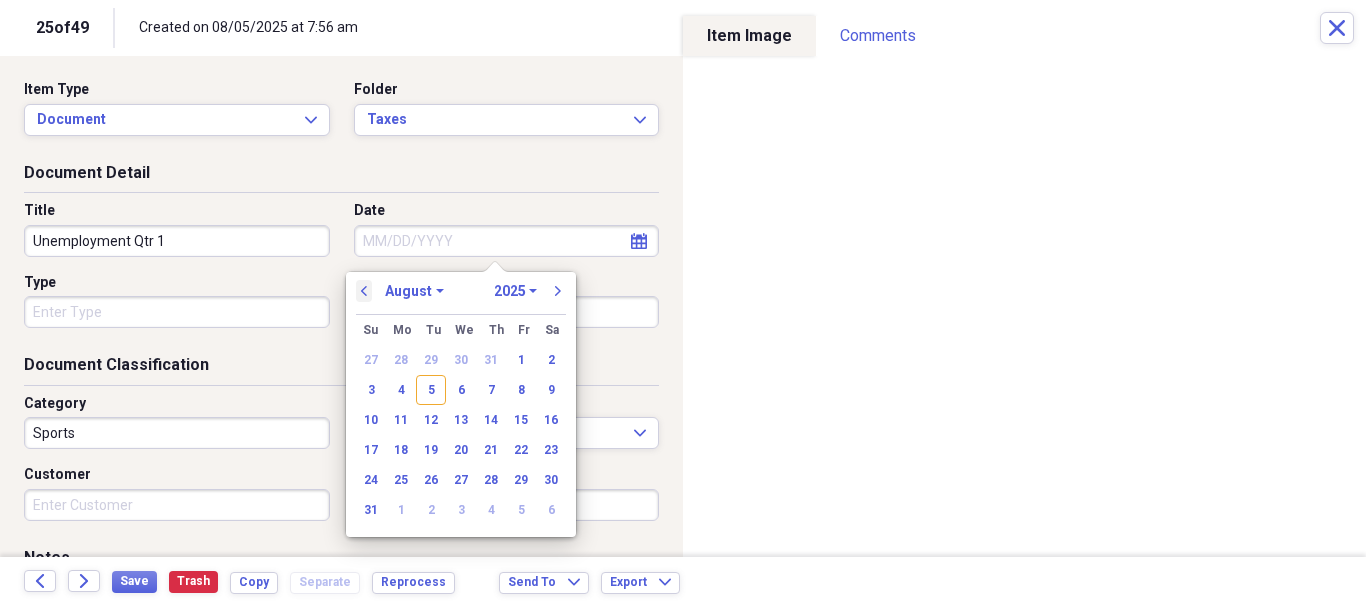 click on "previous" at bounding box center [364, 291] 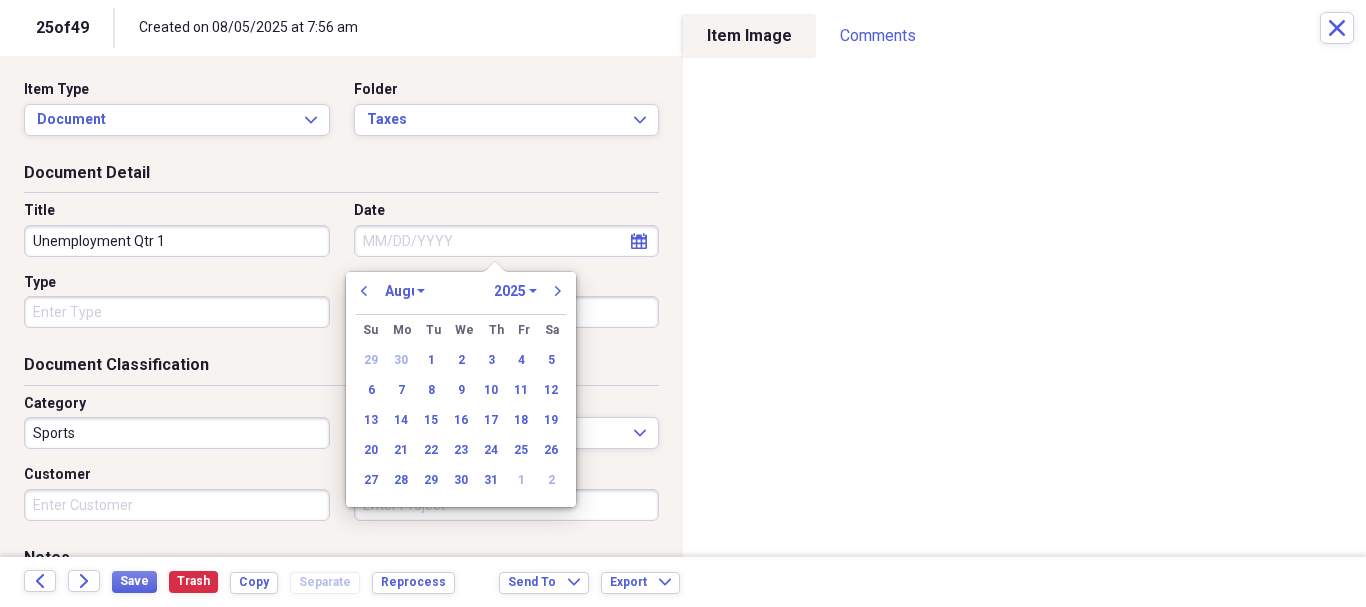 select on "6" 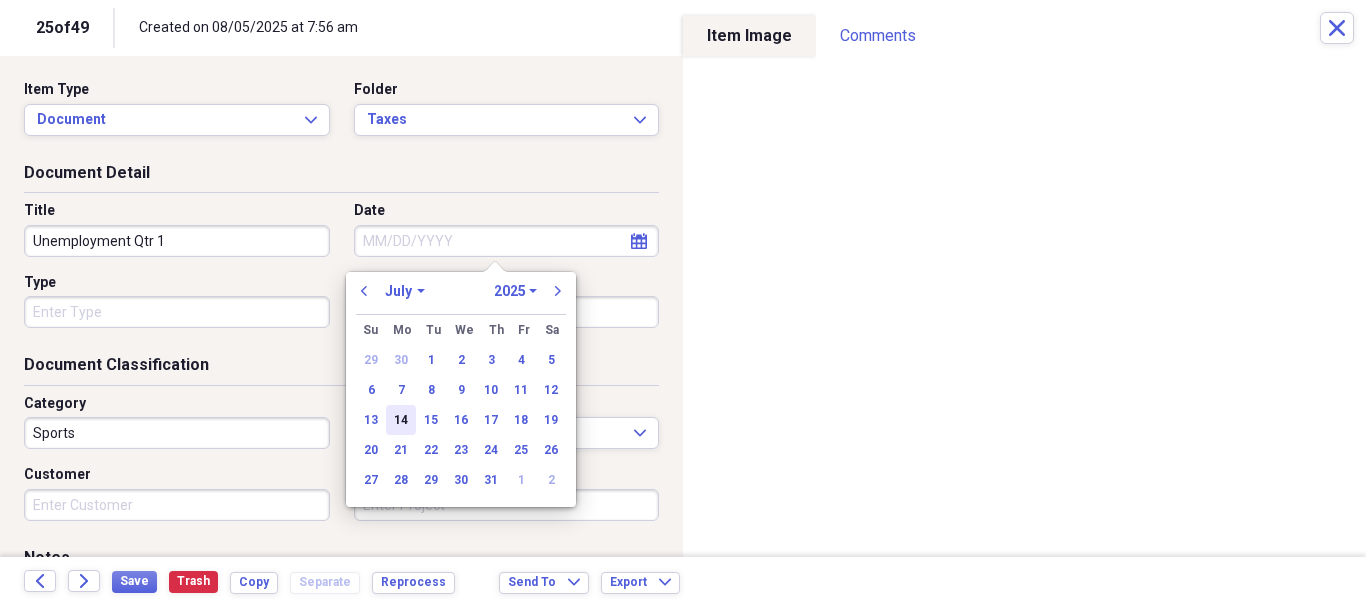 click on "14" at bounding box center [401, 420] 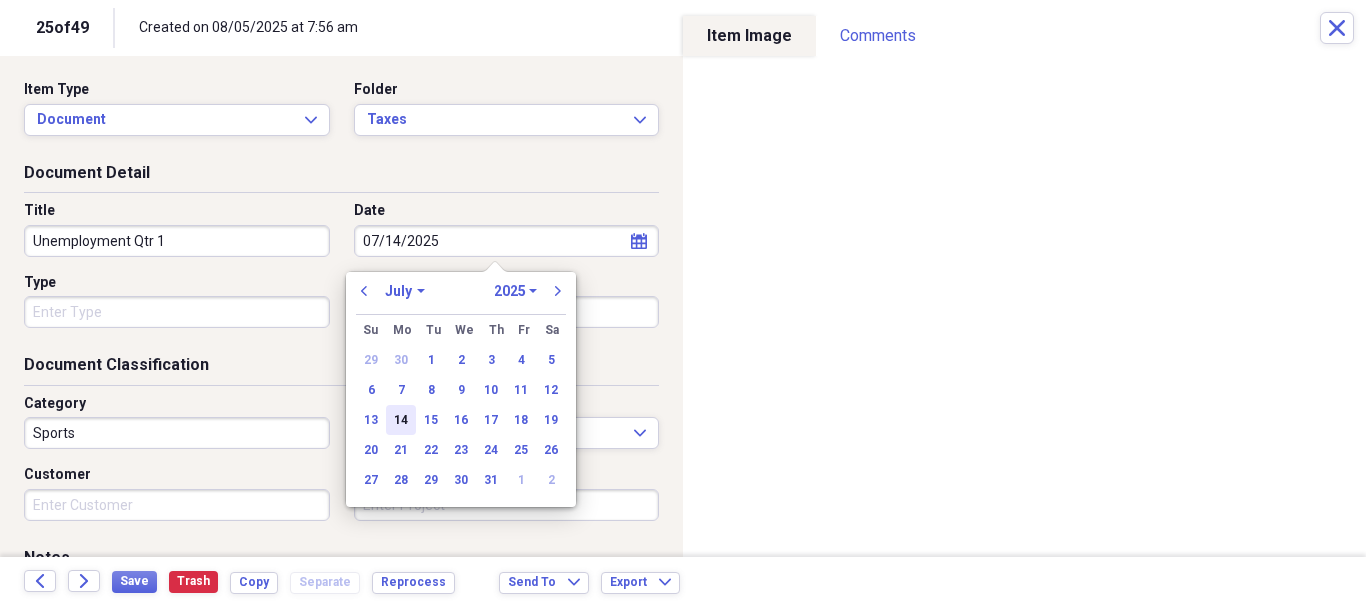type on "07/14/2025" 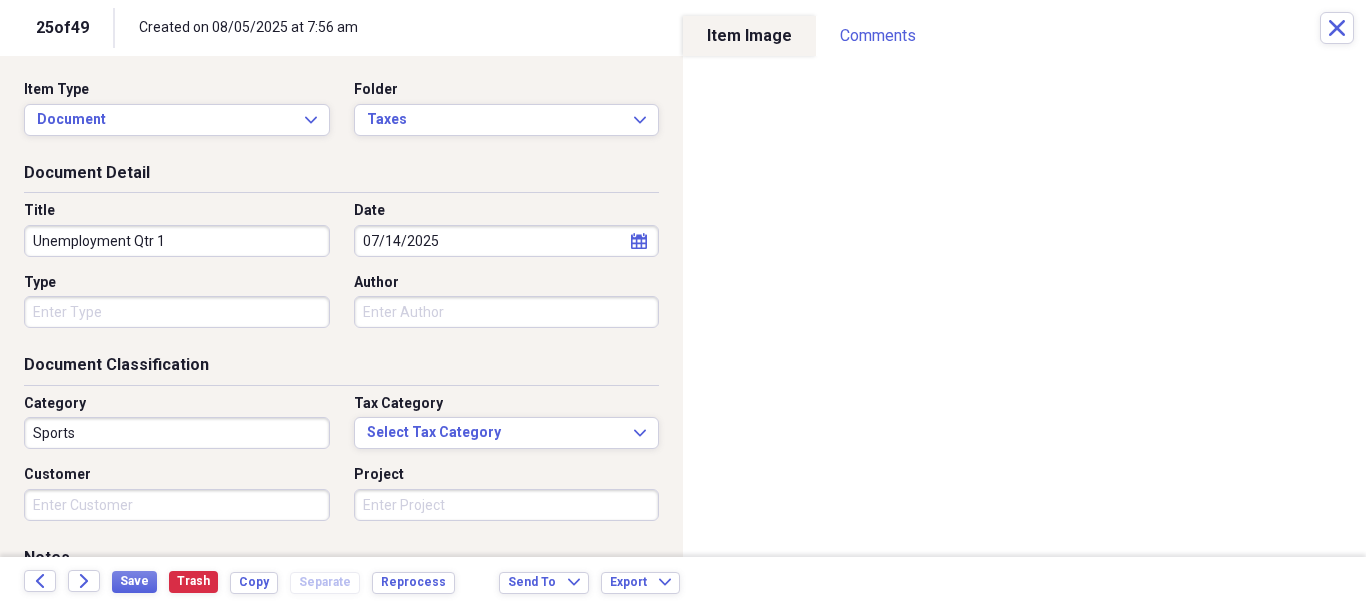 click on "Organize My Files 24 Collapse Unfiled Needs Review 24 Unfiled All Files Unfiled Unfiled Unfiled Saved Reports Collapse My Cabinet [PERSON]'s Cabinet Add Folder Expand Folder 2014 Taxes Add Folder Expand Folder 2015 Taxes Add Folder Expand Folder 2016 Taxes Add Folder Expand Folder 2017 Taxes Add Folder Expand Folder 2018 Taxes Add Folder Expand Folder 2019 Taxes Add Folder Folder 2020 Bank Statements Add Folder Expand Folder 2020 Taxes Add Folder Folder 2021 Bank Statements Add Folder Expand Folder 2021 Taxes Add Folder Folder 2022 Bank Statements Add Folder Expand Folder 2022 Taxes Add Folder Folder 2023 Bank Statements Add Folder Expand Folder 2023 Taxes Add Folder Folder 2024 Bank Statements Add Folder Expand Folder 2024 Taxes Add Folder Folder 2025 Bank Statements Add Folder Collapse Open Folder 2025 Taxes Add Folder Folder Book Writing Add Folder Folder Brain Tap Add Folder Folder Charity Add Folder Folder Childcare Add Folder Collapse Open Folder [PERSON]'s Real Estate Add Folder Folder 401k Contribution Folder" at bounding box center [683, 303] 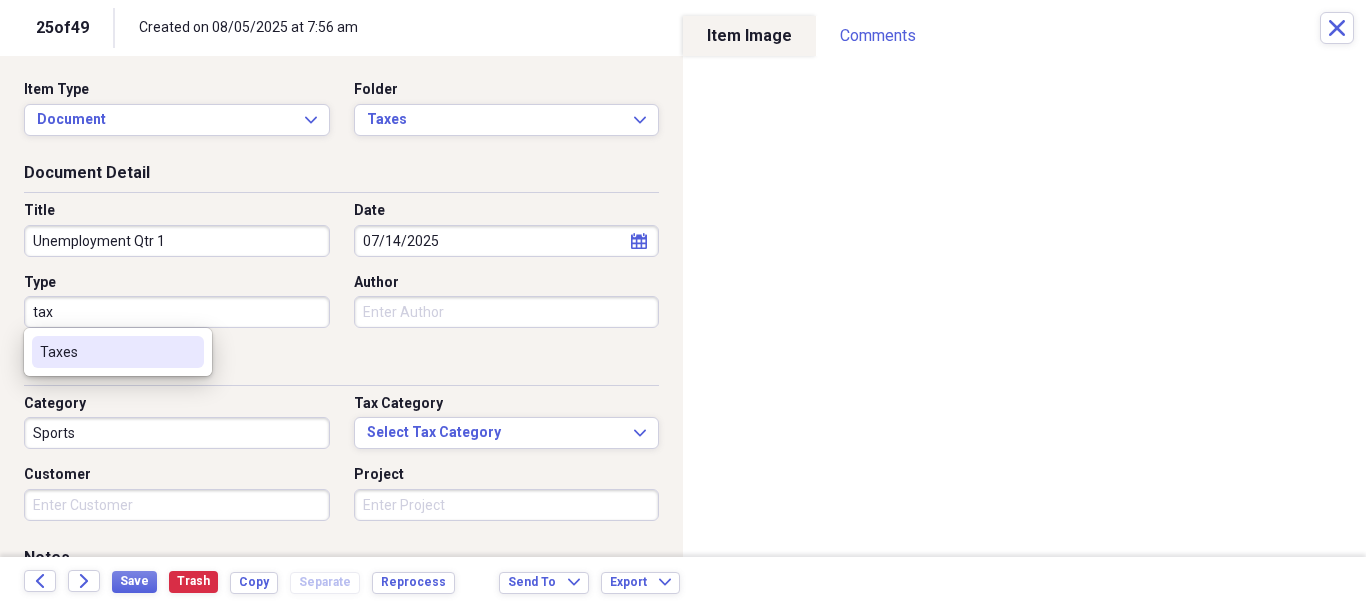 click on "Taxes" at bounding box center (106, 352) 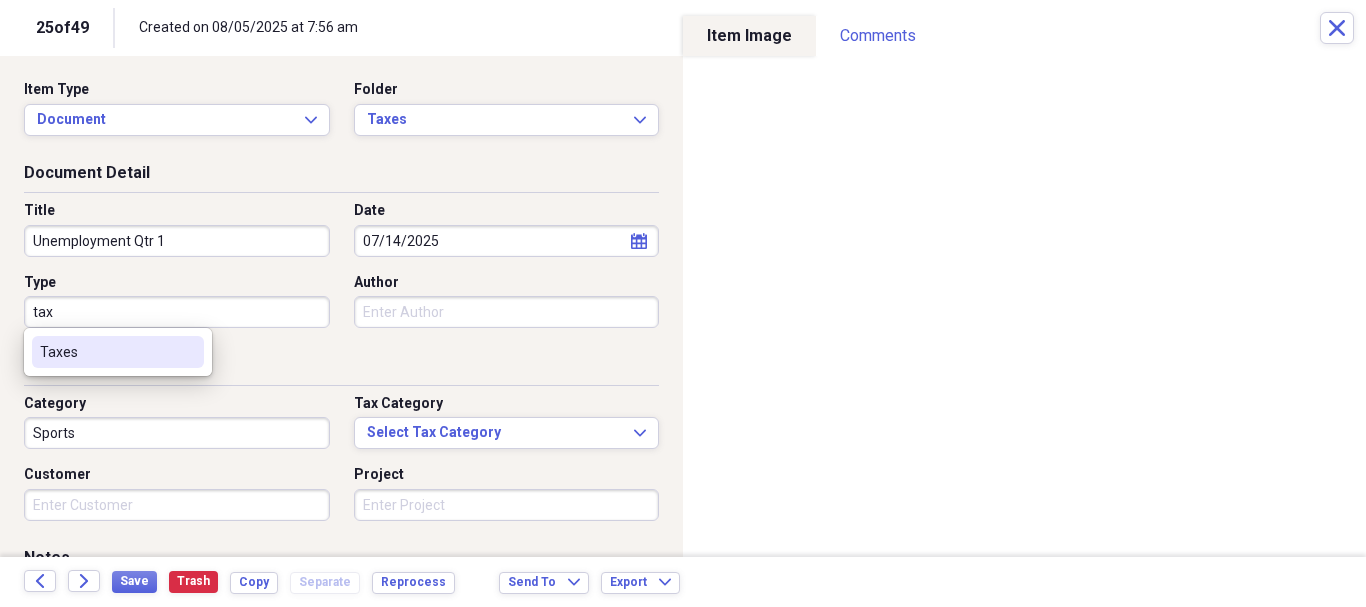 type on "Taxes" 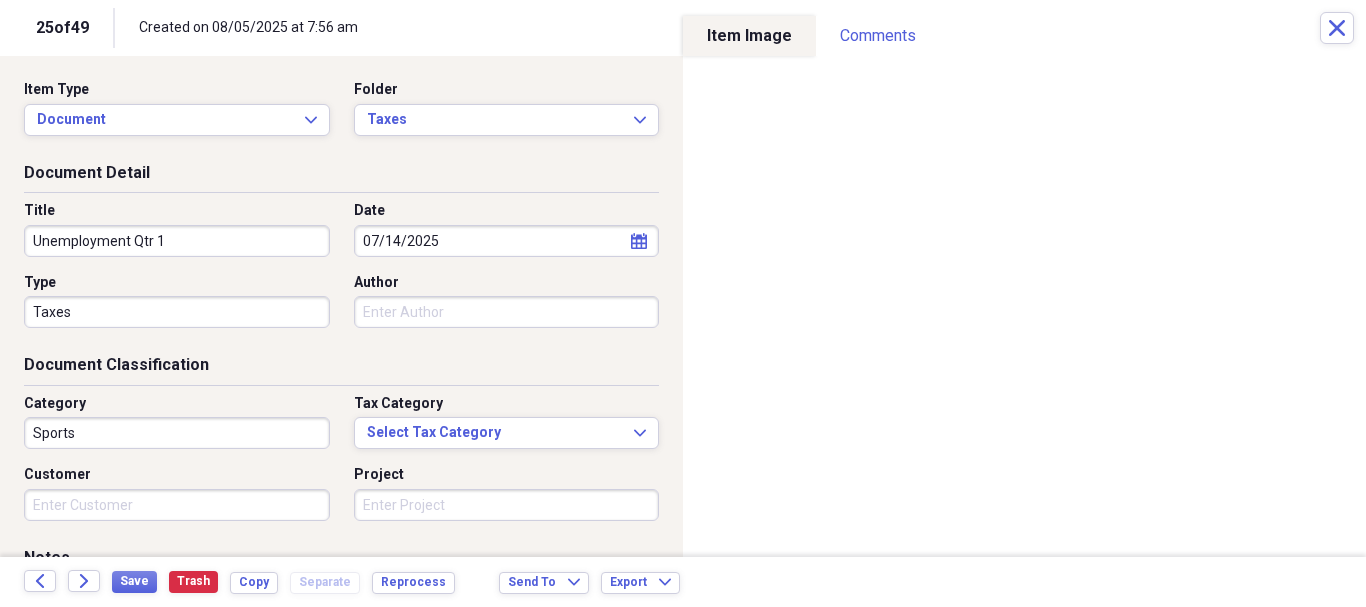 click on "Sports" at bounding box center [177, 433] 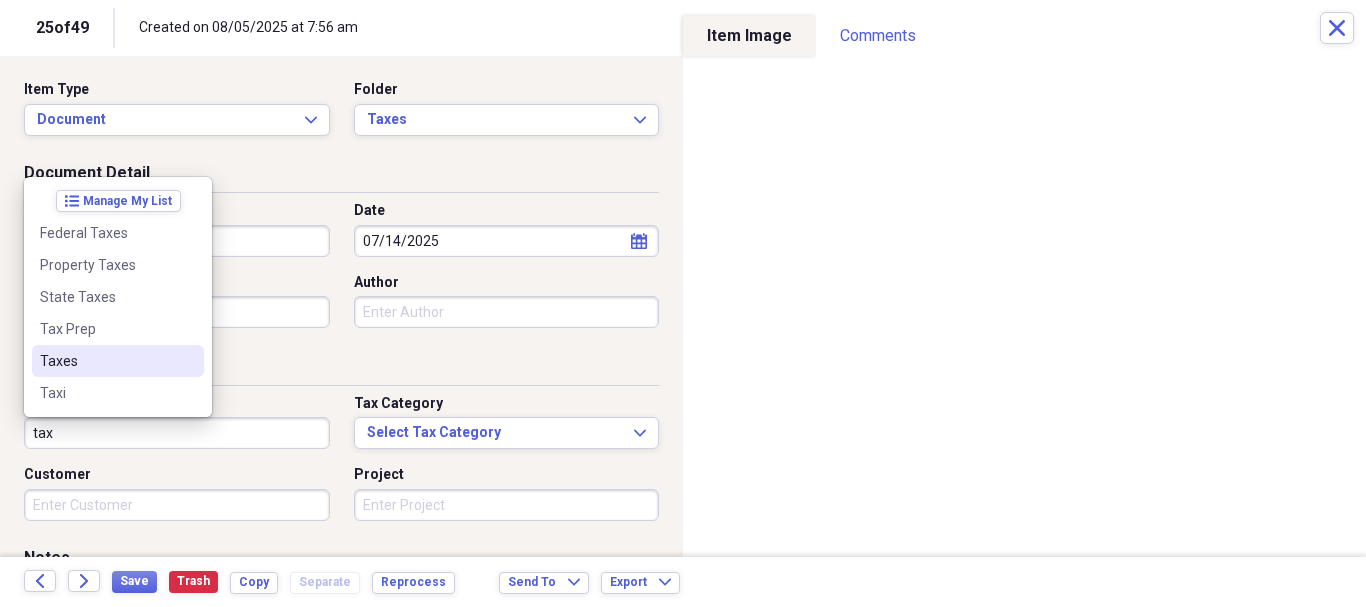 click on "Taxes" at bounding box center [106, 361] 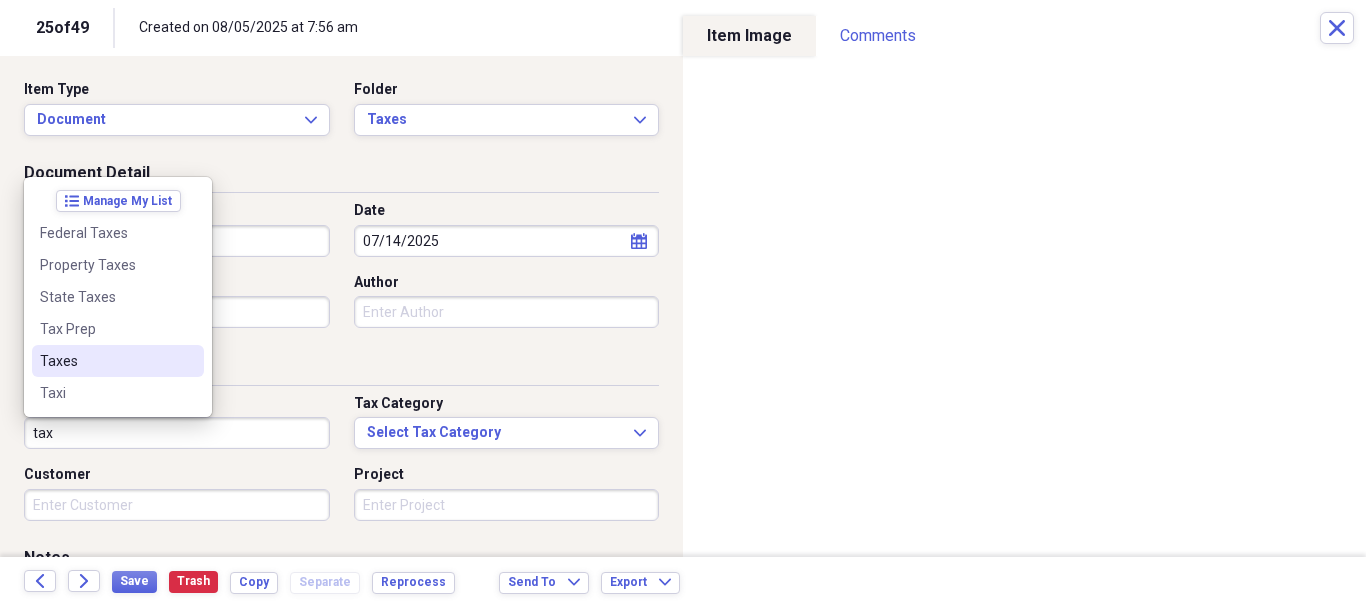 type on "Taxes" 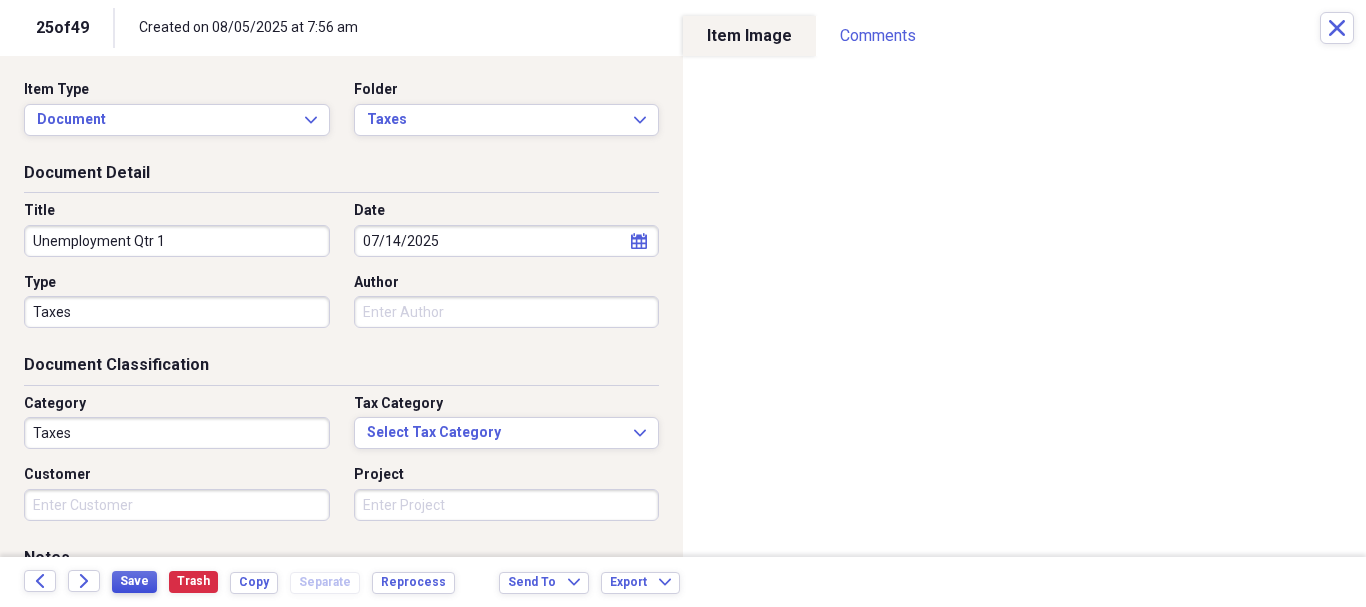 click on "Save" at bounding box center [134, 581] 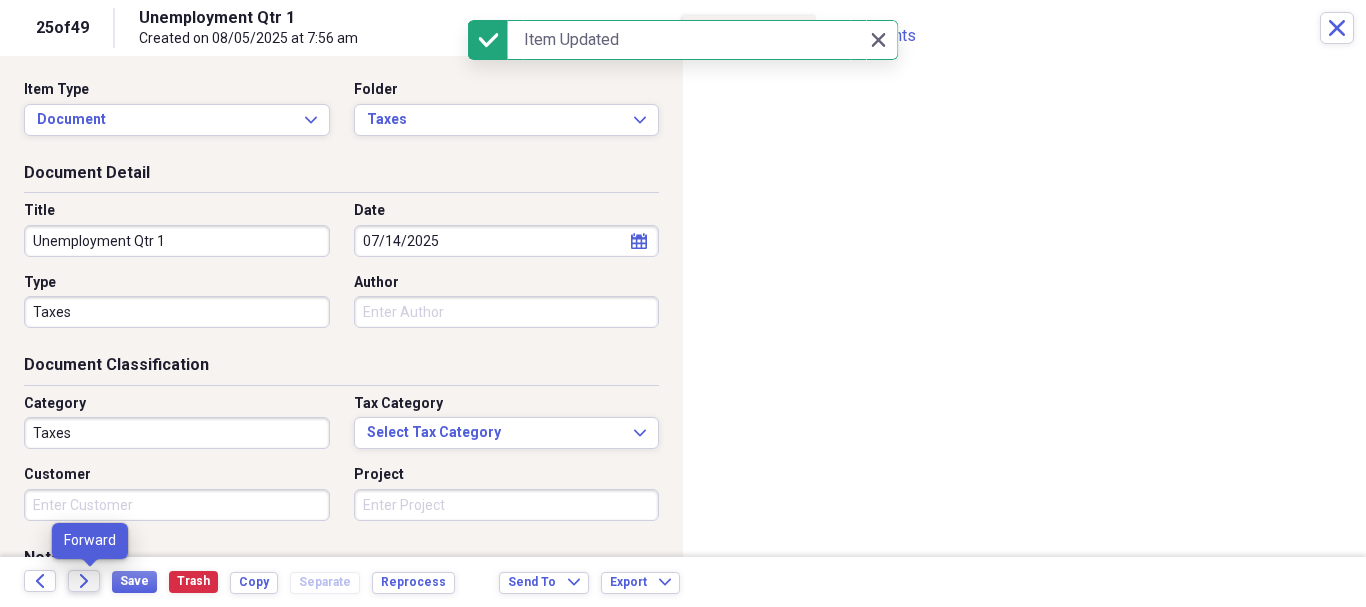 click on "Forward" 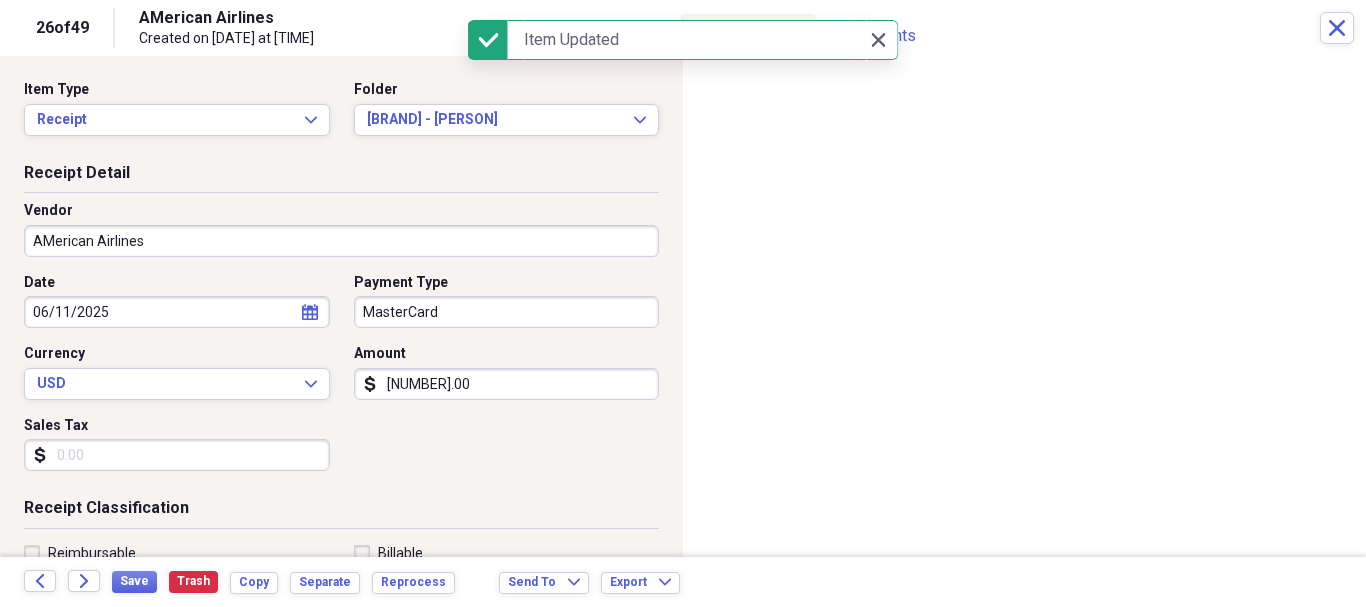 click on "AMerican Airlines" at bounding box center [341, 241] 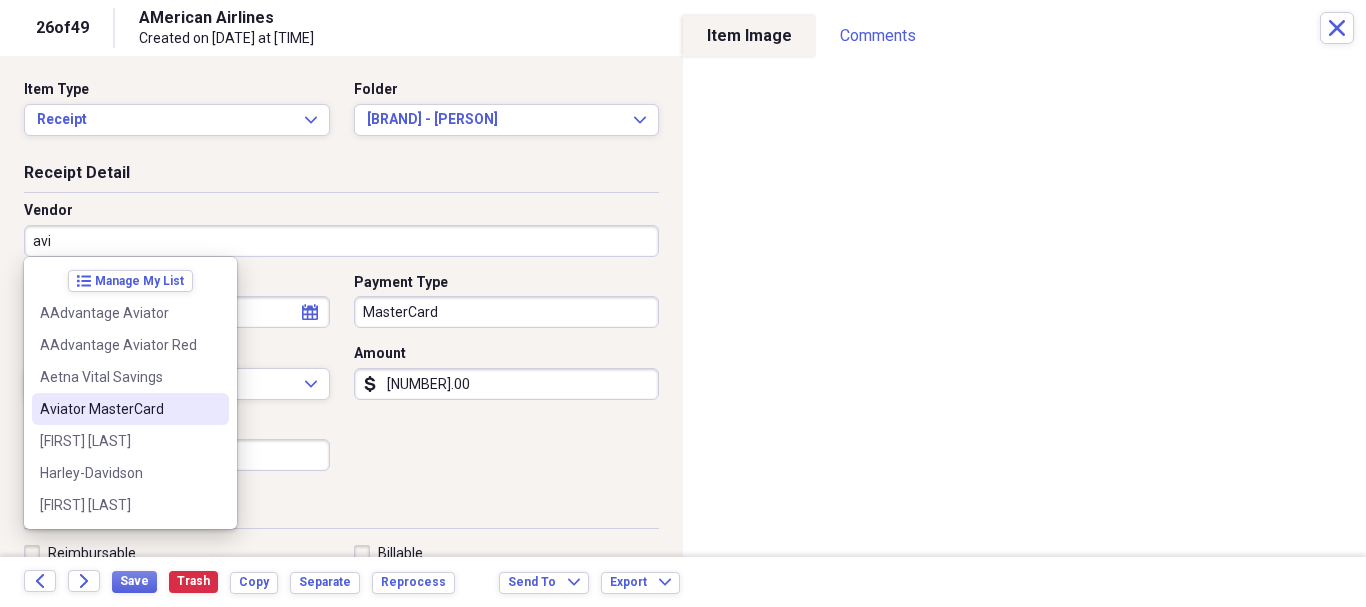 click on "Aviator MasterCard" at bounding box center [118, 409] 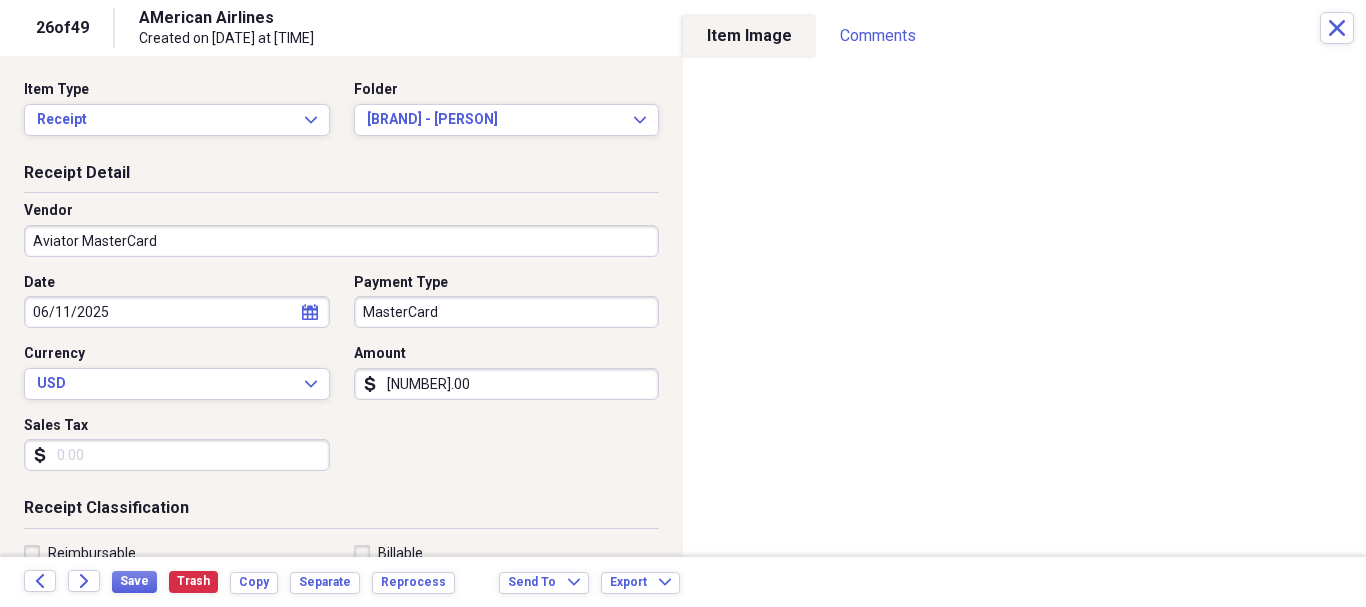 click on "calendar" 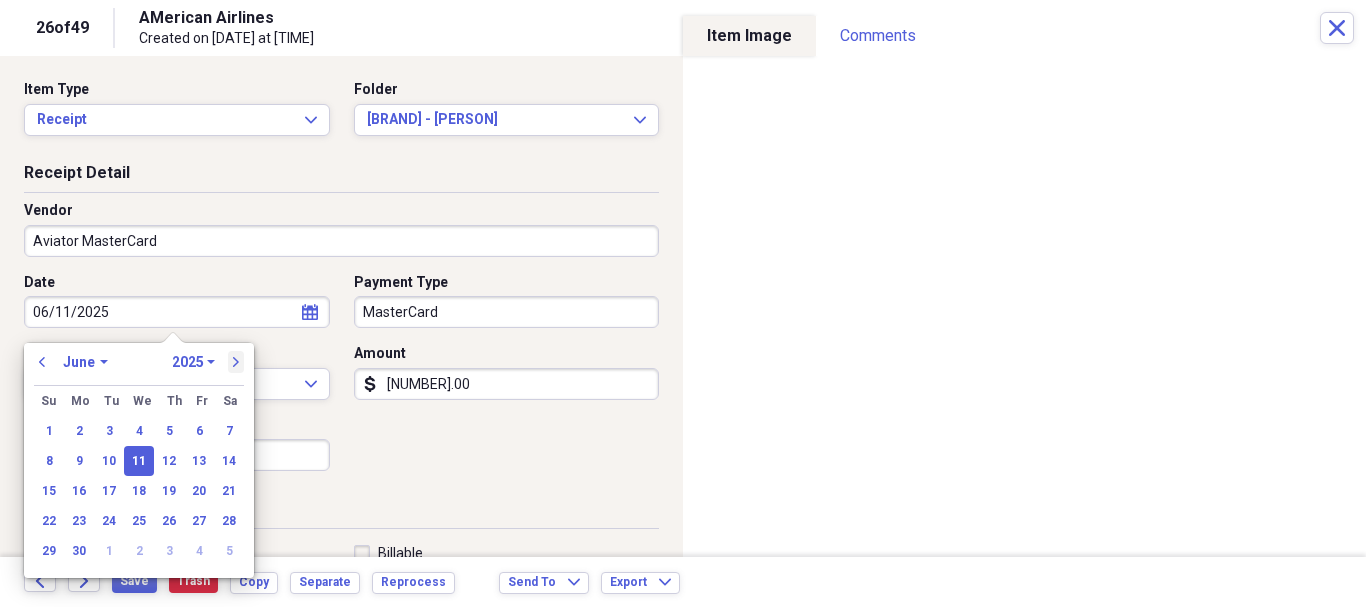click on "next" at bounding box center [236, 362] 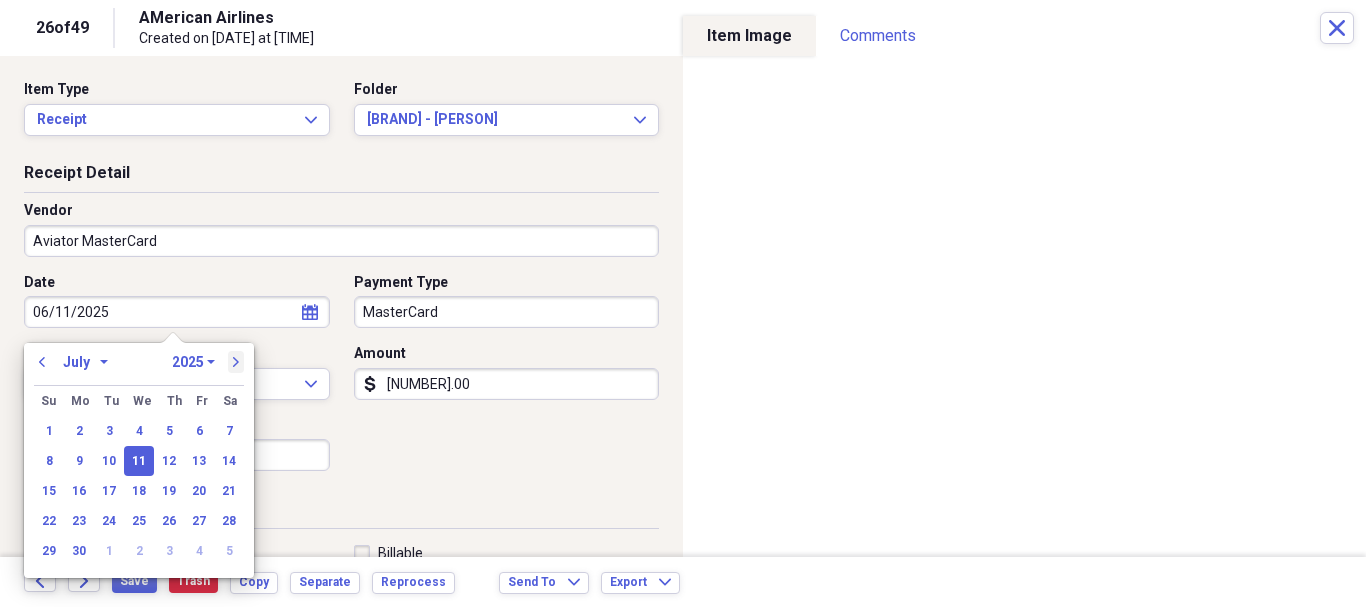 click on "next" at bounding box center (236, 362) 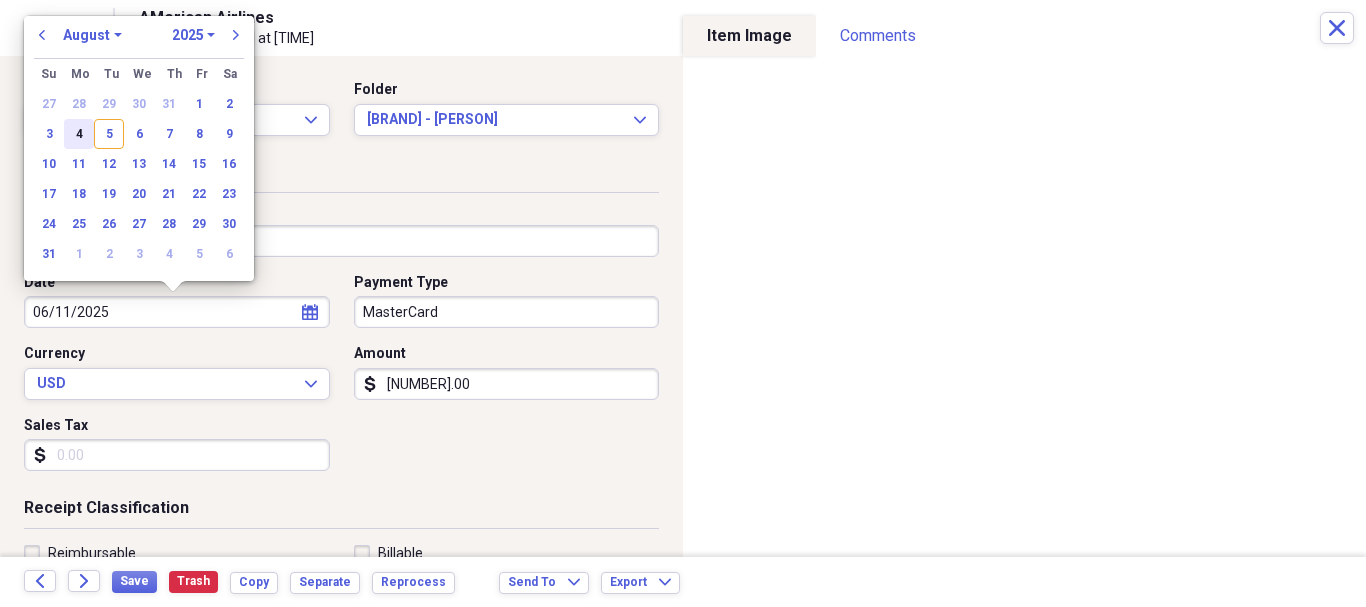 click on "4" at bounding box center (79, 134) 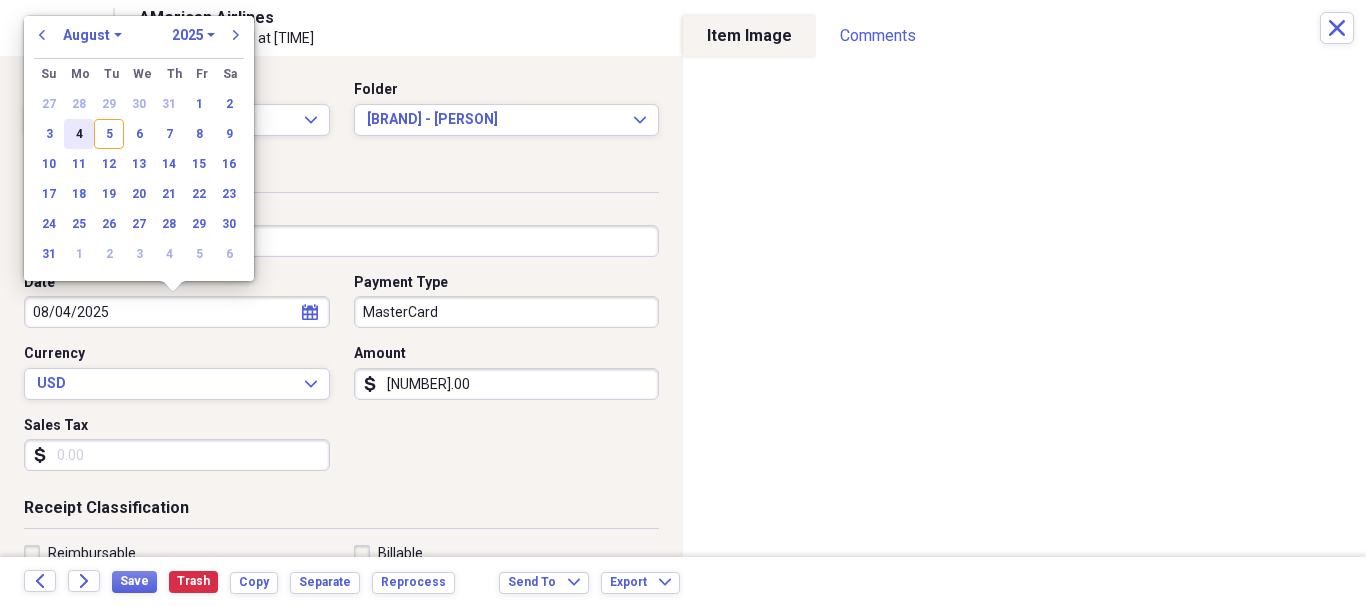 type on "08/04/2025" 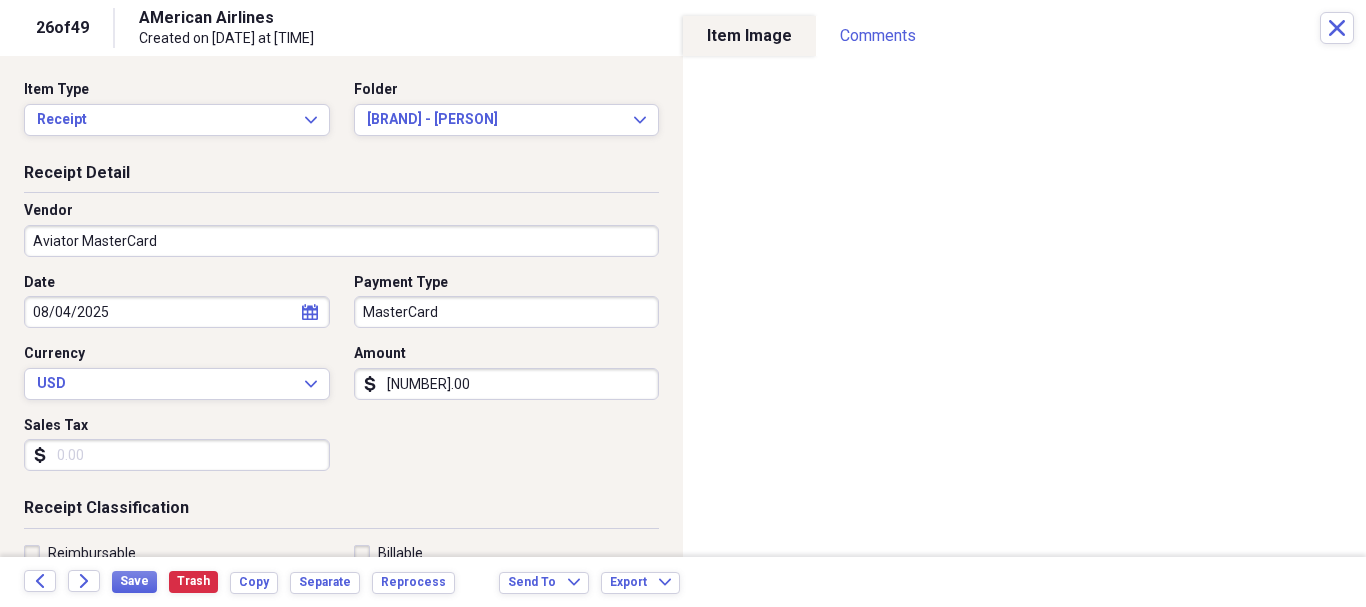 click on "[NUMBER].00" at bounding box center (507, 384) 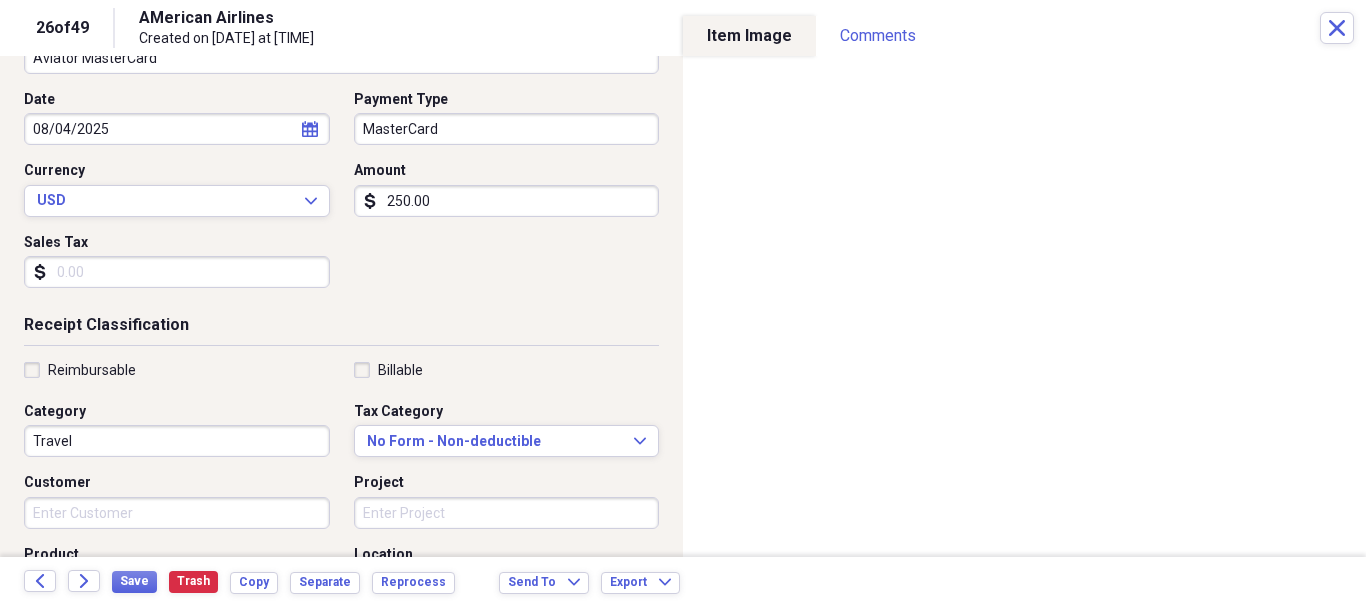 scroll, scrollTop: 200, scrollLeft: 0, axis: vertical 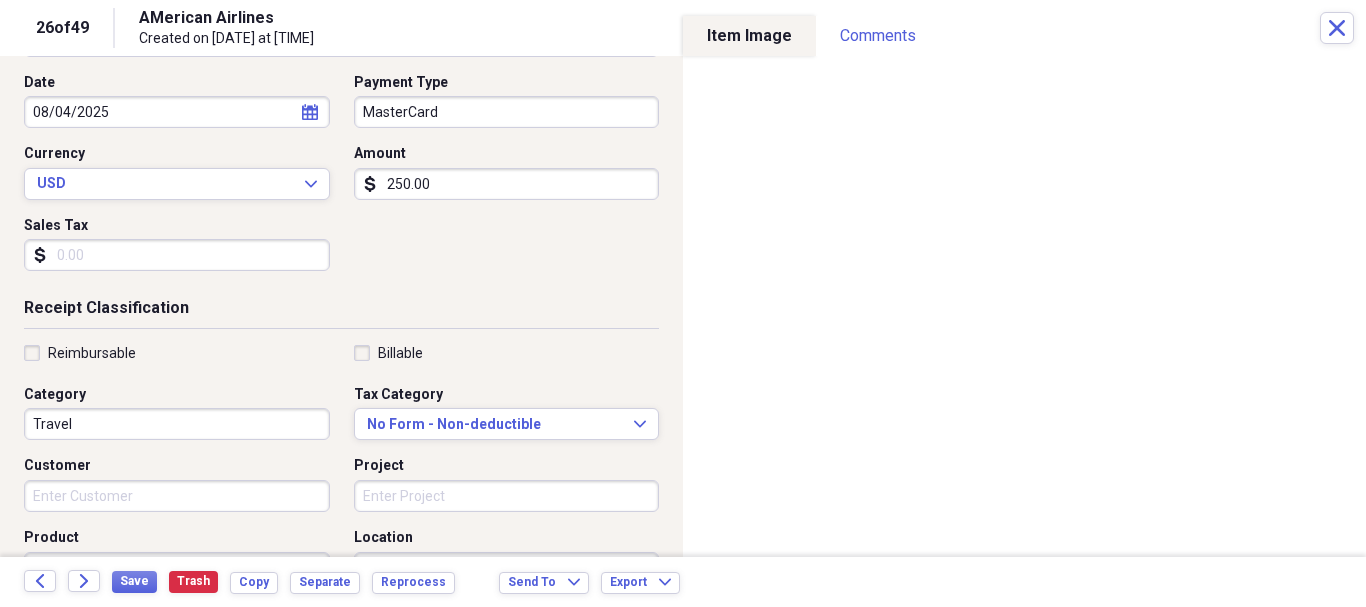 type on "250.00" 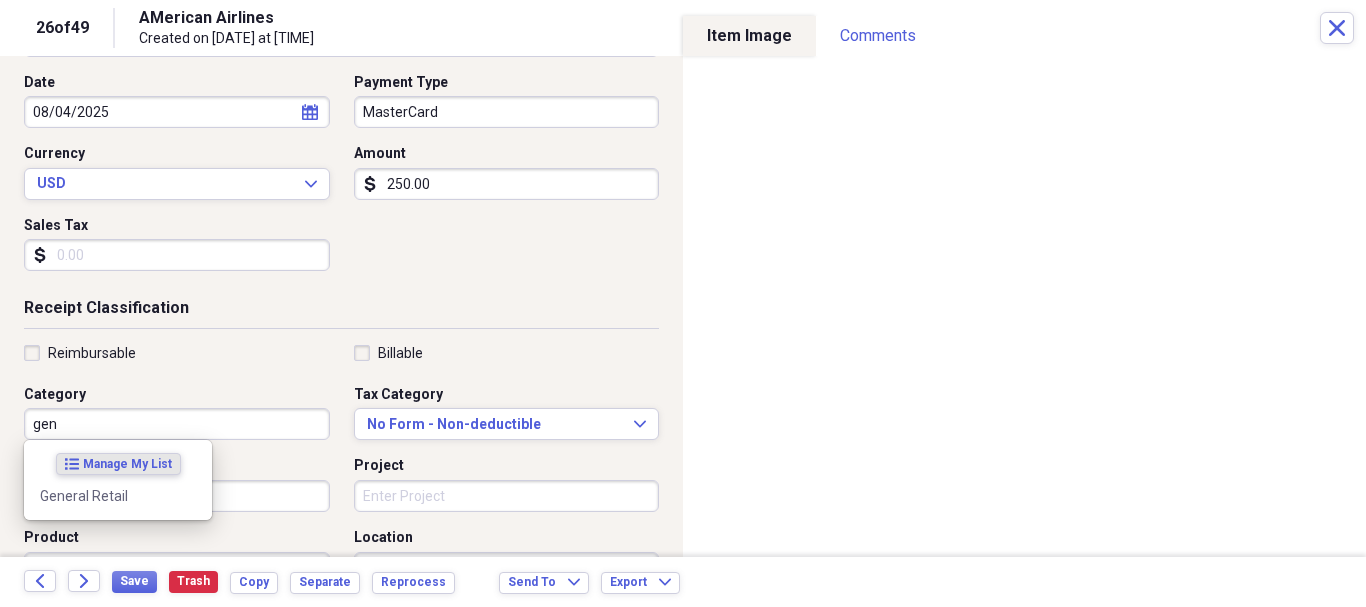 click on "list Manage My List" at bounding box center [118, 464] 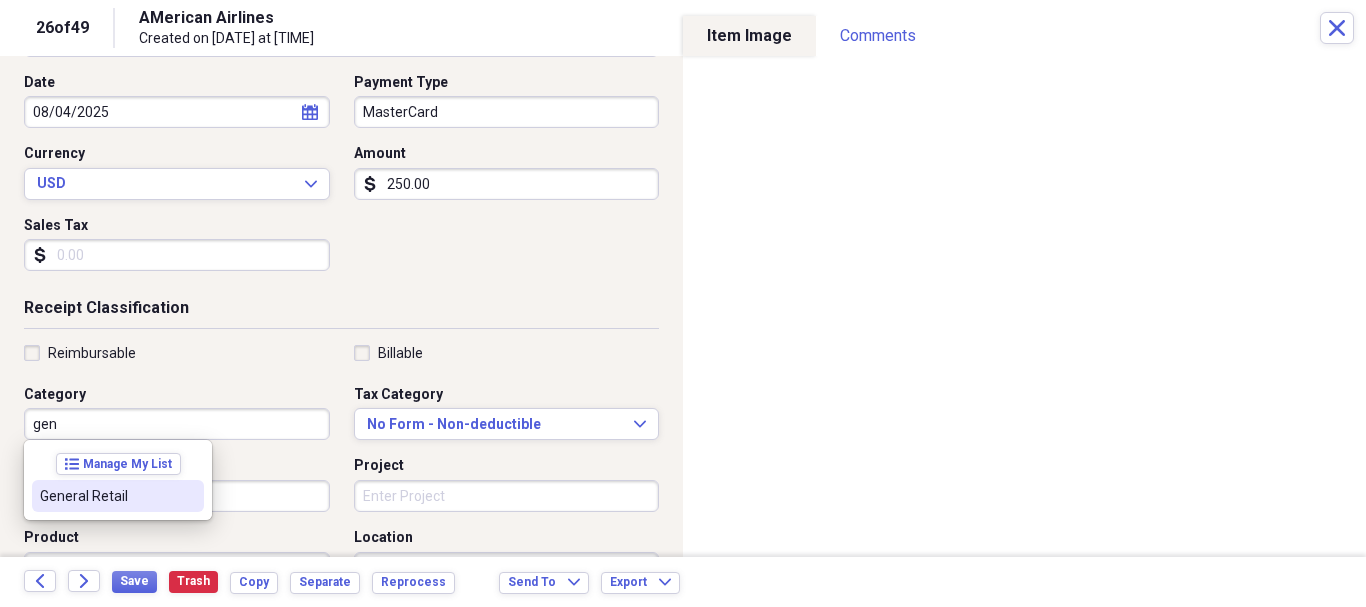 click on "General Retail" at bounding box center (106, 496) 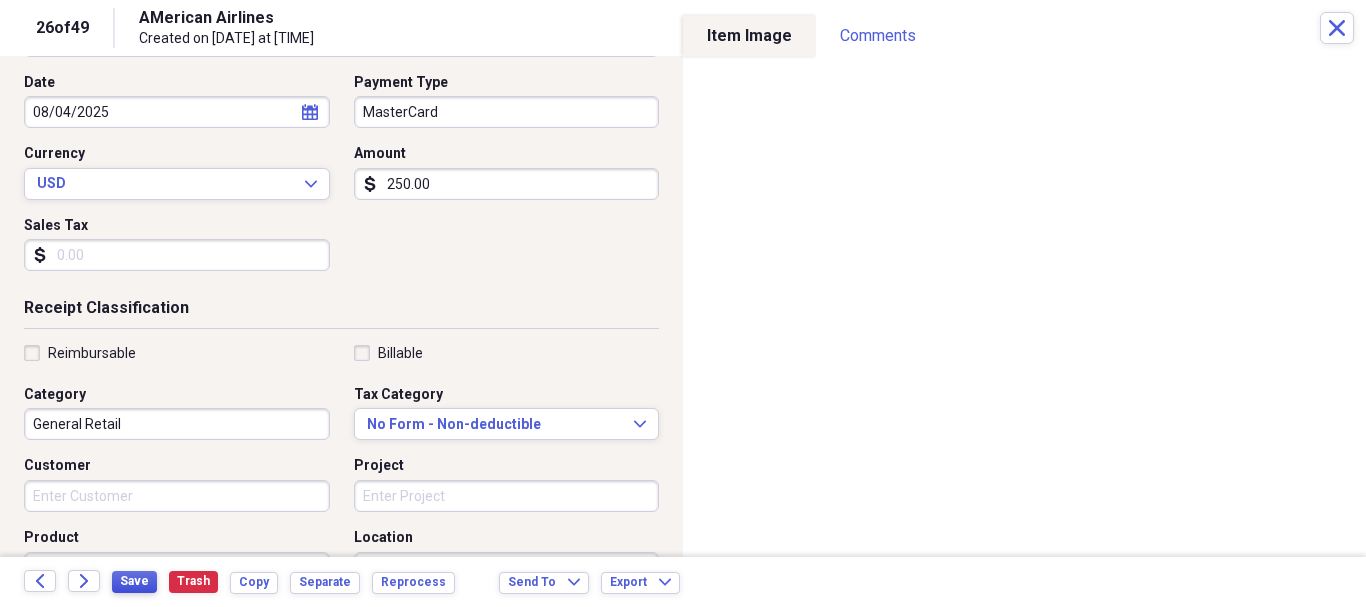click on "Save" at bounding box center (134, 581) 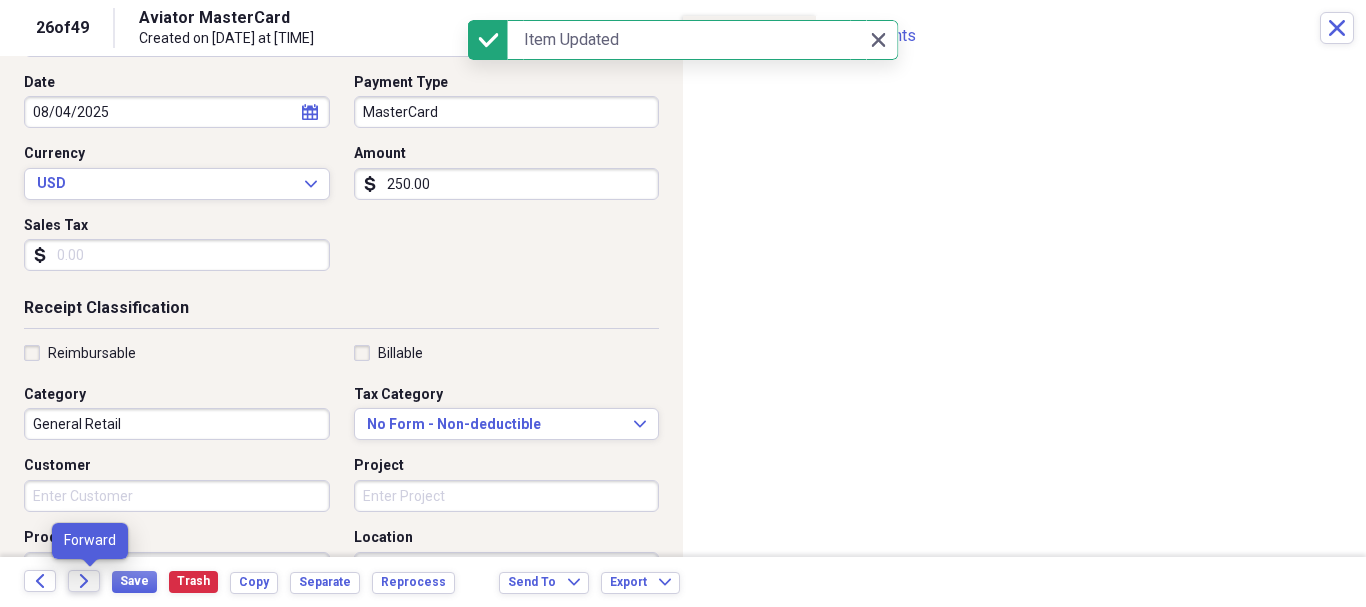 click 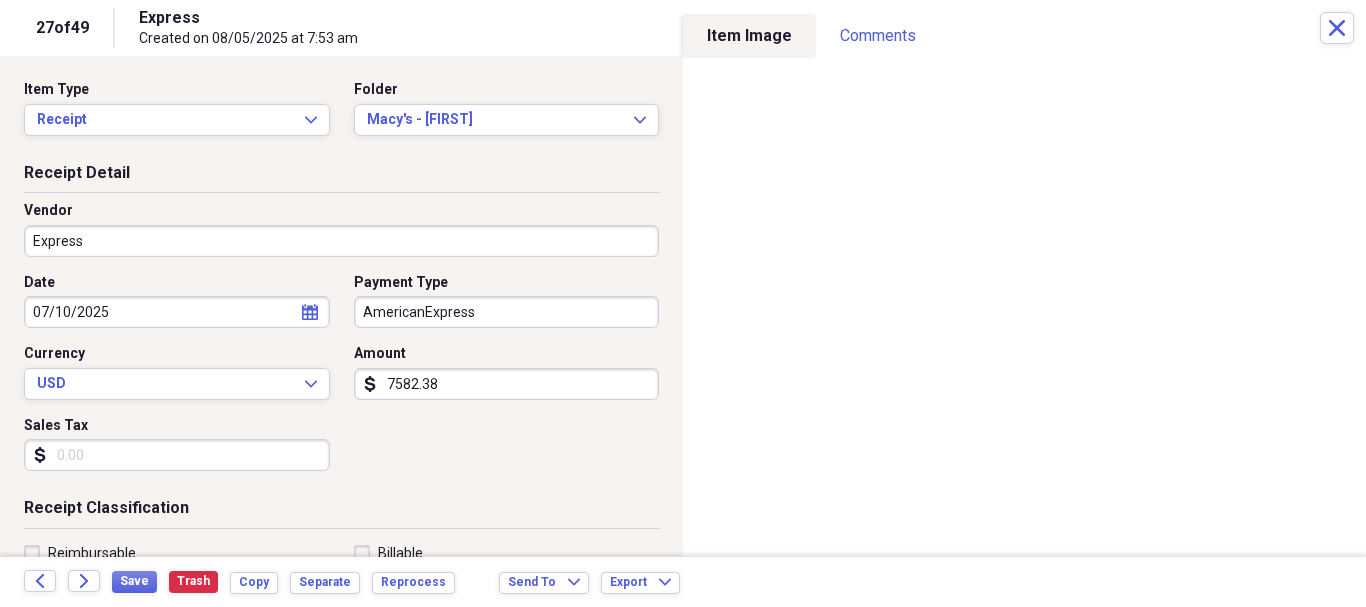 click on "Express" at bounding box center [341, 241] 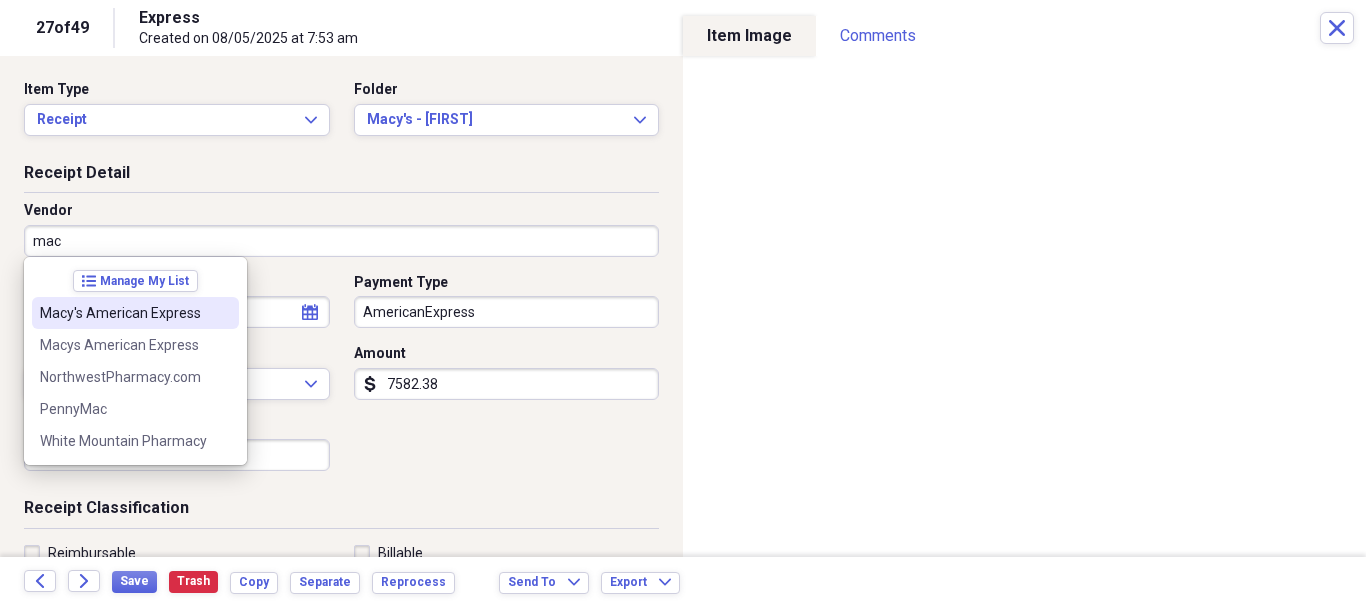 click on "Macy's American Express" at bounding box center [135, 313] 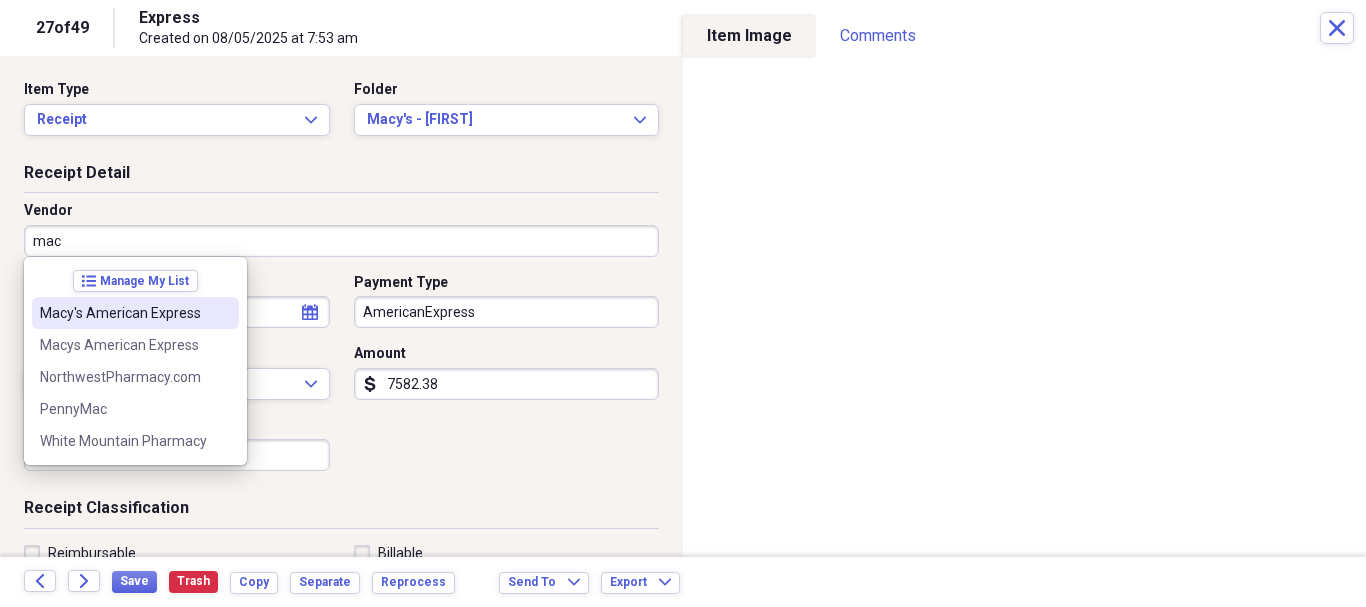 type on "Macy's American Express" 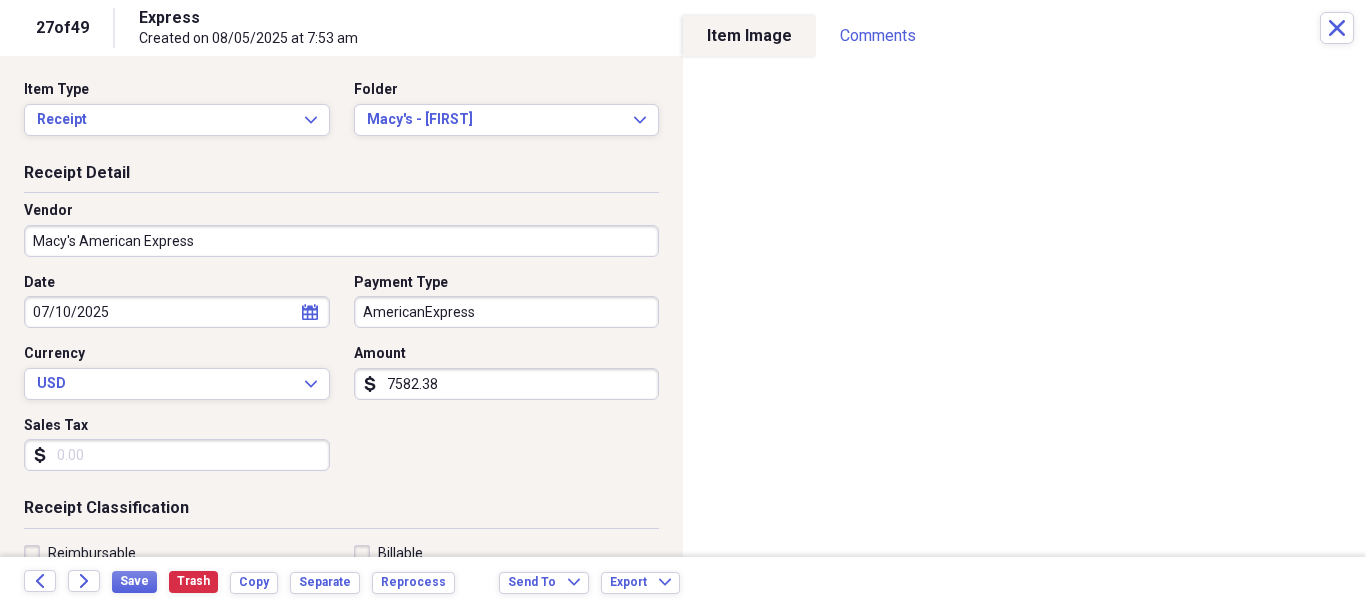 type on "Misc" 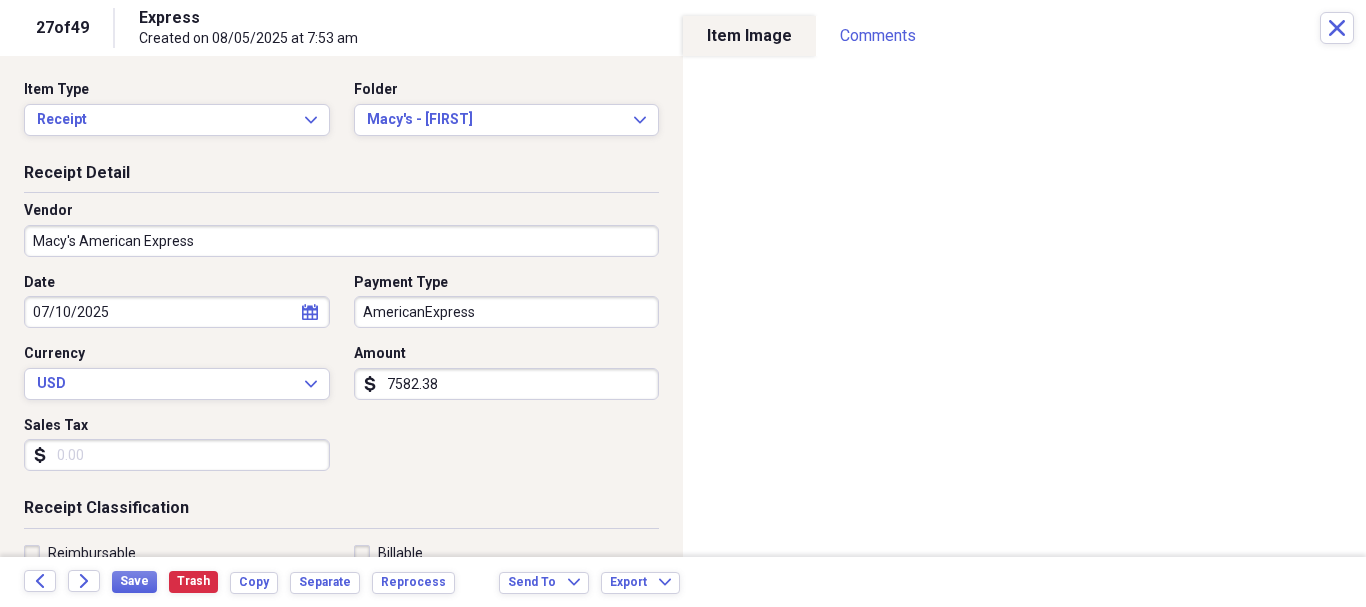 click on "calendar Calendar" at bounding box center (310, 312) 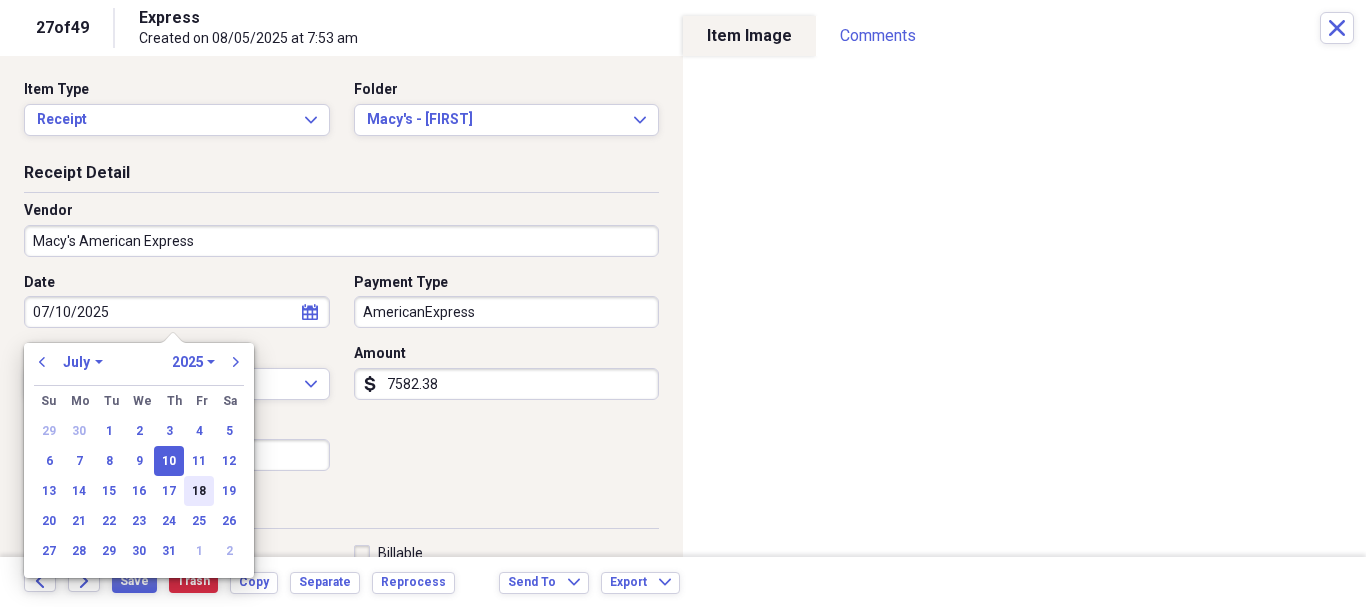 drag, startPoint x: 109, startPoint y: 522, endPoint x: 199, endPoint y: 495, distance: 93.96276 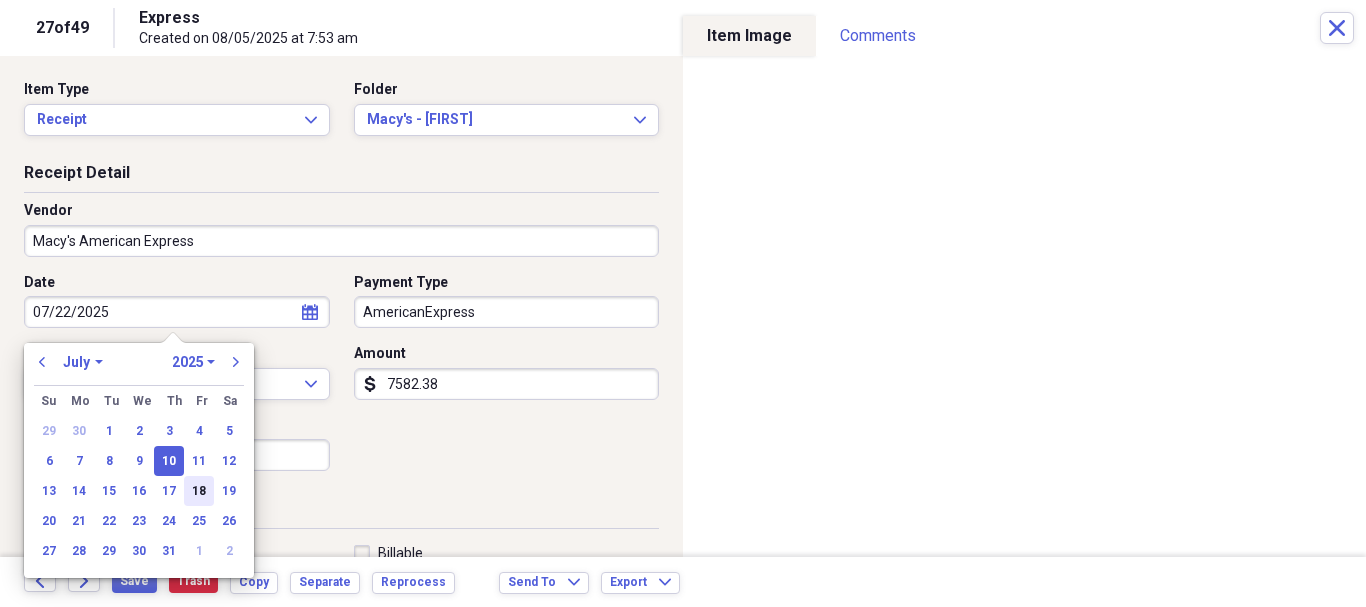 type on "07/22/2025" 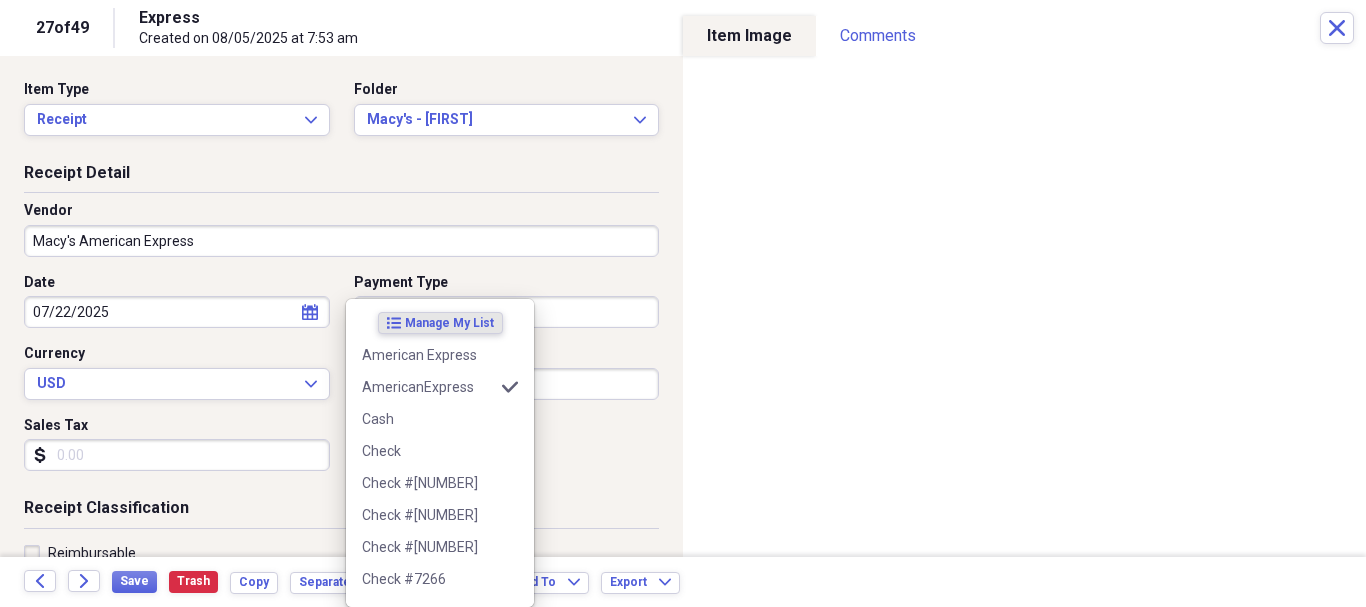 click on "Organize My Files 22 Collapse Unfiled Needs Review 22 Unfiled All Files Unfiled Unfiled Unfiled Saved Reports Collapse My Cabinet [FIRST]'s Cabinet Add Folder Expand Folder 2014 Taxes Add Folder Expand Folder 2015 Taxes Add Folder Expand Folder 2016 Taxes Add Folder Expand Folder 2017 Taxes Add Folder Expand Folder 2018 Taxes Add Folder Expand Folder 2019 Taxes Add Folder Folder 2020 Bank Statements Add Folder Expand Folder 2020 Taxes Add Folder Folder 2021 Bank Statements Add Folder Expand Folder 2021 Taxes Add Folder Folder 2022 Bank Statements Add Folder Expand Folder 2022 Taxes Add Folder Folder 2023 Bank Statements Add Folder Expand Folder 2023 Taxes Add Folder Folder 2024 Bank Statements Add Folder Expand Folder 2024 Taxes Add Folder Folder 2025 Bank Statements Add Folder Collapse Open Folder 2025 Taxes Add Folder Folder Book Writing Add Folder Folder Brain Tap Add Folder Folder Charity Add Folder Folder Childcare Add Folder Collapse Open Folder [FIRST]'s Real Estate Add Folder Folder 401k Contribution Folder" at bounding box center [683, 303] 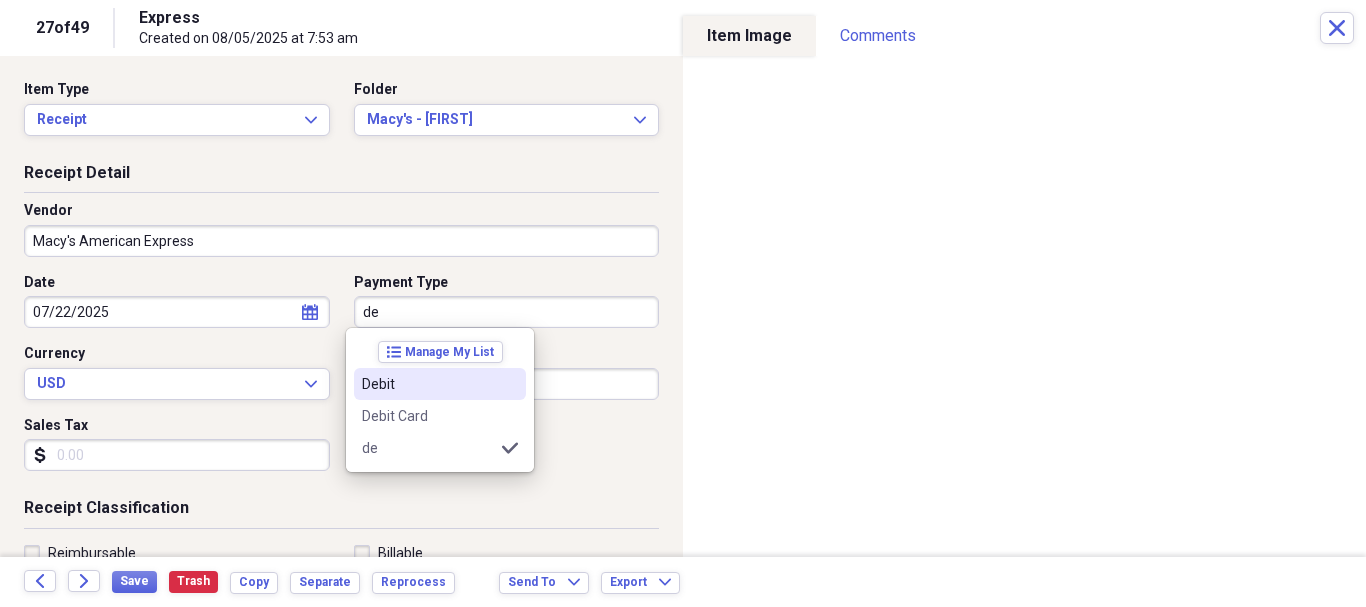 click on "Debit" at bounding box center [428, 384] 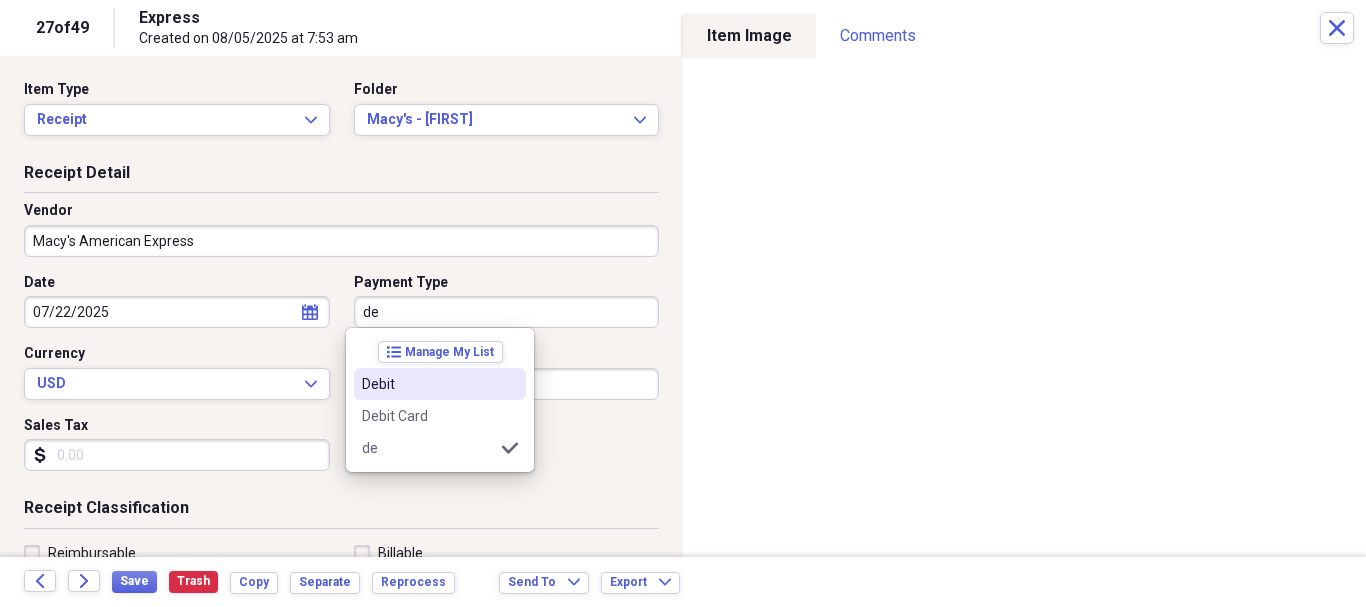 type on "Debit" 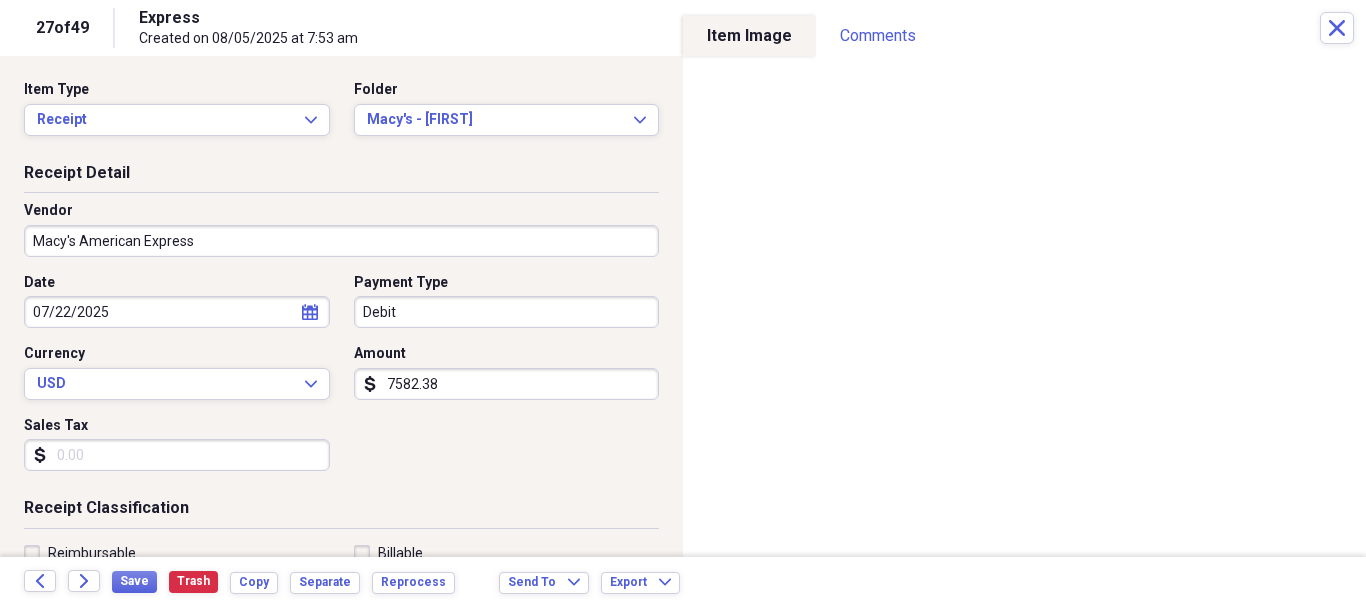 click on "7582.38" at bounding box center [507, 384] 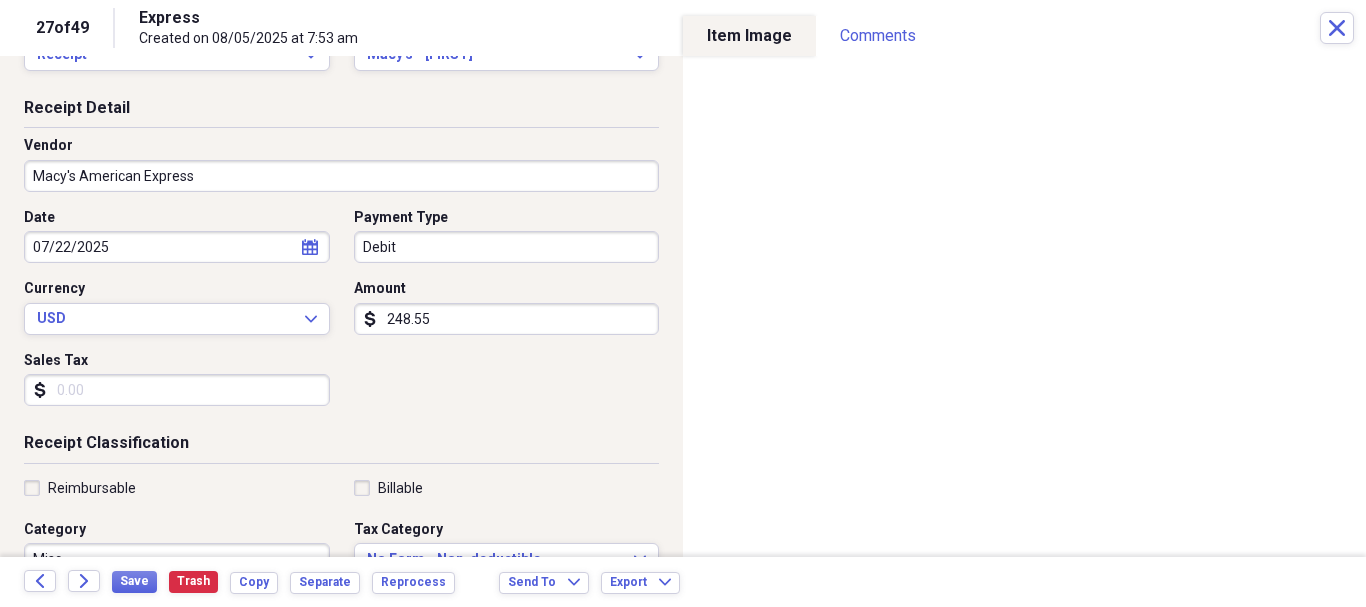 scroll, scrollTop: 100, scrollLeft: 0, axis: vertical 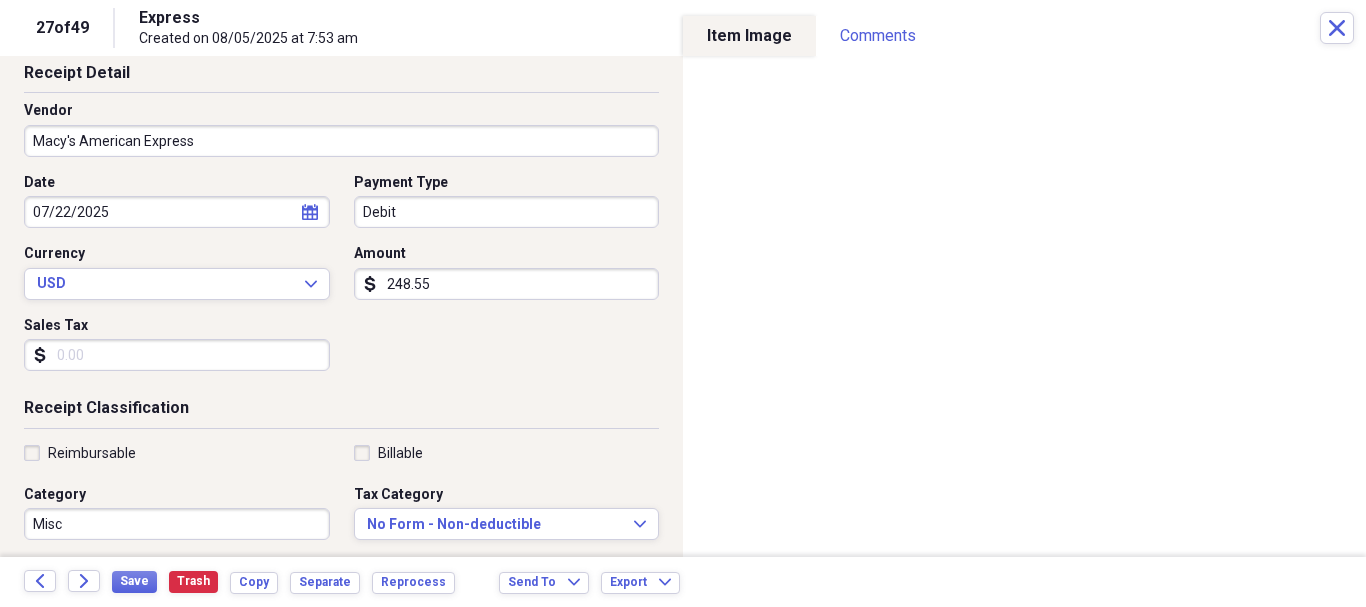 type on "248.55" 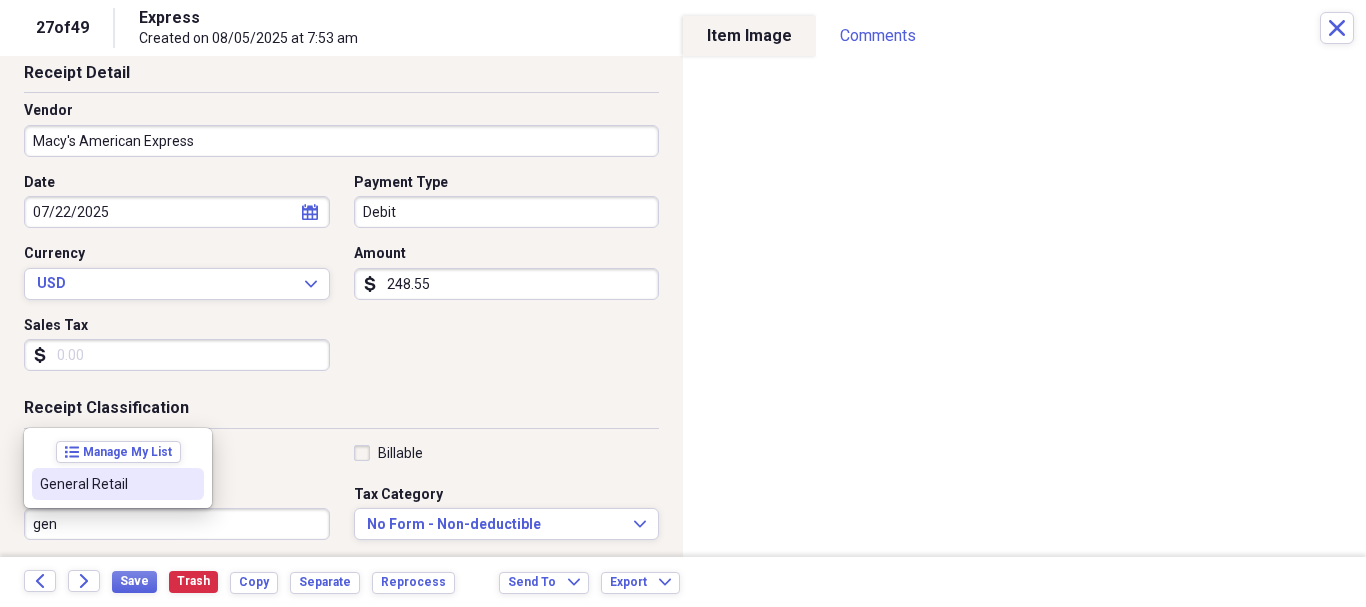 click on "General Retail" at bounding box center (118, 484) 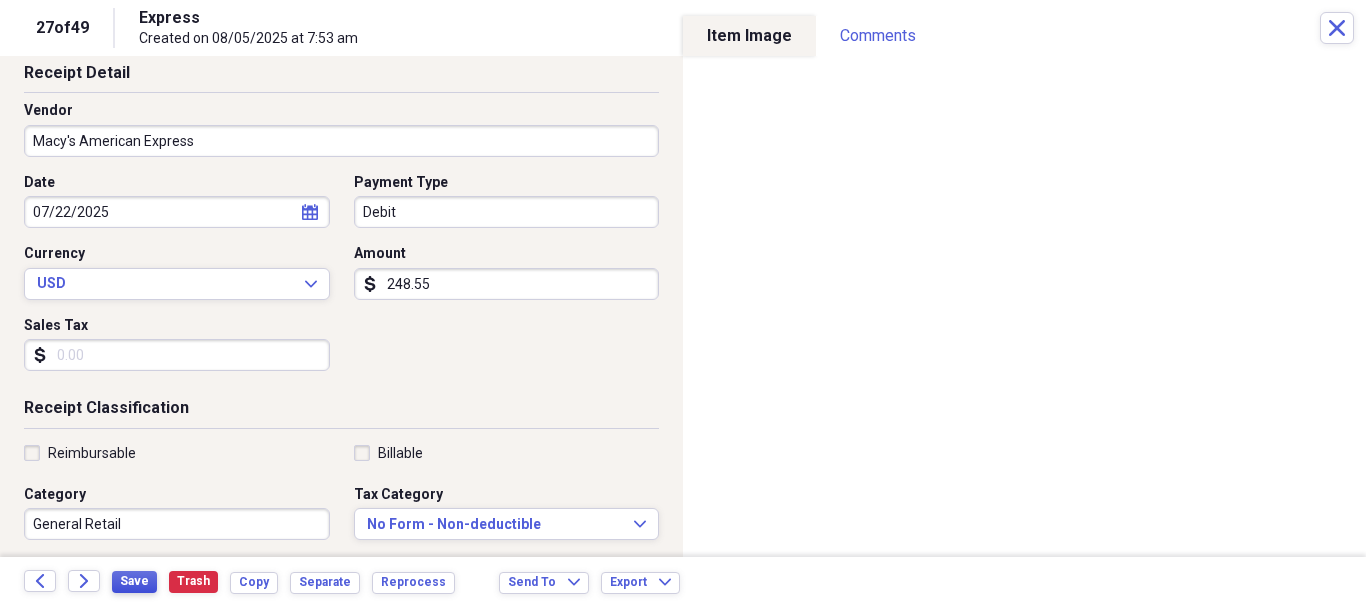 click on "Save" at bounding box center (134, 581) 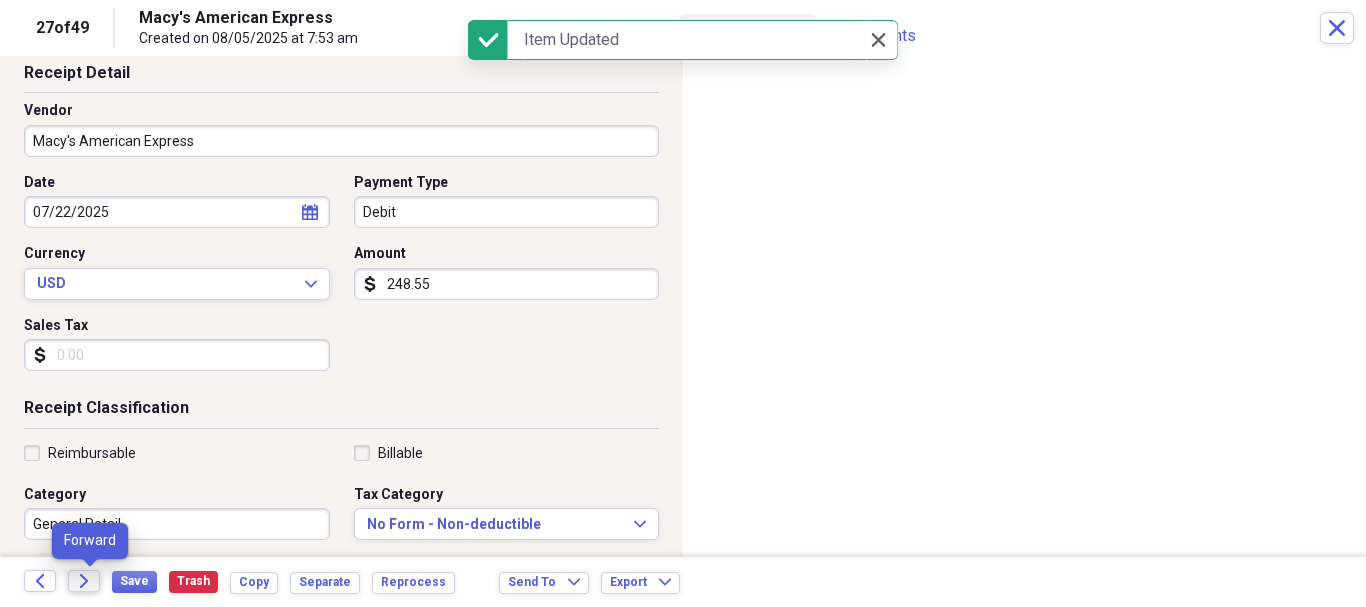 click on "Forward" 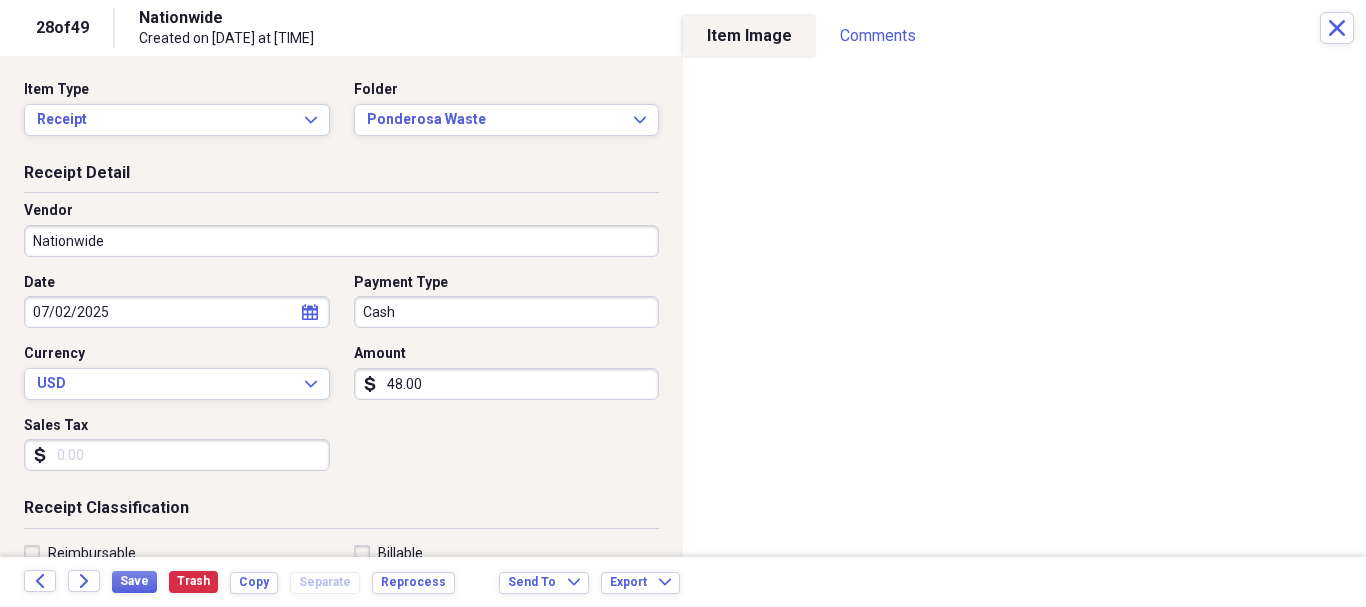 click on "Nationwide" at bounding box center [341, 241] 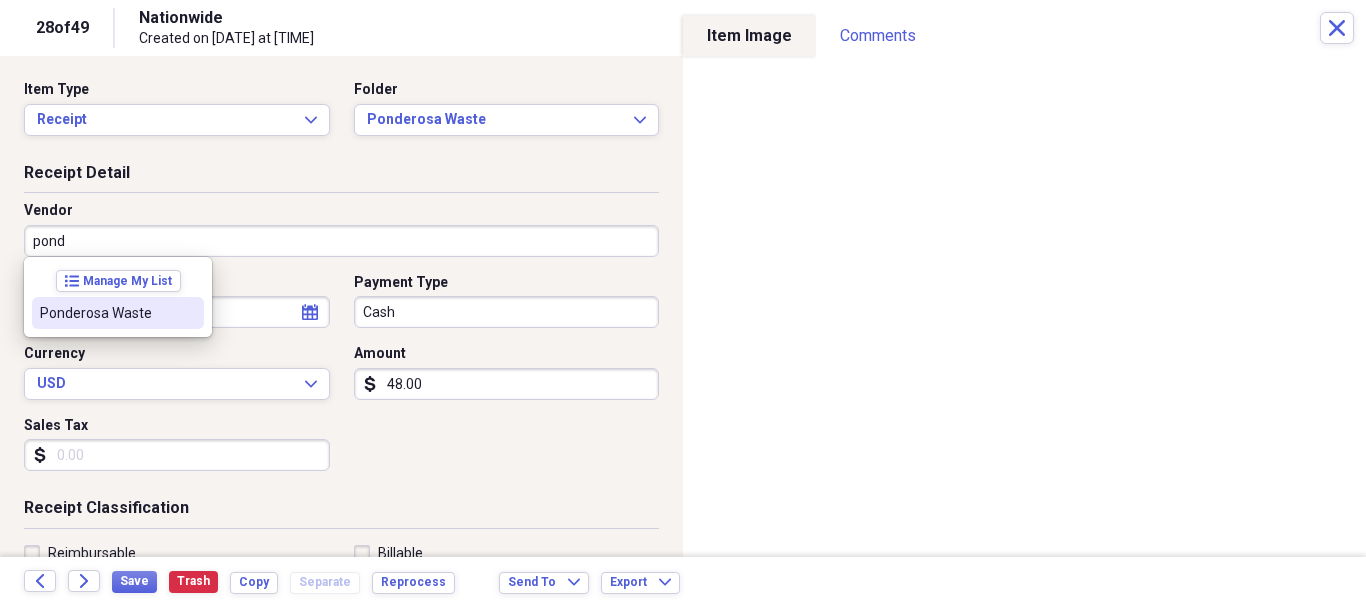 click on "Ponderosa Waste" at bounding box center [106, 313] 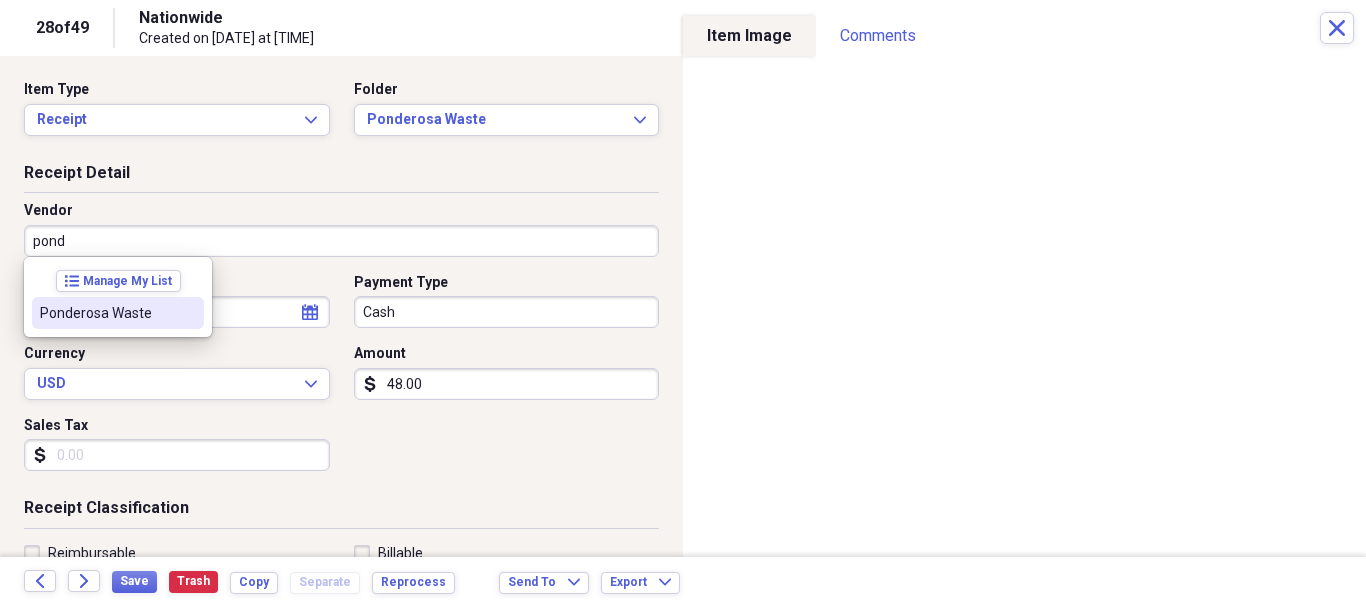 type on "Ponderosa Waste" 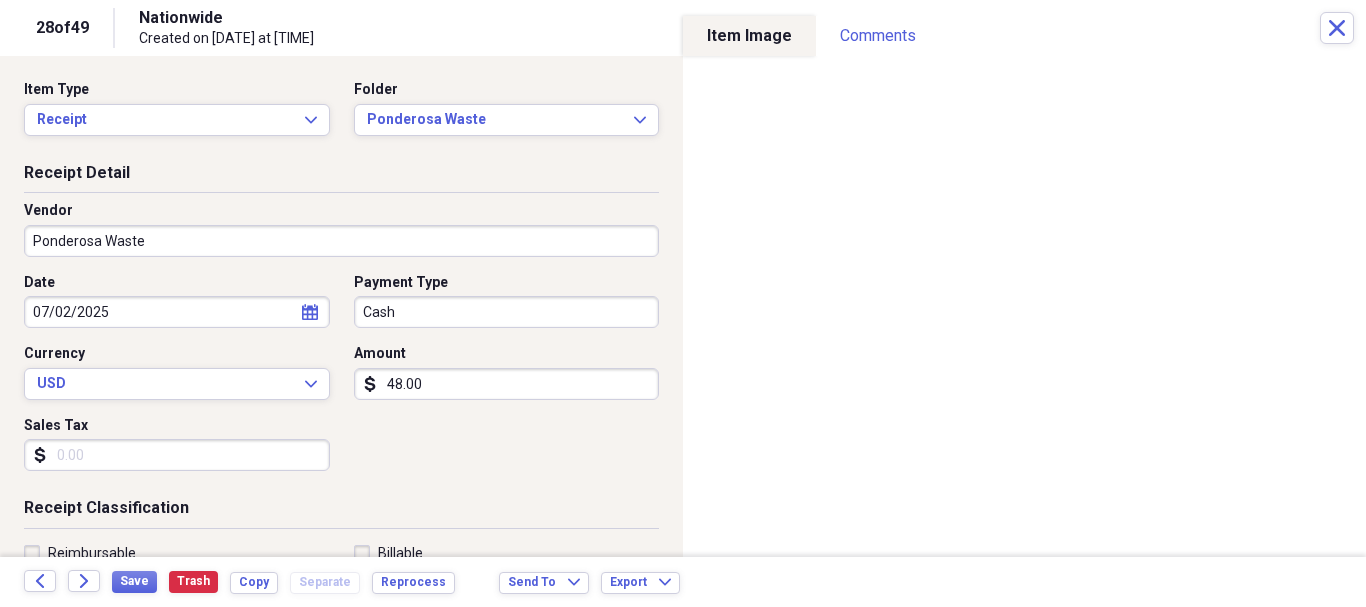 type on "Trash" 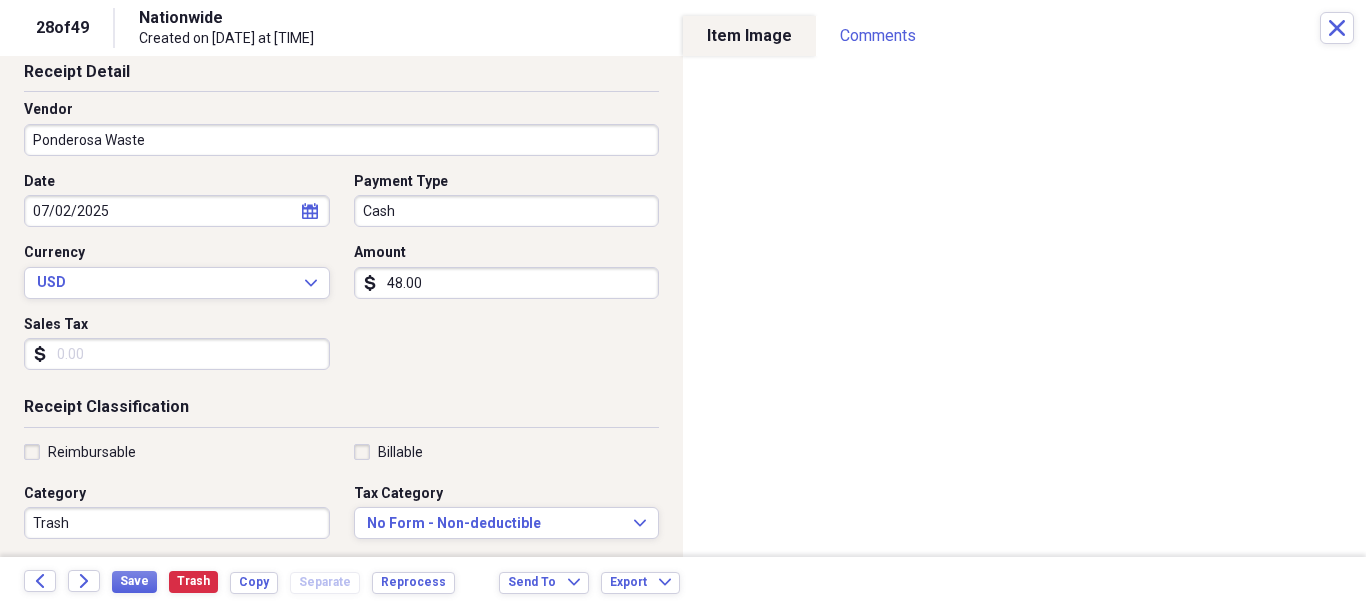 scroll, scrollTop: 200, scrollLeft: 0, axis: vertical 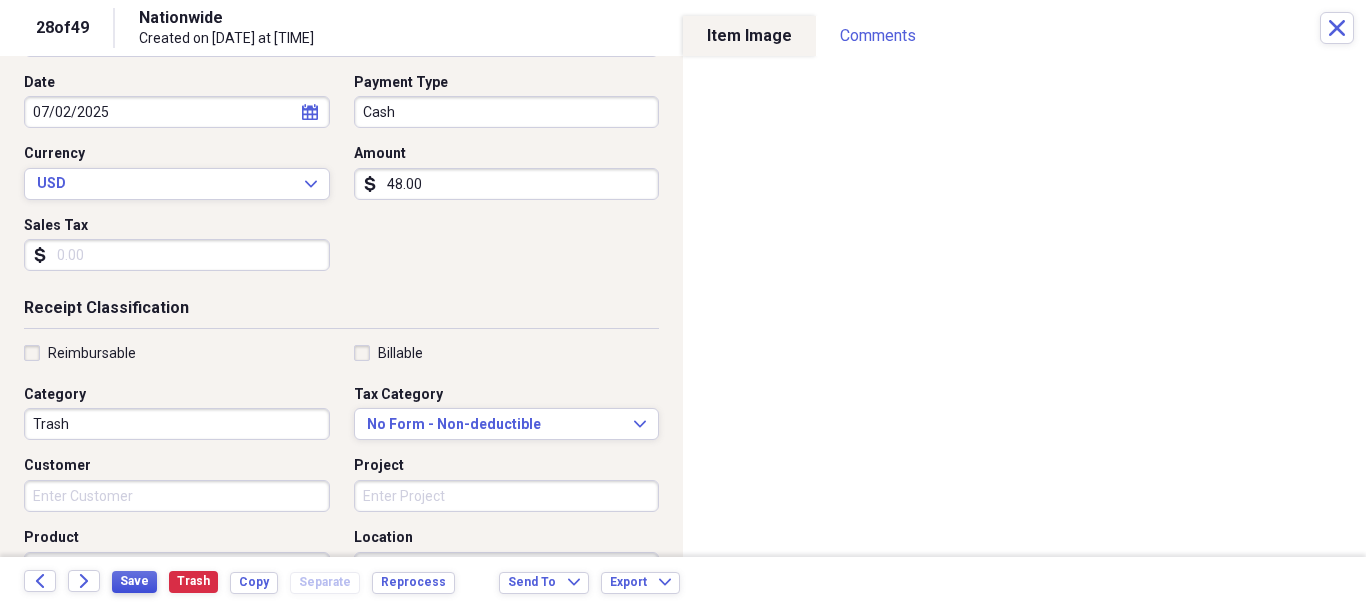 click on "Save" at bounding box center (134, 581) 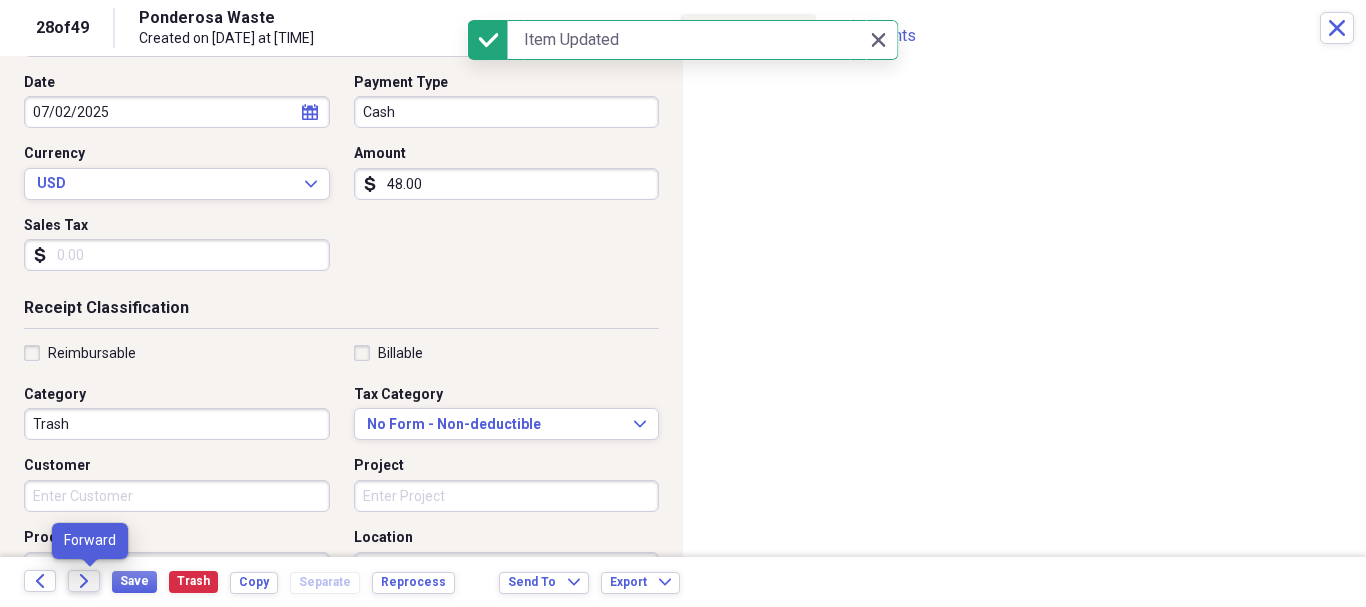 click on "Forward" at bounding box center [84, 581] 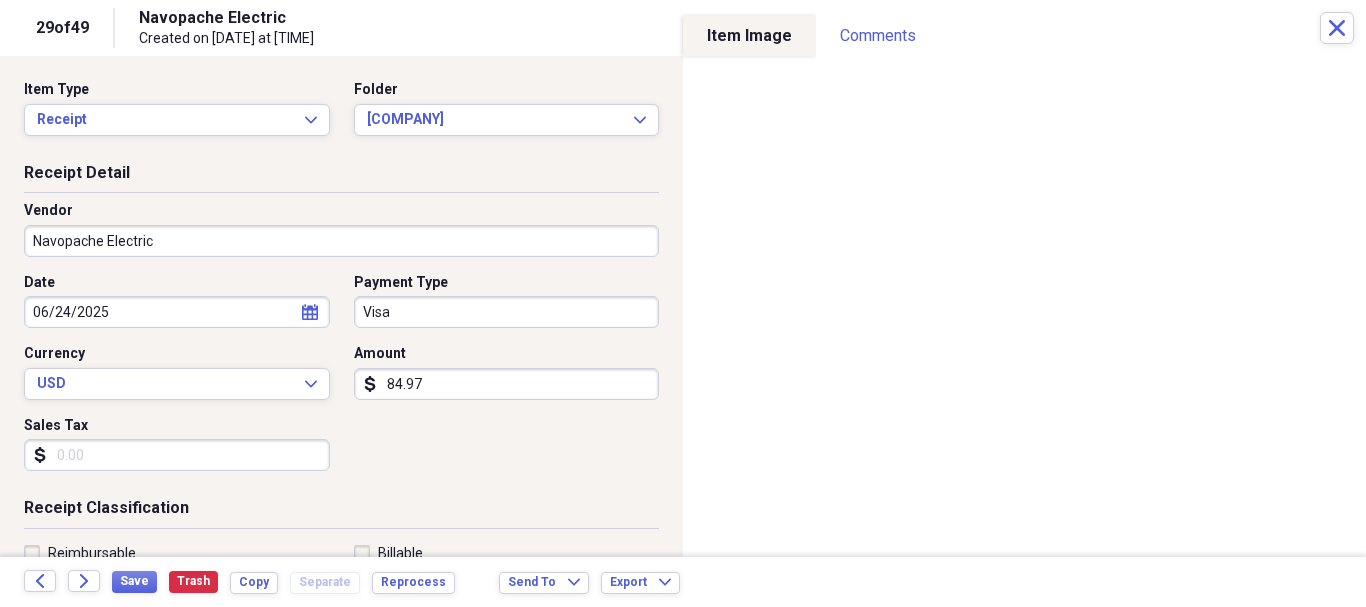 click on "calendar" 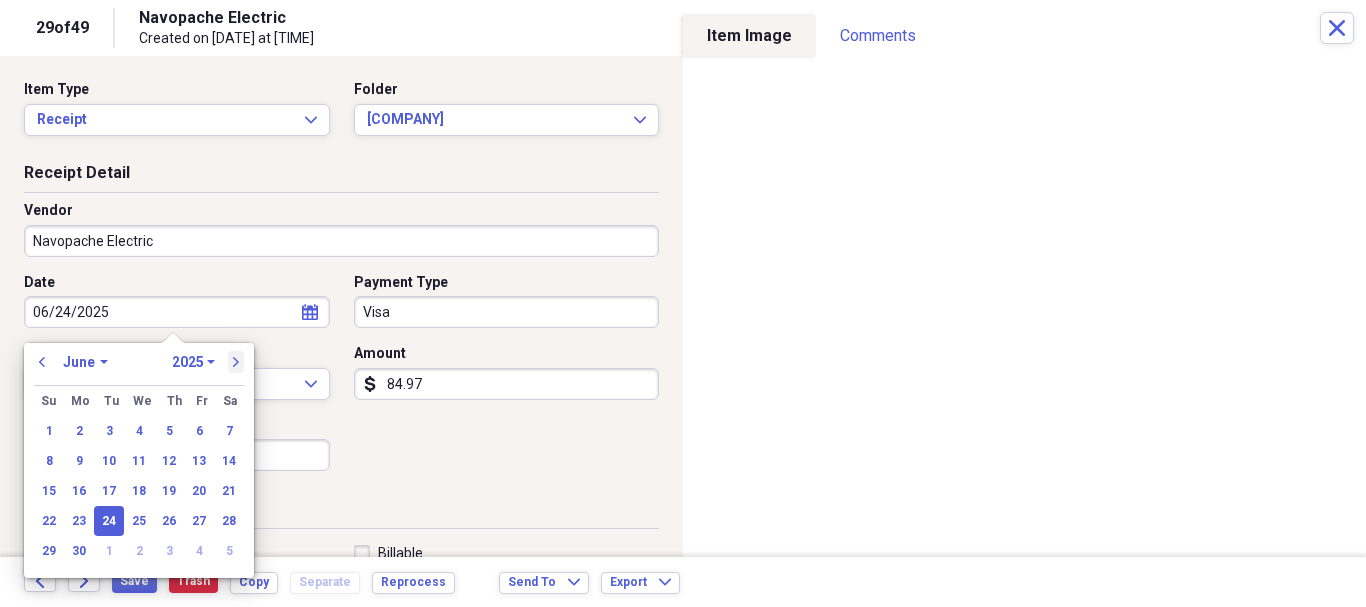 click on "next" at bounding box center (236, 362) 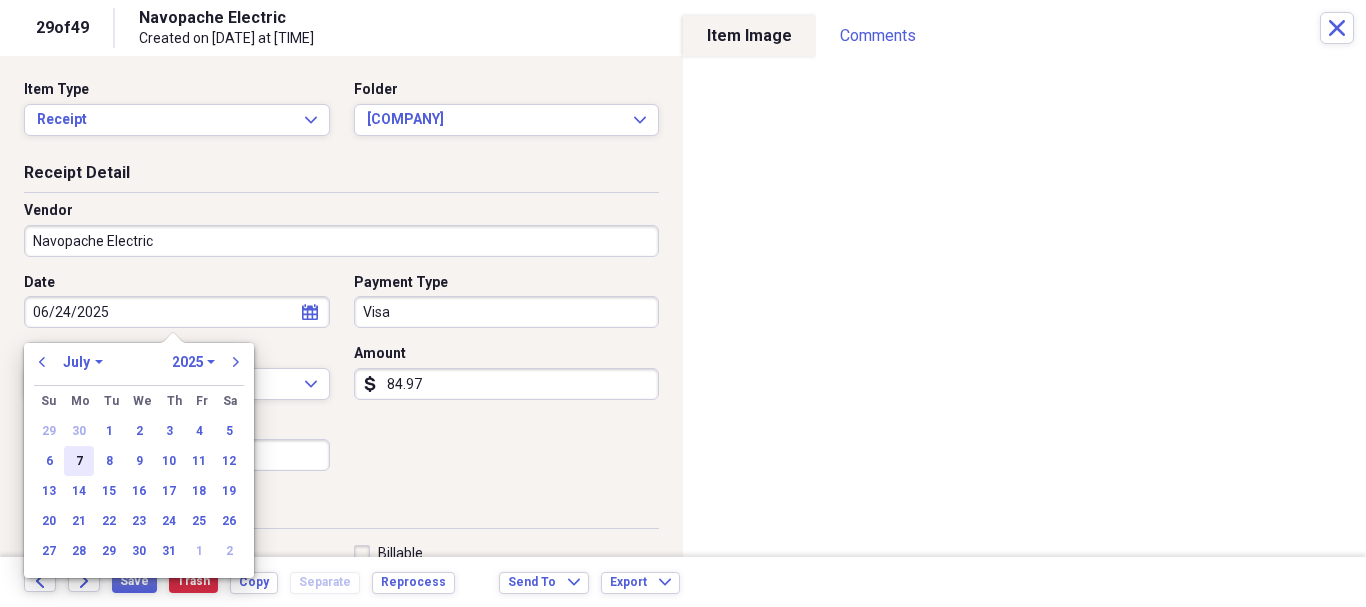 click on "7" at bounding box center [79, 461] 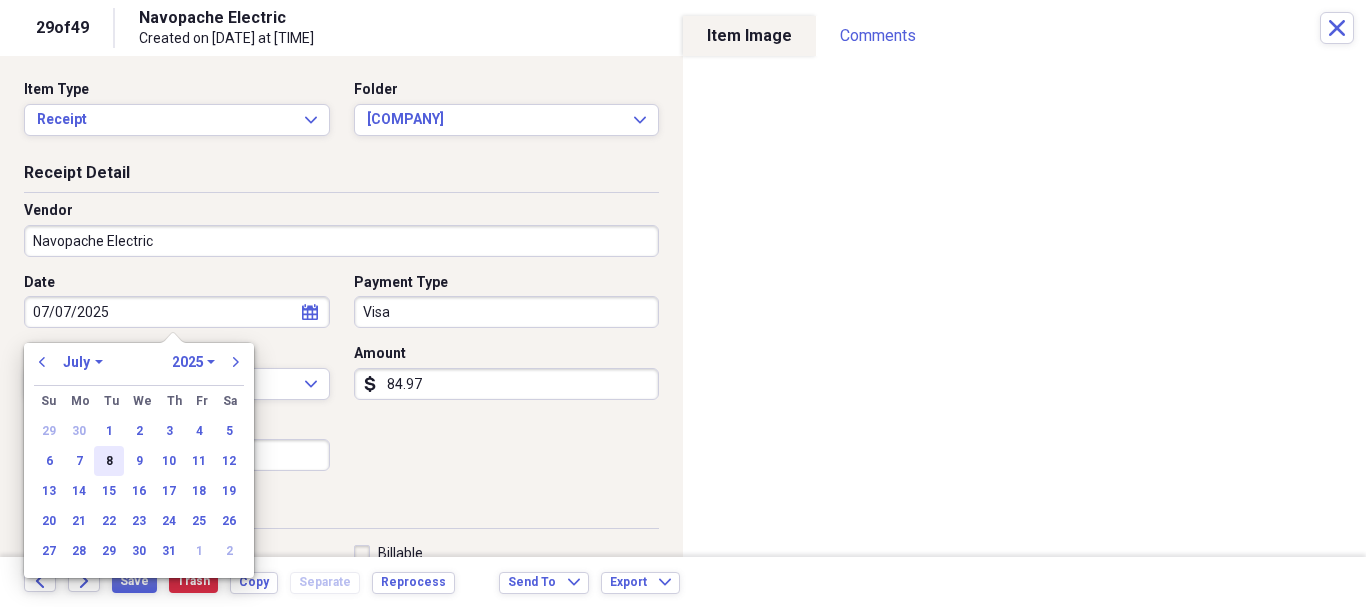 type on "07/07/2025" 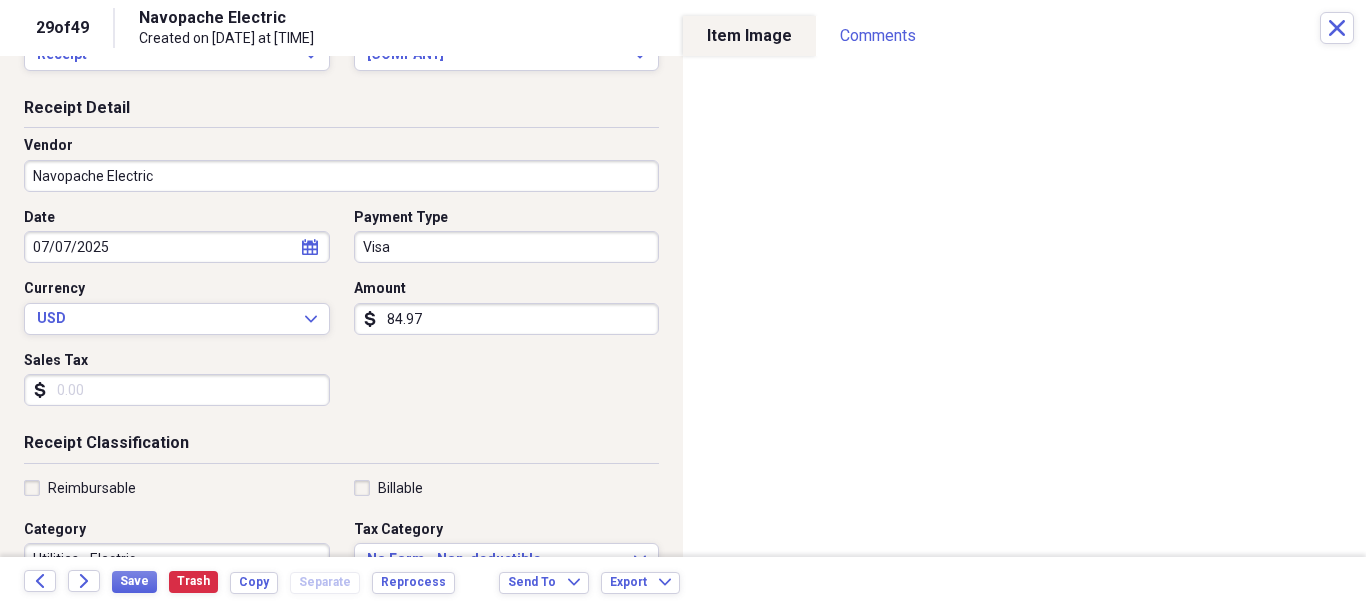 scroll, scrollTop: 100, scrollLeft: 0, axis: vertical 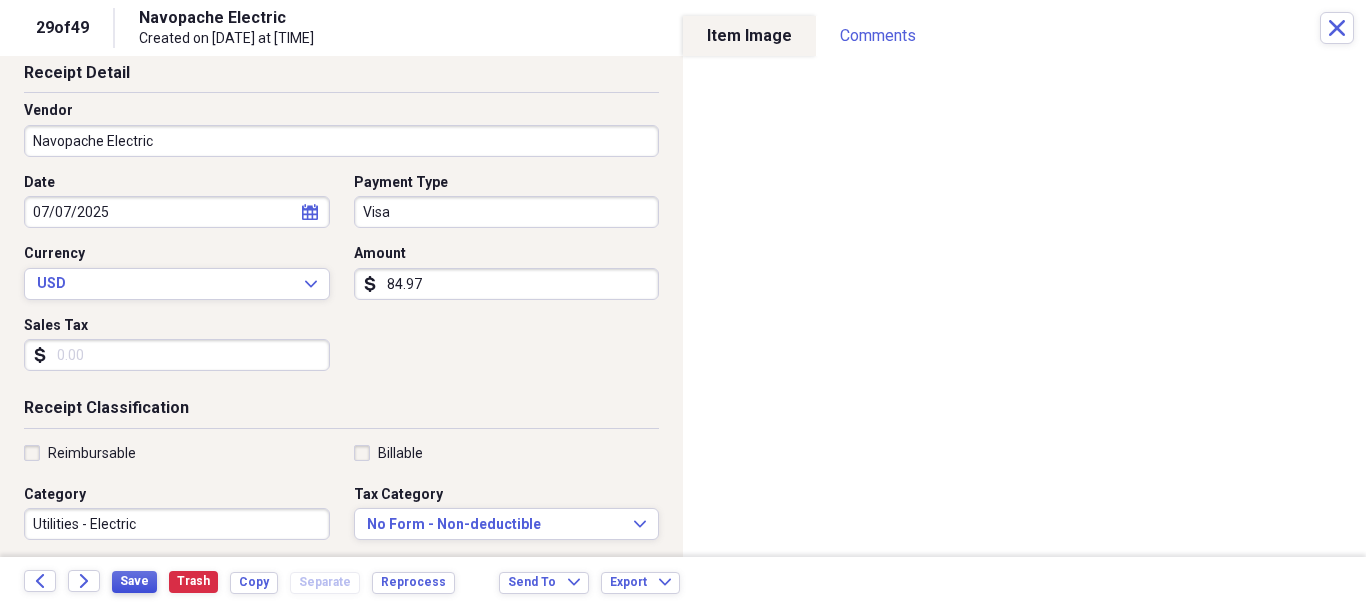 click on "Save" at bounding box center [134, 581] 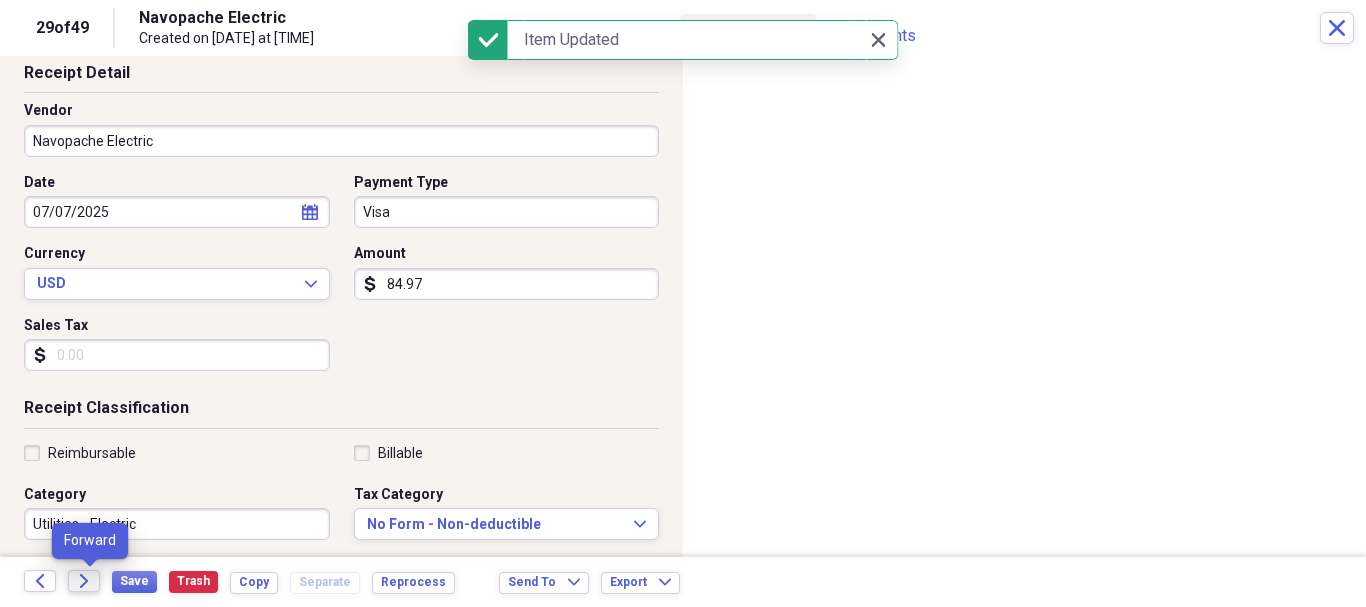 click on "Forward" 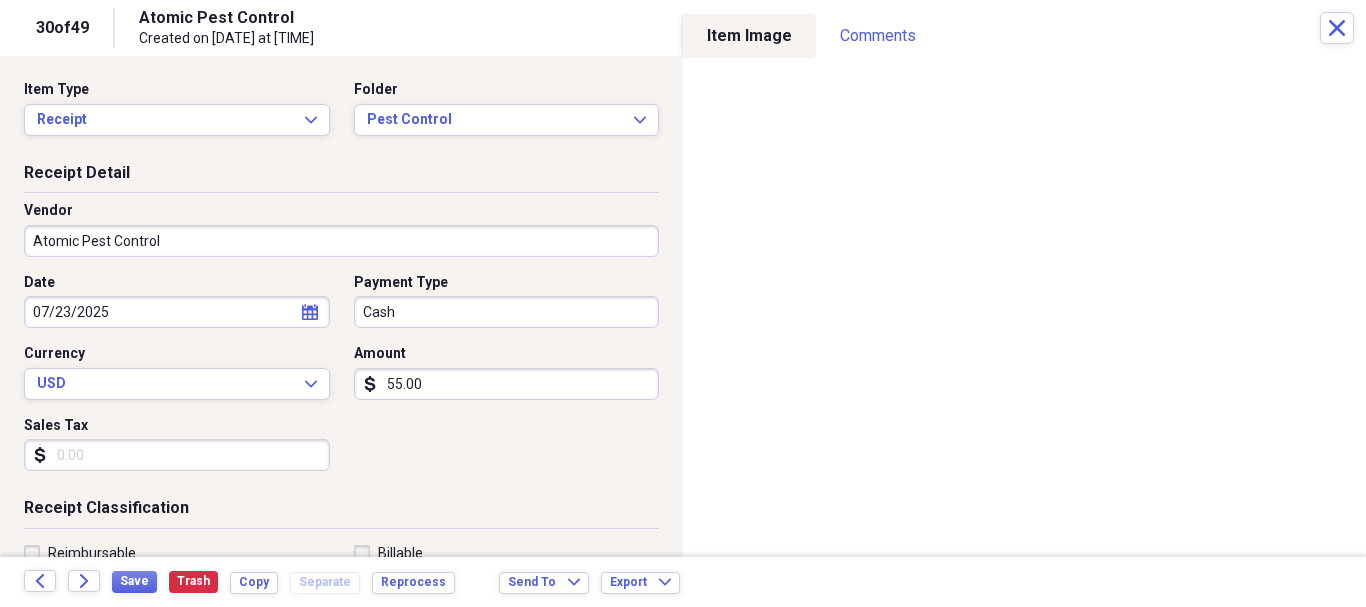 scroll, scrollTop: 100, scrollLeft: 0, axis: vertical 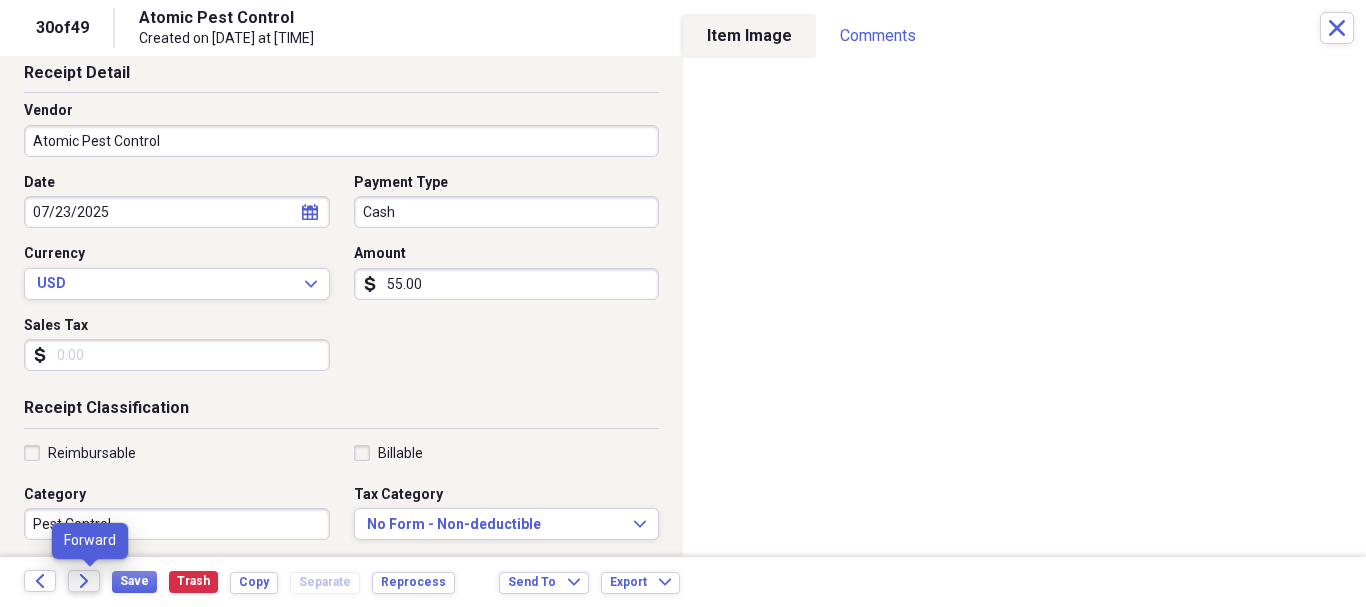 click on "Forward" 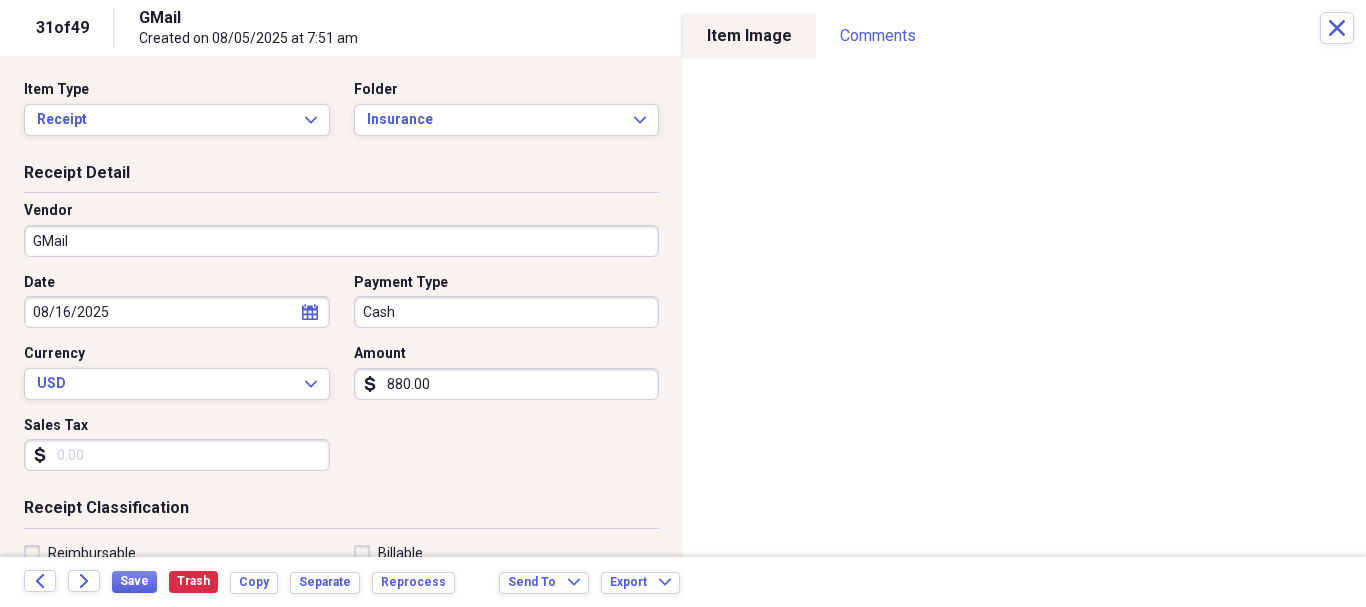 click on "GMail" at bounding box center (341, 241) 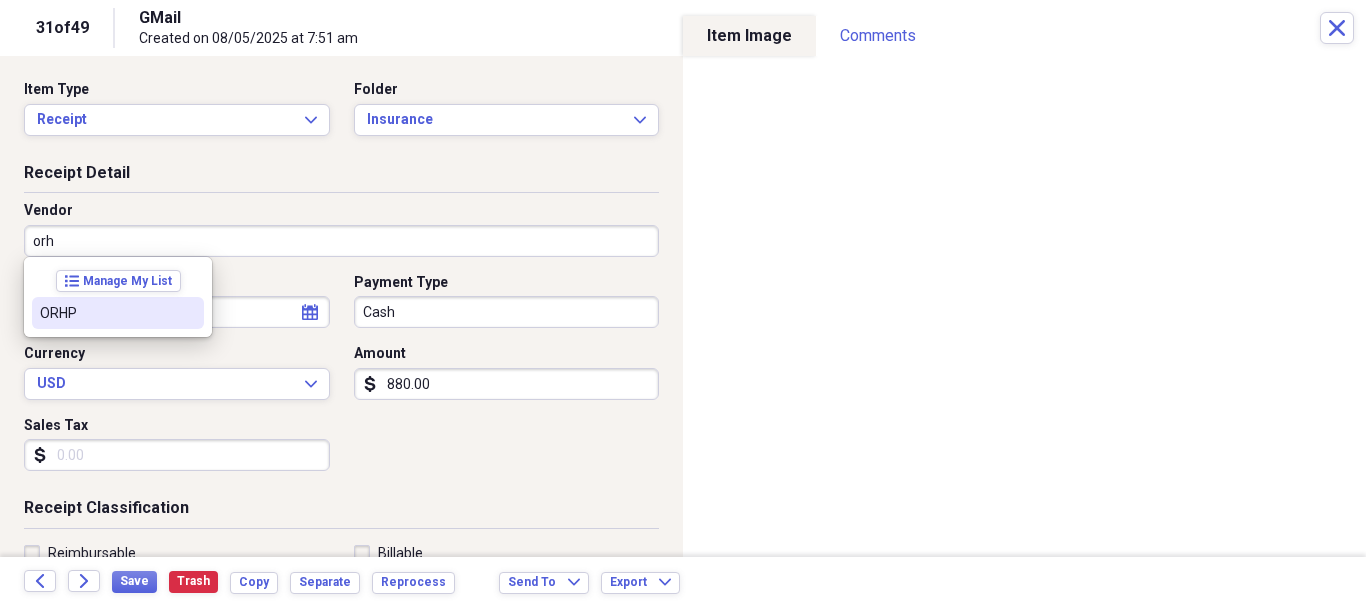 click on "ORHP" at bounding box center [106, 313] 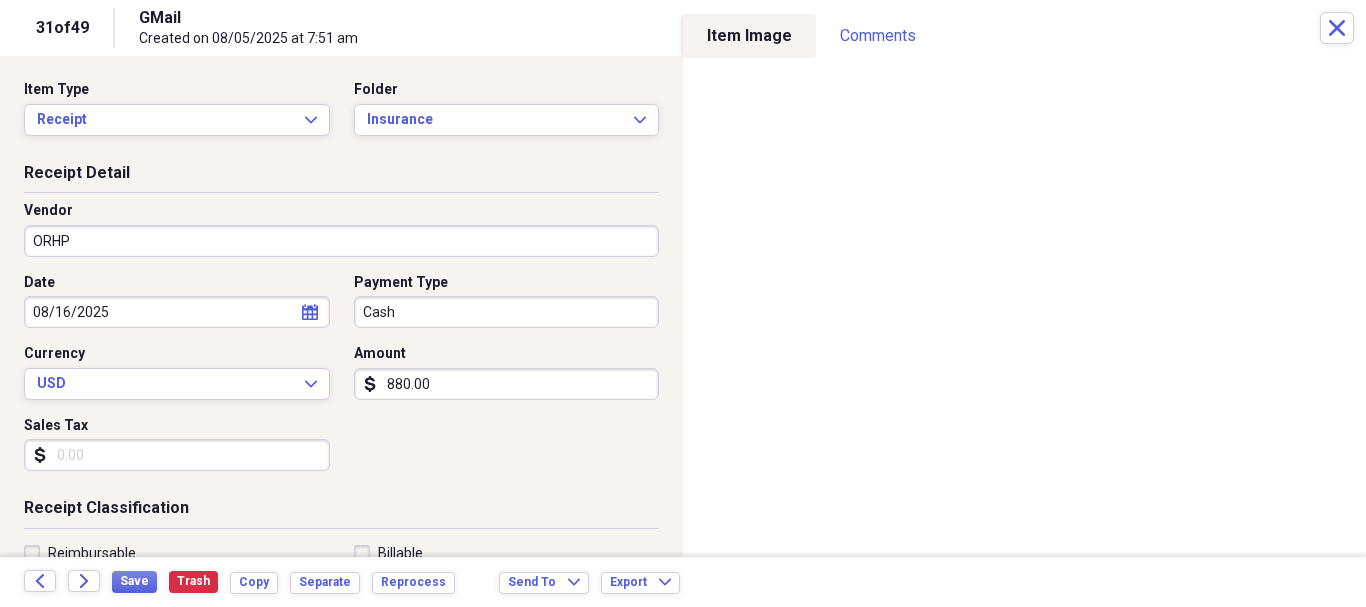 type on "Home Warranty" 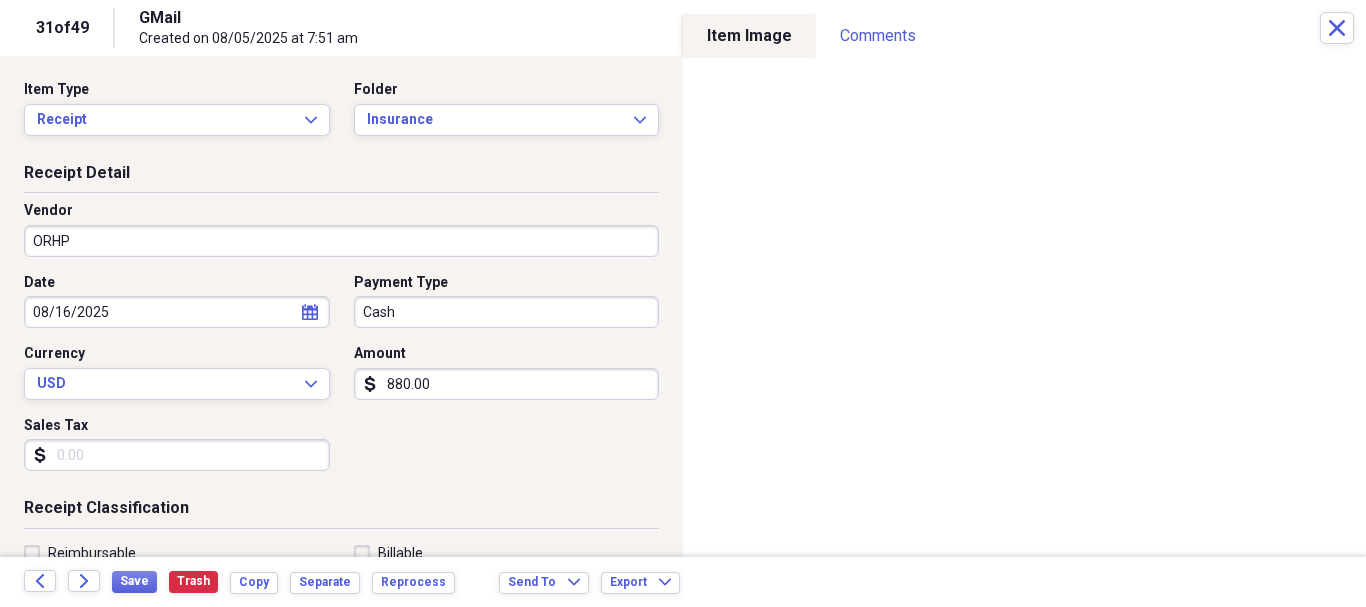 click 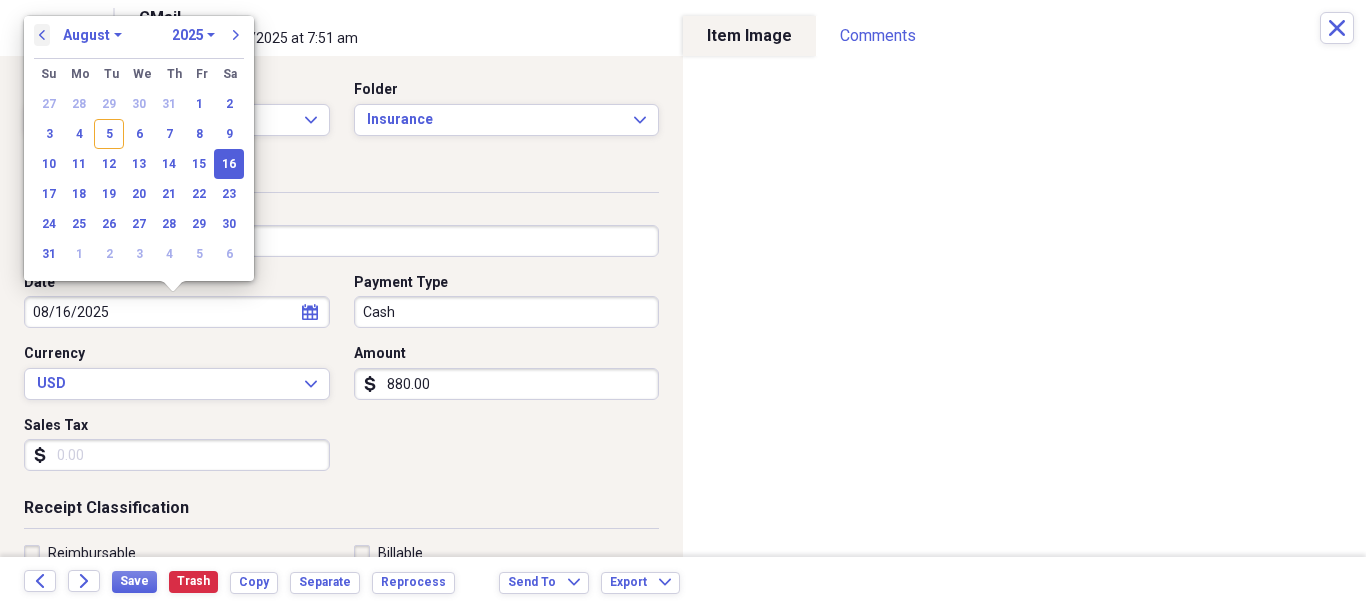 click on "previous" at bounding box center [42, 35] 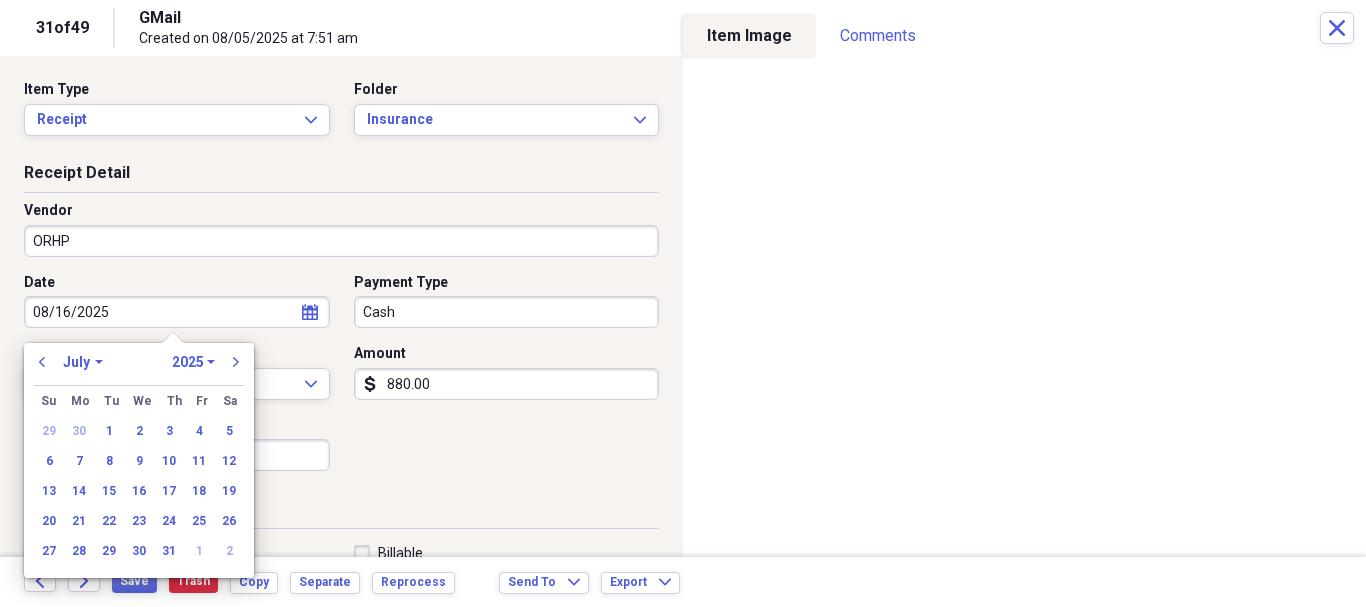 drag, startPoint x: 78, startPoint y: 493, endPoint x: 106, endPoint y: 487, distance: 28.635643 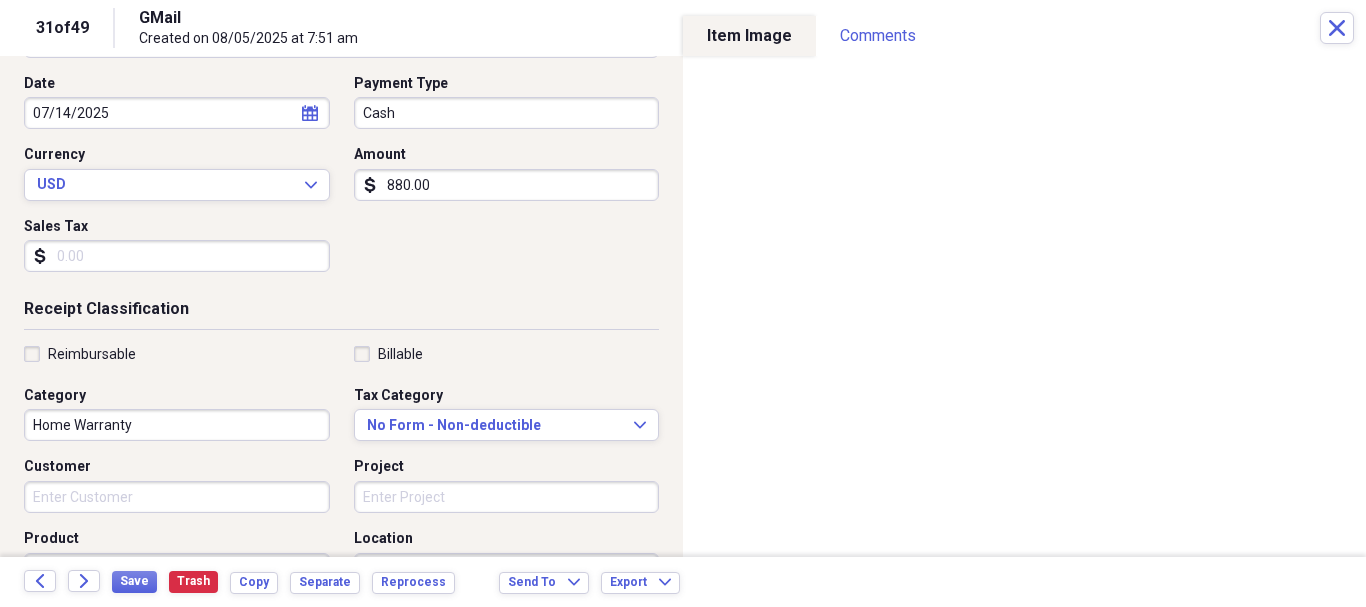 scroll, scrollTop: 200, scrollLeft: 0, axis: vertical 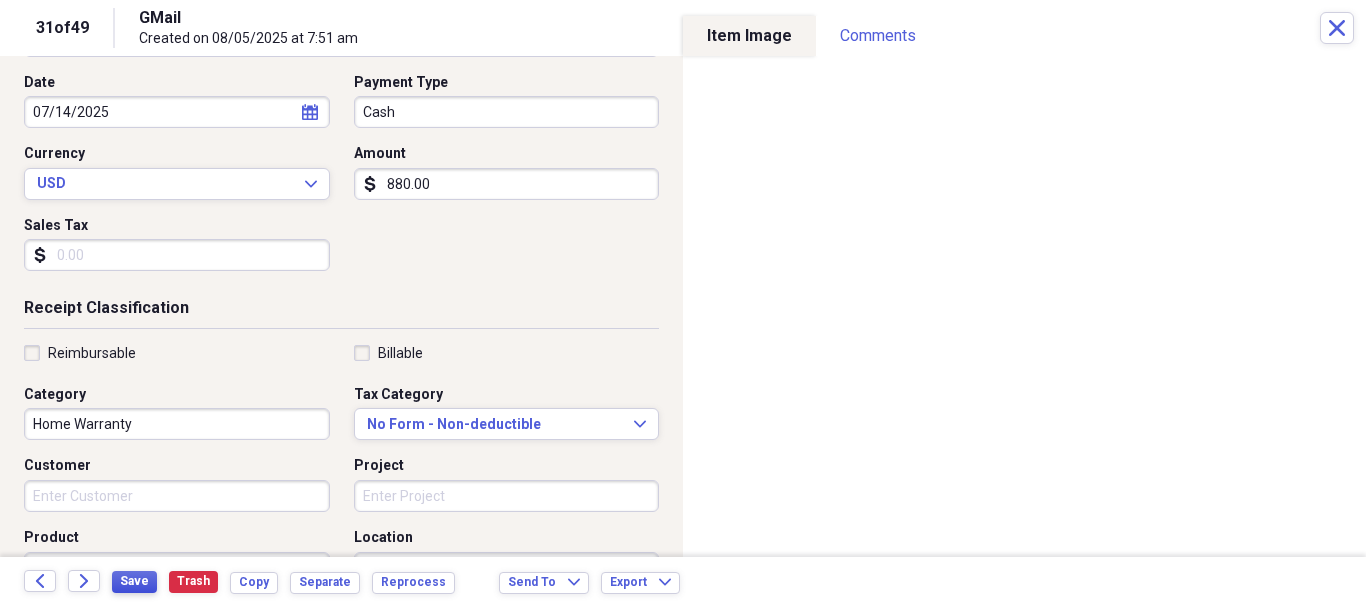 click on "Save" at bounding box center (134, 581) 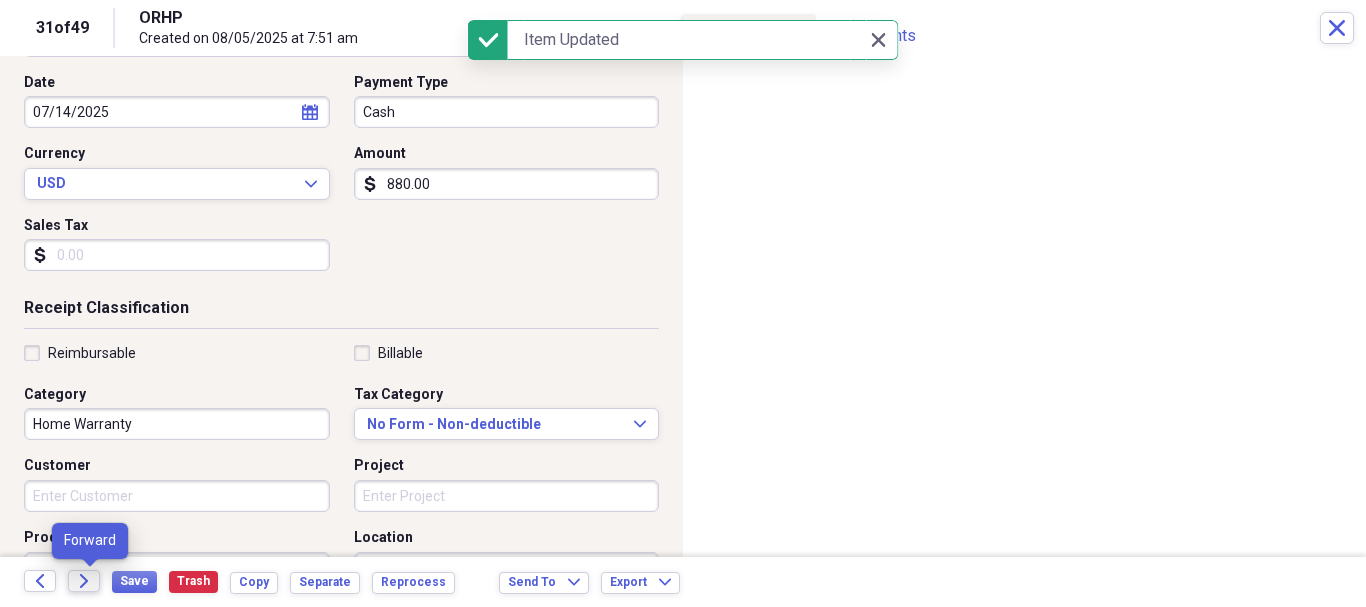 click on "Forward" 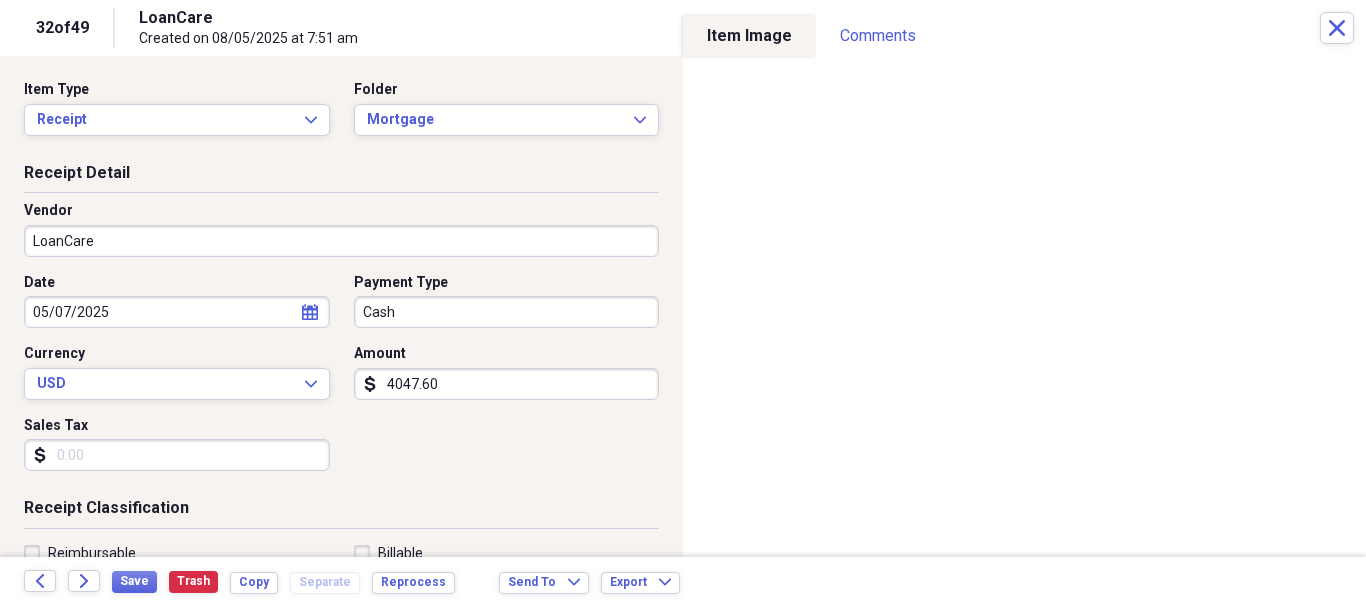 click 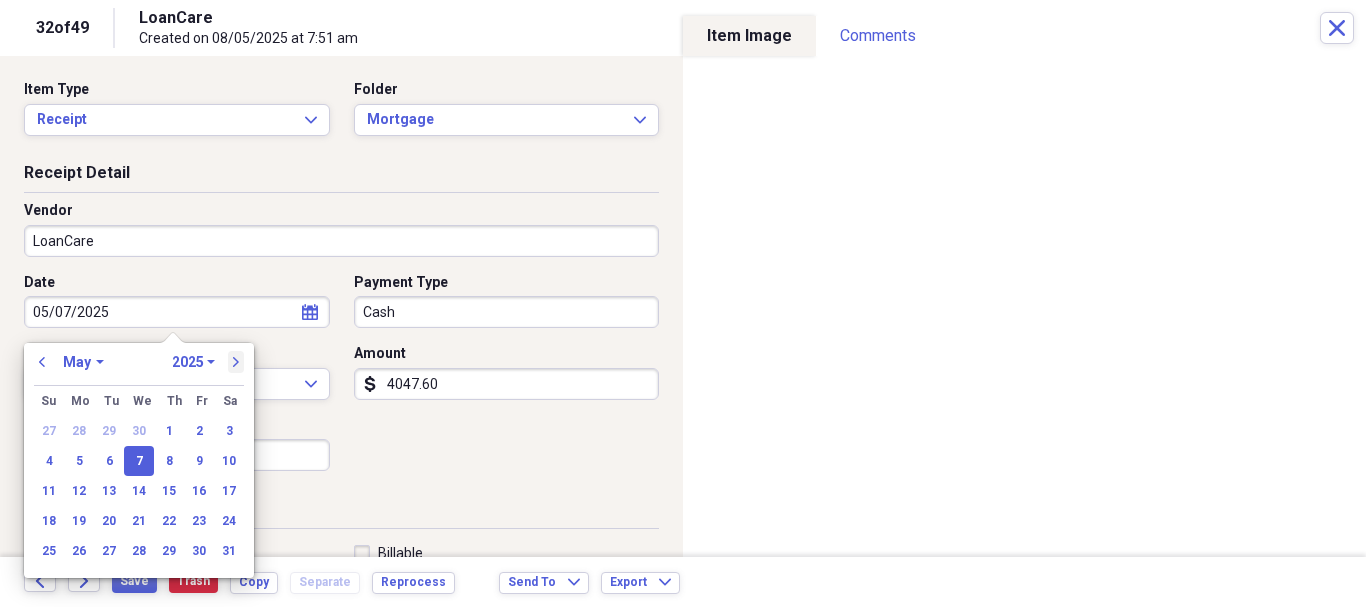 click on "next" at bounding box center (236, 362) 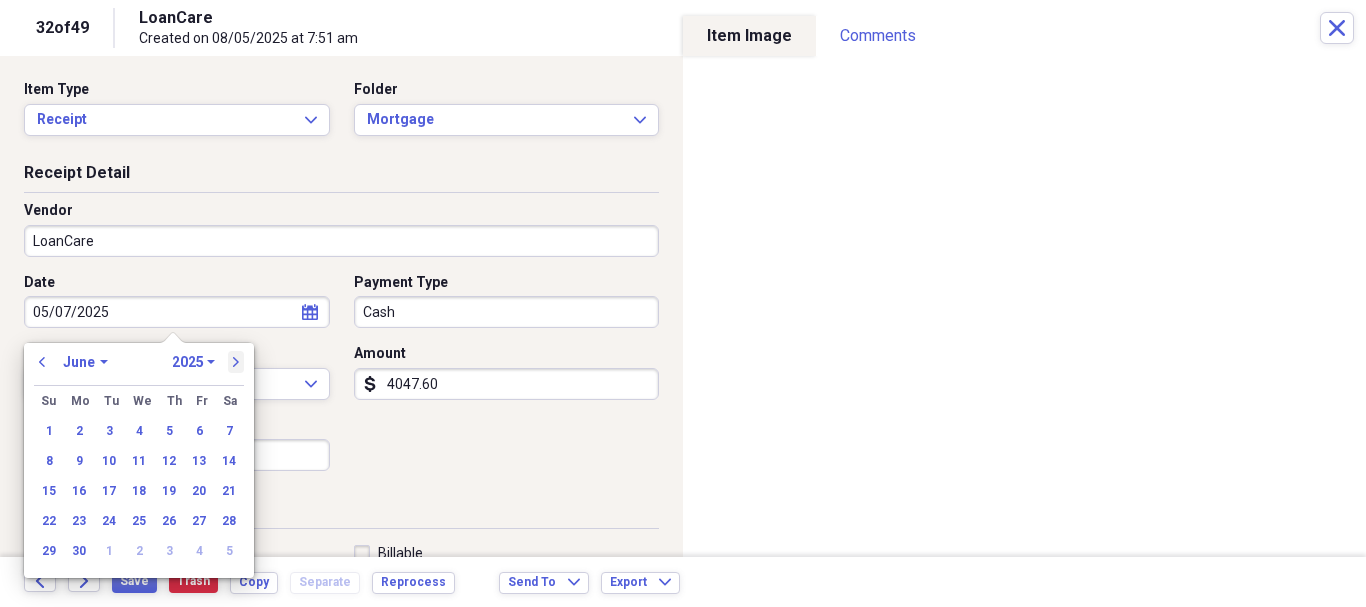 click on "next" at bounding box center (236, 362) 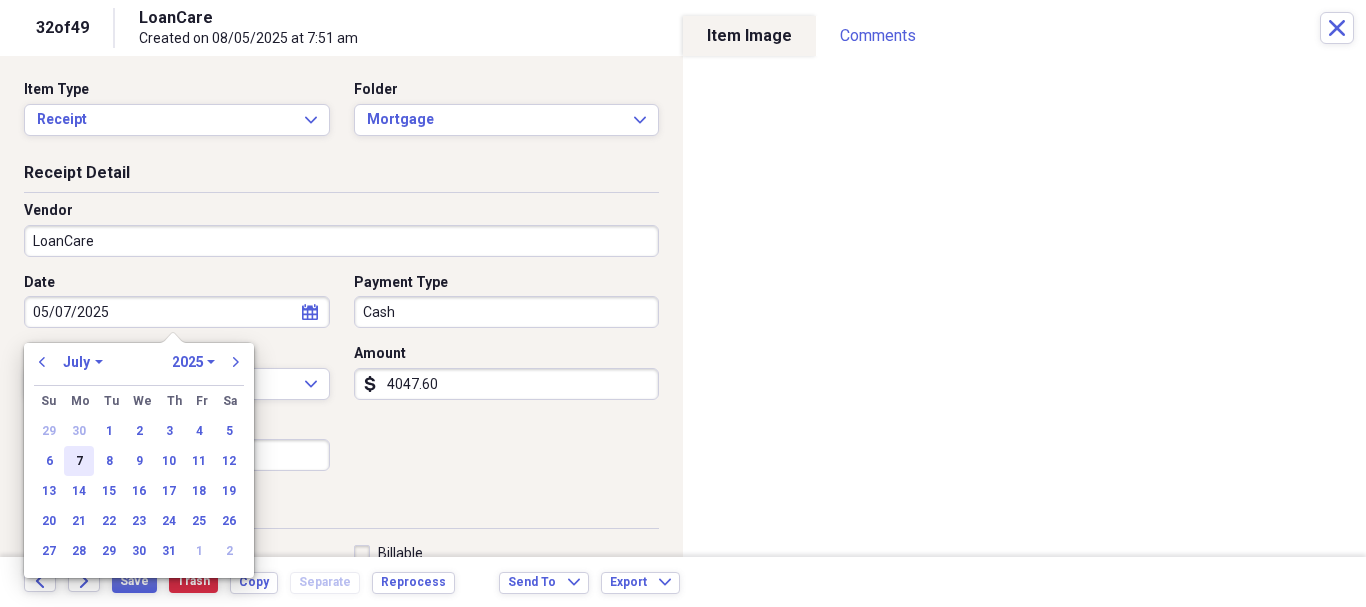 click on "7" at bounding box center (79, 461) 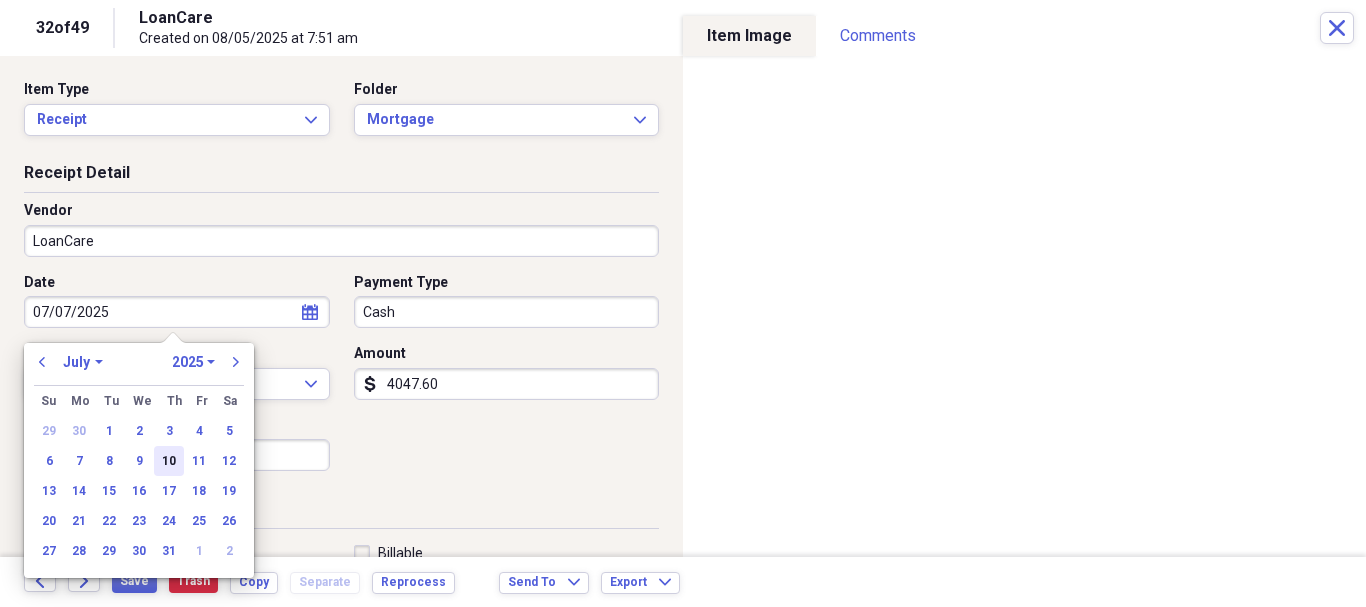 type on "07/07/2025" 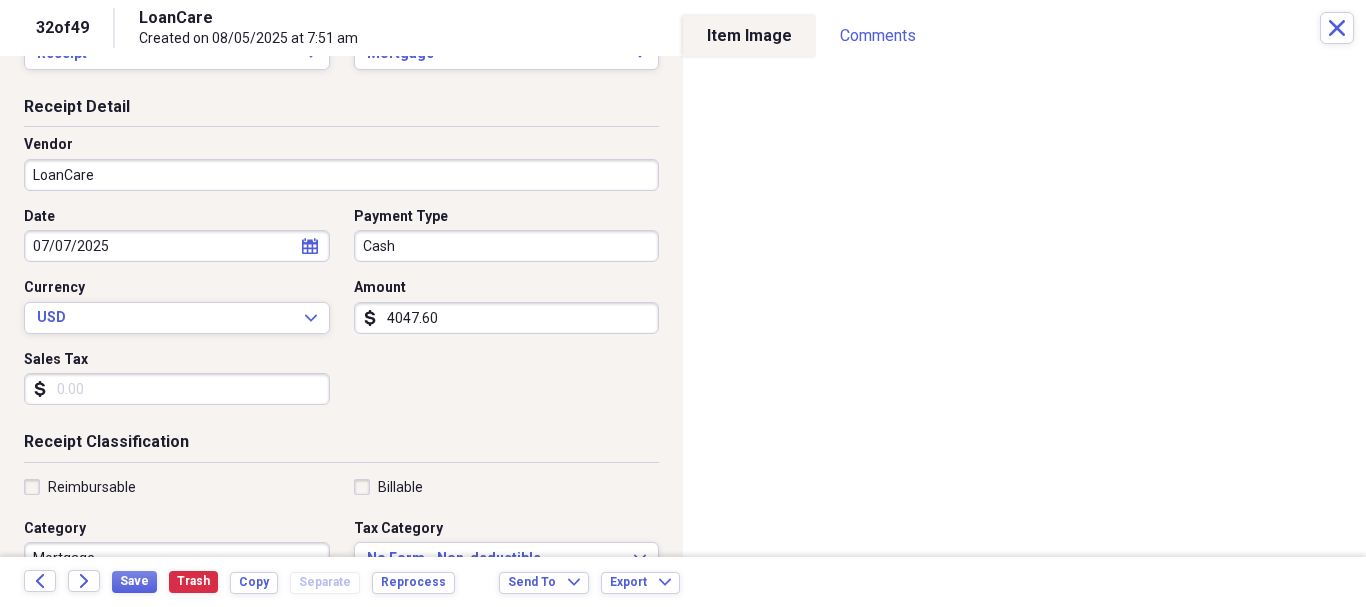 scroll, scrollTop: 100, scrollLeft: 0, axis: vertical 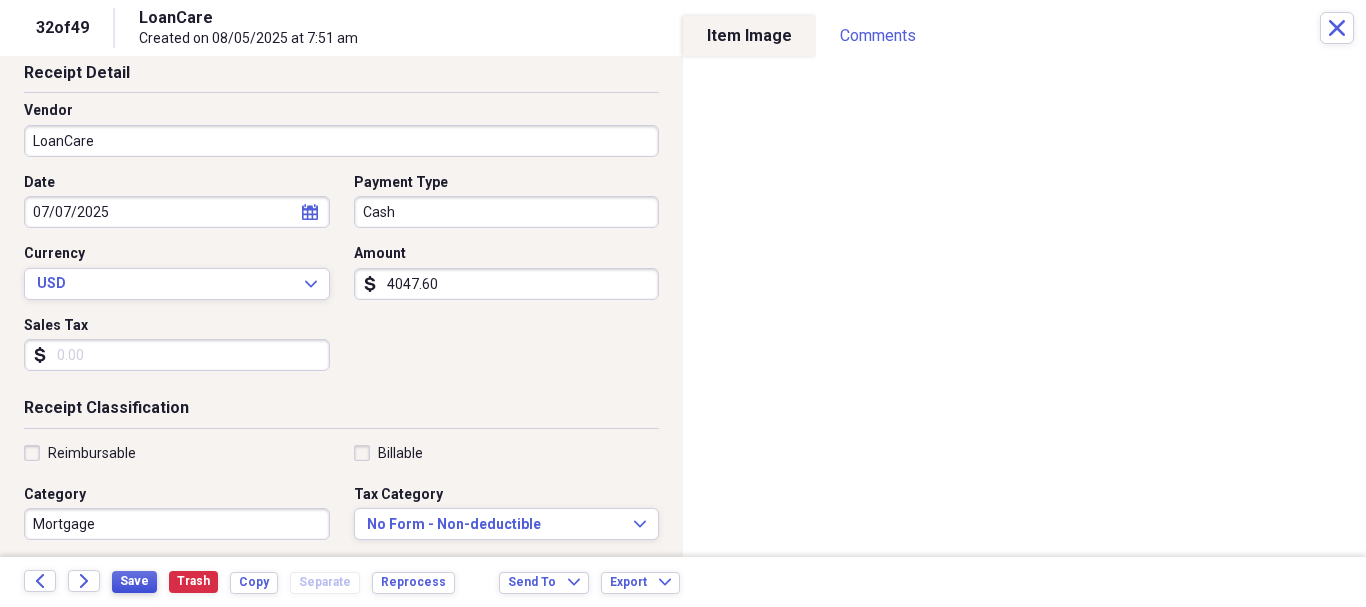 click on "Save" at bounding box center [134, 581] 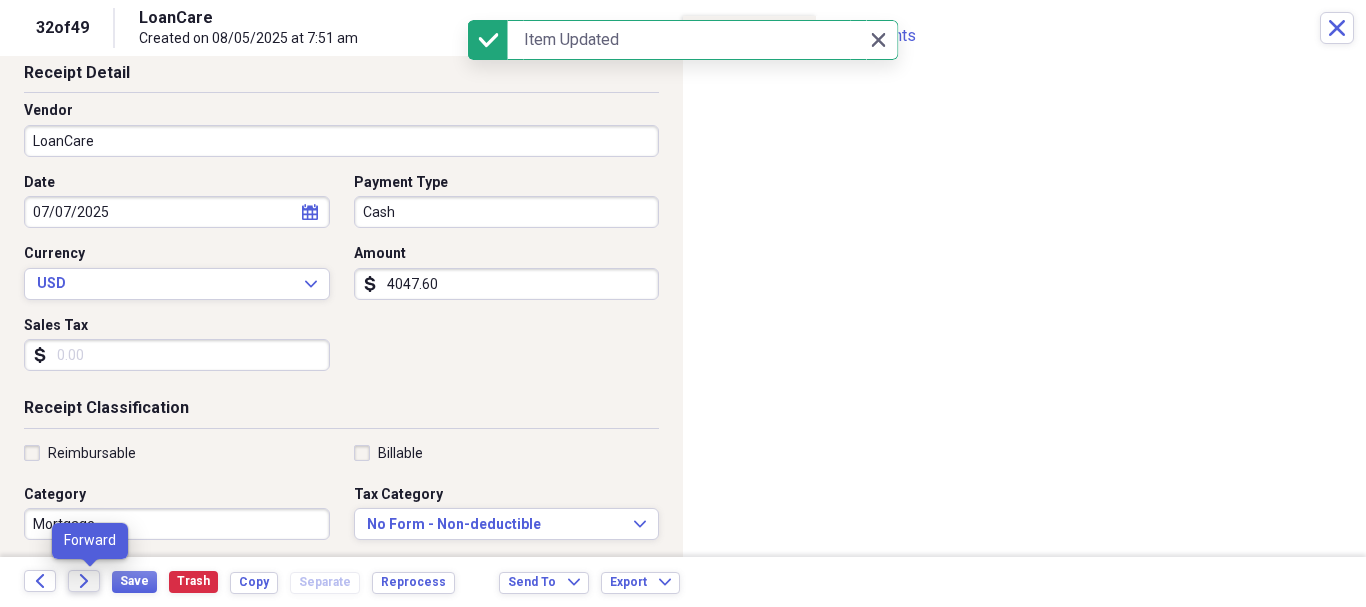 click on "Forward" 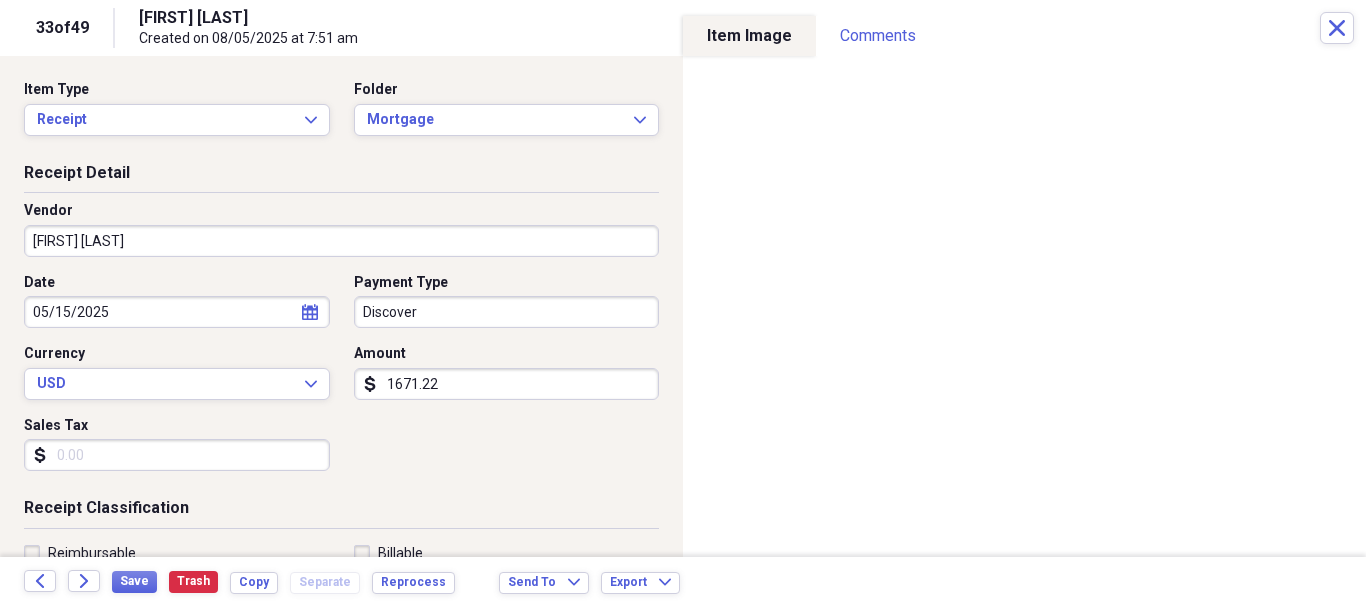 click on "[FIRST] [LAST]" at bounding box center (341, 241) 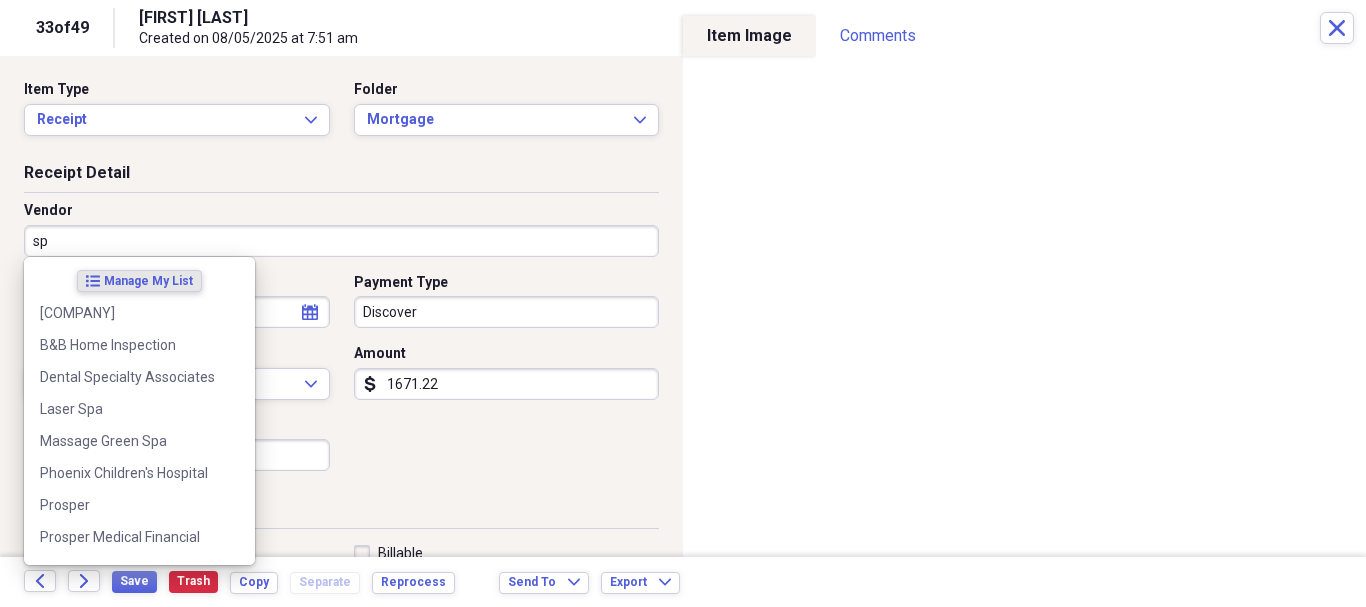 type on "s" 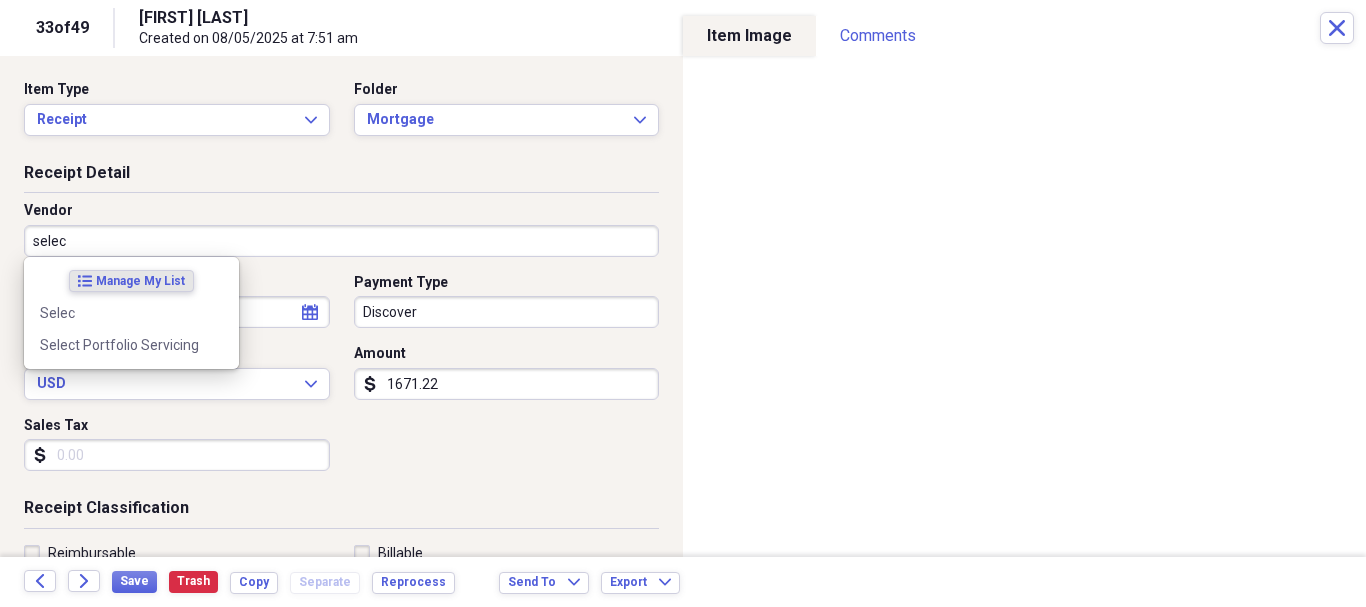 click on "Select Portfolio Servicing" at bounding box center [119, 345] 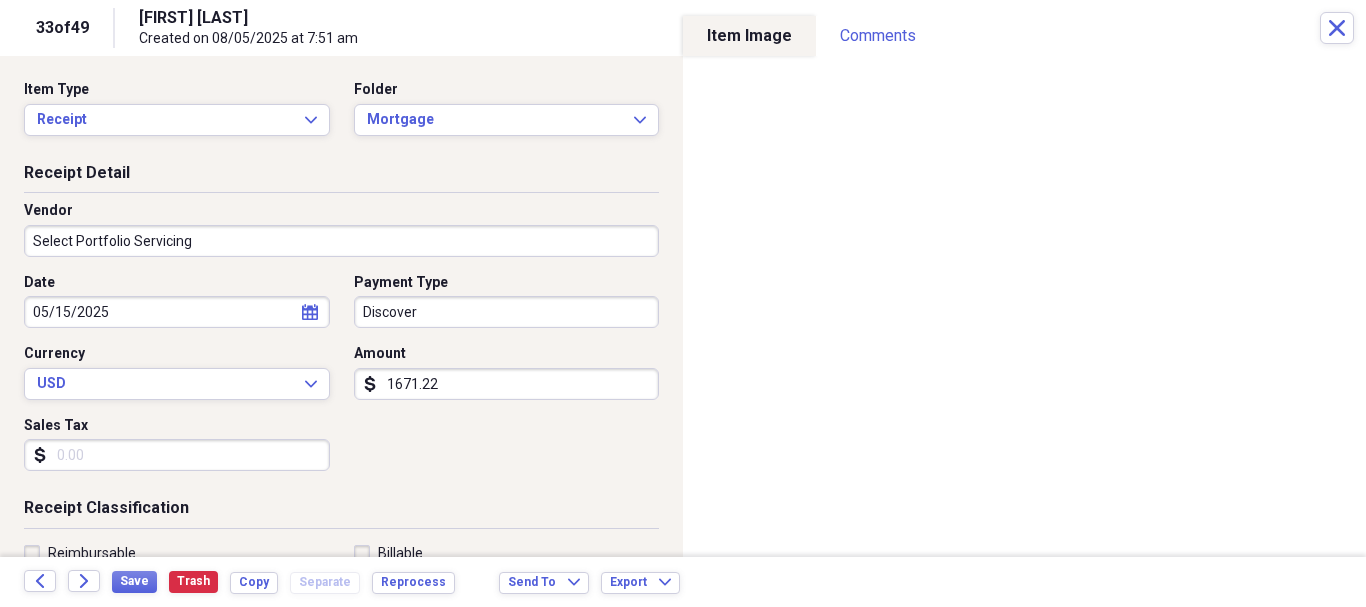 type on "Mortgage" 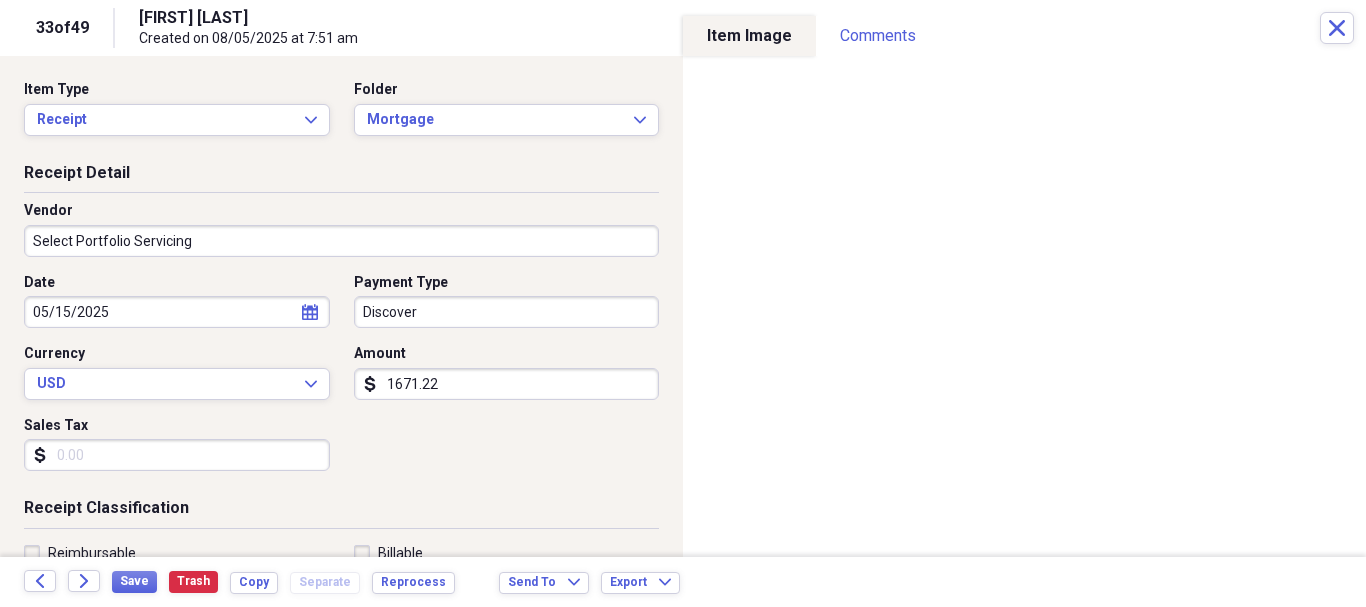 click 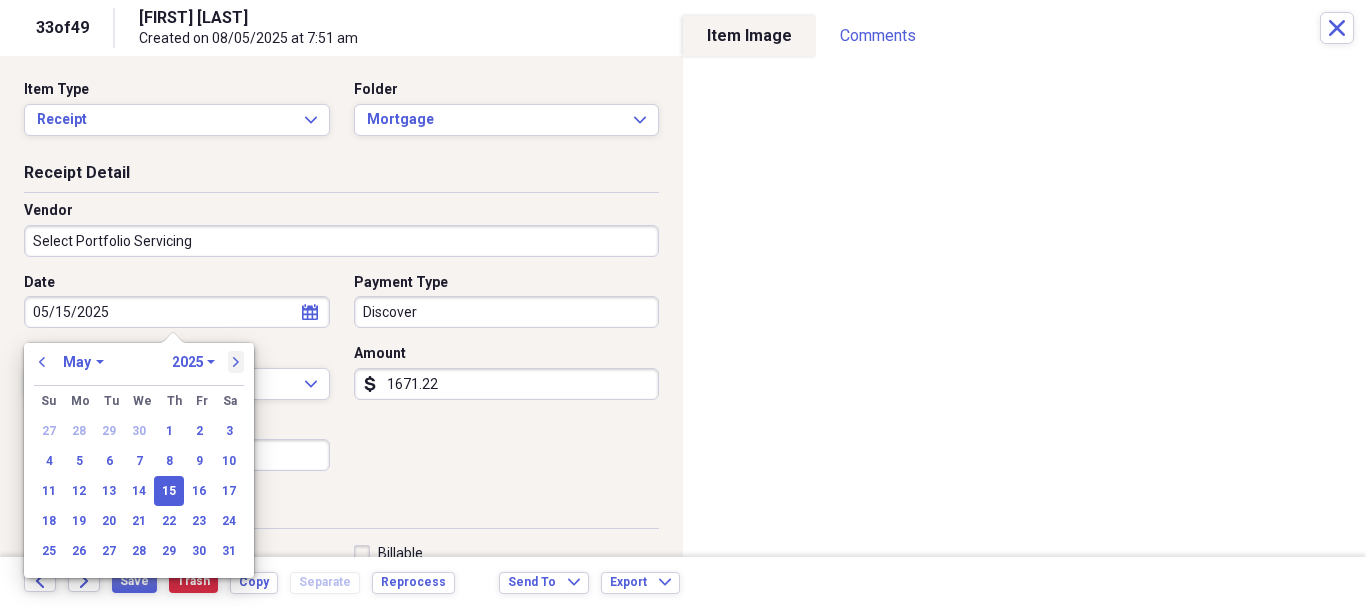 drag, startPoint x: 239, startPoint y: 348, endPoint x: 235, endPoint y: 360, distance: 12.649111 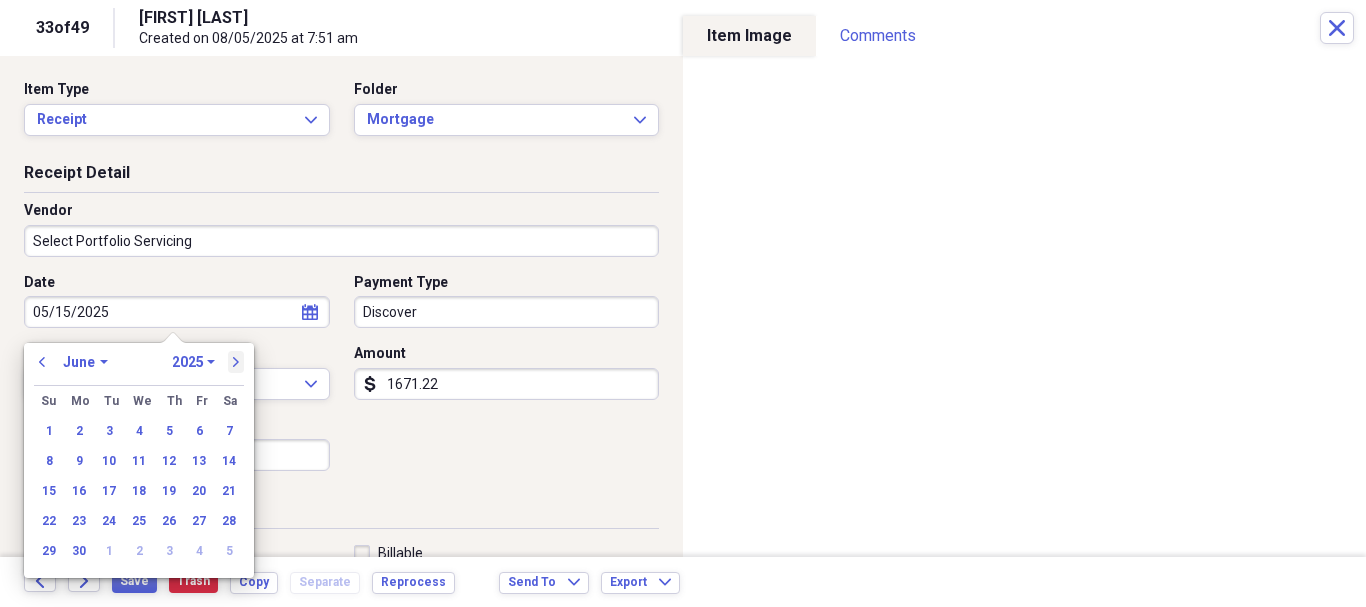 click on "next" at bounding box center (236, 362) 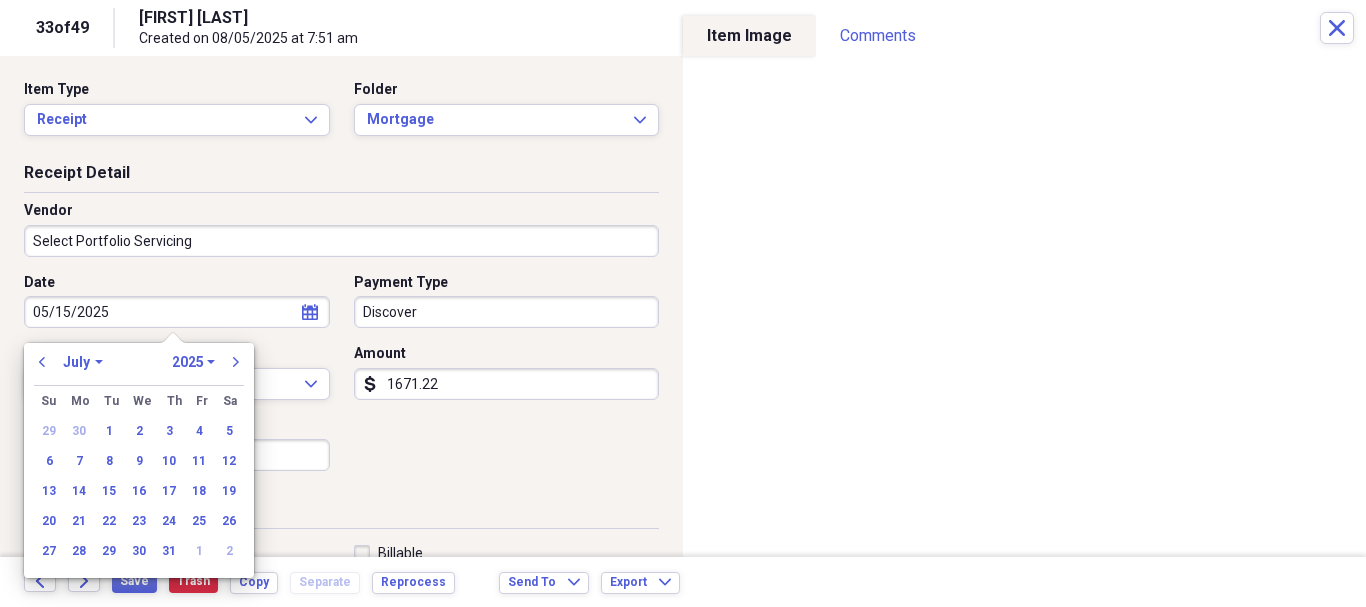 drag, startPoint x: 77, startPoint y: 467, endPoint x: 95, endPoint y: 463, distance: 18.439089 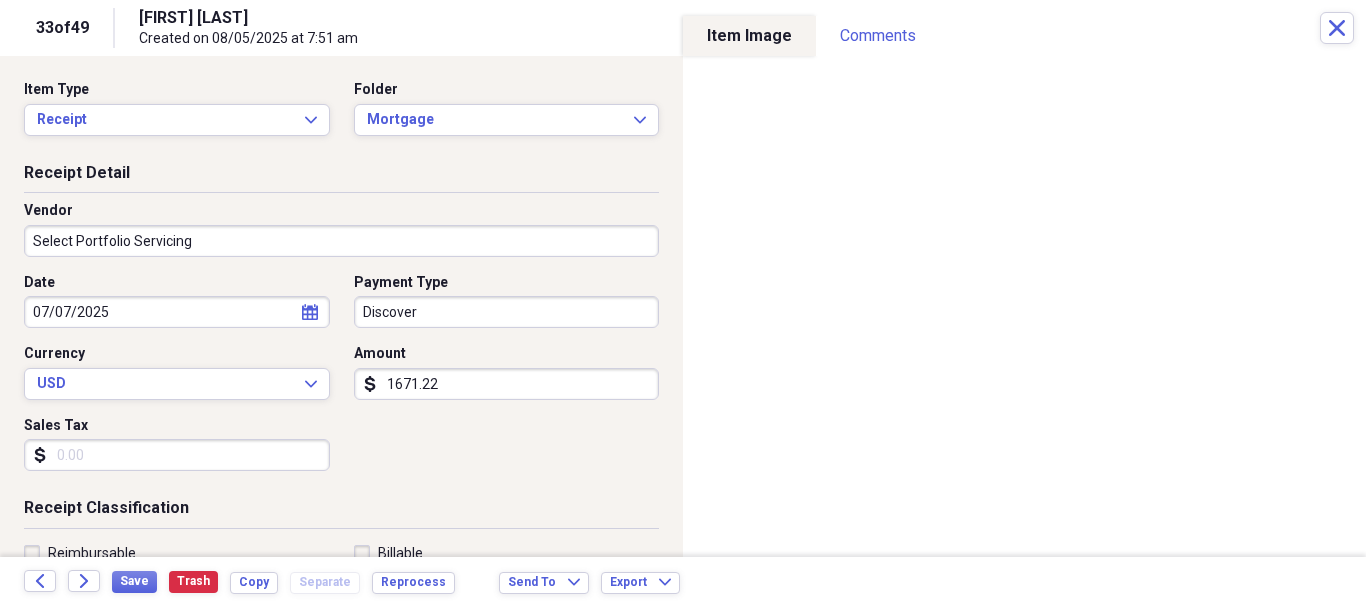 click on "Organize My Files 16 Collapse Unfiled Needs Review 16 Unfiled All Files Unfiled Unfiled Unfiled Saved Reports Collapse My Cabinet [PERSON]'s Cabinet Add Folder Expand Folder 2014 Taxes Add Folder Expand Folder 2015 Taxes Add Folder Expand Folder 2016 Taxes Add Folder Expand Folder 2017 Taxes Add Folder Expand Folder 2018 Taxes Add Folder Expand Folder 2019 Taxes Add Folder Folder 2020 Bank Statements Add Folder Expand Folder 2020 Taxes Add Folder Folder 2021 Bank Statements Add Folder Expand Folder 2021 Taxes Add Folder Folder 2022 Bank Statements Add Folder Expand Folder 2022 Taxes Add Folder Folder 2023 Bank Statements Add Folder Expand Folder 2023 Taxes Add Folder Folder 2024 Bank Statements Add Folder Expand Folder 2024 Taxes Add Folder Folder 2025 Bank Statements Add Folder Collapse Open Folder 2025 Taxes Add Folder Folder Book Writing Add Folder Folder Brain Tap Add Folder Folder Charity Add Folder Folder Childcare Add Folder Collapse Open Folder [PERSON]'s Real Estate Add Folder Folder 401k Contribution Folder" at bounding box center (683, 303) 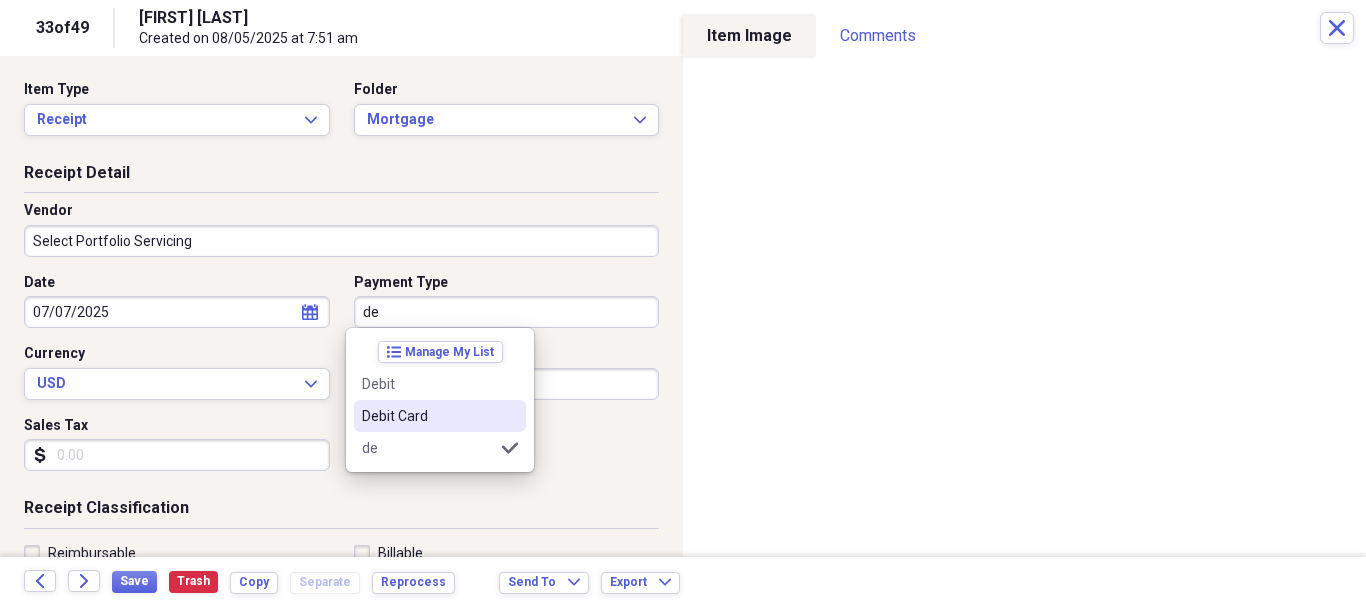click on "Debit Card" at bounding box center [428, 416] 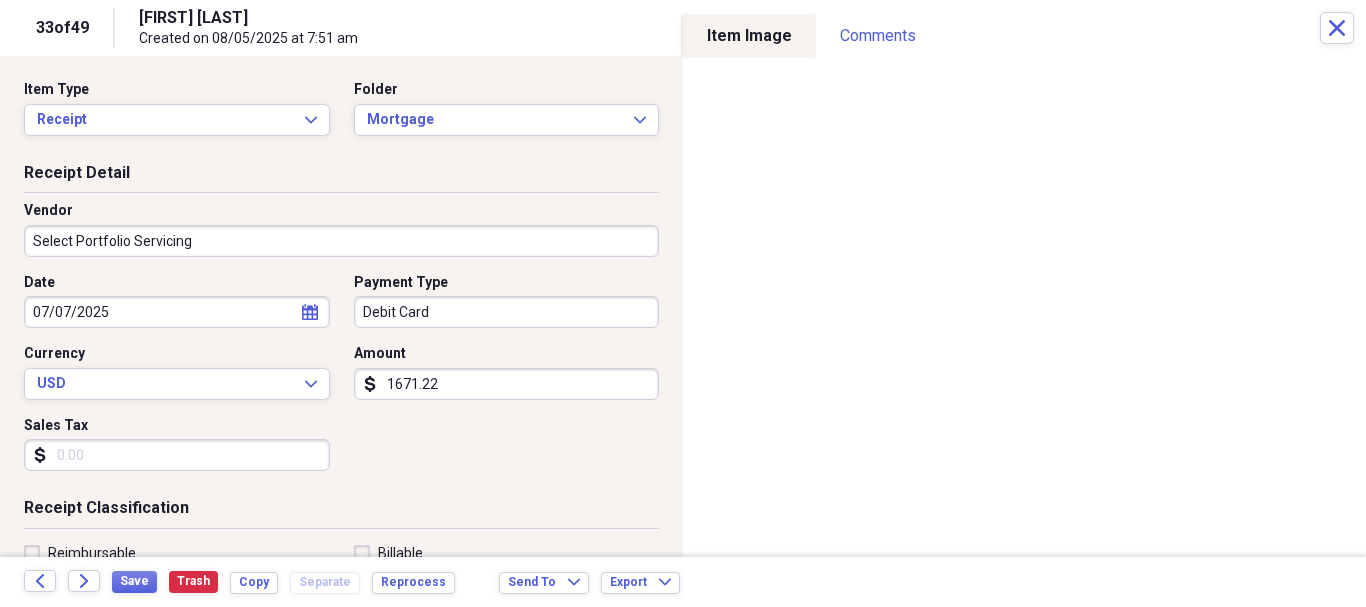scroll, scrollTop: 100, scrollLeft: 0, axis: vertical 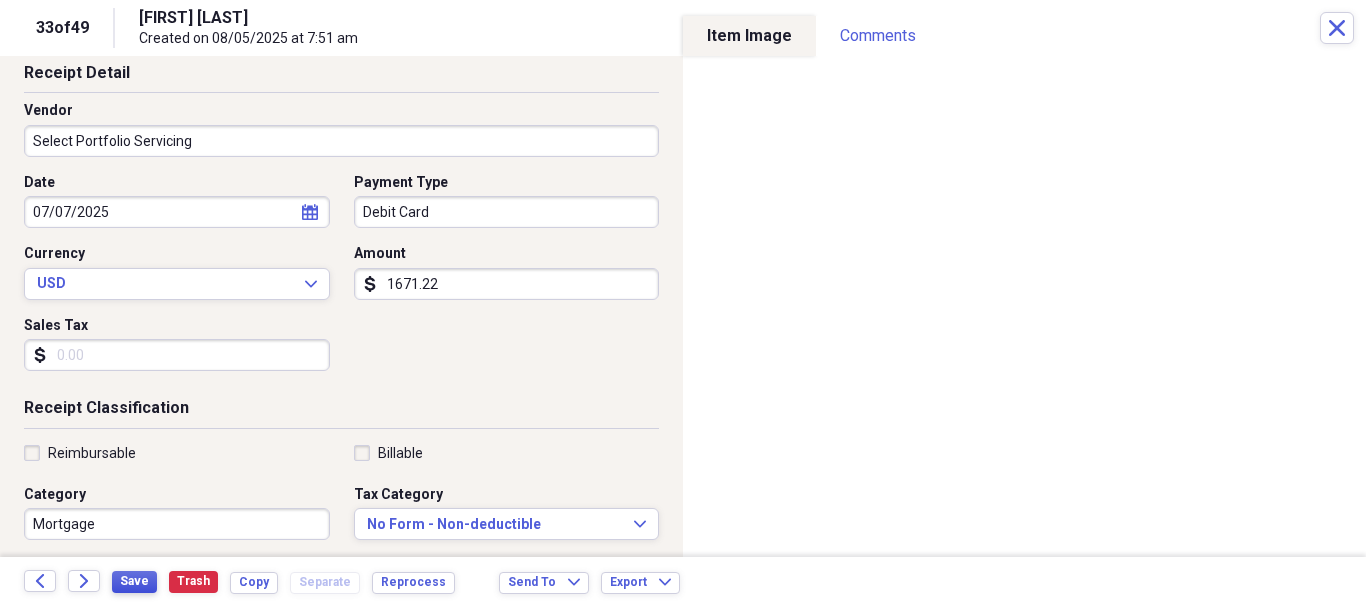click on "Save" at bounding box center [134, 581] 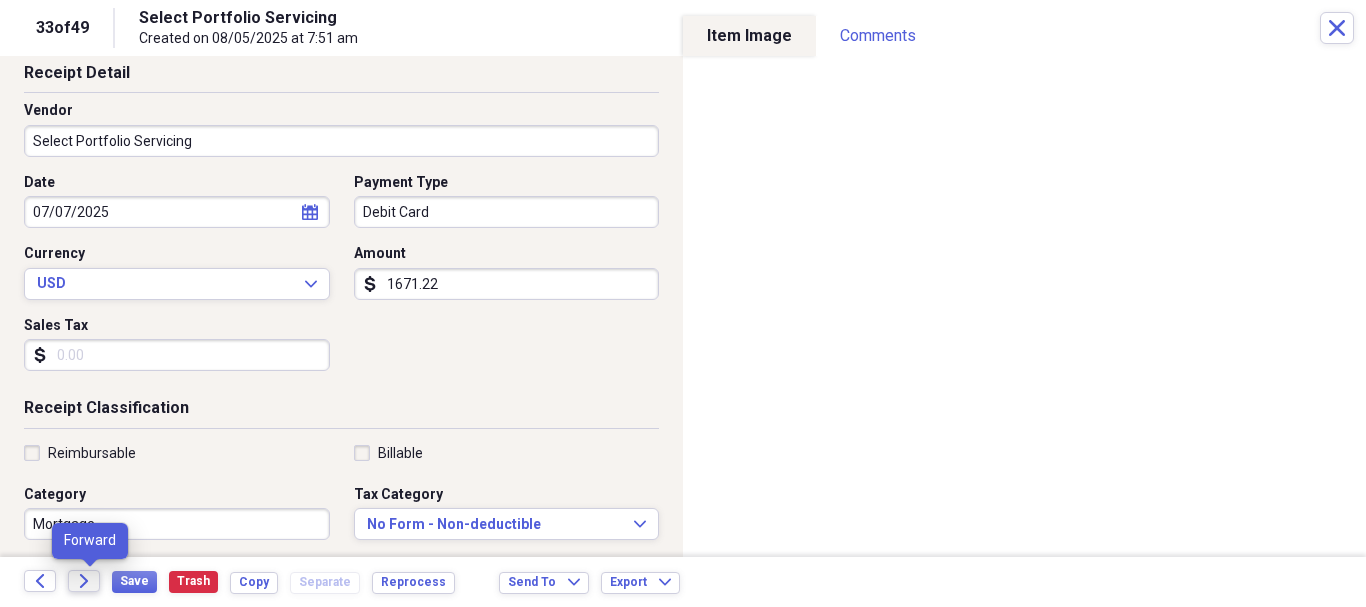 click on "Forward" 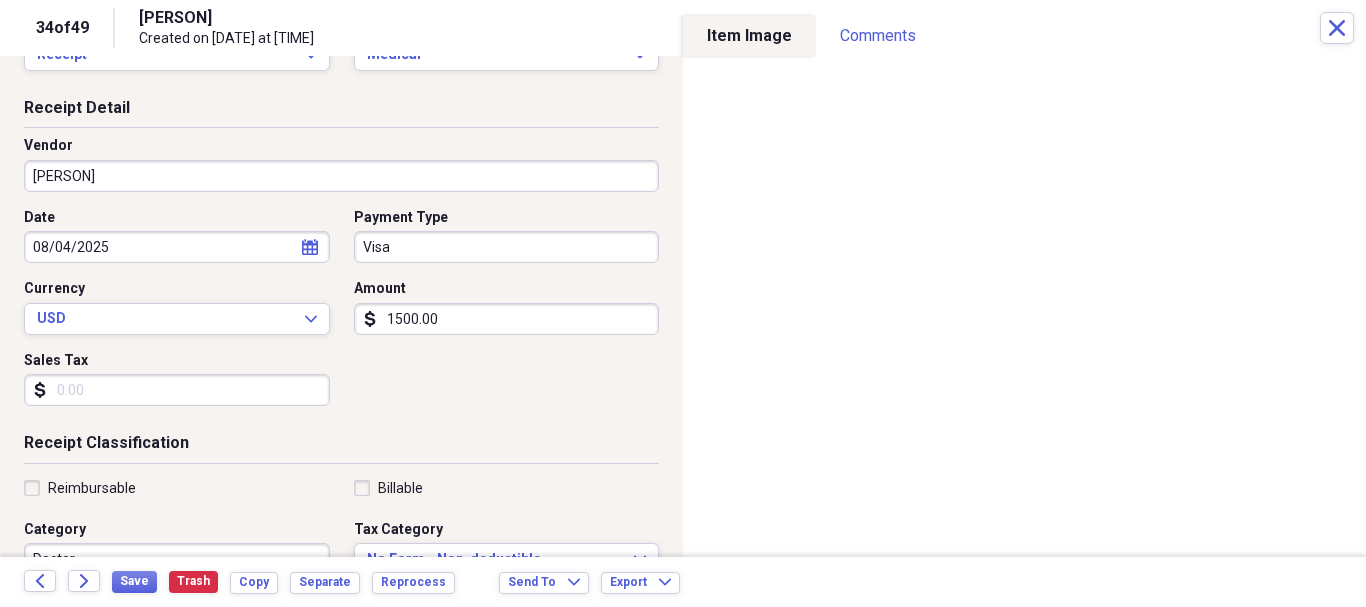 scroll, scrollTop: 100, scrollLeft: 0, axis: vertical 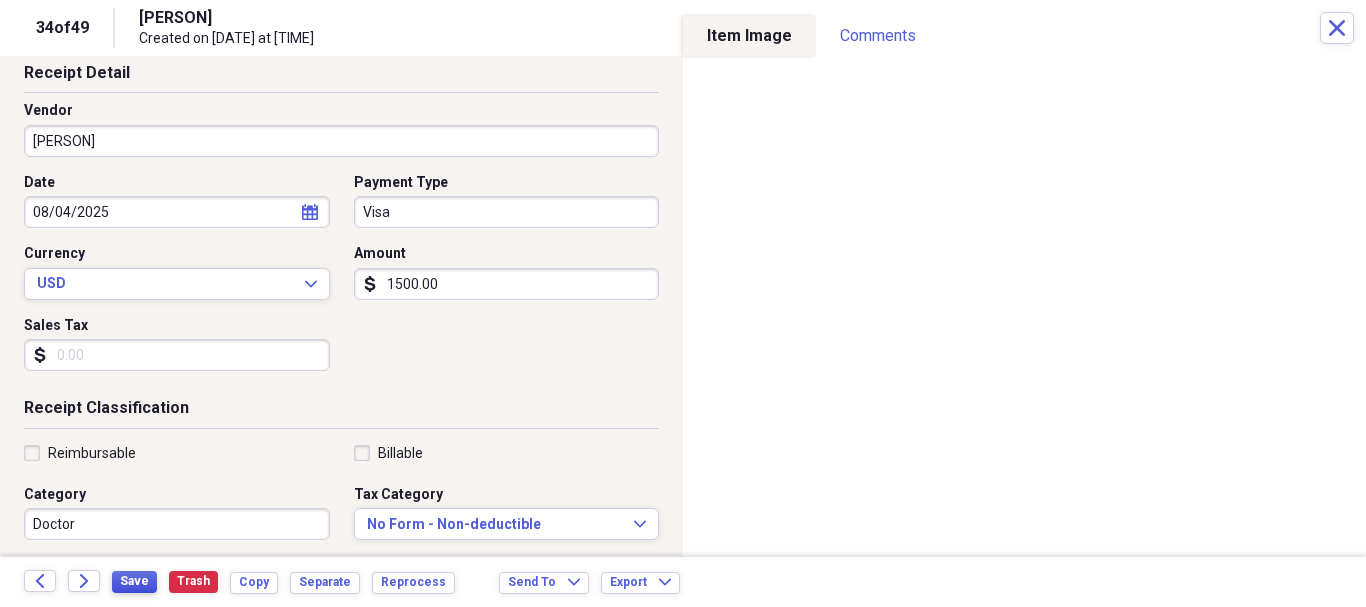 click on "Save" at bounding box center (134, 581) 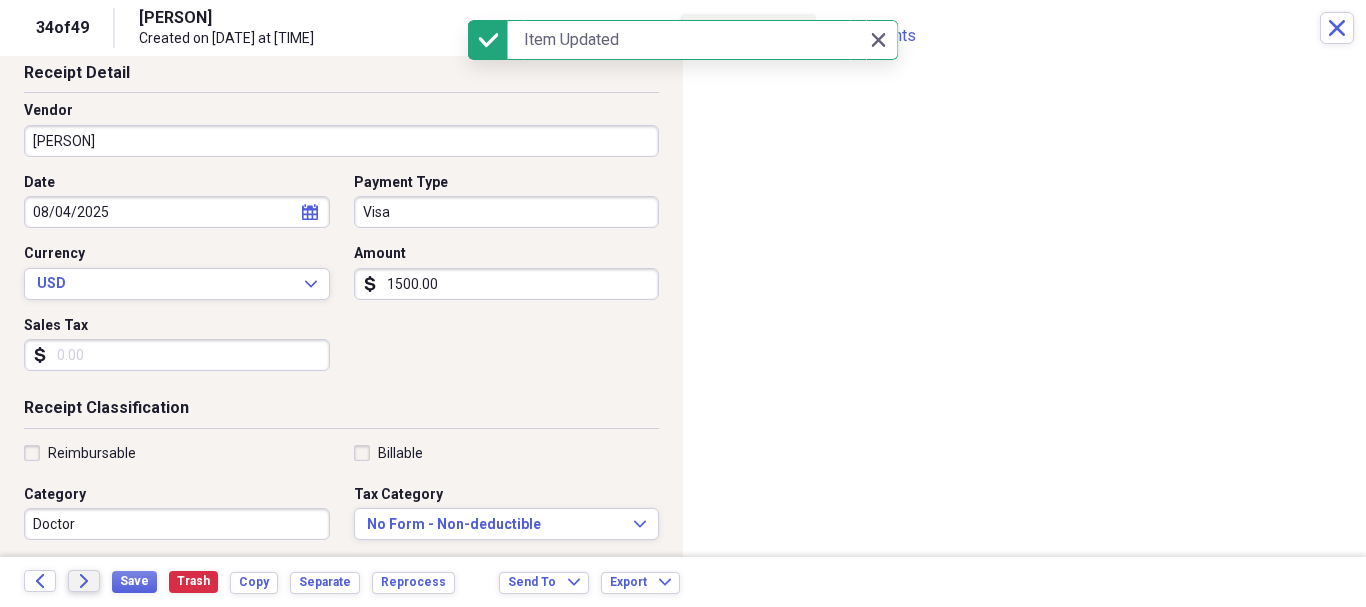 click 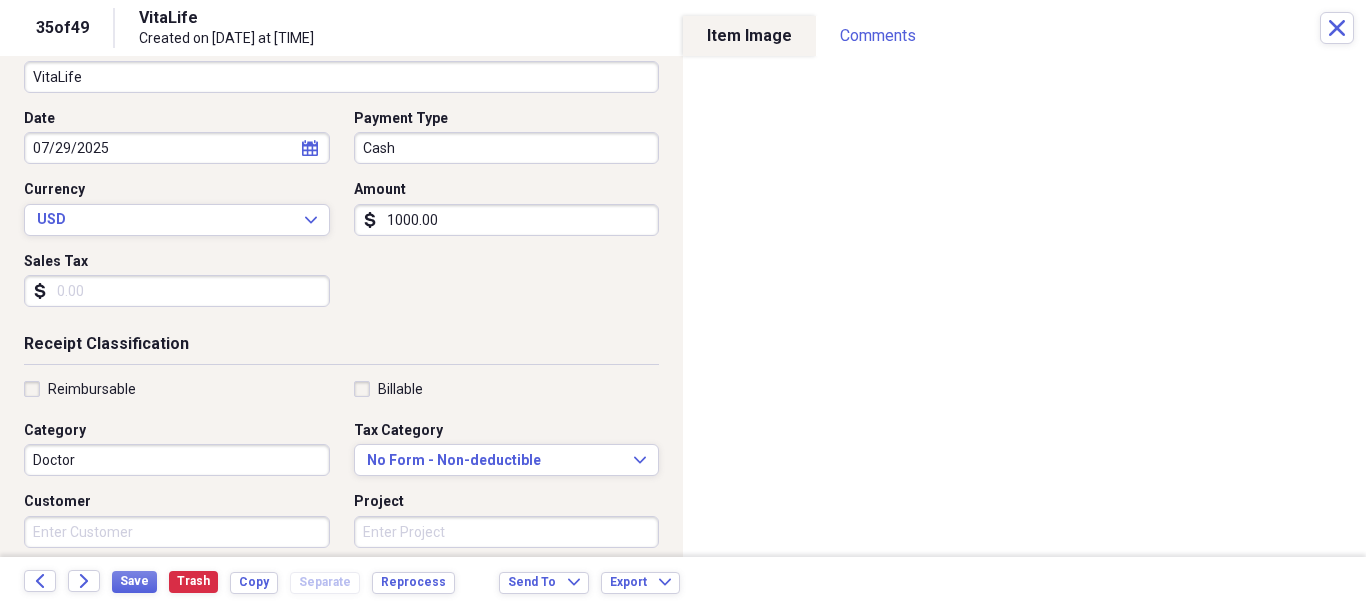 scroll, scrollTop: 200, scrollLeft: 0, axis: vertical 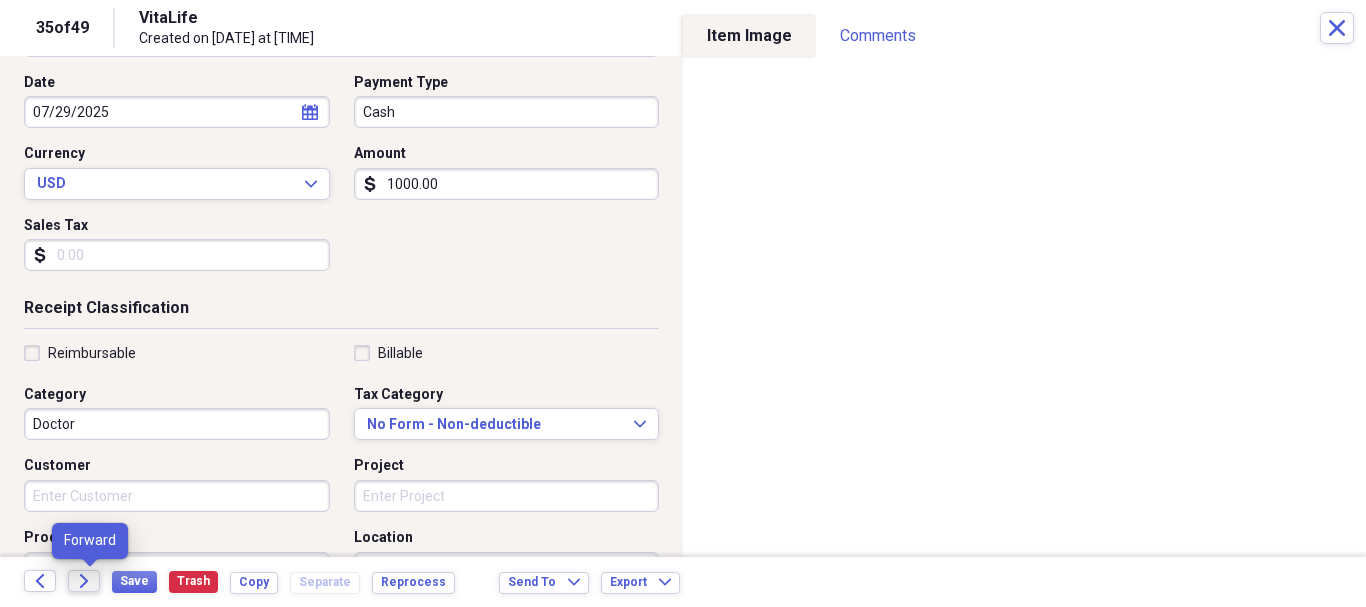 click on "Forward" 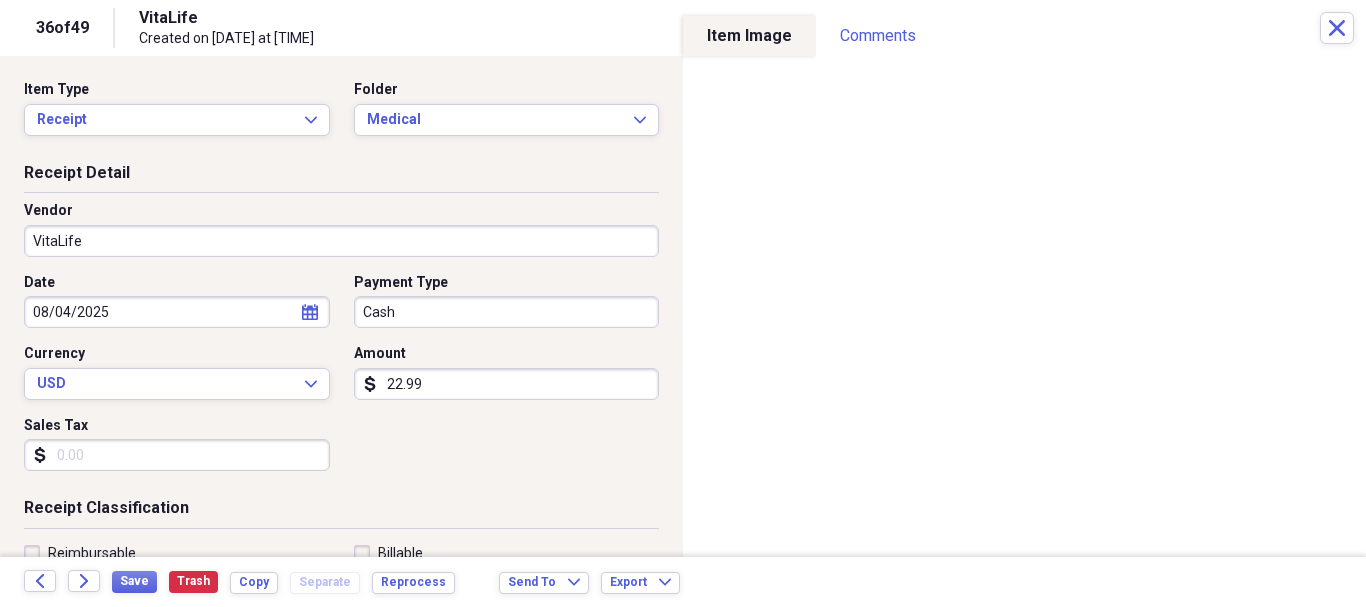 scroll, scrollTop: 100, scrollLeft: 0, axis: vertical 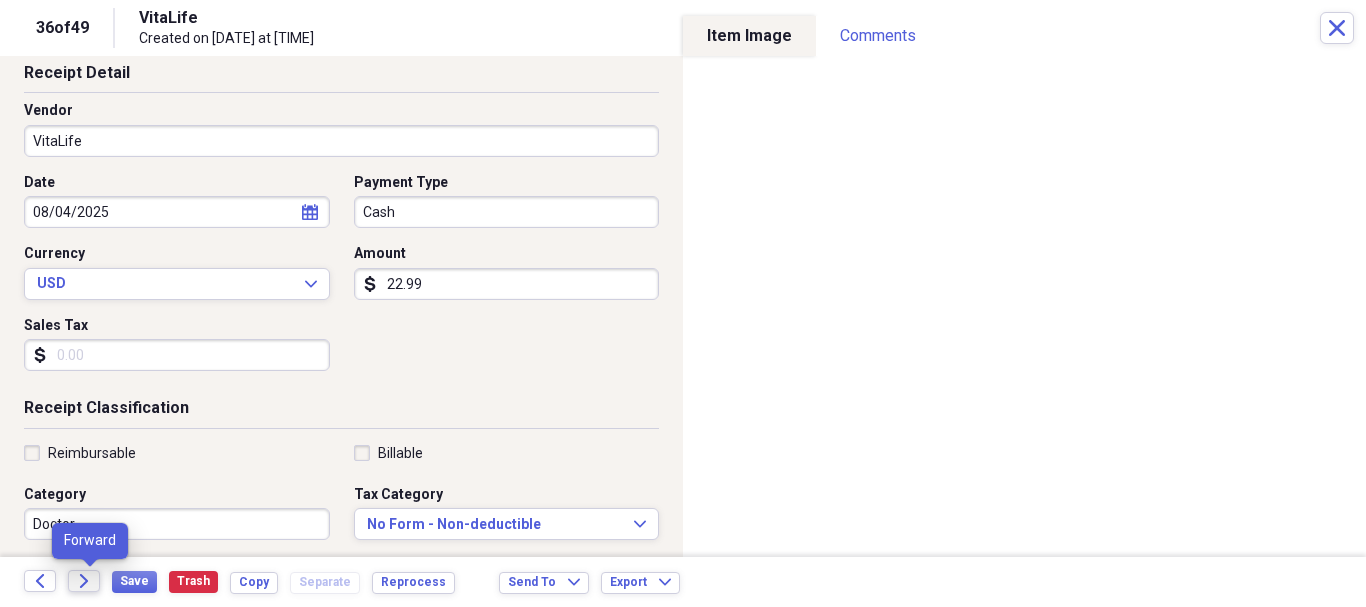 click 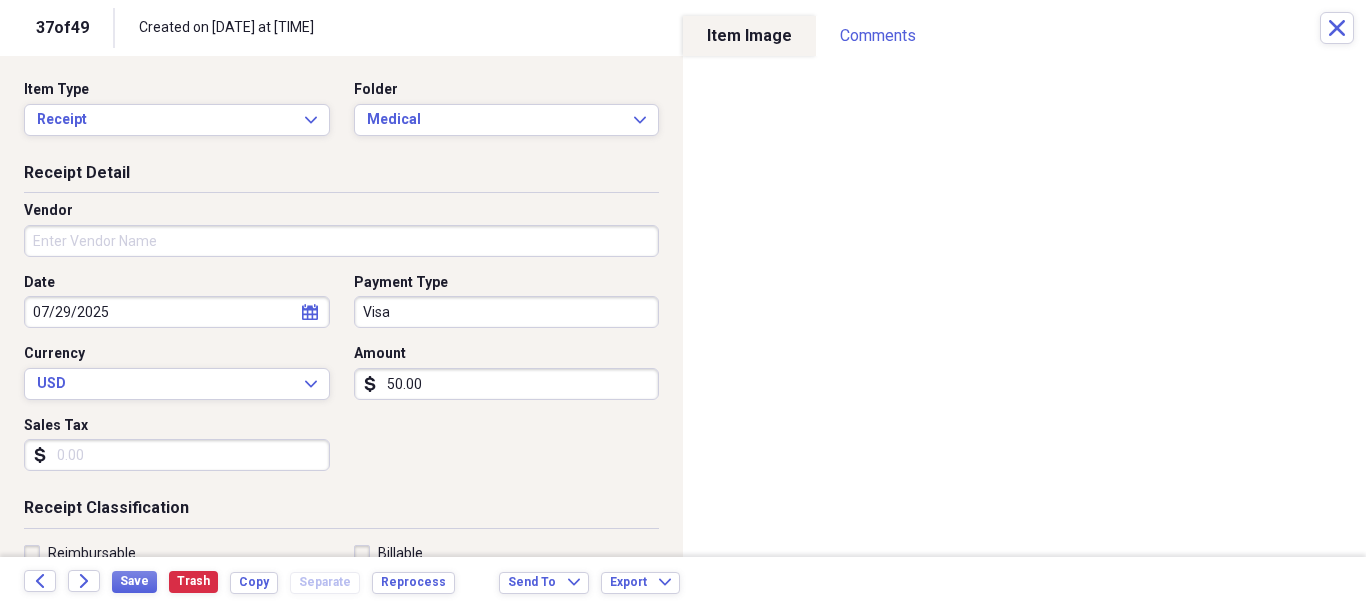 click on "Vendor" at bounding box center [341, 241] 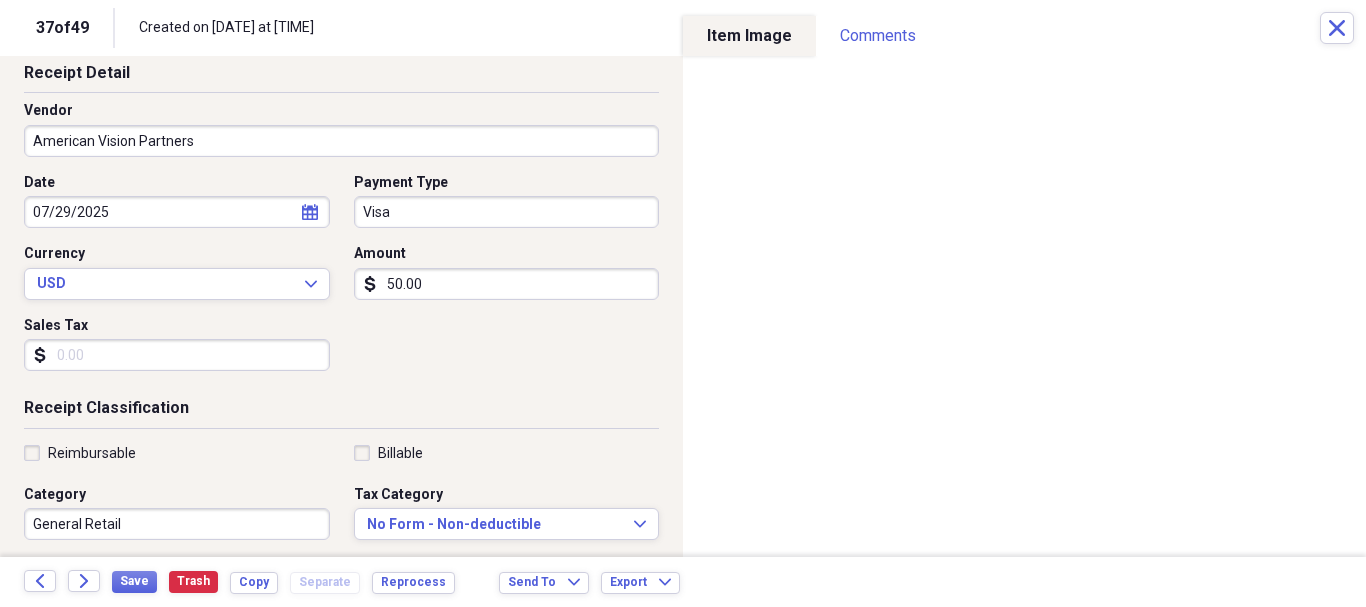 scroll, scrollTop: 200, scrollLeft: 0, axis: vertical 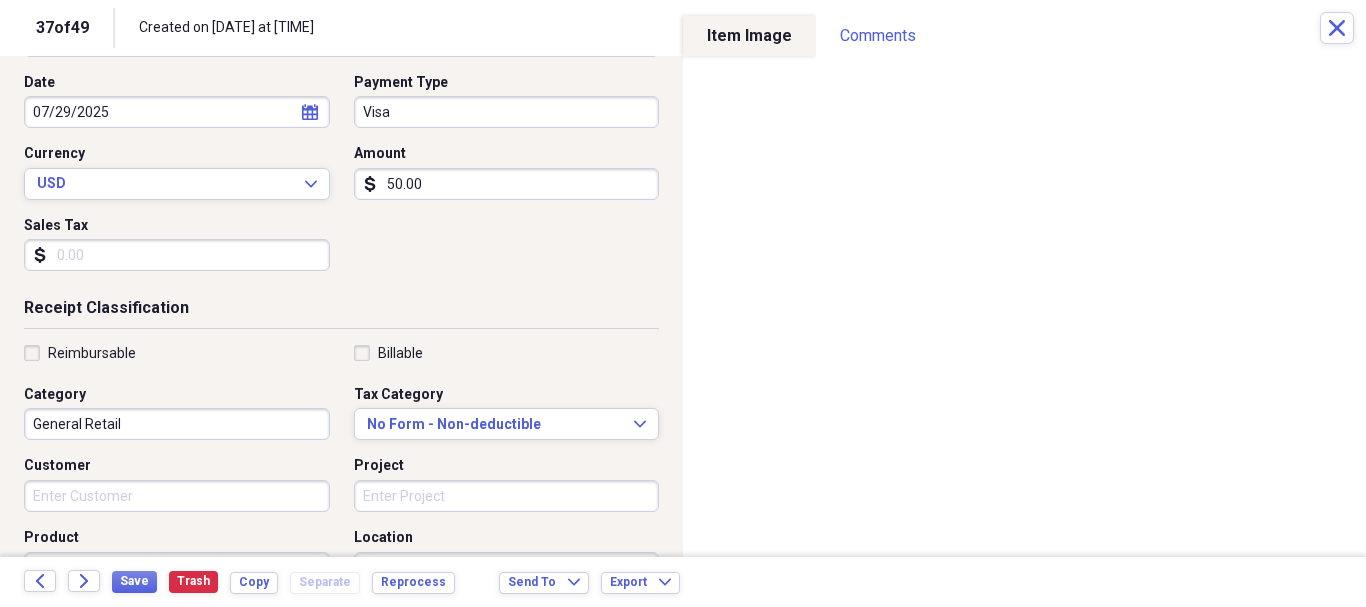 type on "American Vision Partners" 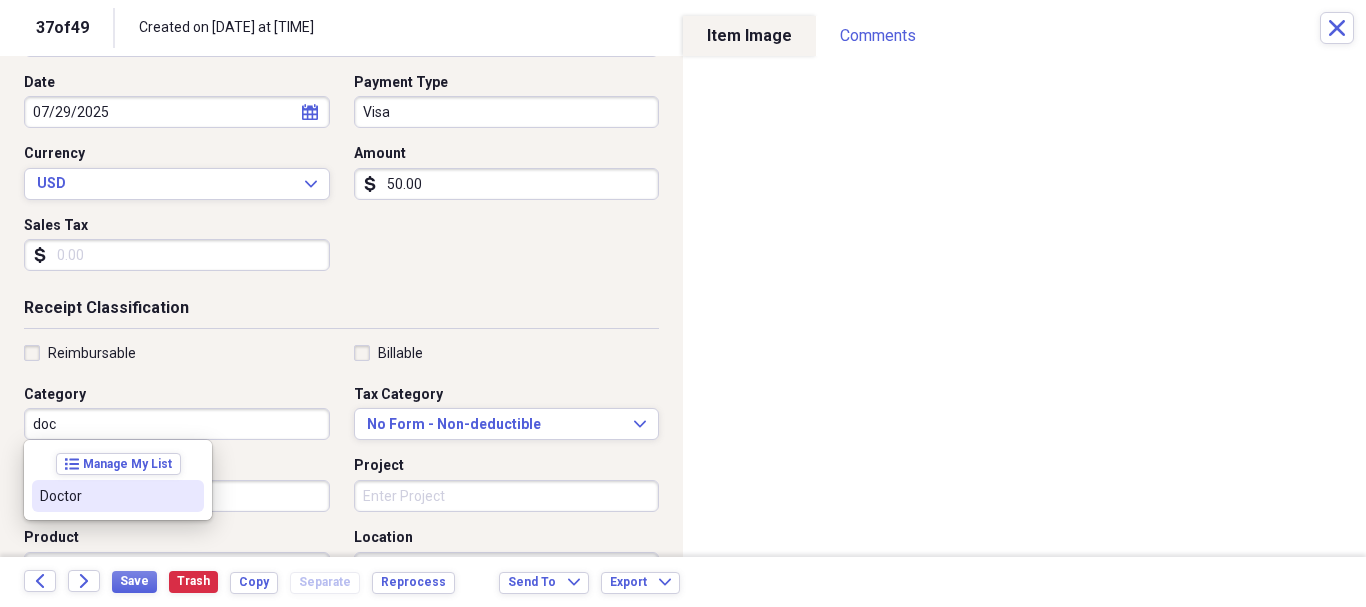 click on "Doctor" at bounding box center [106, 496] 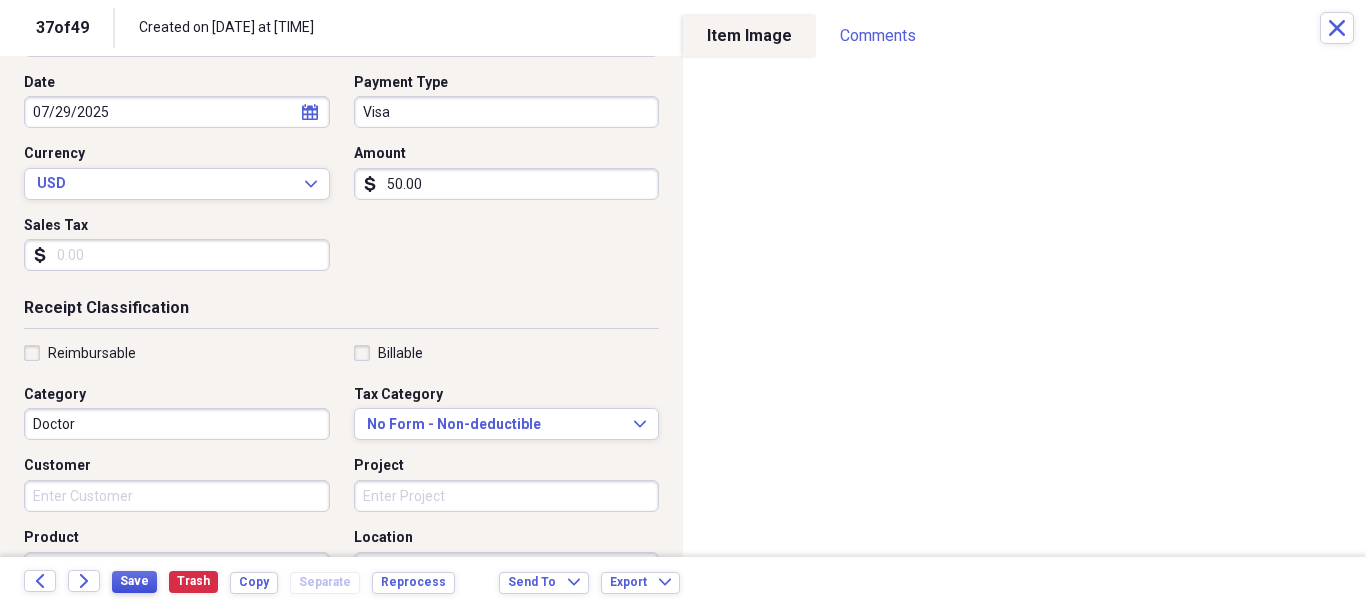 click on "Save" at bounding box center (134, 581) 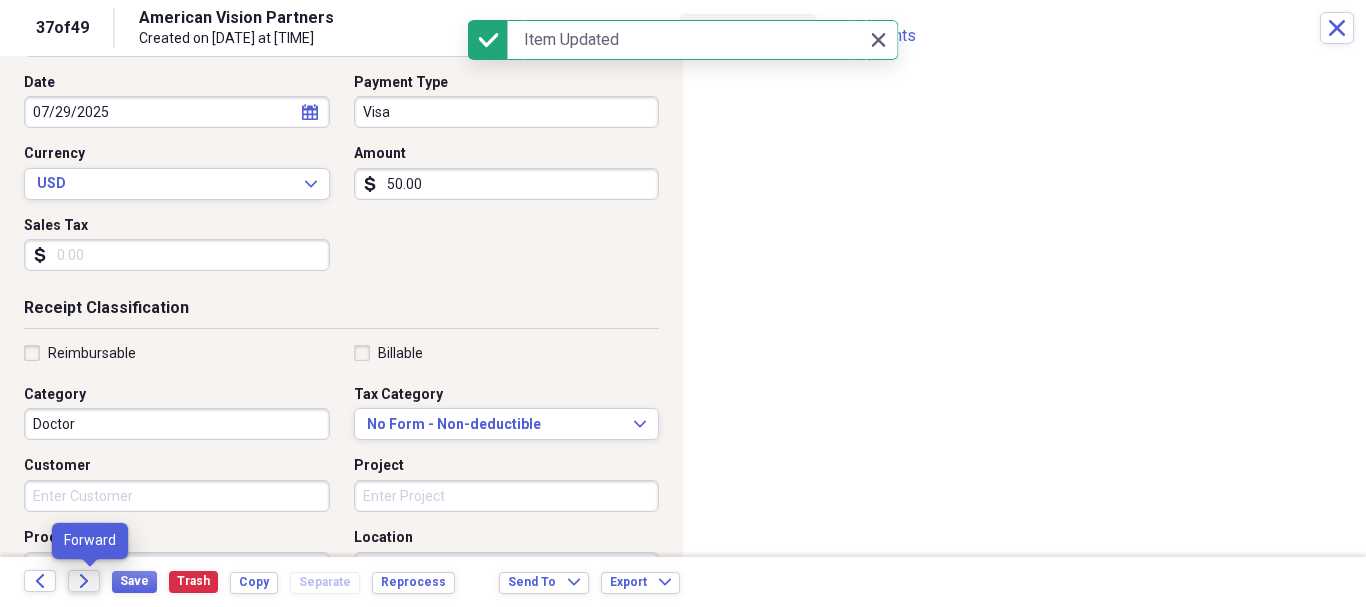 click on "Forward" 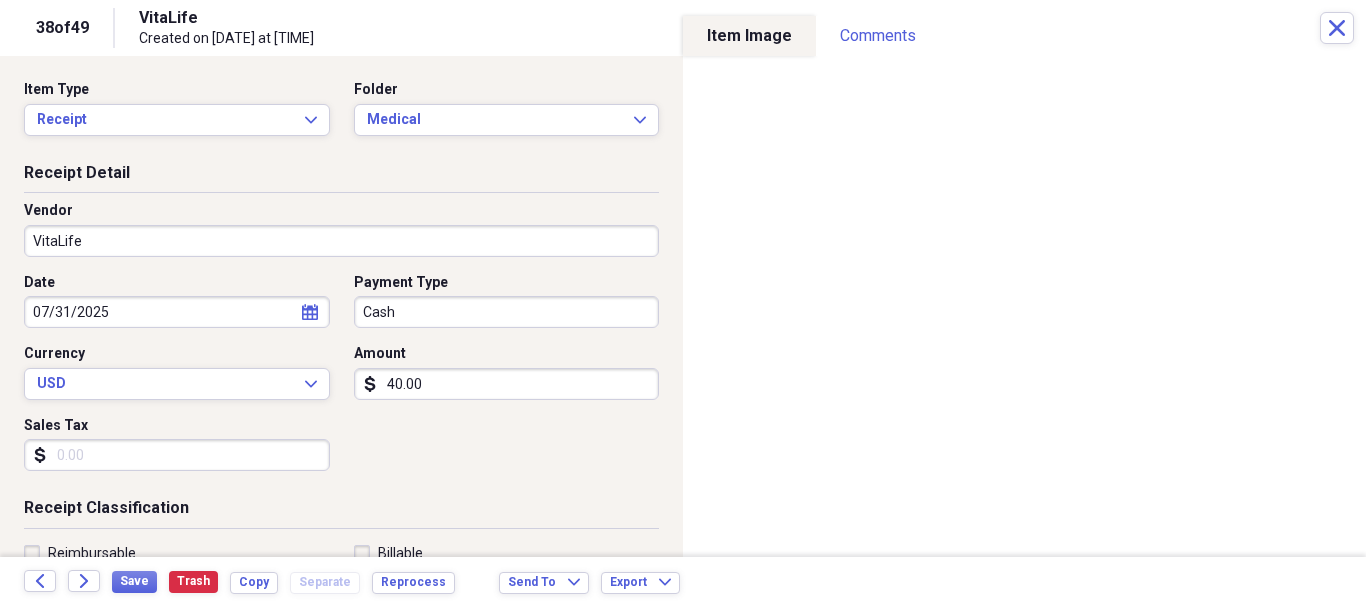 scroll, scrollTop: 100, scrollLeft: 0, axis: vertical 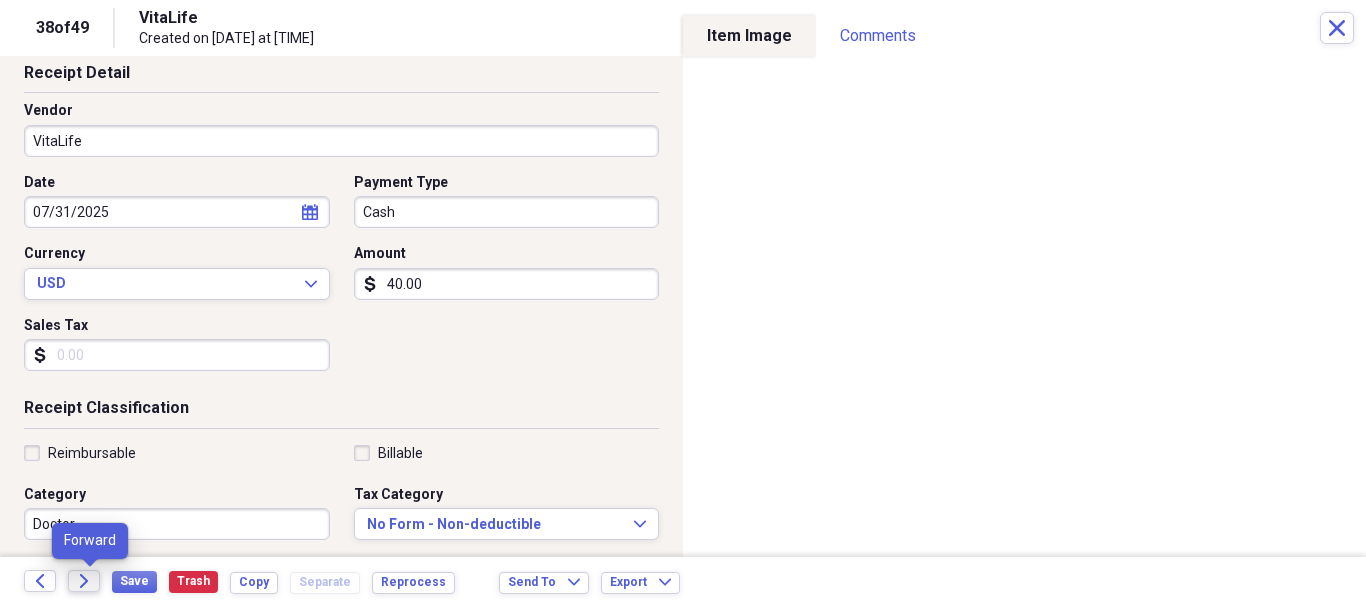 click on "Forward" at bounding box center (84, 581) 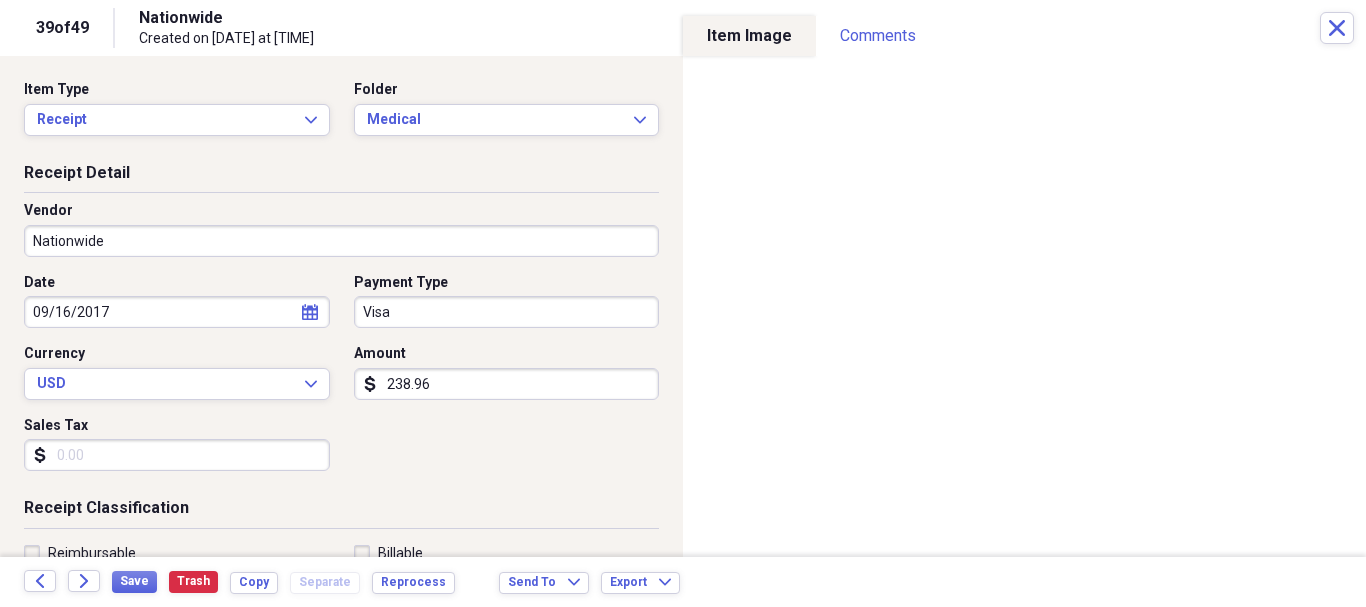 select on "8" 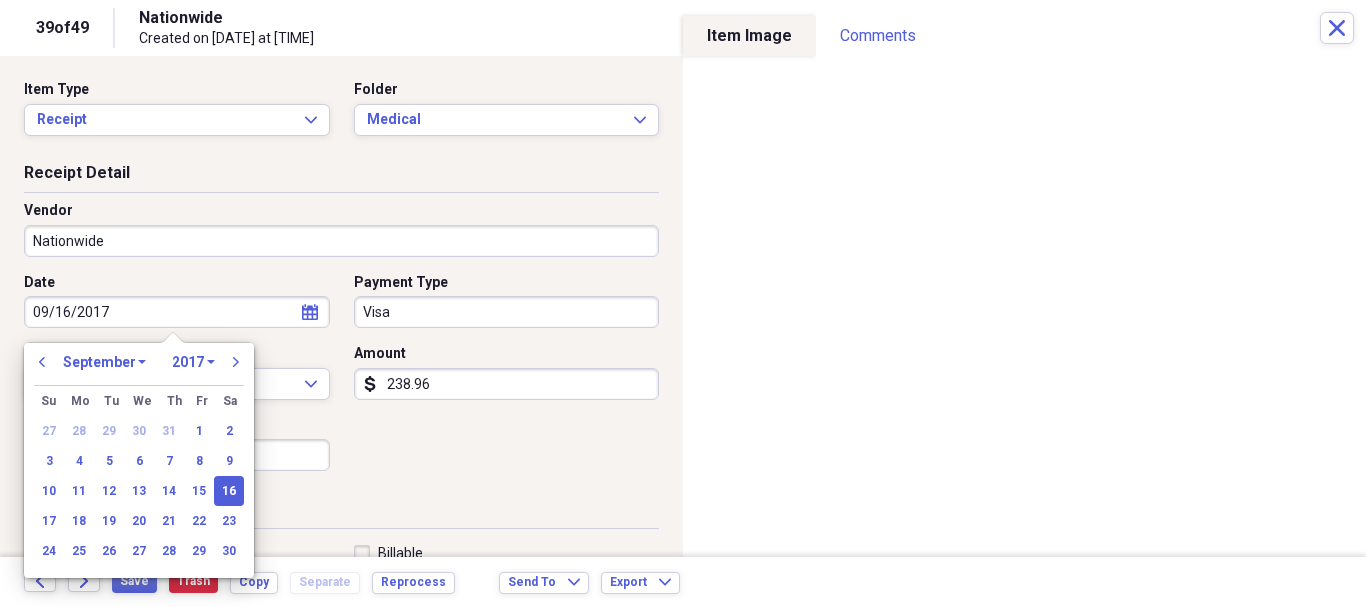 drag, startPoint x: 129, startPoint y: 314, endPoint x: -63, endPoint y: 315, distance: 192.00261 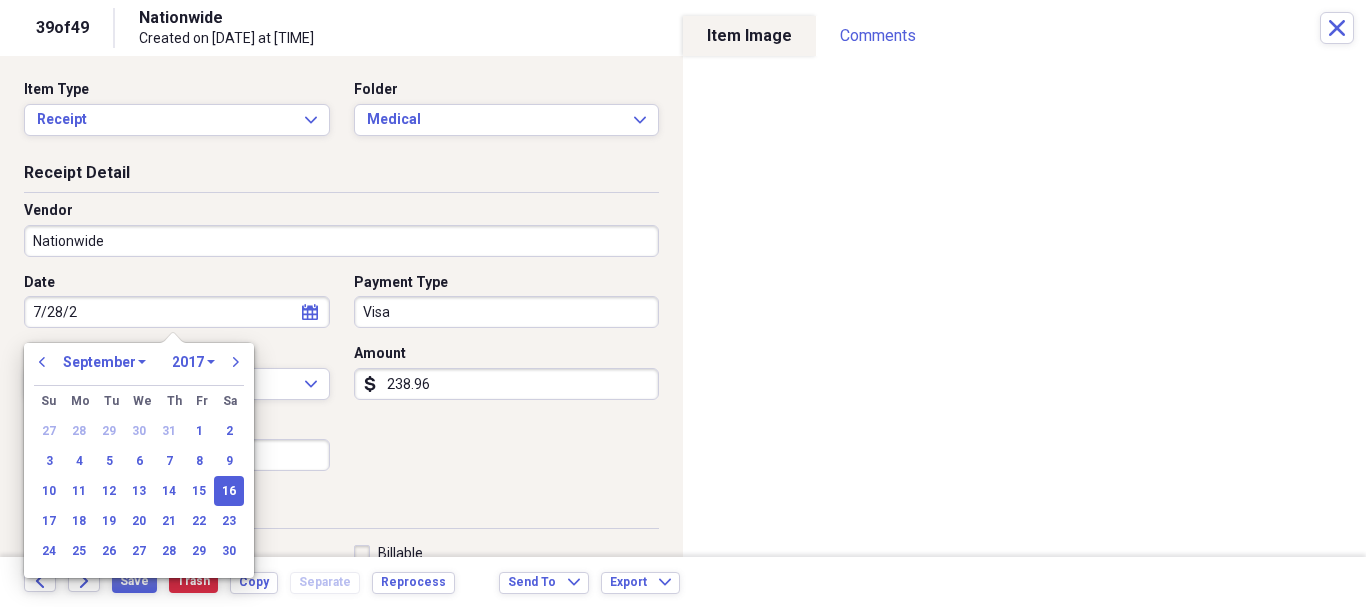 type on "[DATE]" 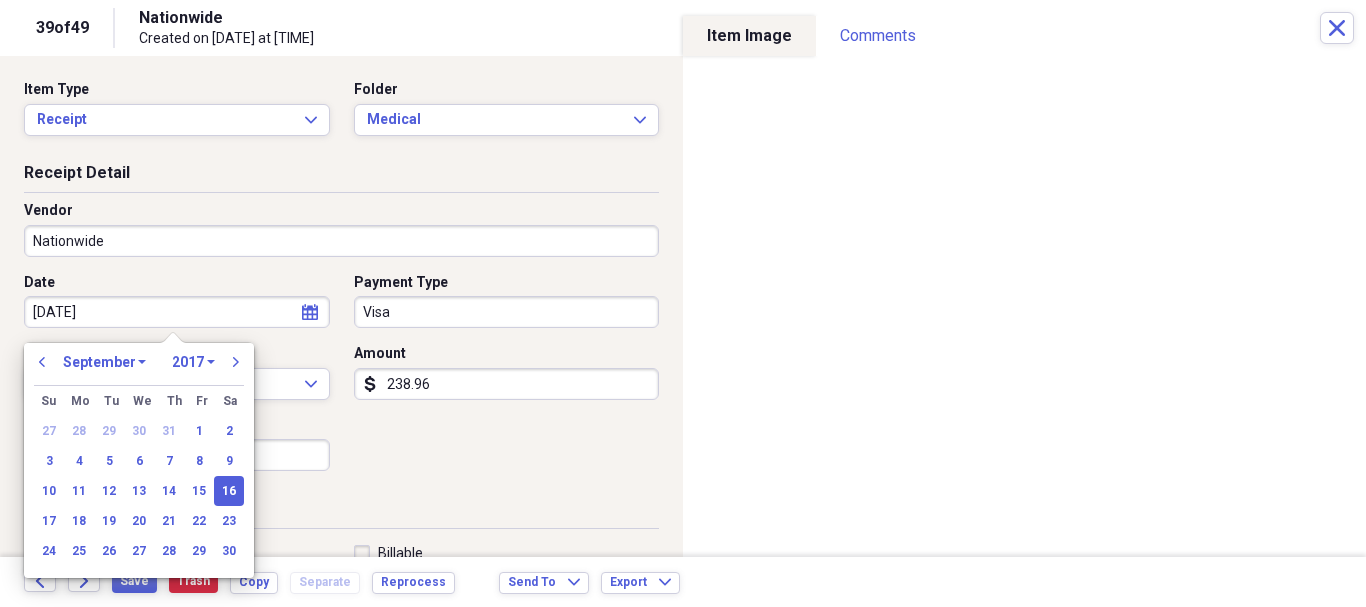 select on "6" 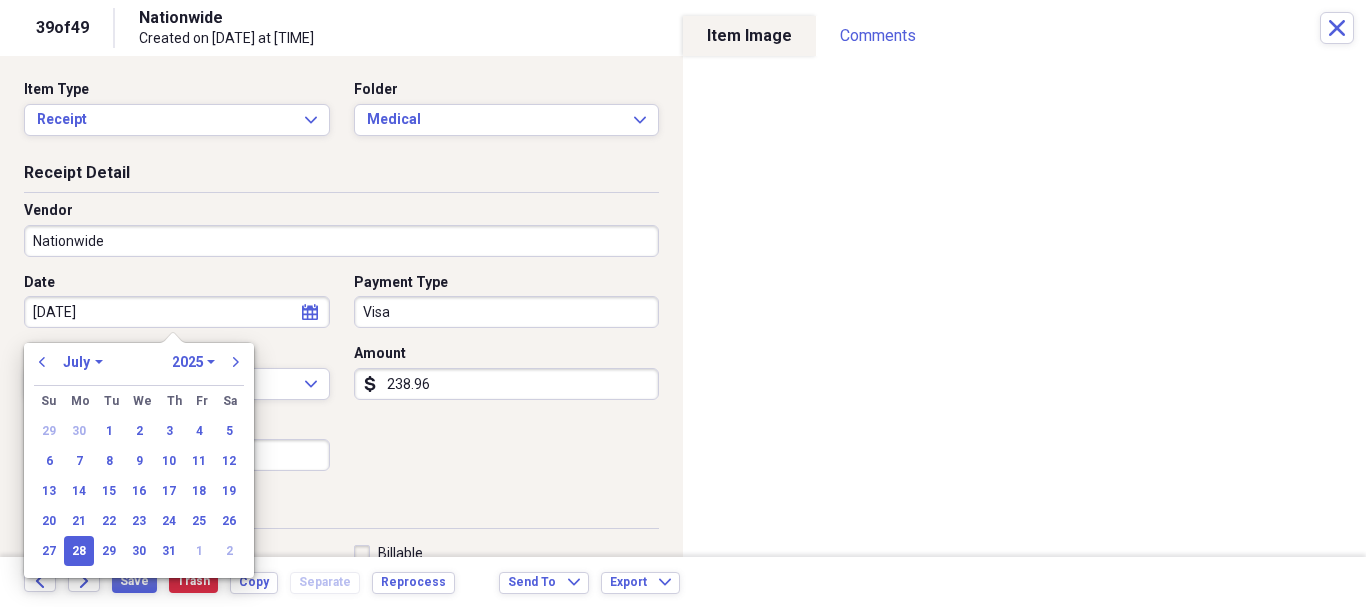 type on "07/28/2025" 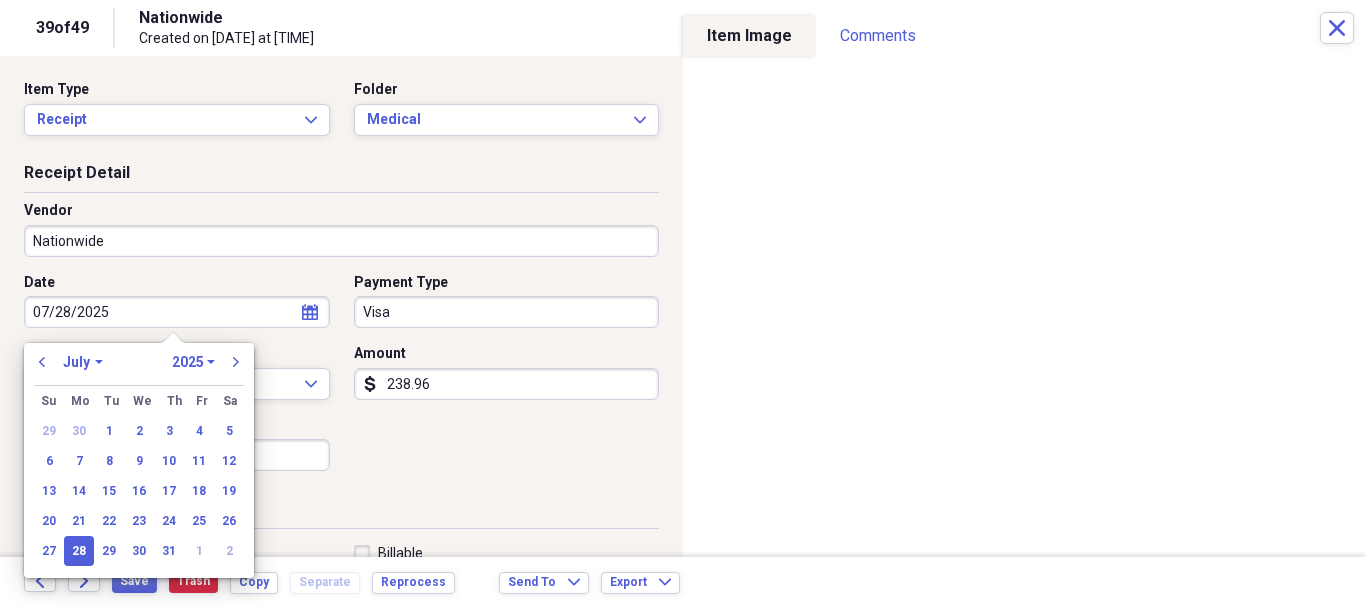 type 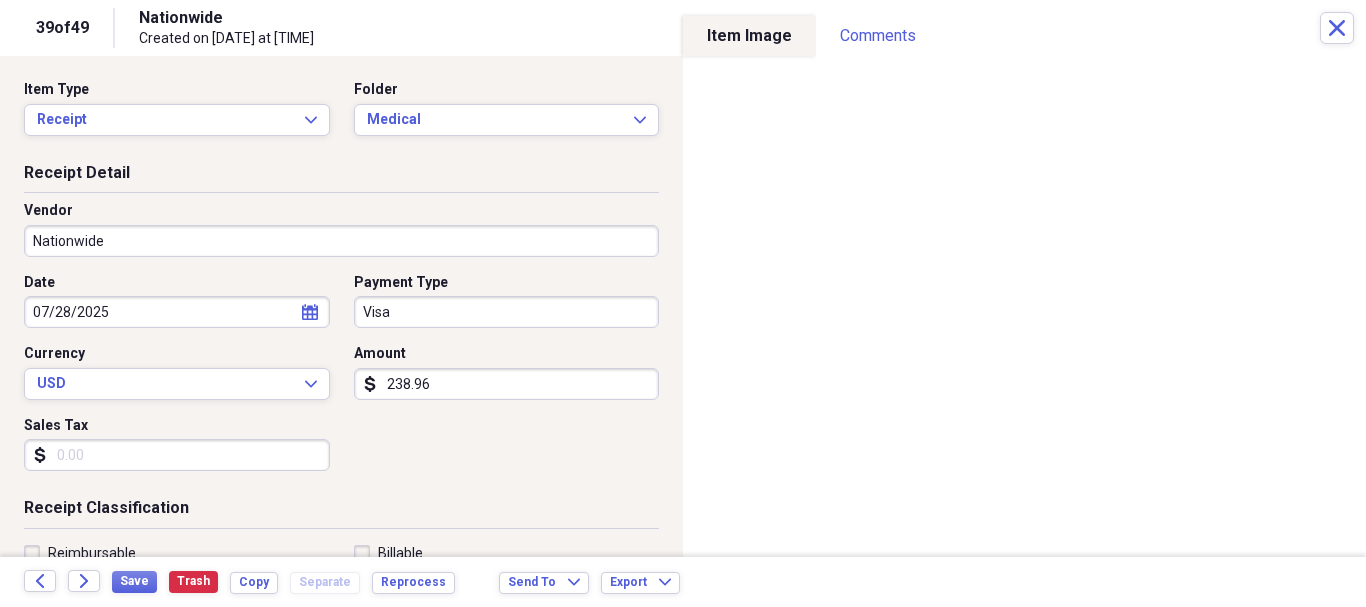 click on "238.96" at bounding box center (507, 384) 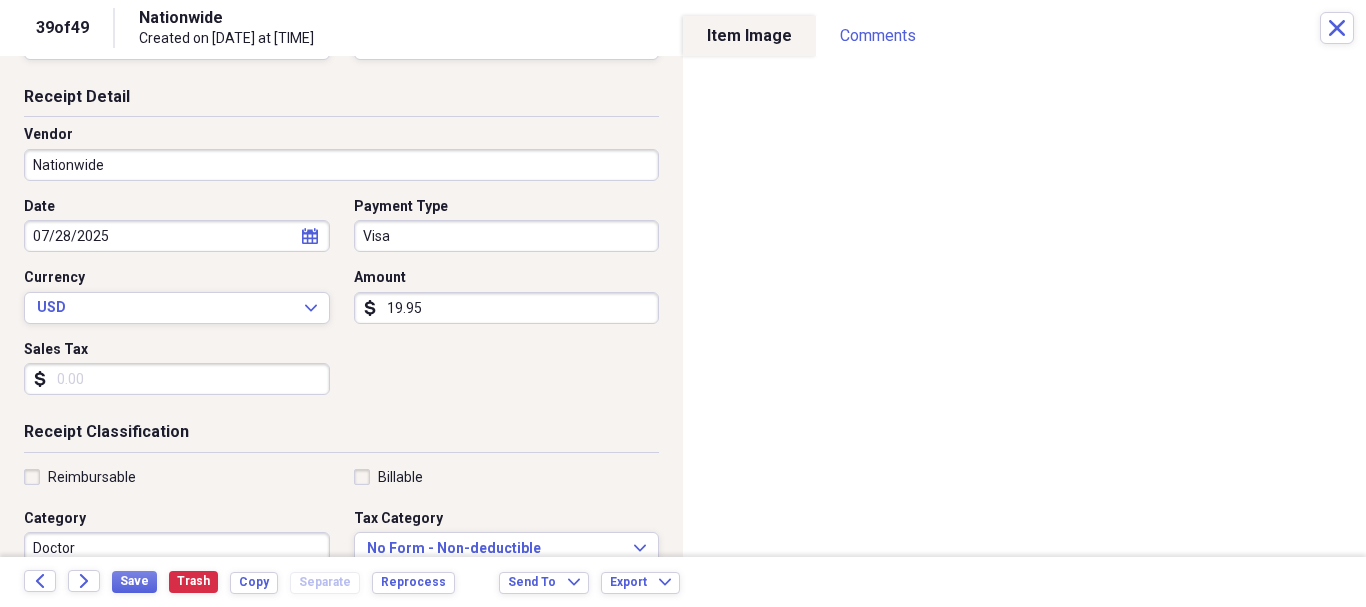 scroll, scrollTop: 100, scrollLeft: 0, axis: vertical 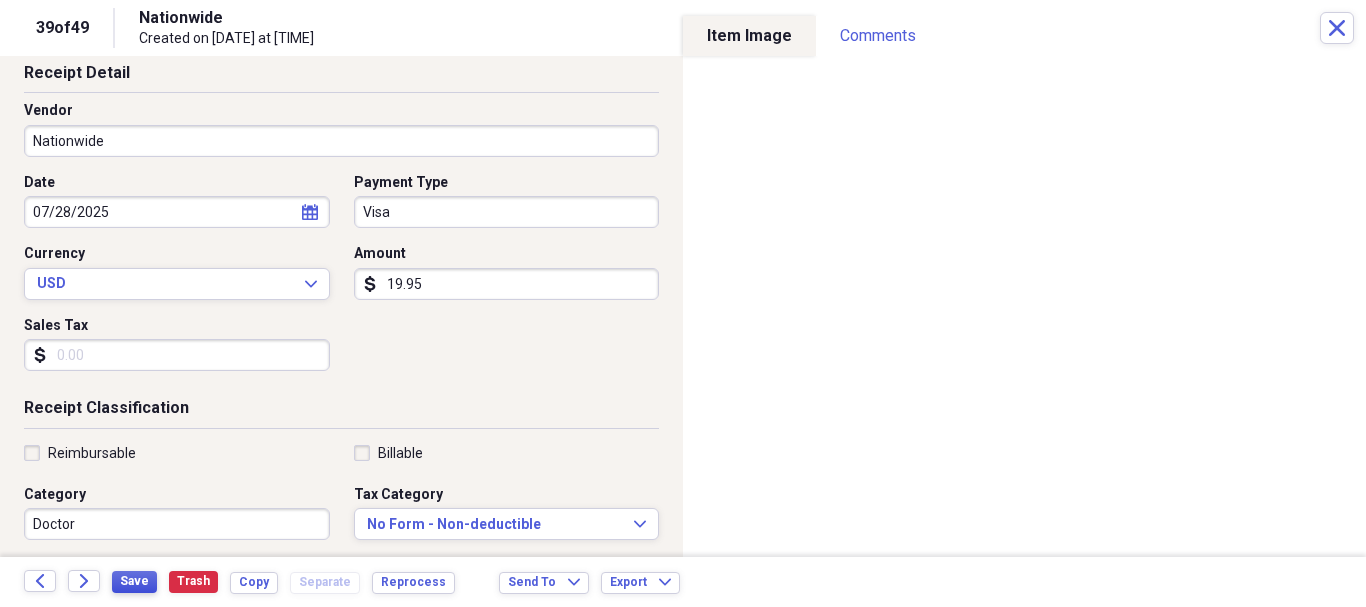 type on "19.95" 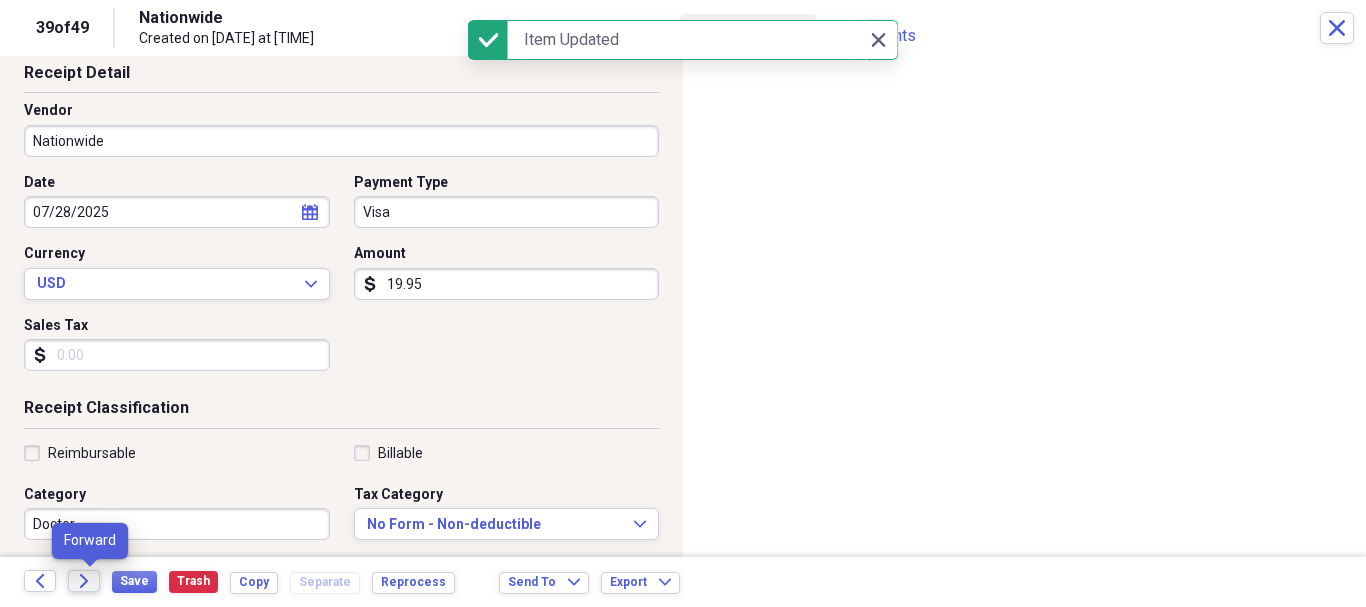 click on "Forward" 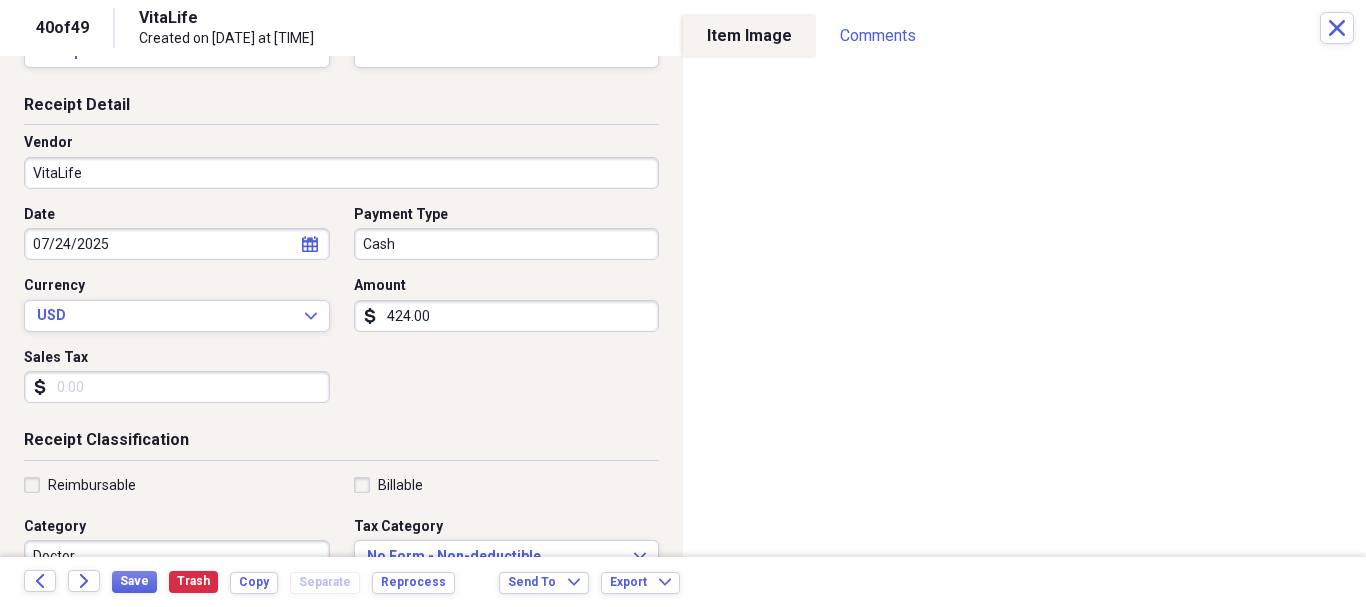 scroll, scrollTop: 100, scrollLeft: 0, axis: vertical 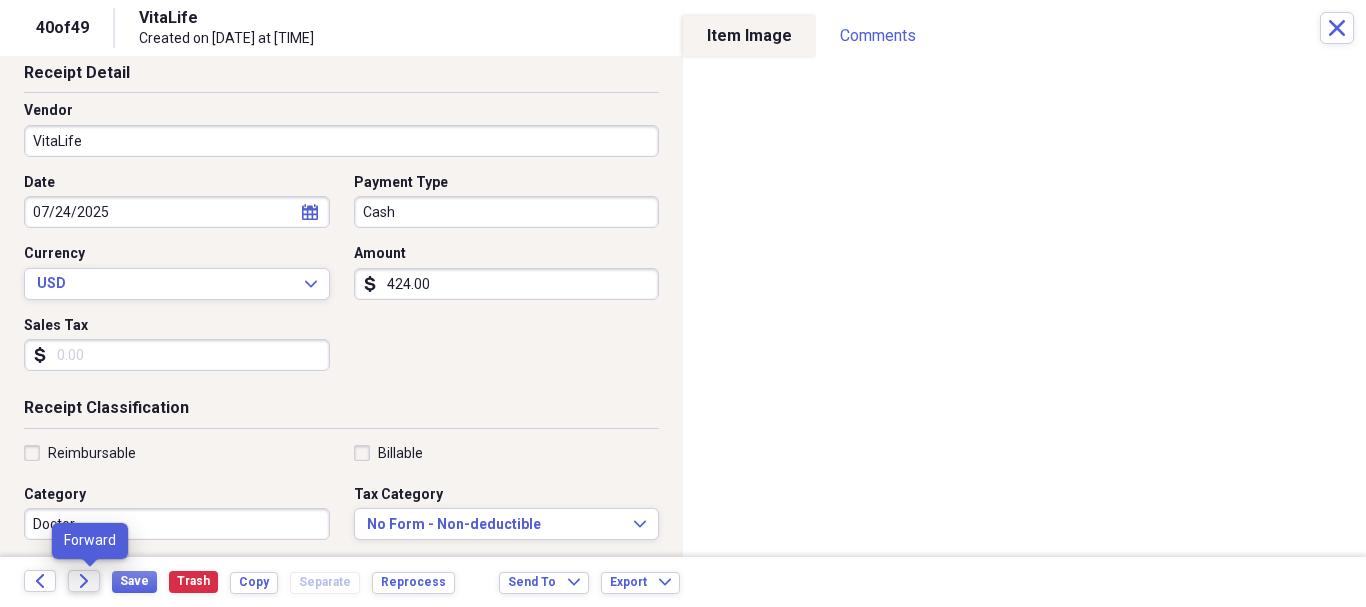 click on "Forward" 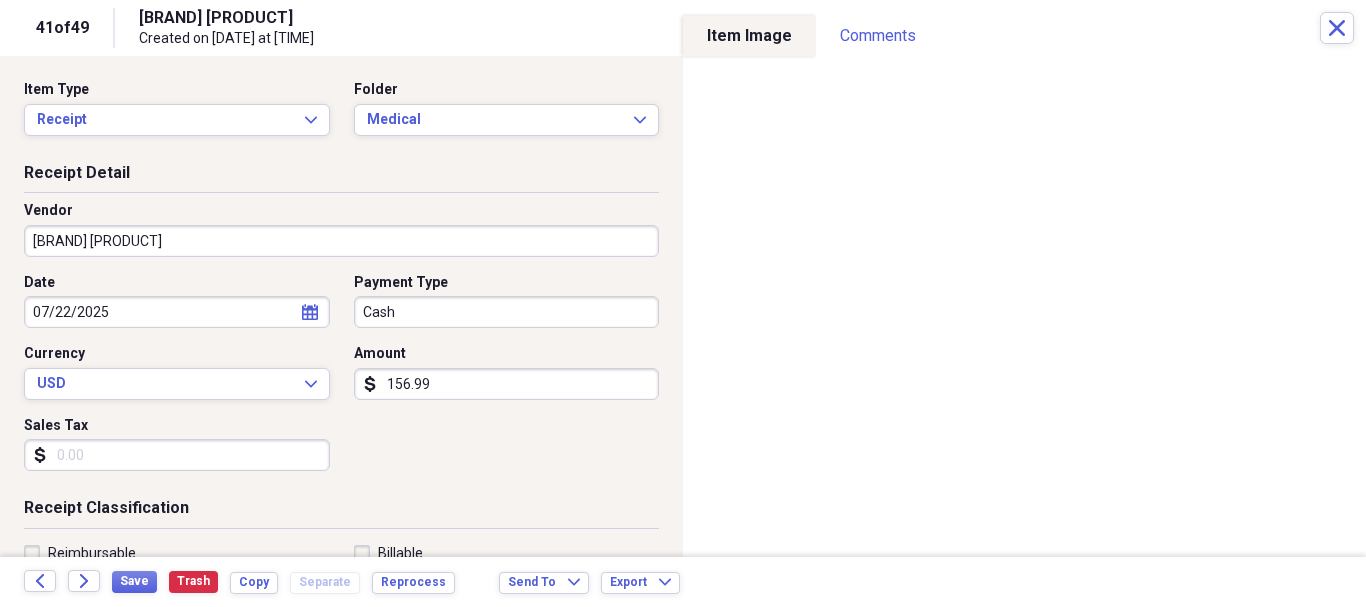 scroll, scrollTop: 0, scrollLeft: 0, axis: both 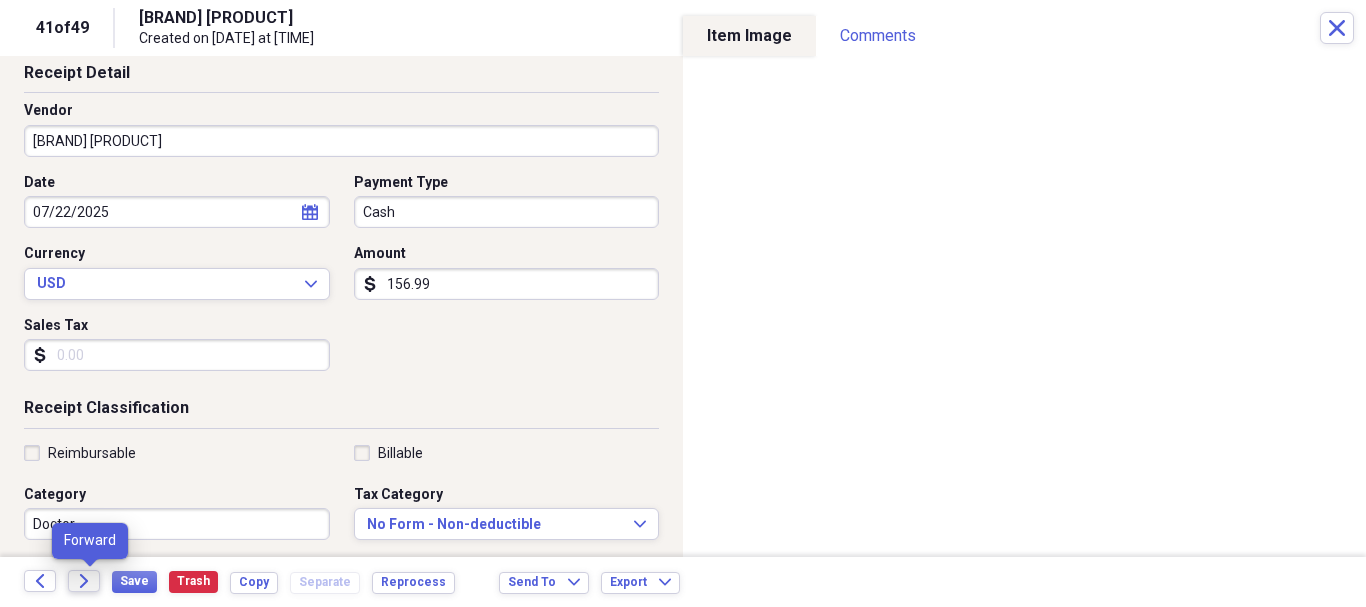 click on "Forward" 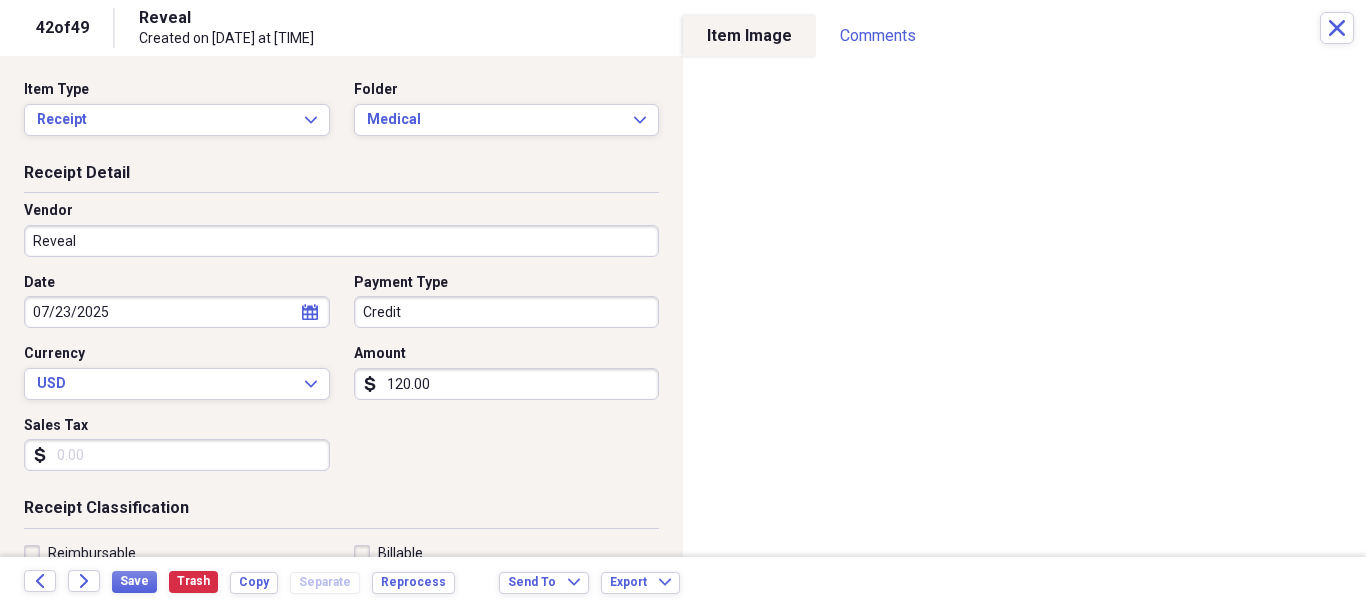 scroll, scrollTop: 100, scrollLeft: 0, axis: vertical 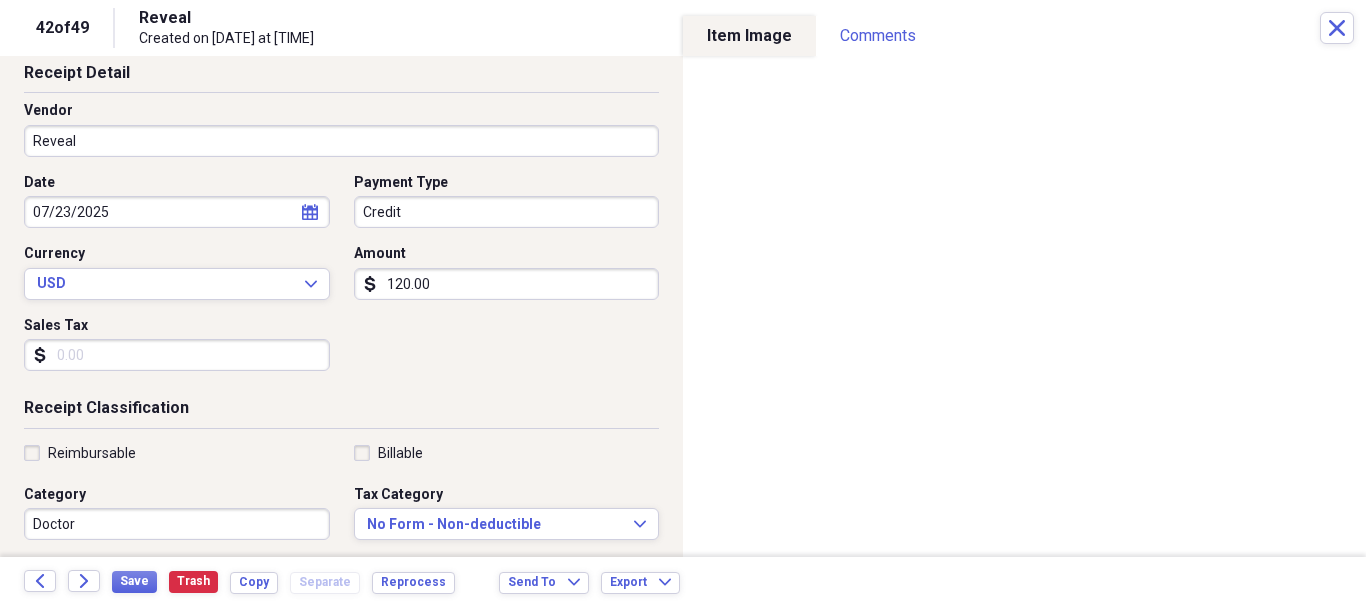 click on "120.00" at bounding box center (507, 284) 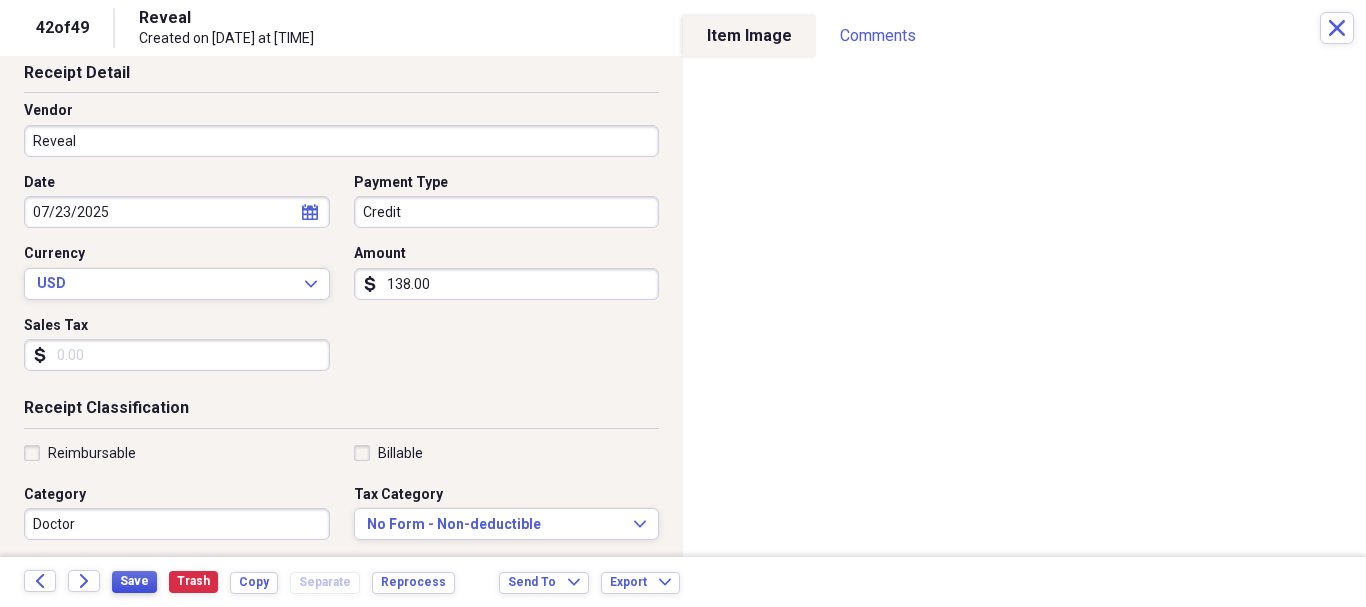 type on "138.00" 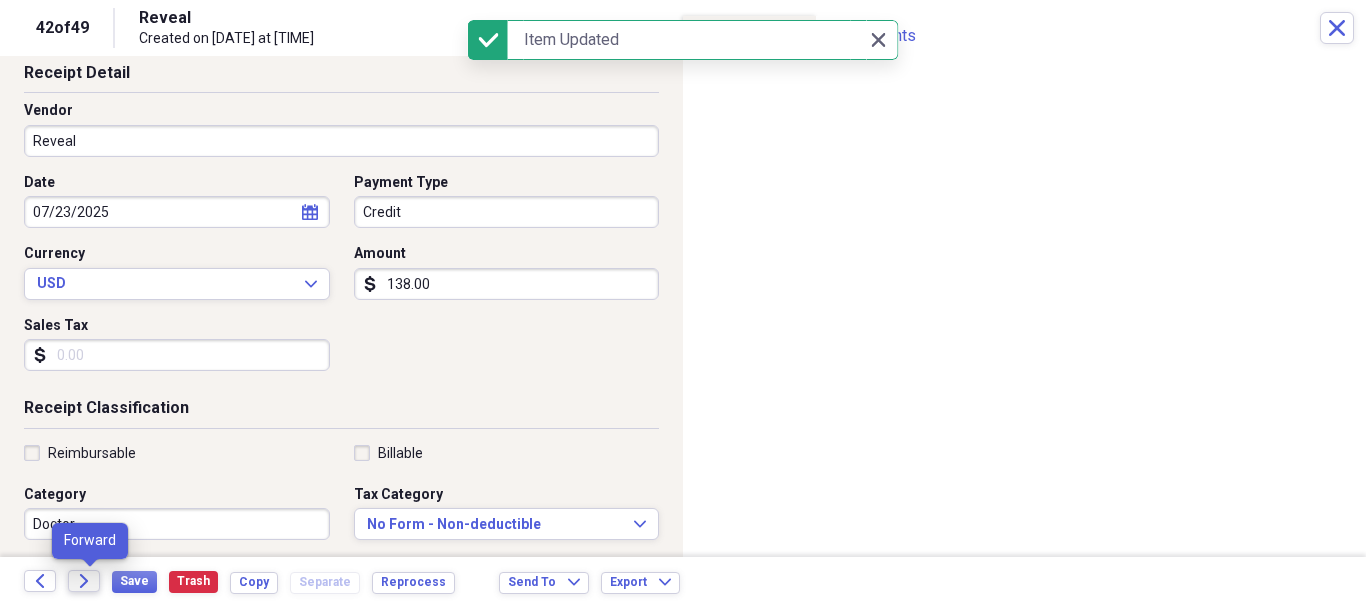 click 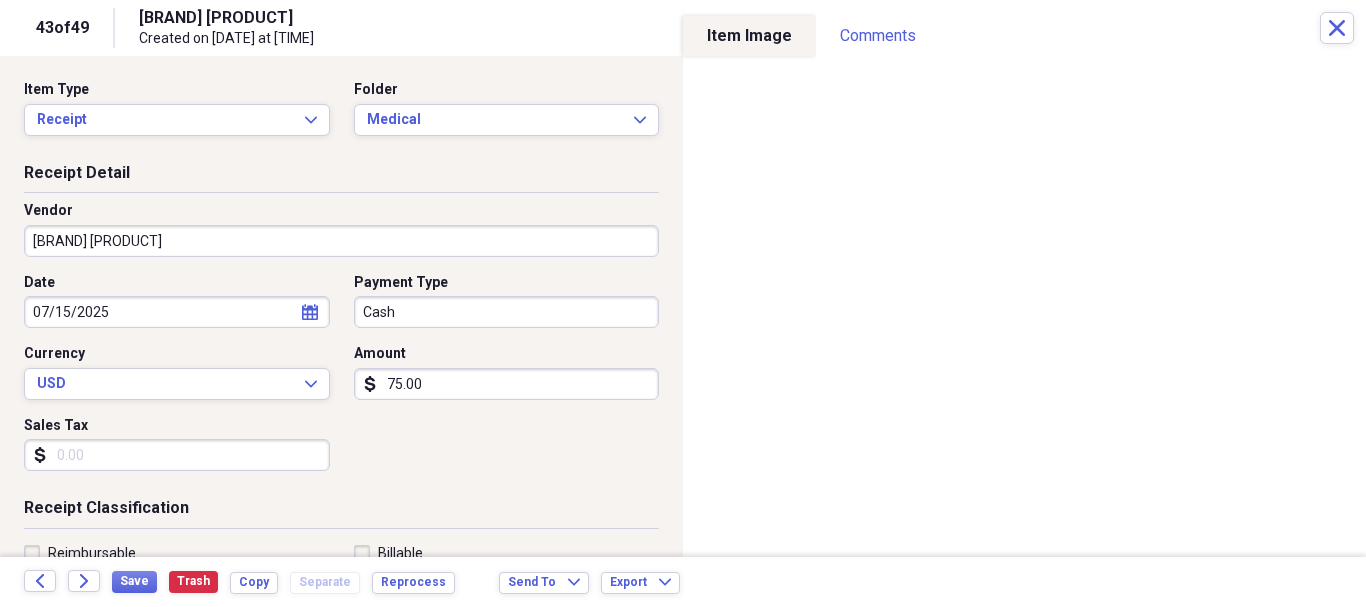 scroll, scrollTop: 100, scrollLeft: 0, axis: vertical 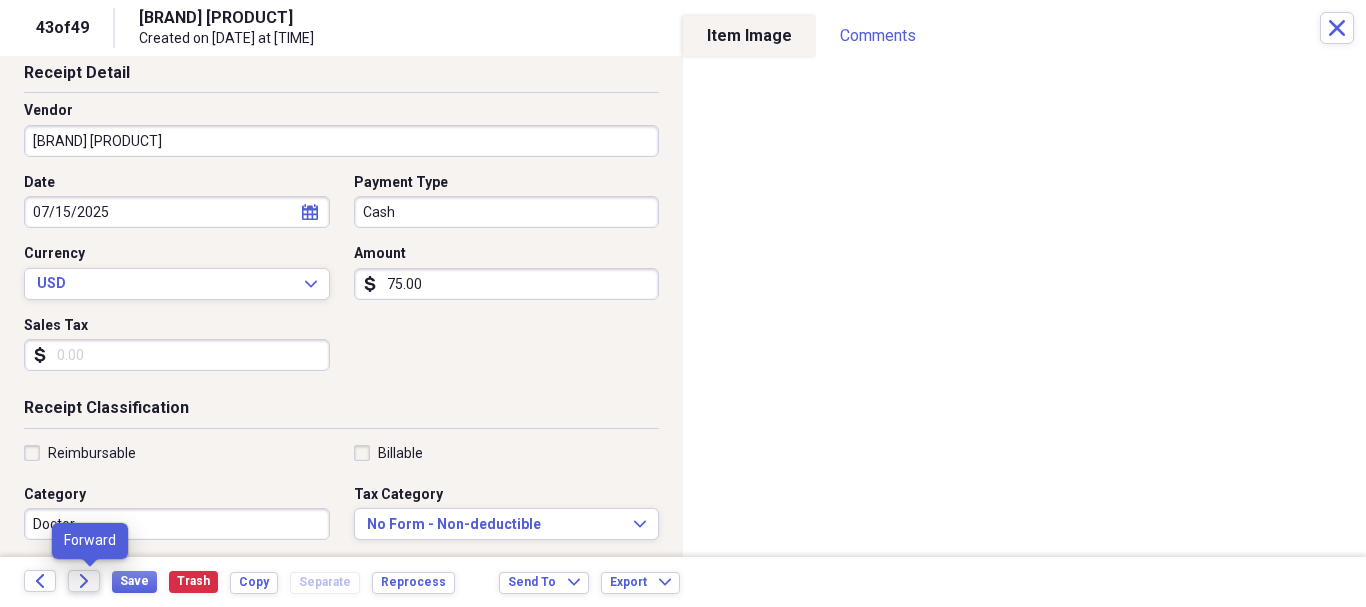 click 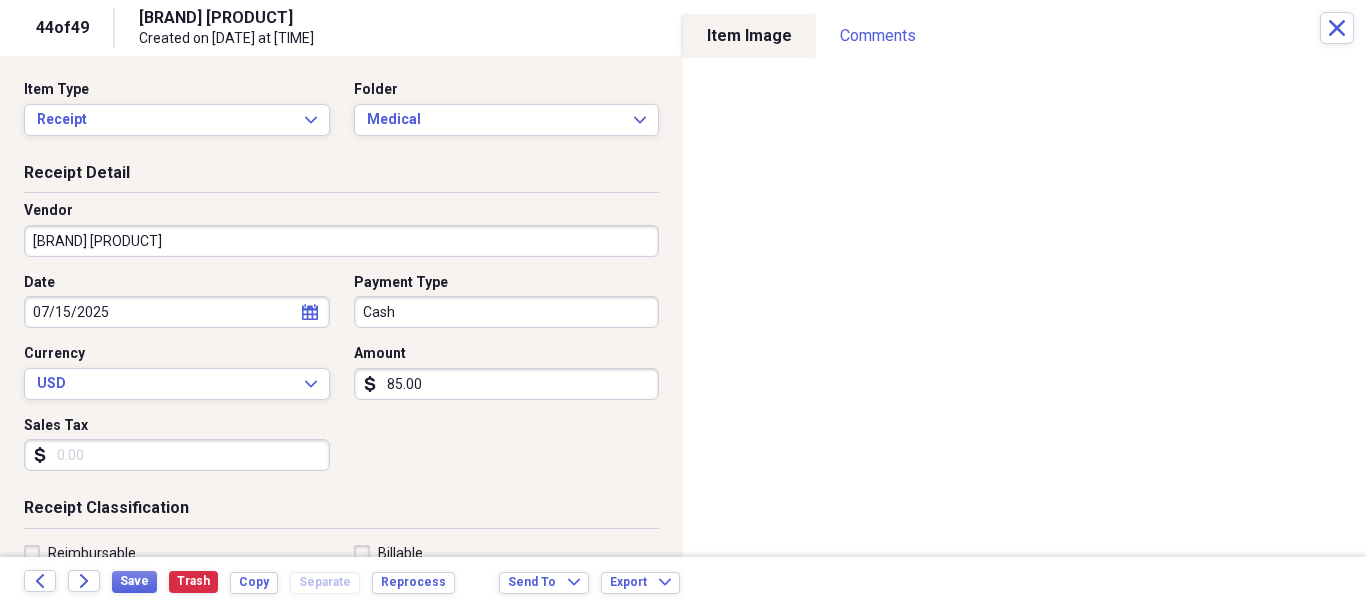 scroll, scrollTop: 100, scrollLeft: 0, axis: vertical 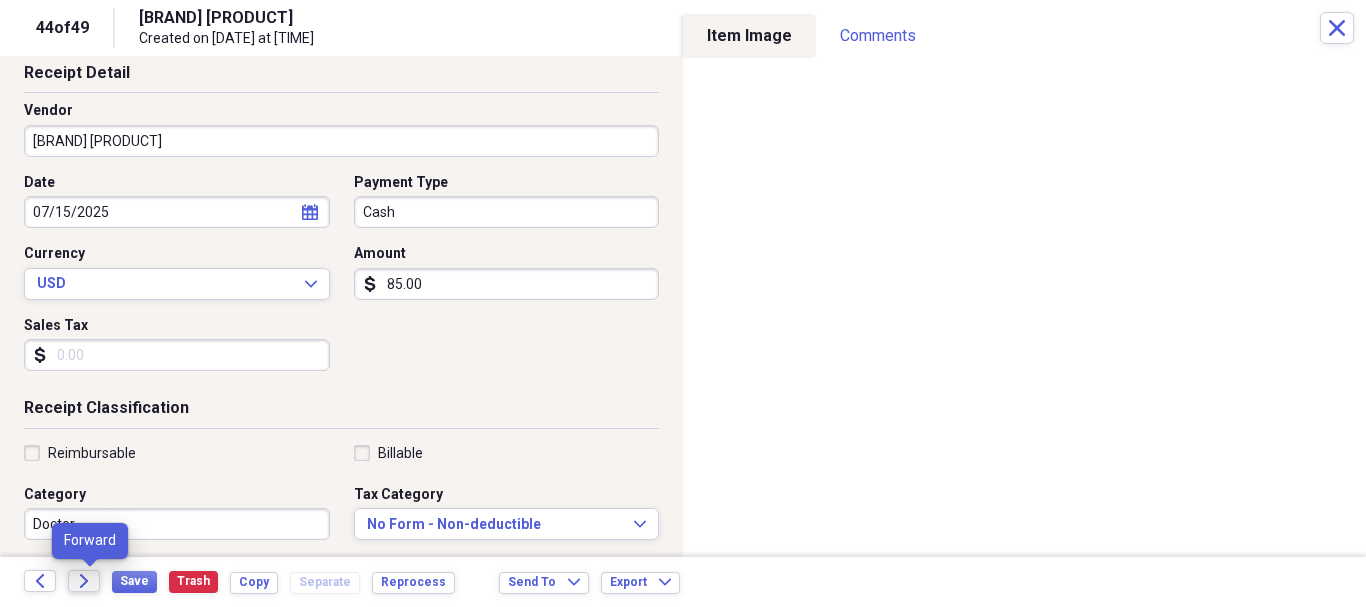 click on "Forward" at bounding box center [84, 581] 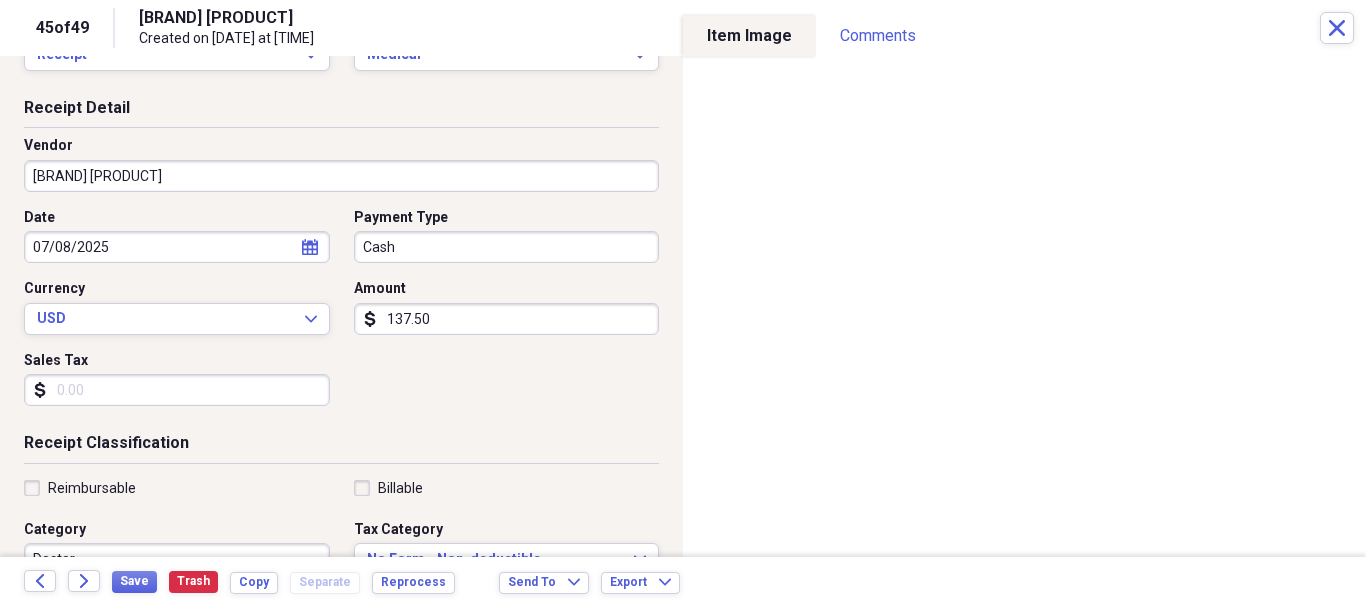 scroll, scrollTop: 100, scrollLeft: 0, axis: vertical 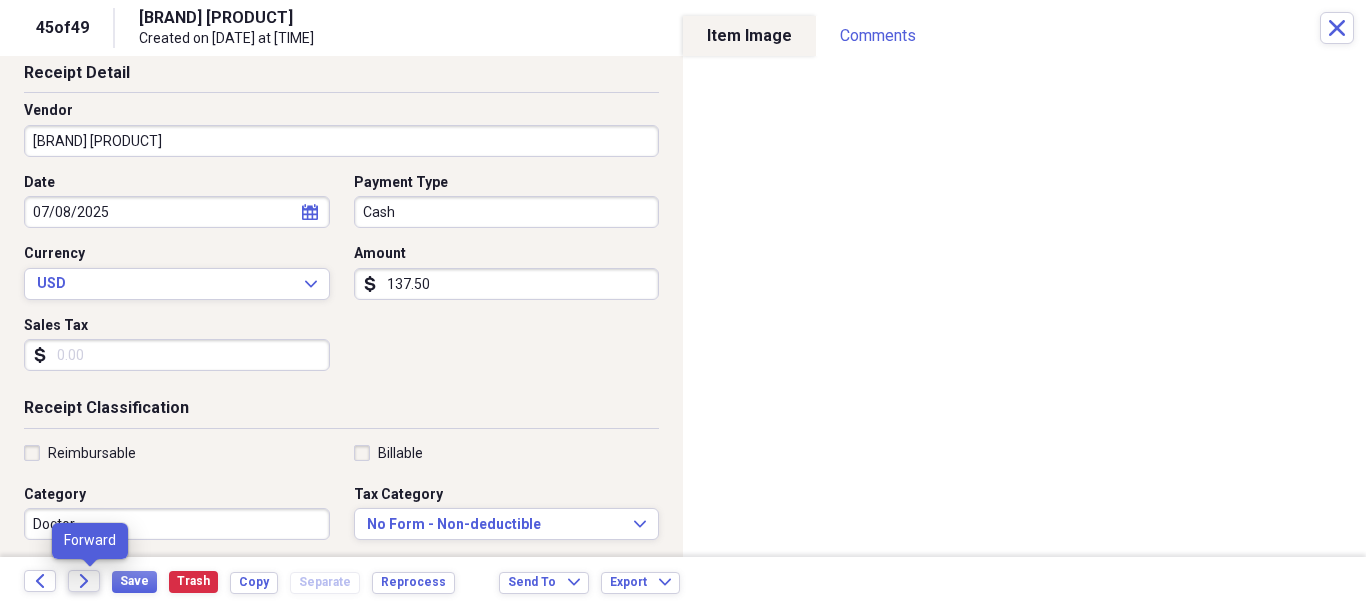 click on "Forward" at bounding box center (84, 581) 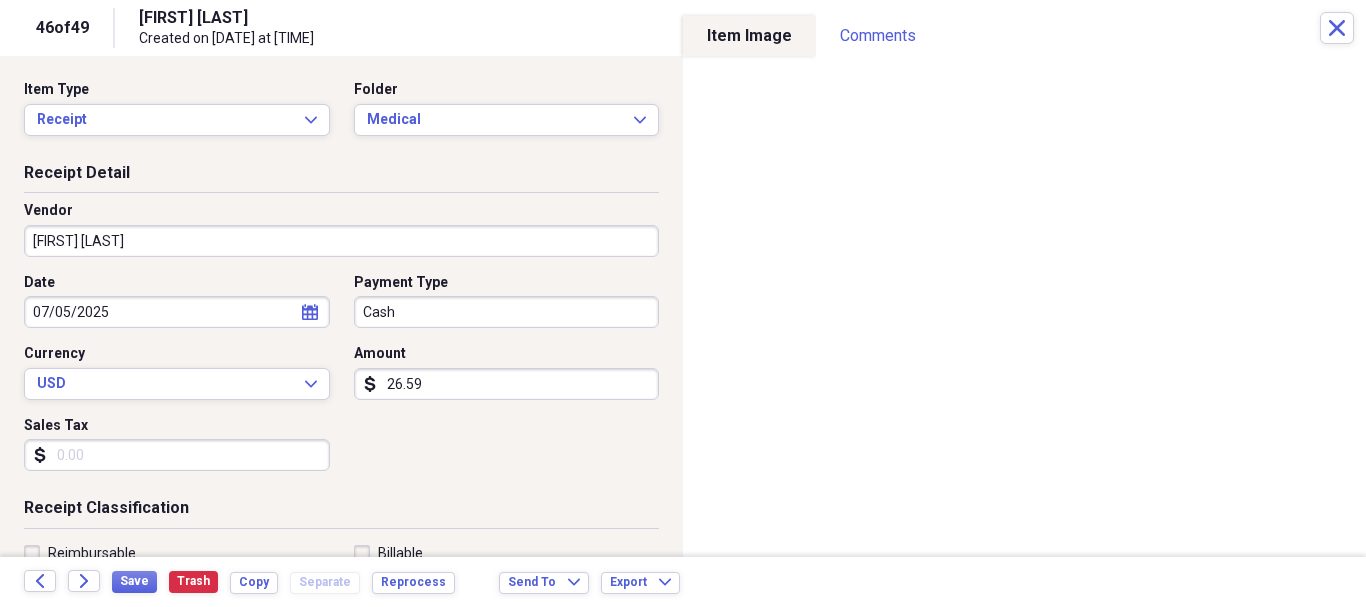 click on "[FIRST] [LAST]" at bounding box center [341, 241] 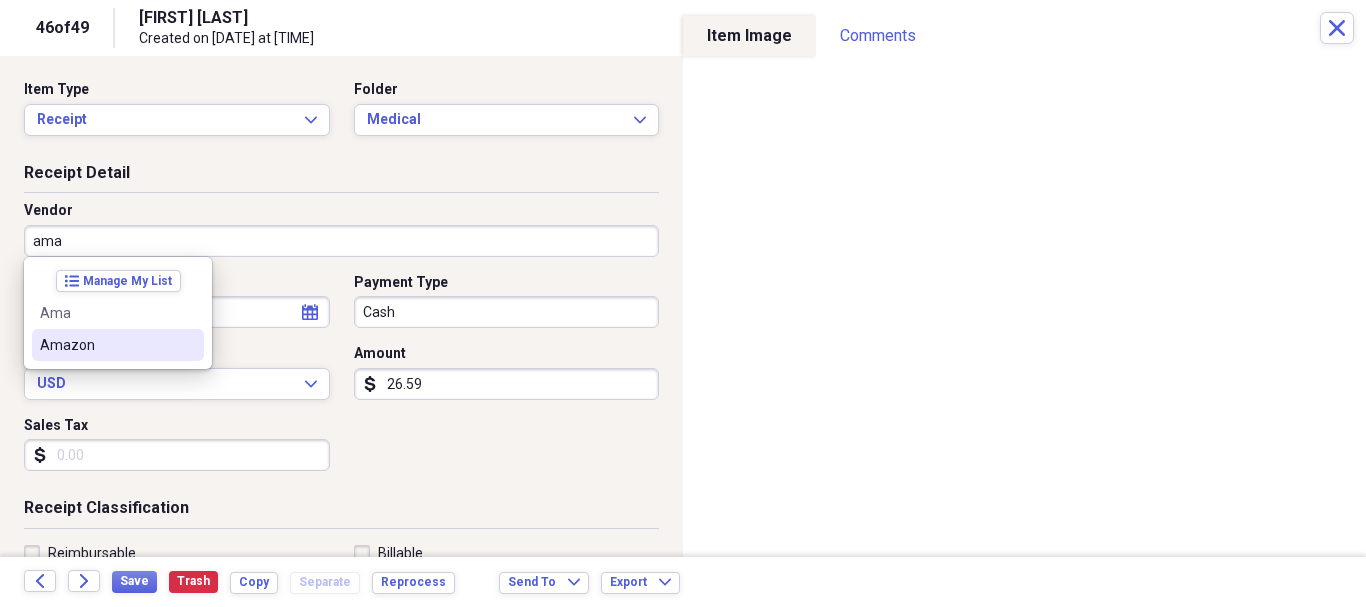 click on "Amazon" at bounding box center [106, 345] 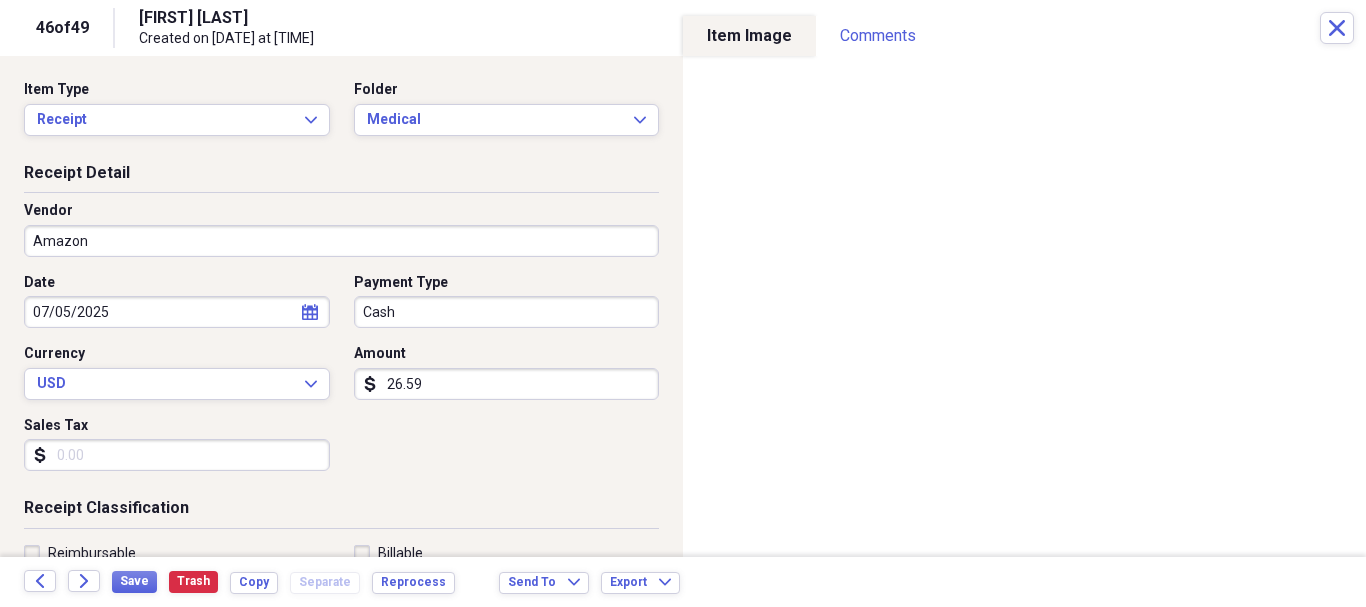 type on "Medical" 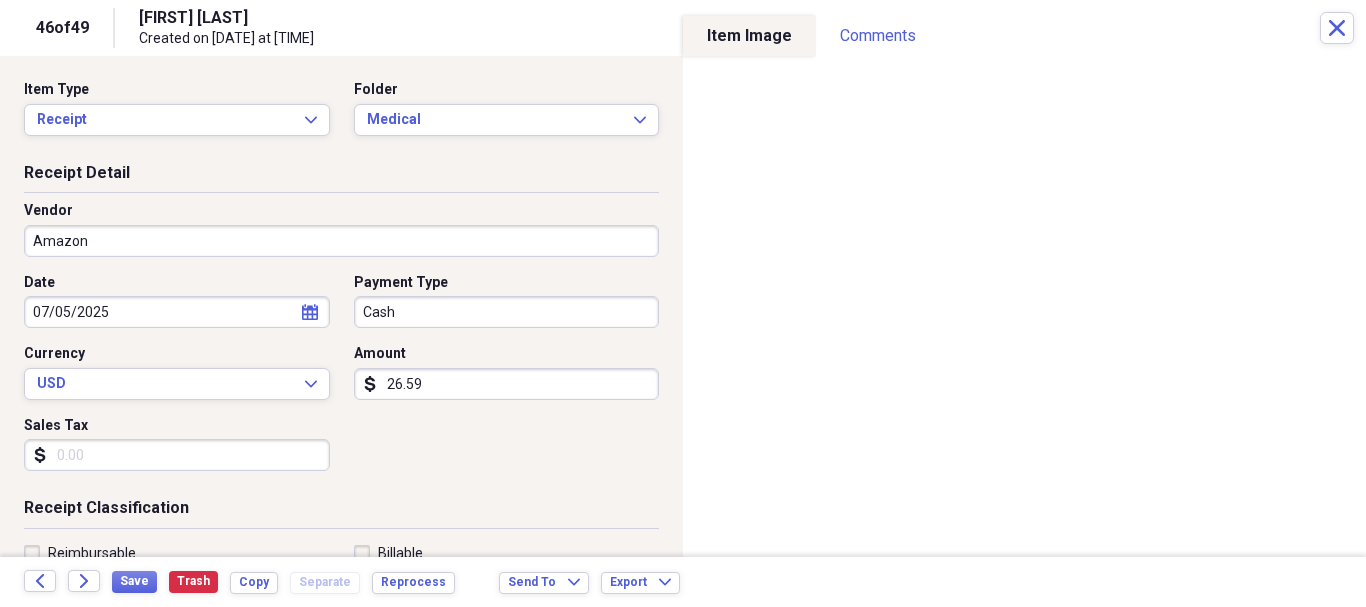 click on "26.59" at bounding box center [507, 384] 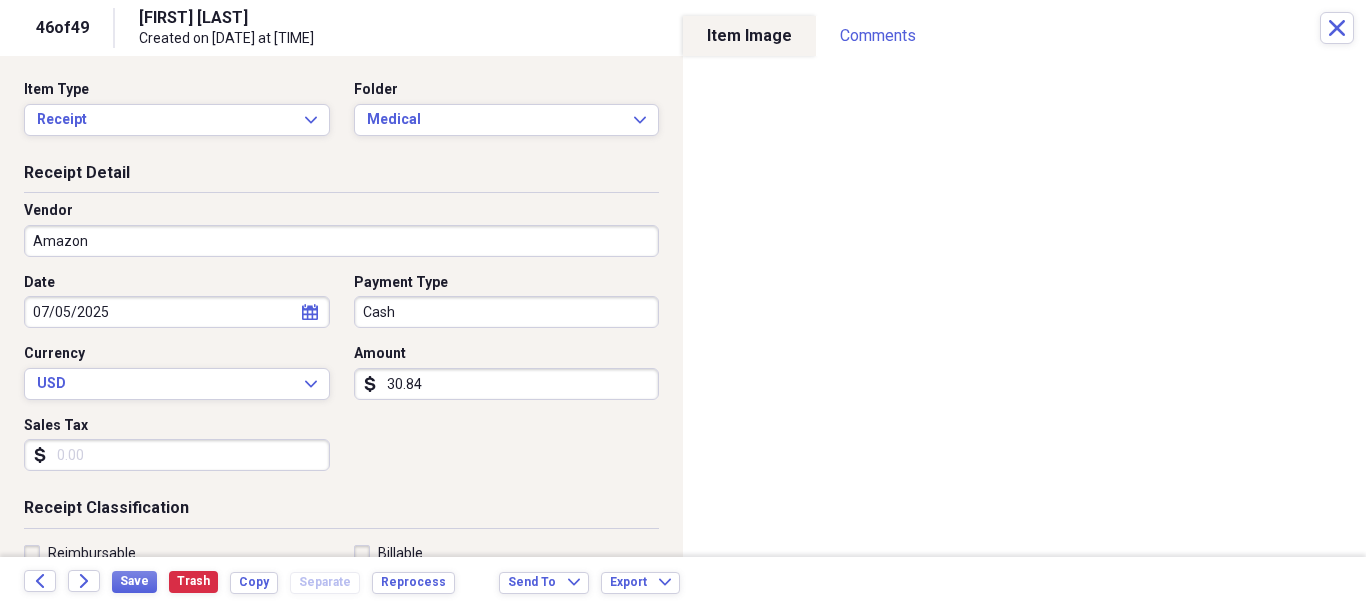 scroll, scrollTop: 100, scrollLeft: 0, axis: vertical 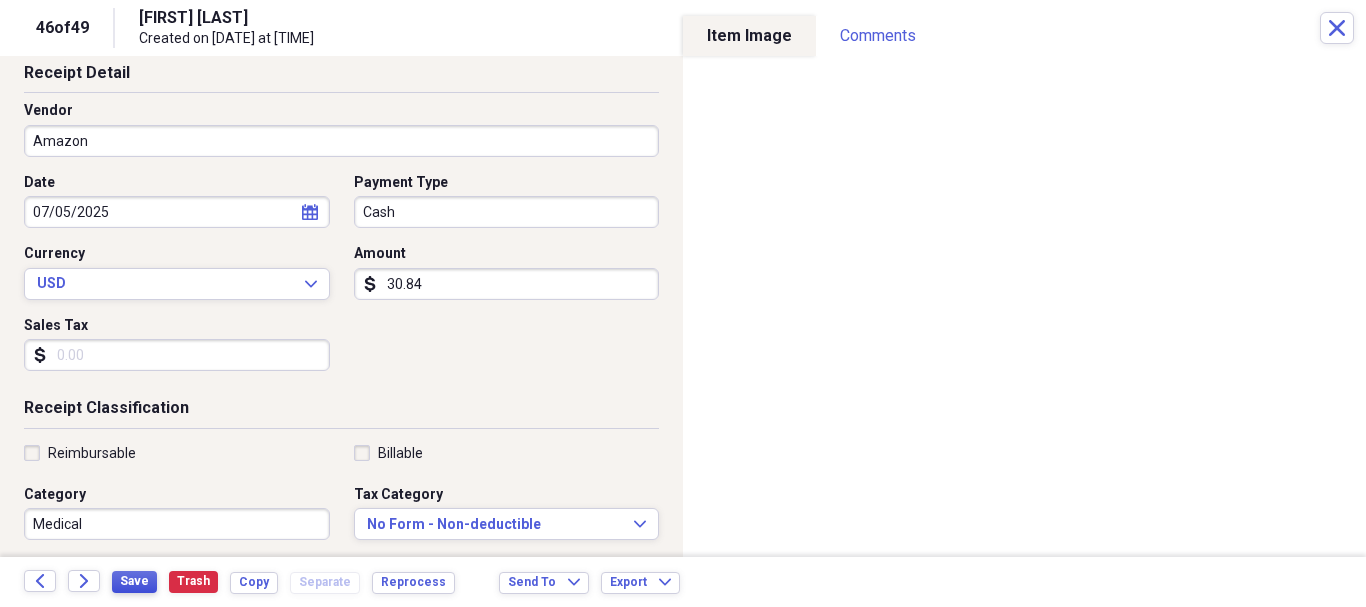 type on "30.84" 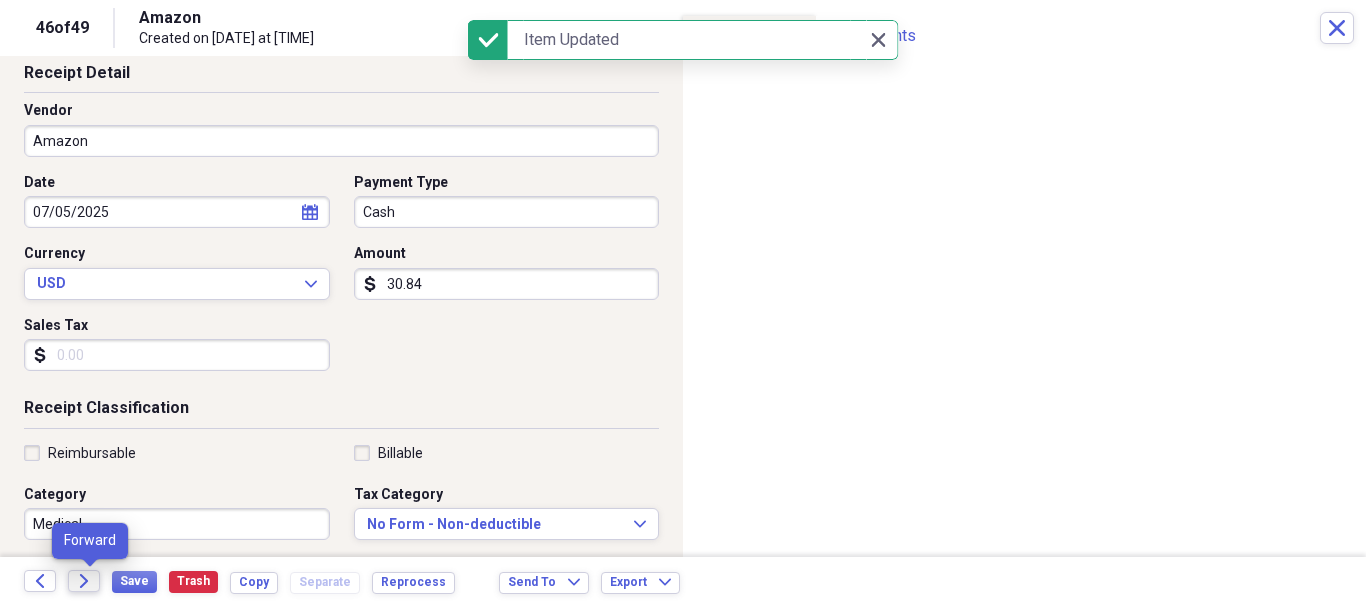click 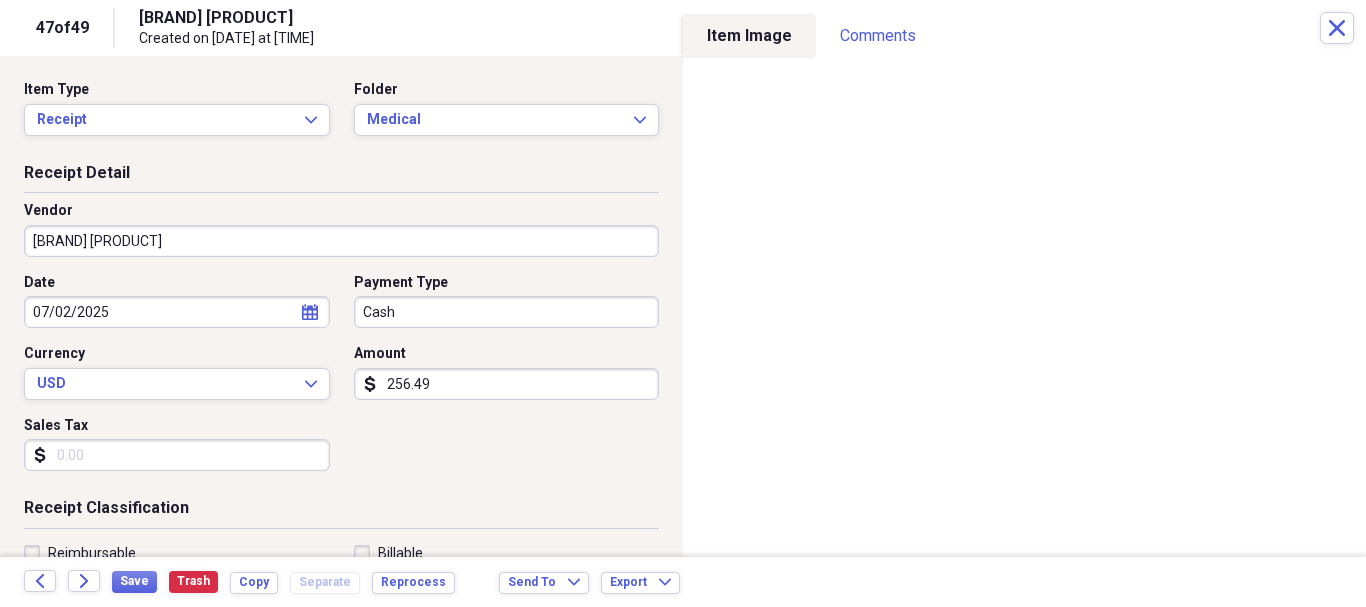 scroll, scrollTop: 100, scrollLeft: 0, axis: vertical 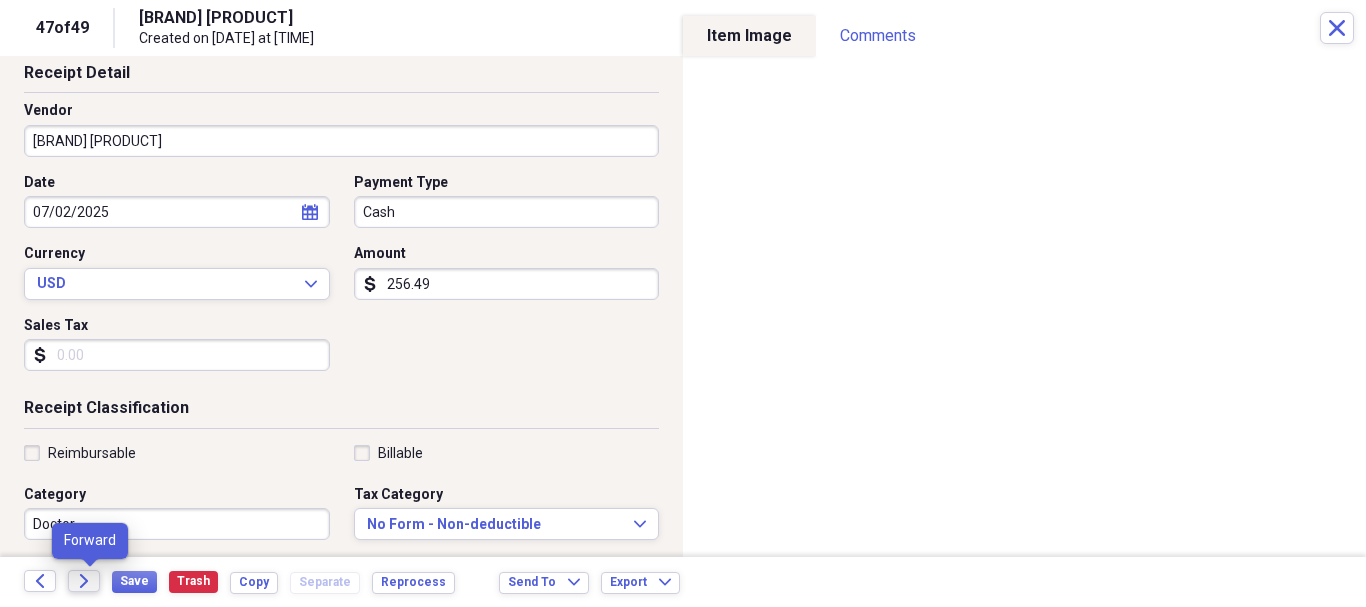 click on "Forward" 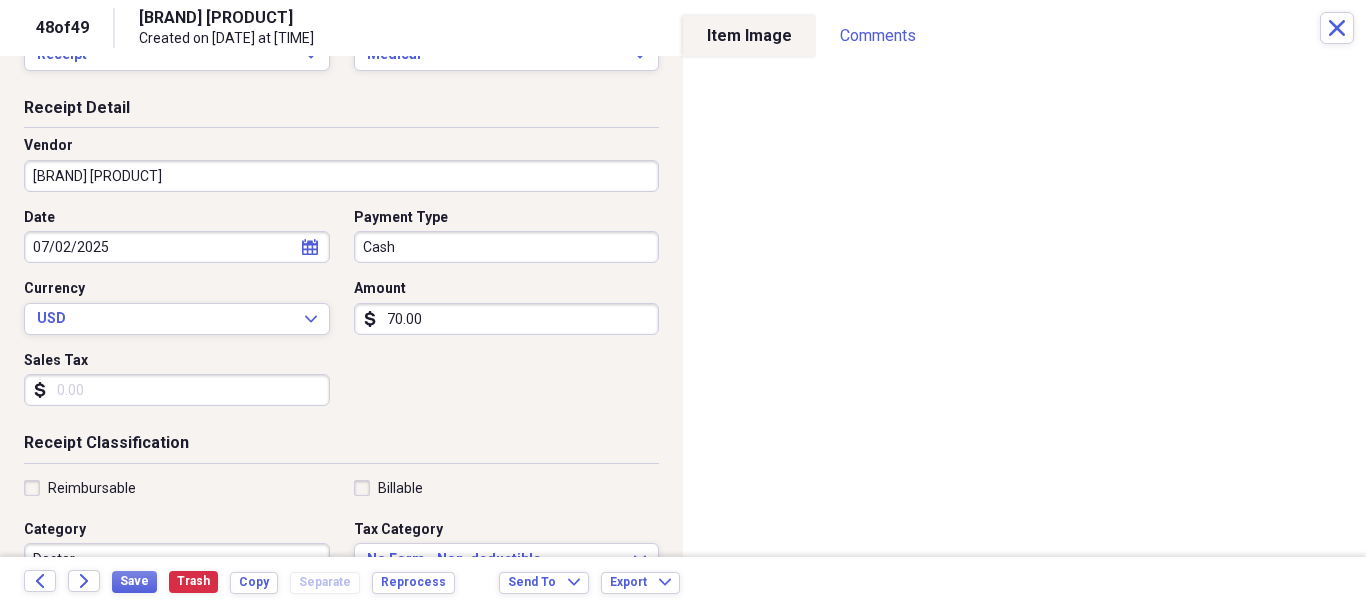scroll, scrollTop: 100, scrollLeft: 0, axis: vertical 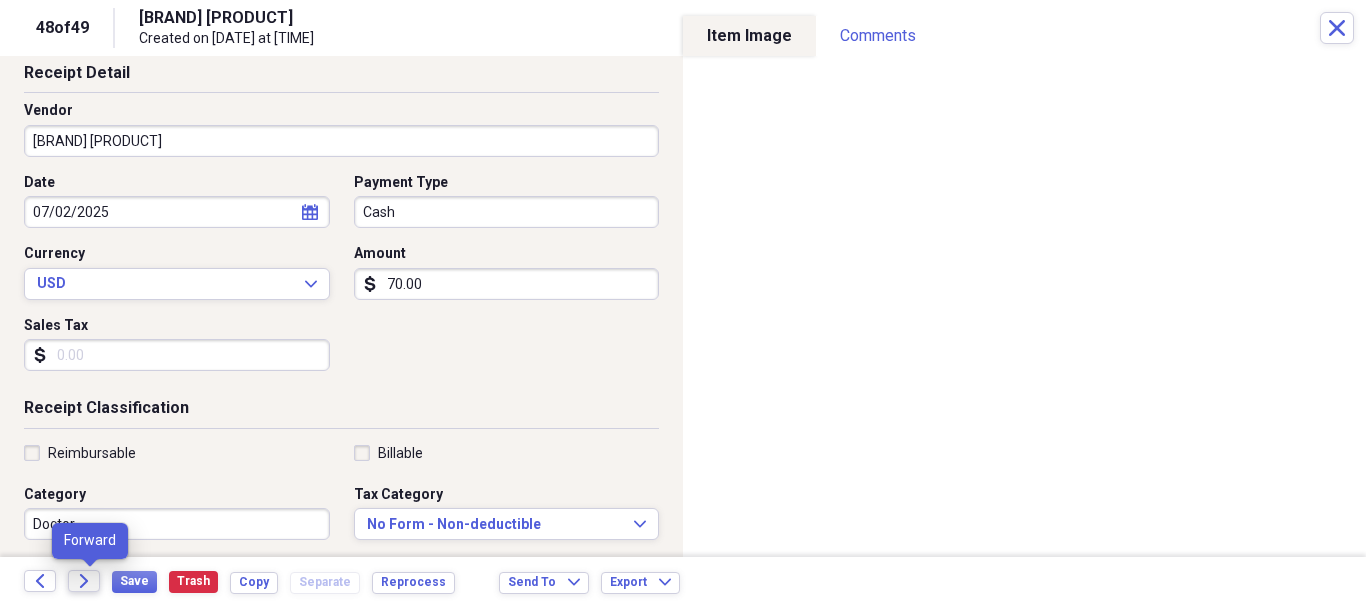 click 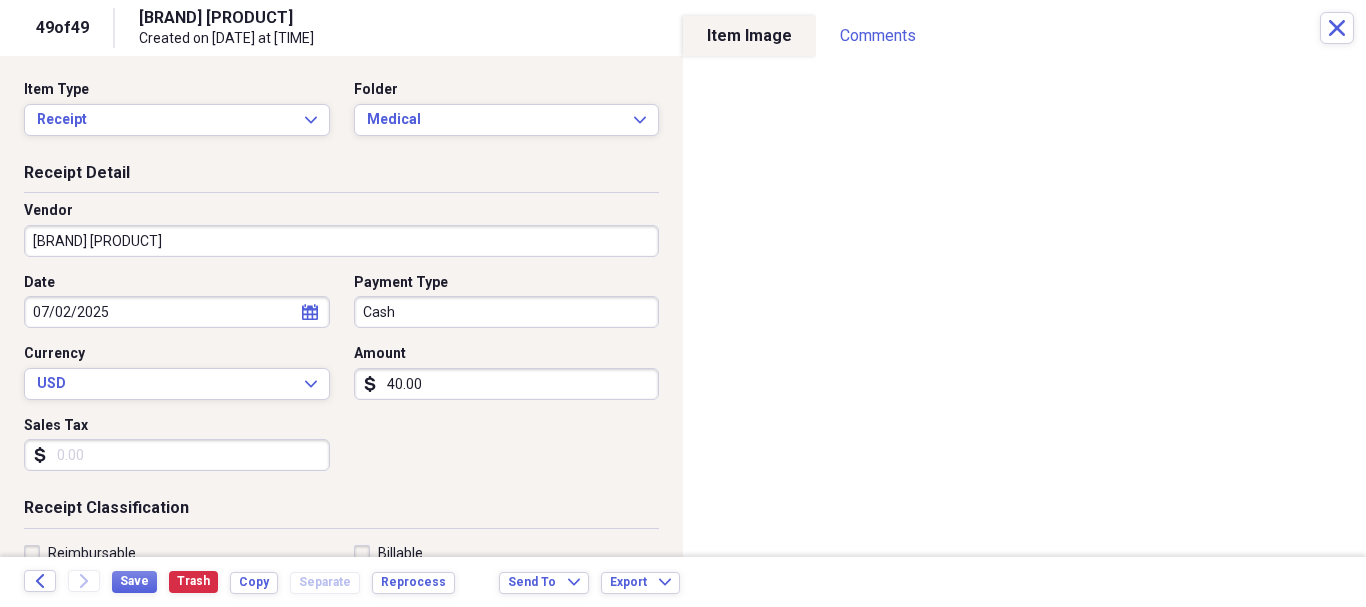 scroll, scrollTop: 100, scrollLeft: 0, axis: vertical 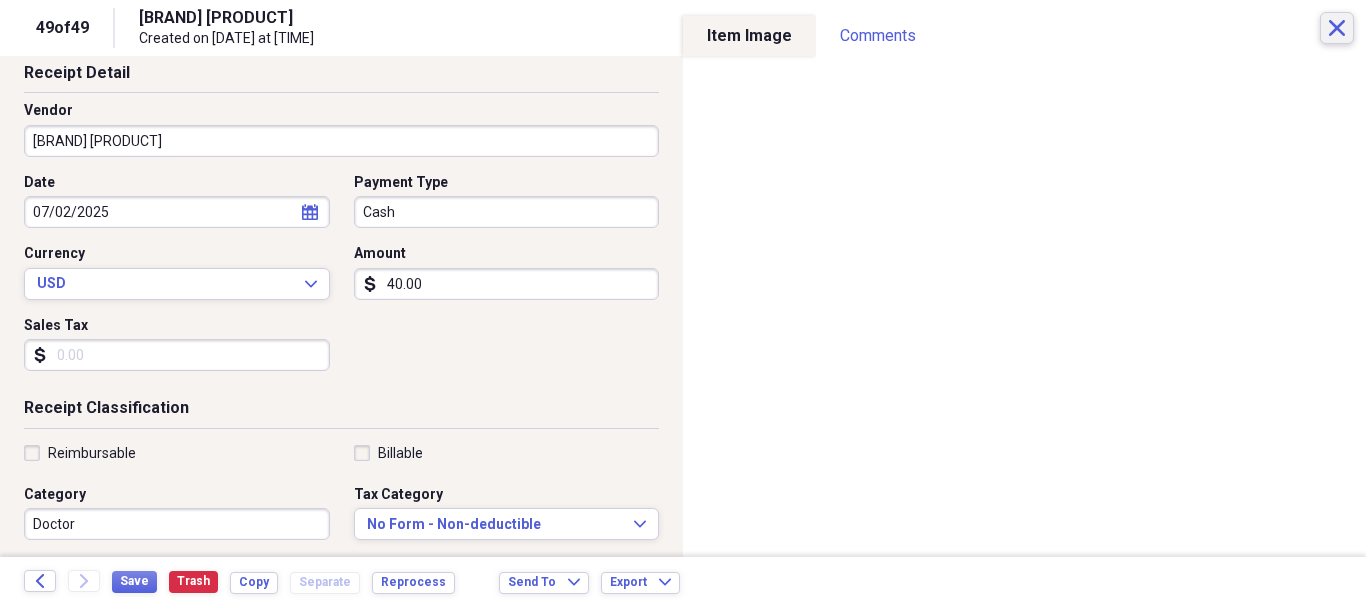 click 